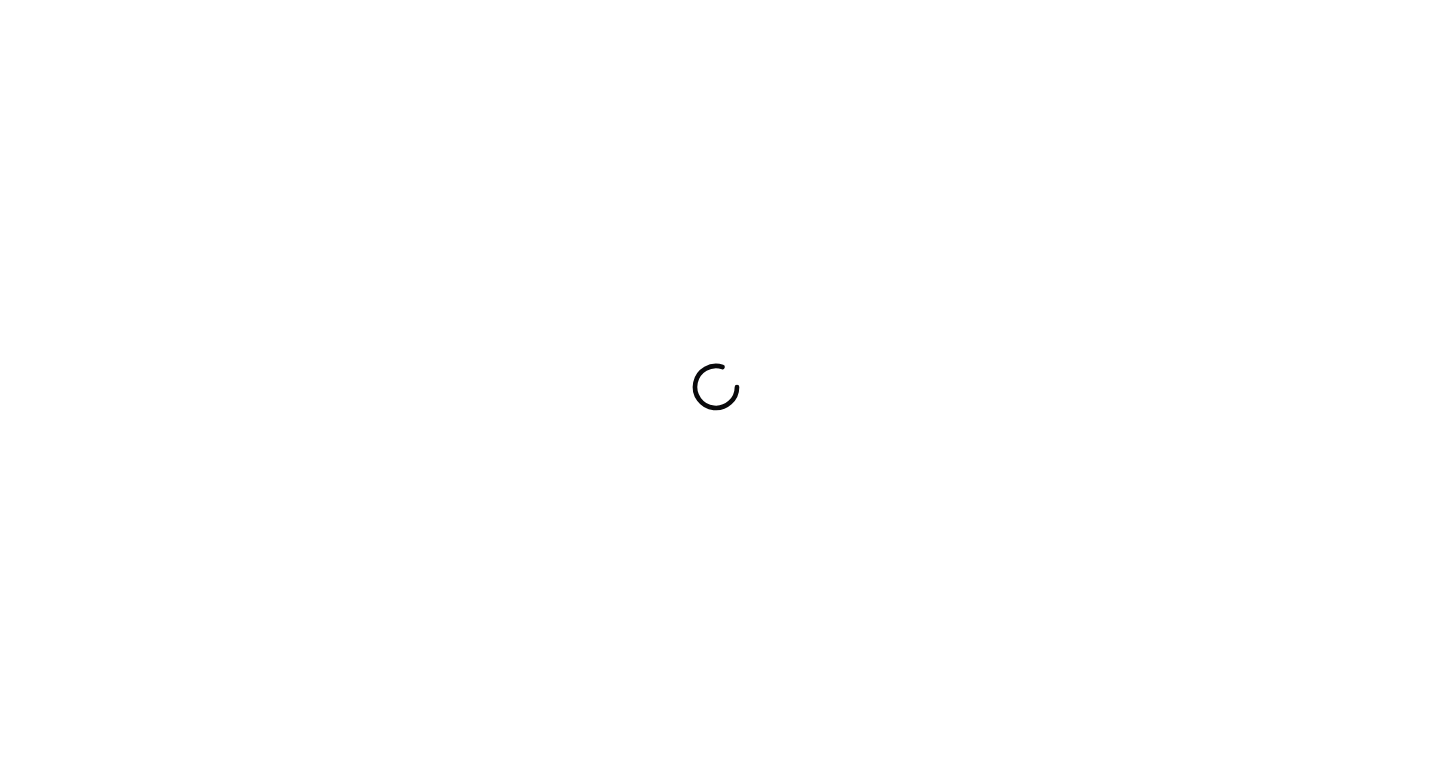 scroll, scrollTop: 0, scrollLeft: 0, axis: both 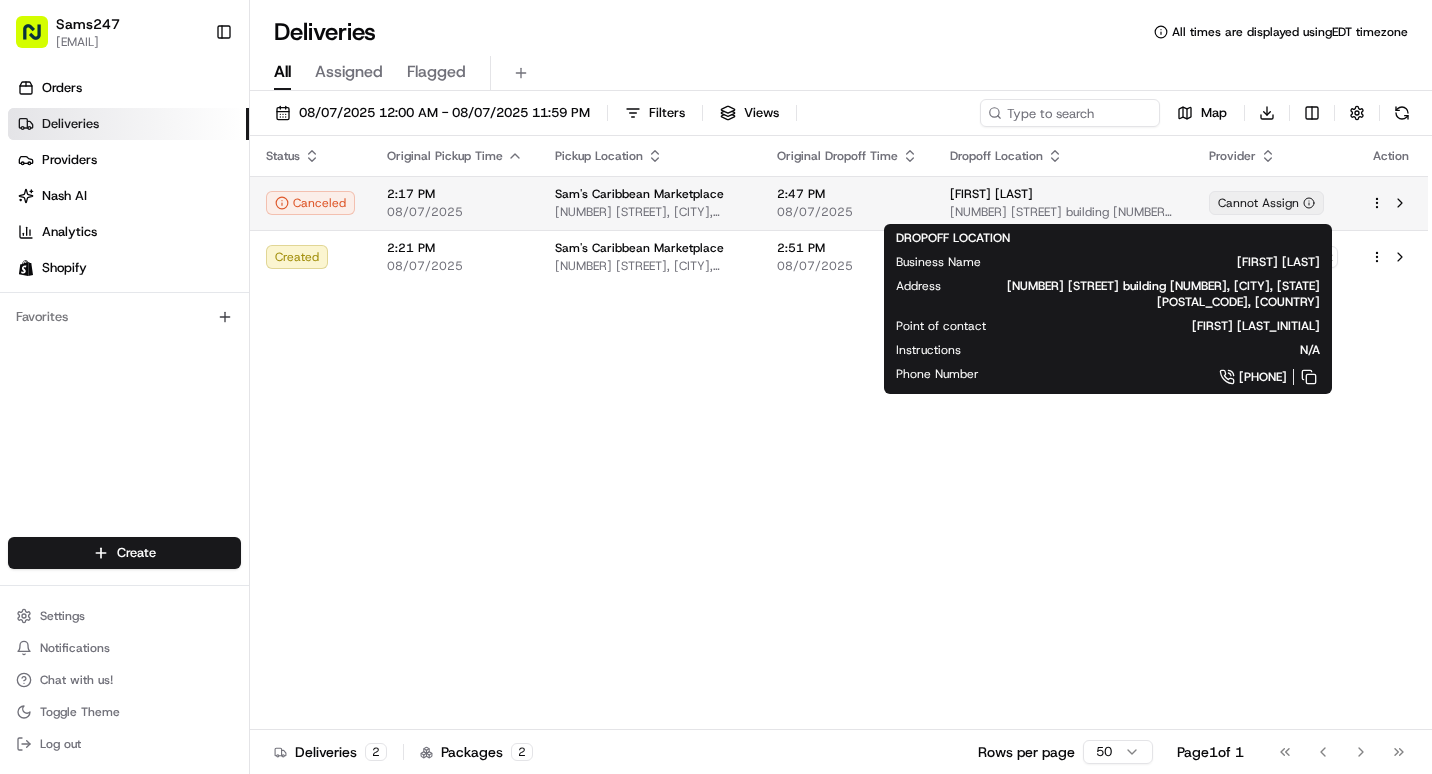 click on "[NUMBER] [STREET] [BUILDING] [NUMBER], [CITY], [STATE] [ZIP], [COUNTRY]" at bounding box center (1063, 212) 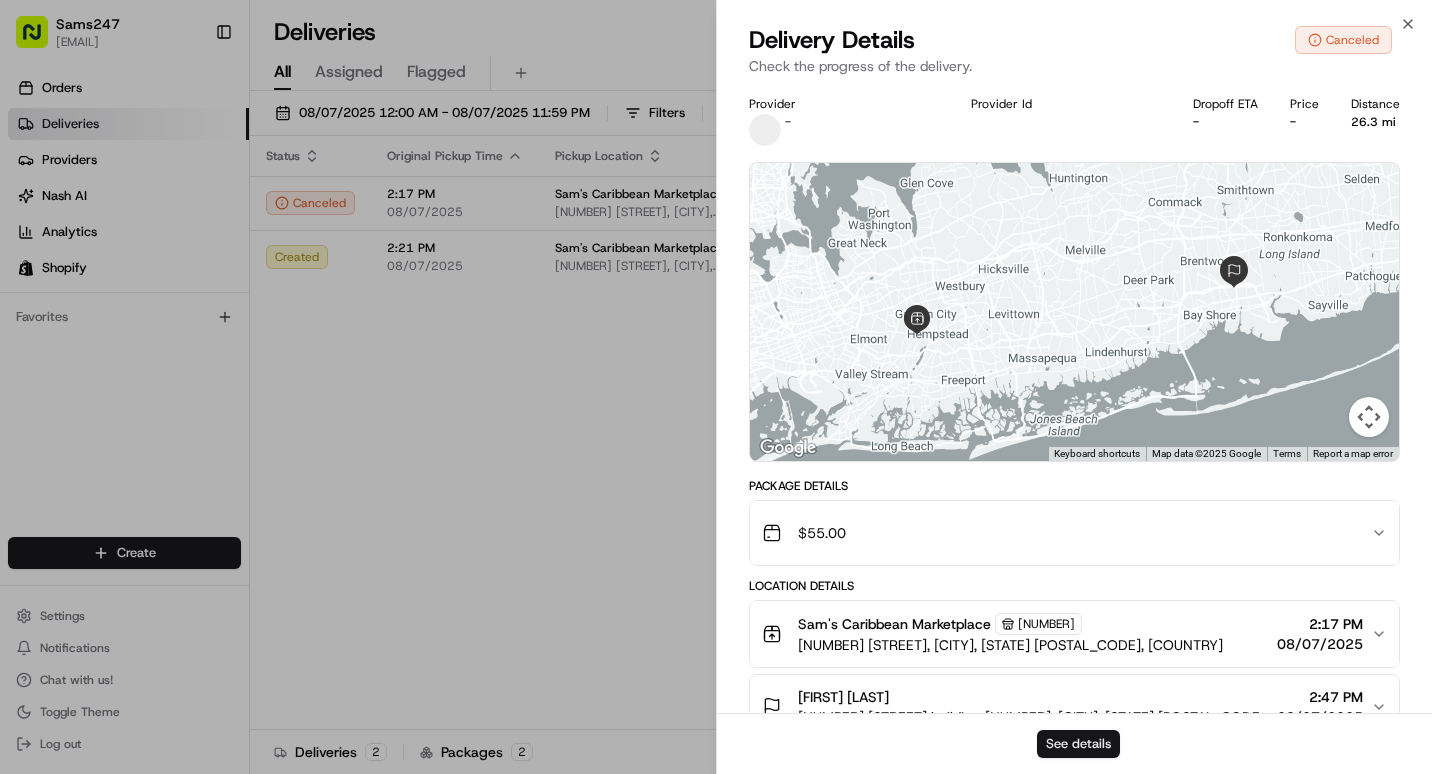 click on "See details" at bounding box center (1078, 744) 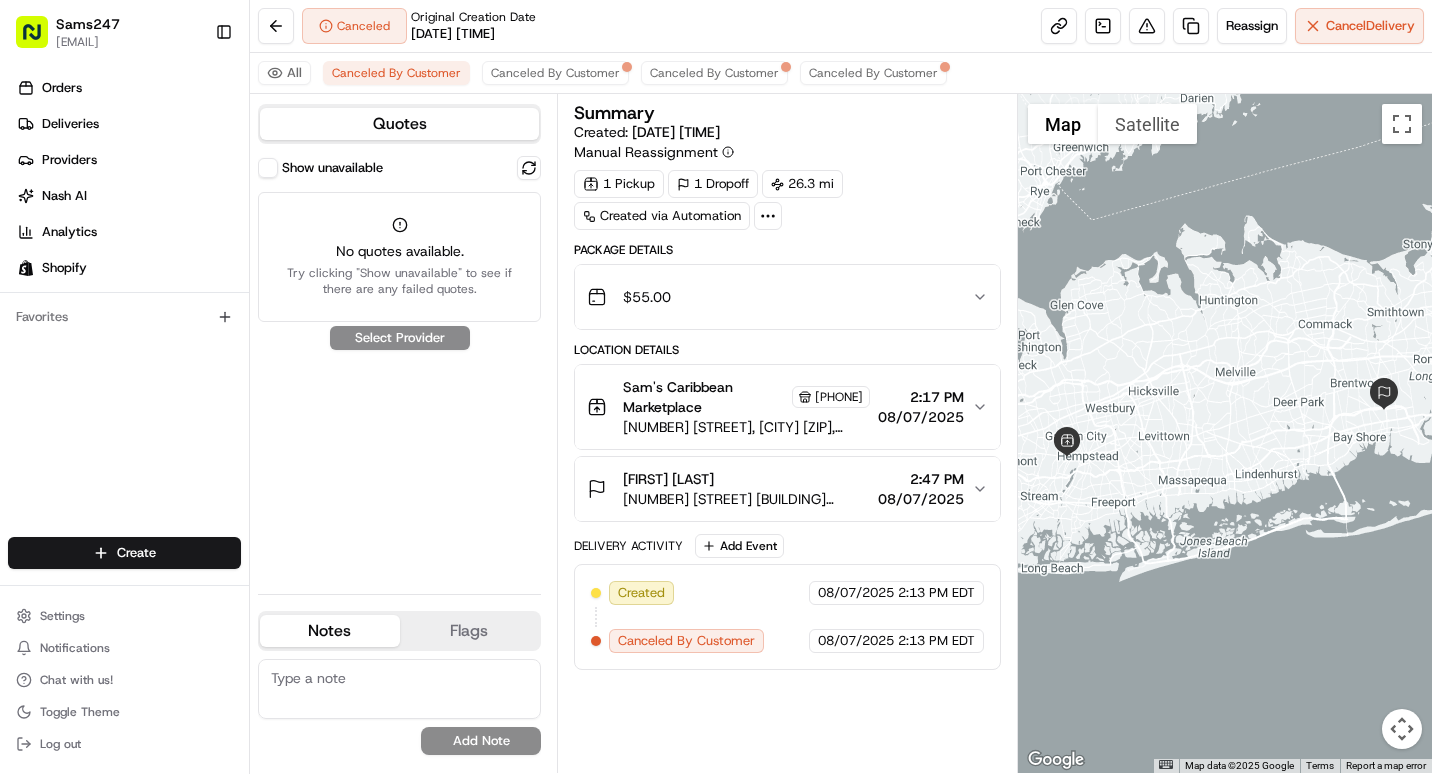 scroll, scrollTop: 0, scrollLeft: 0, axis: both 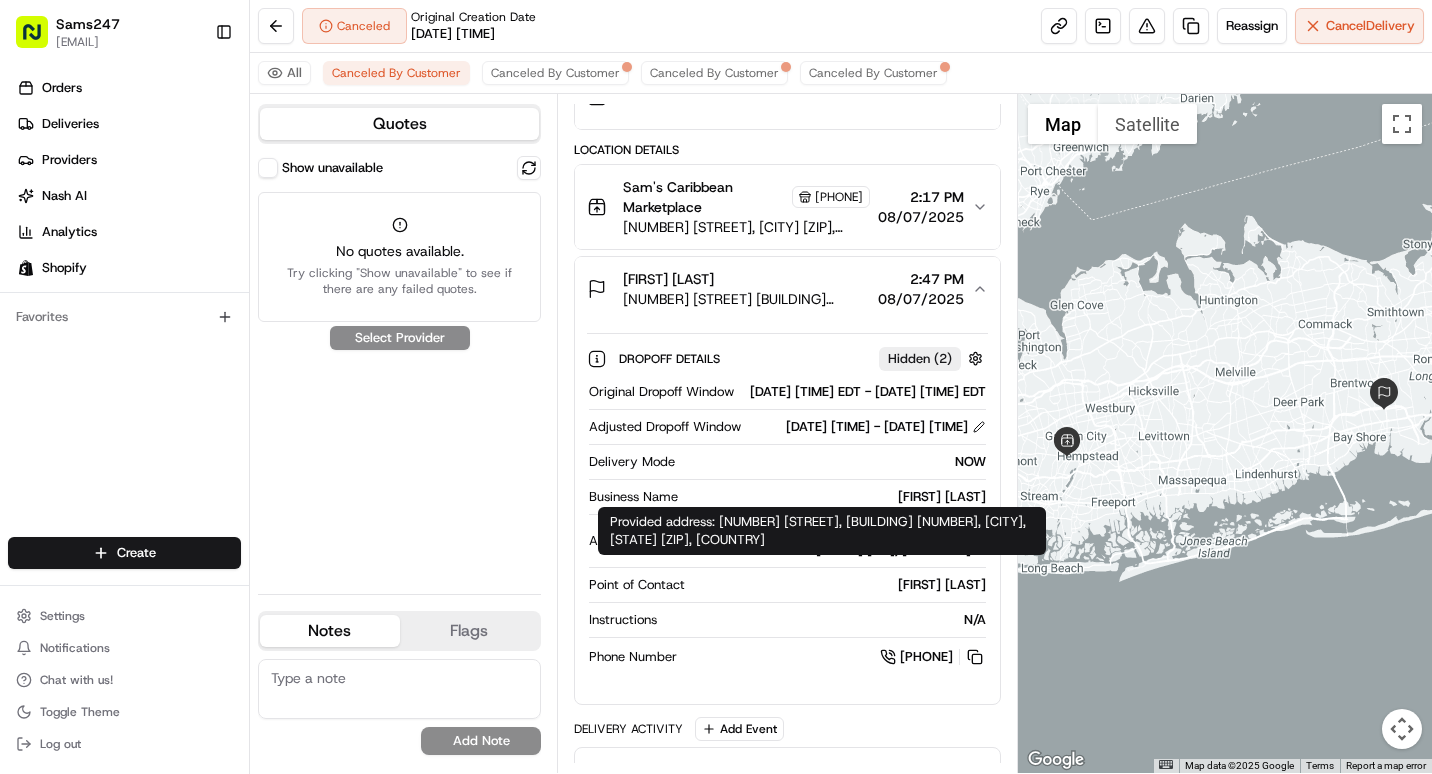 click on "[NUMBER] [STREET] [BUILDING], [CITY], [STATE] [POSTAL_CODE], [COUNTRY]" at bounding box center [815, 541] 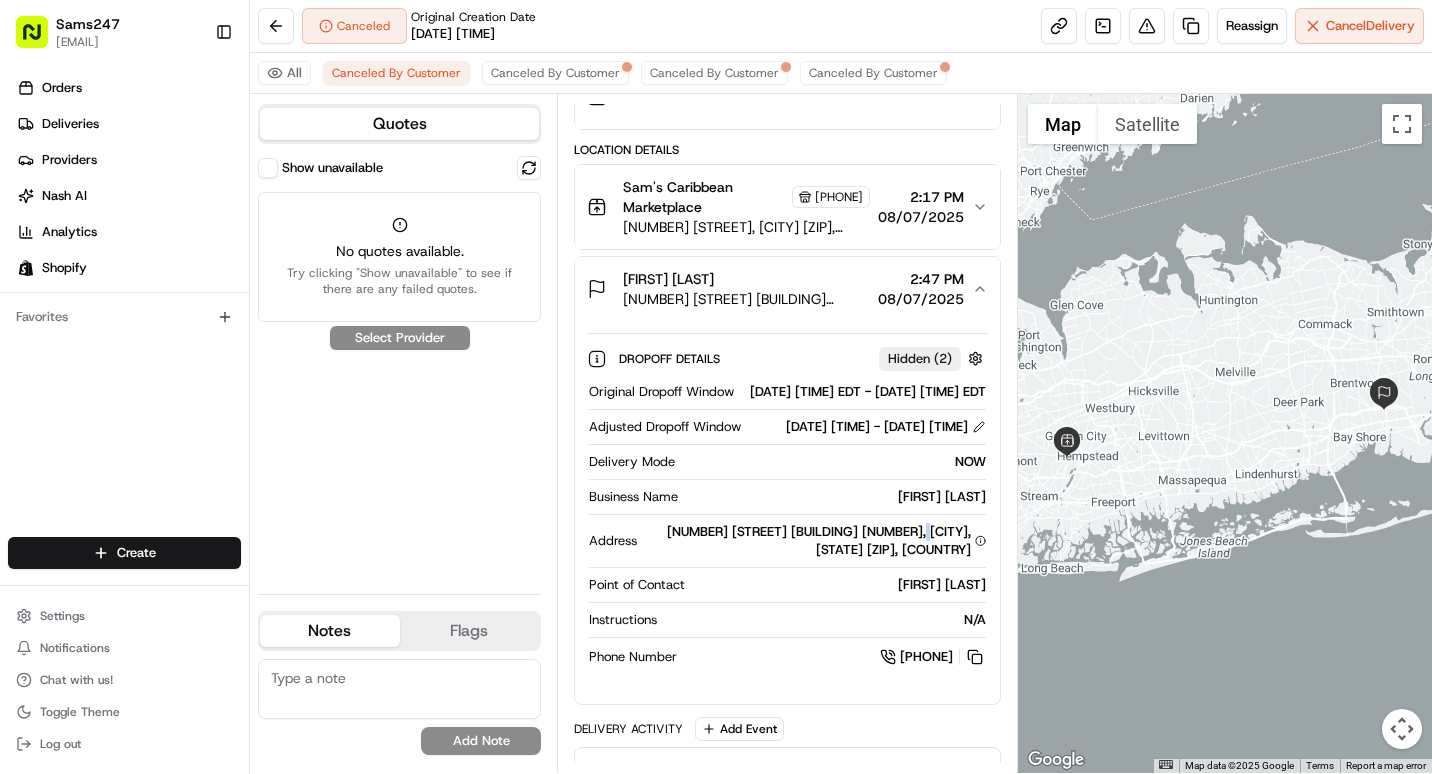 click on "[NUMBER] [STREET] [BUILDING], [CITY], [STATE] [POSTAL_CODE], [COUNTRY]" at bounding box center (815, 541) 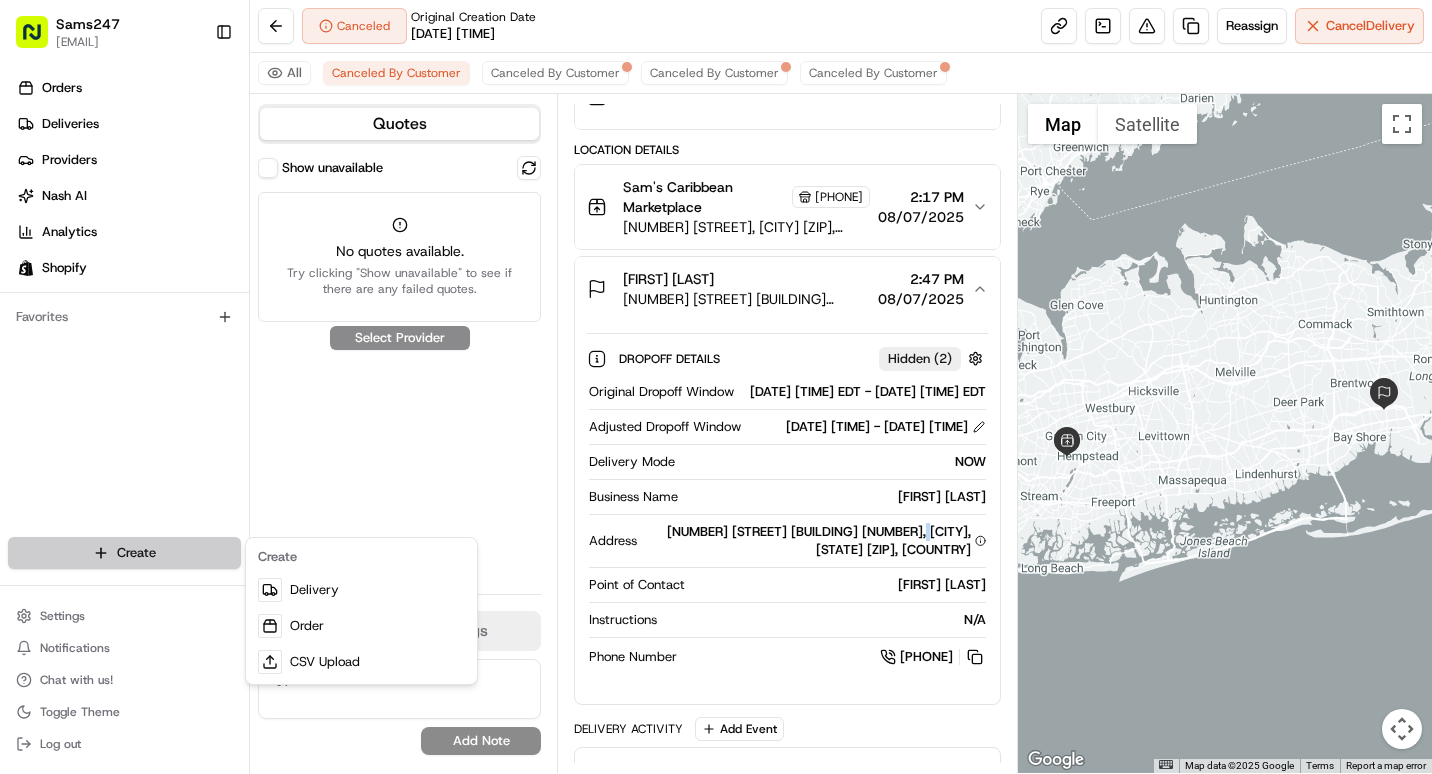 click on "Sams247 samscaribmanagement@gmail.com Toggle Sidebar Orders Deliveries Providers Nash AI Analytics Shopify Favorites Main Menu Members & Organization Organization Users Roles Preferences Customization Tracking Orchestration Automations Dispatch Strategy Locations Pickup Locations Dropoff Locations Billing Billing Refund Requests Integrations Notification Triggers Webhooks API Keys Request Logs Create Settings Notifications Chat with us! Toggle Theme Log out Canceled Original Creation Date 08/07/2025 02:12 PM Reassign Cancel  Delivery All Canceled By Customer Canceled By Customer Canceled By Customer Canceled By Customer Quotes Show unavailable No quotes available. Try clicking "Show unavailable" to see if there are any failed quotes. Select Provider Notes Flags samscaribmanagement@gmail.com Add Note samscaribmanagement@gmail.com Add Flag Summary Created:   08/07/2025 2:13 PM Manual Reassignment 1   Pickup 1   Dropoff 26.3 mi Created via Automation Package Details $ 55.00 Location Details 2 ) +" at bounding box center [716, 387] 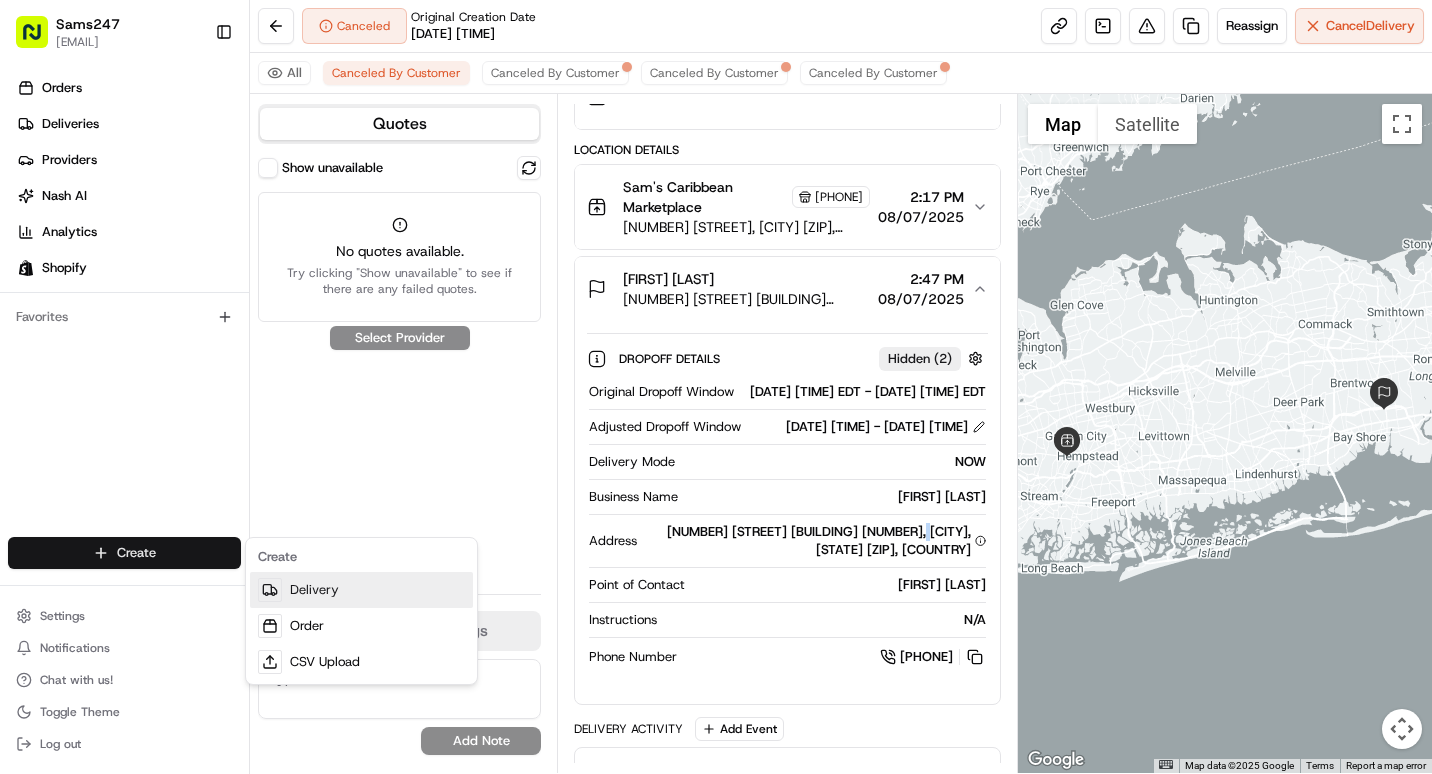 click on "Delivery" at bounding box center [361, 590] 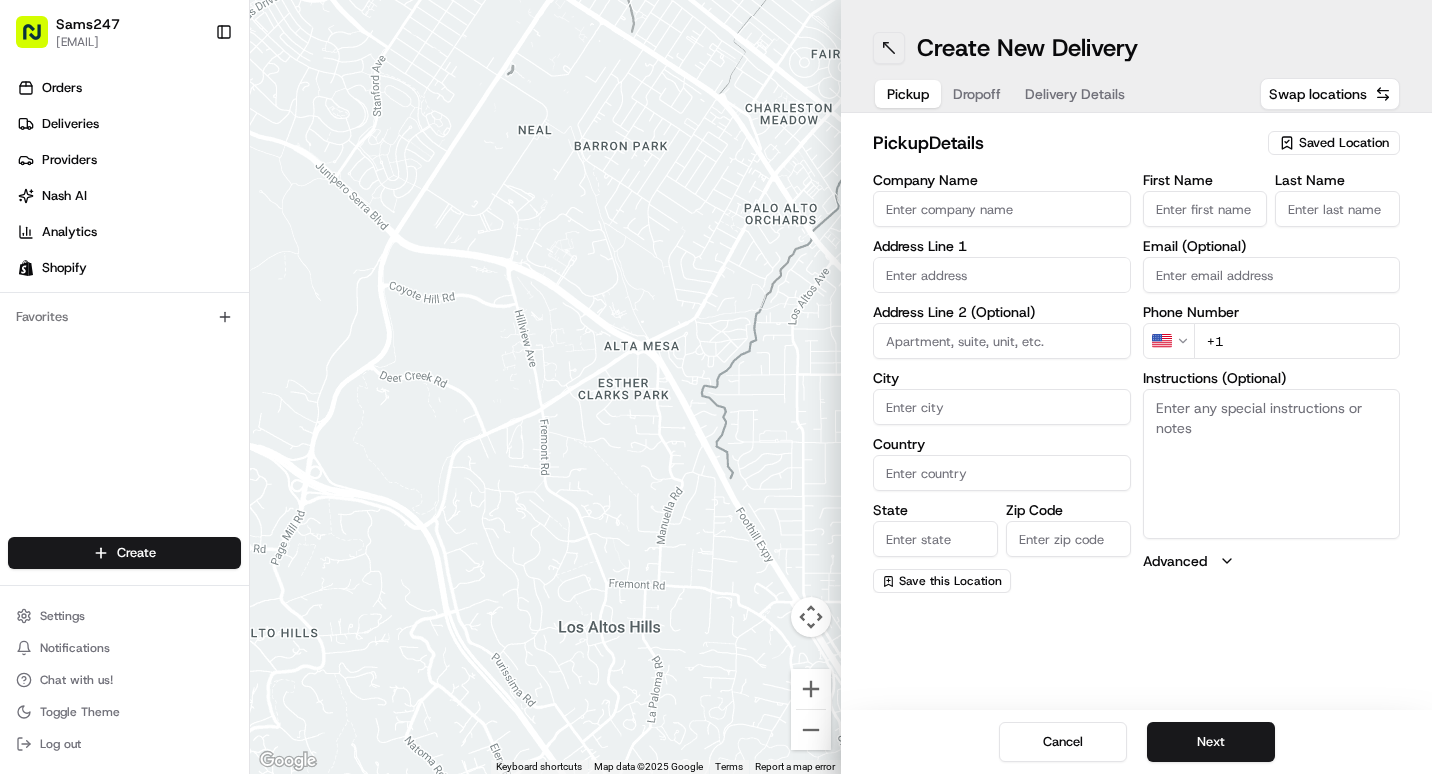 click at bounding box center [889, 48] 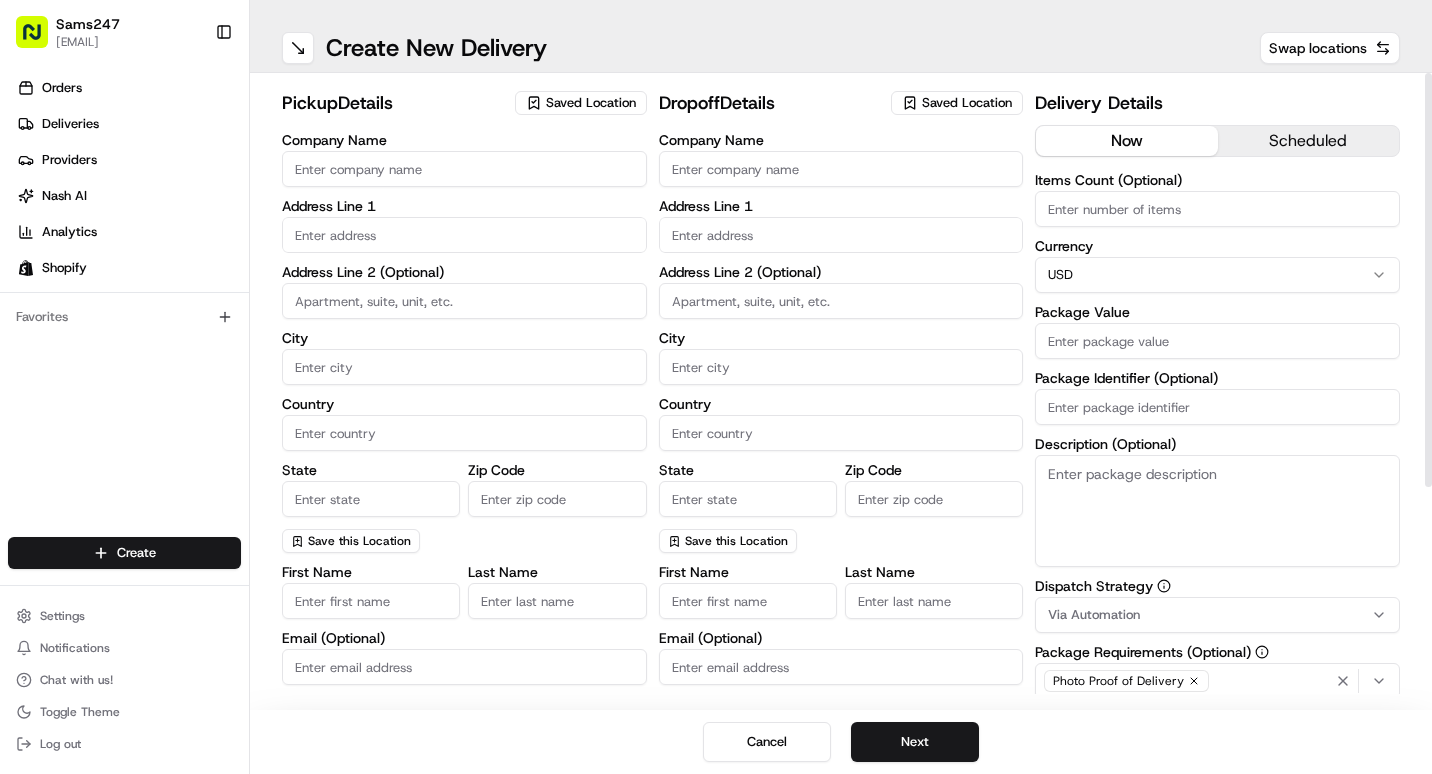 click on "Company Name" at bounding box center (464, 169) 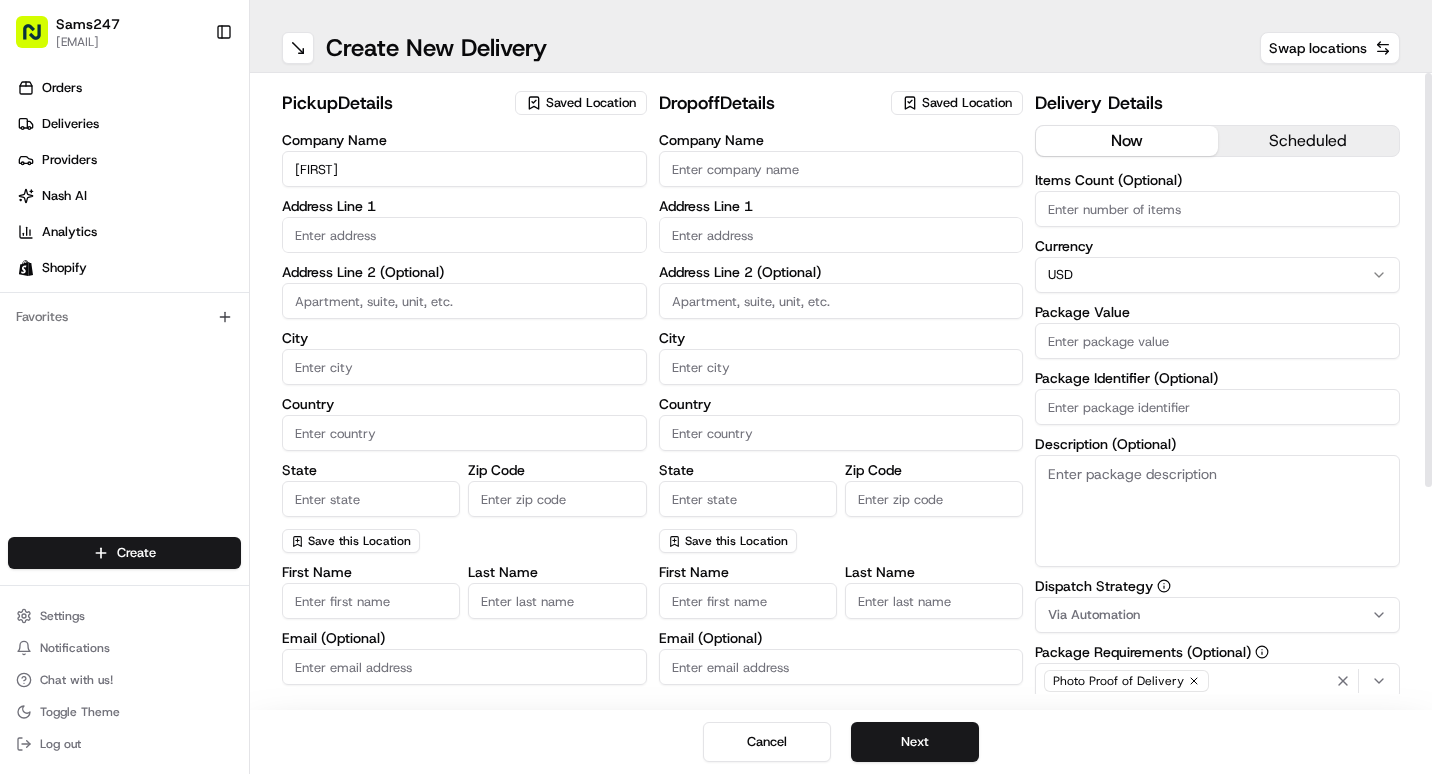 type on "SAM" 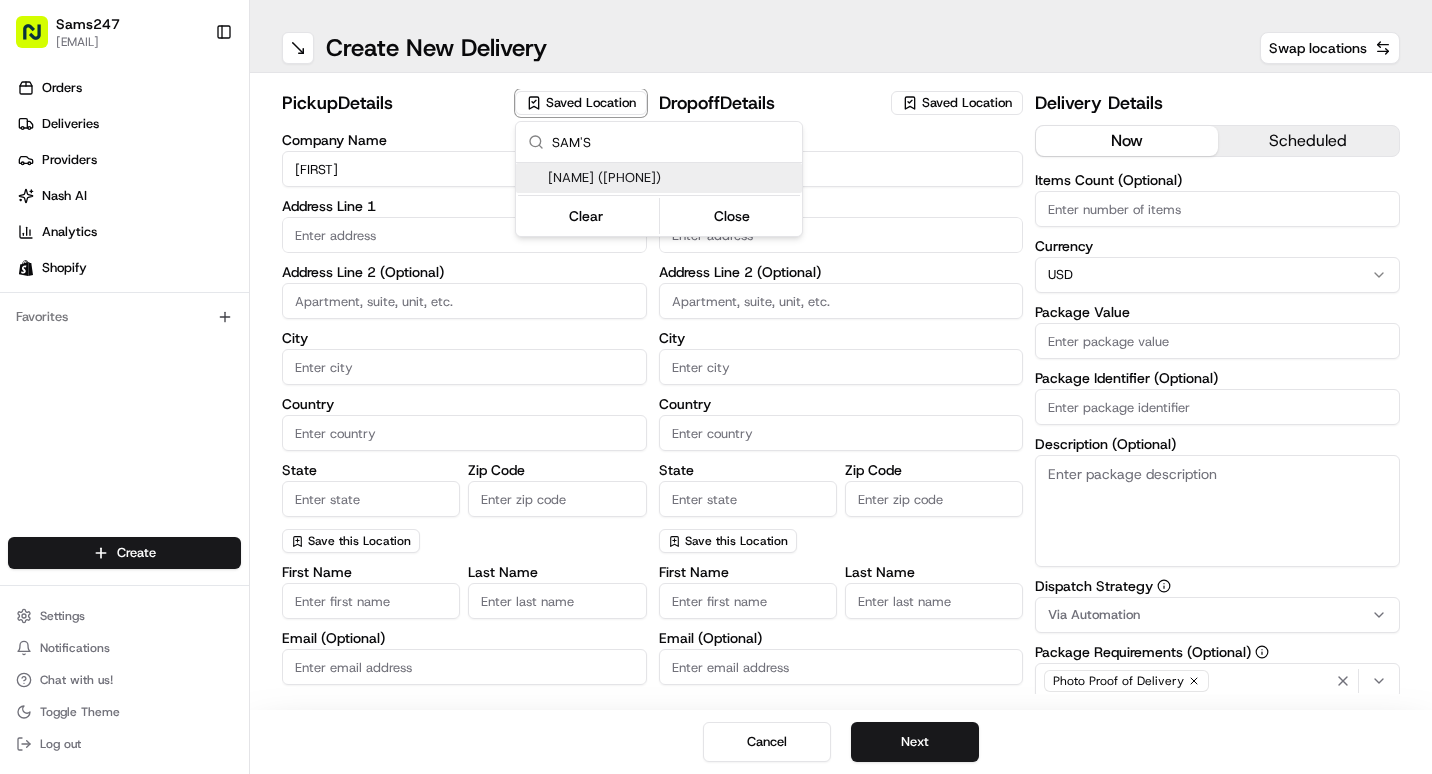 type on "SAM'S" 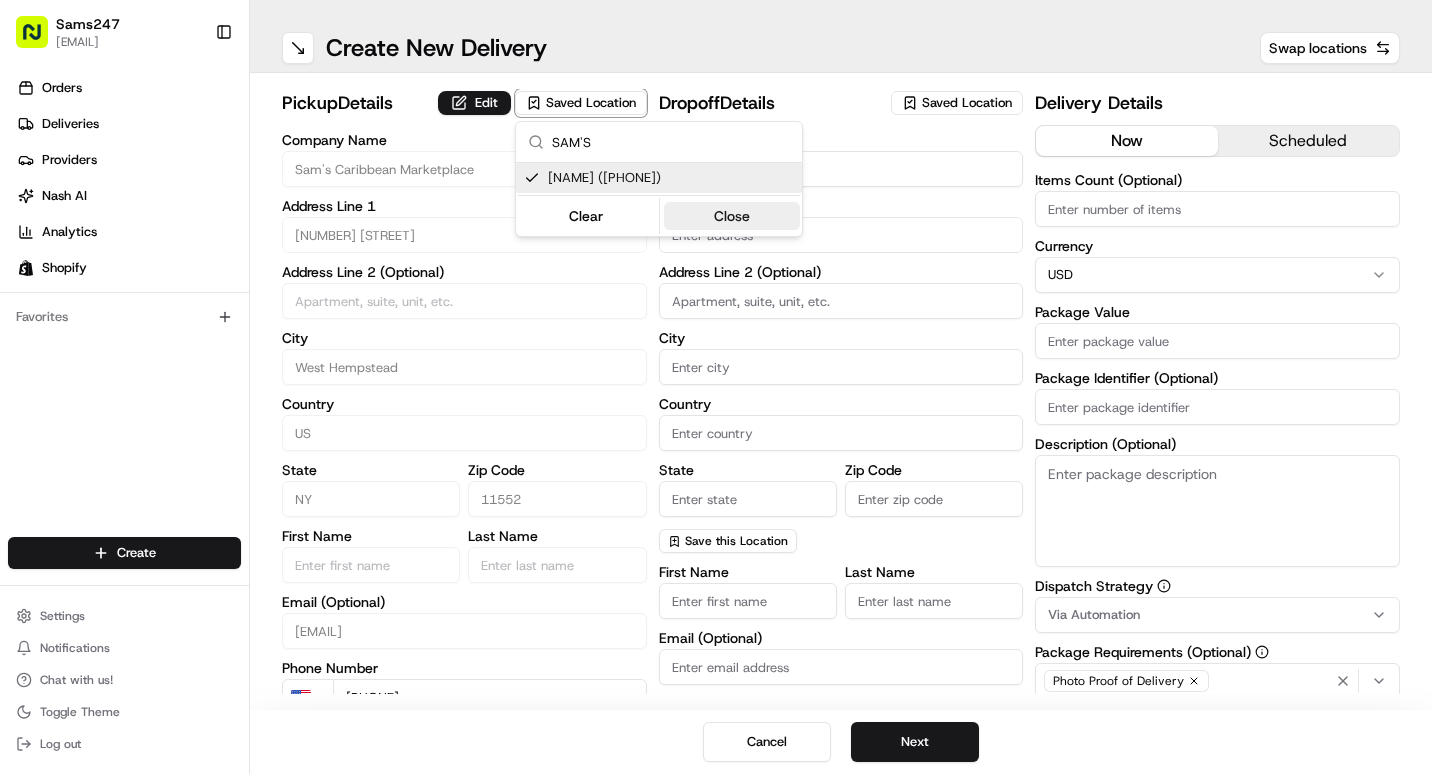 click on "Close" at bounding box center [732, 216] 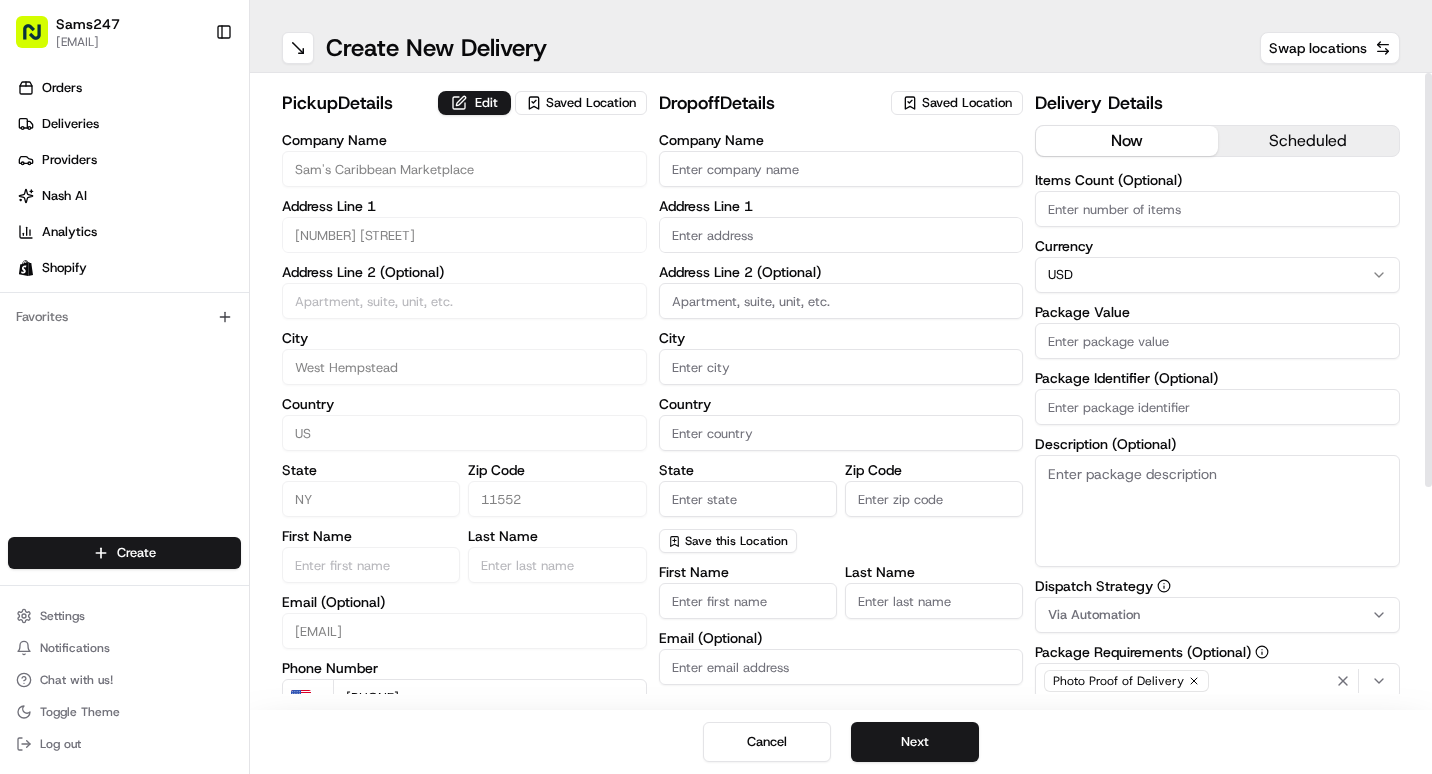 click on "Company Name" at bounding box center (841, 169) 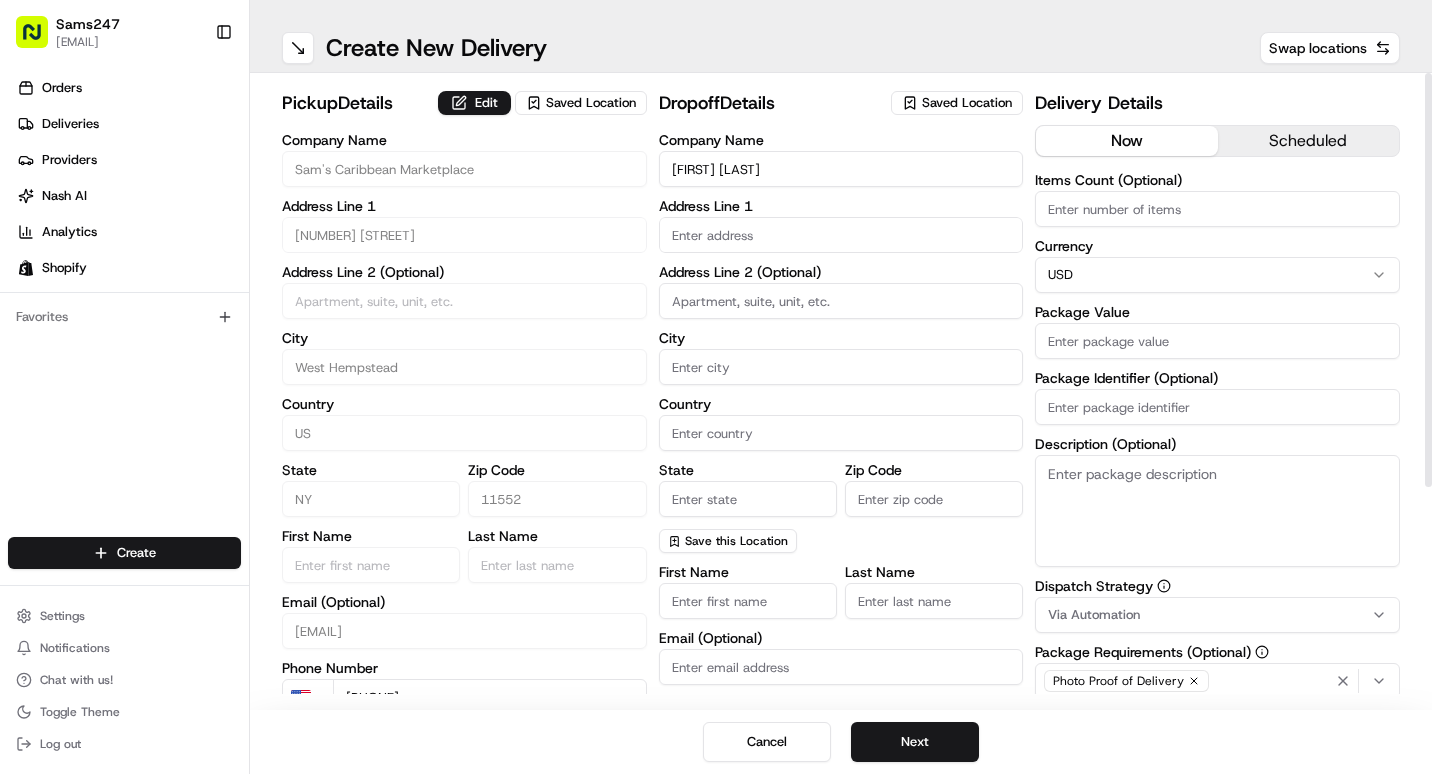 type on "[FIRST] [LAST]" 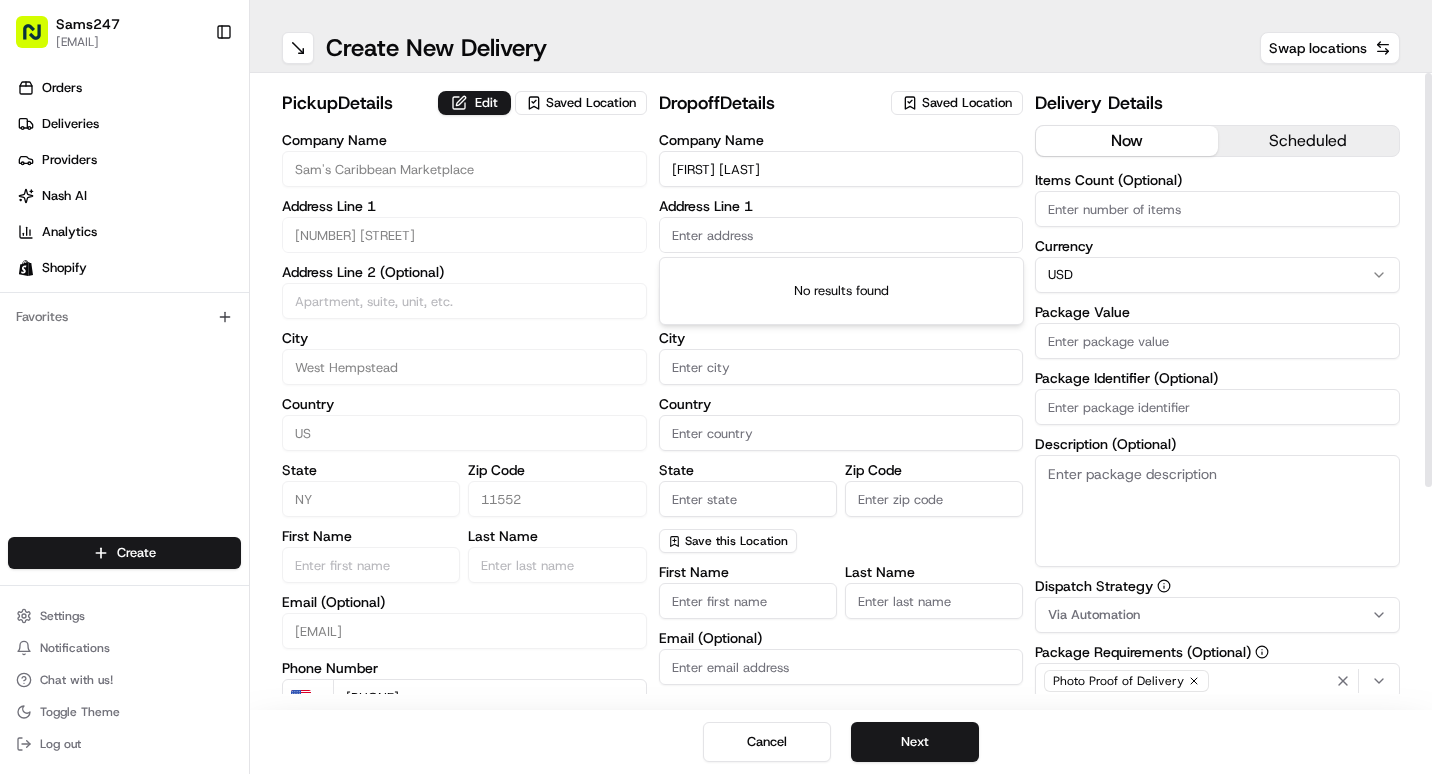 click at bounding box center (841, 235) 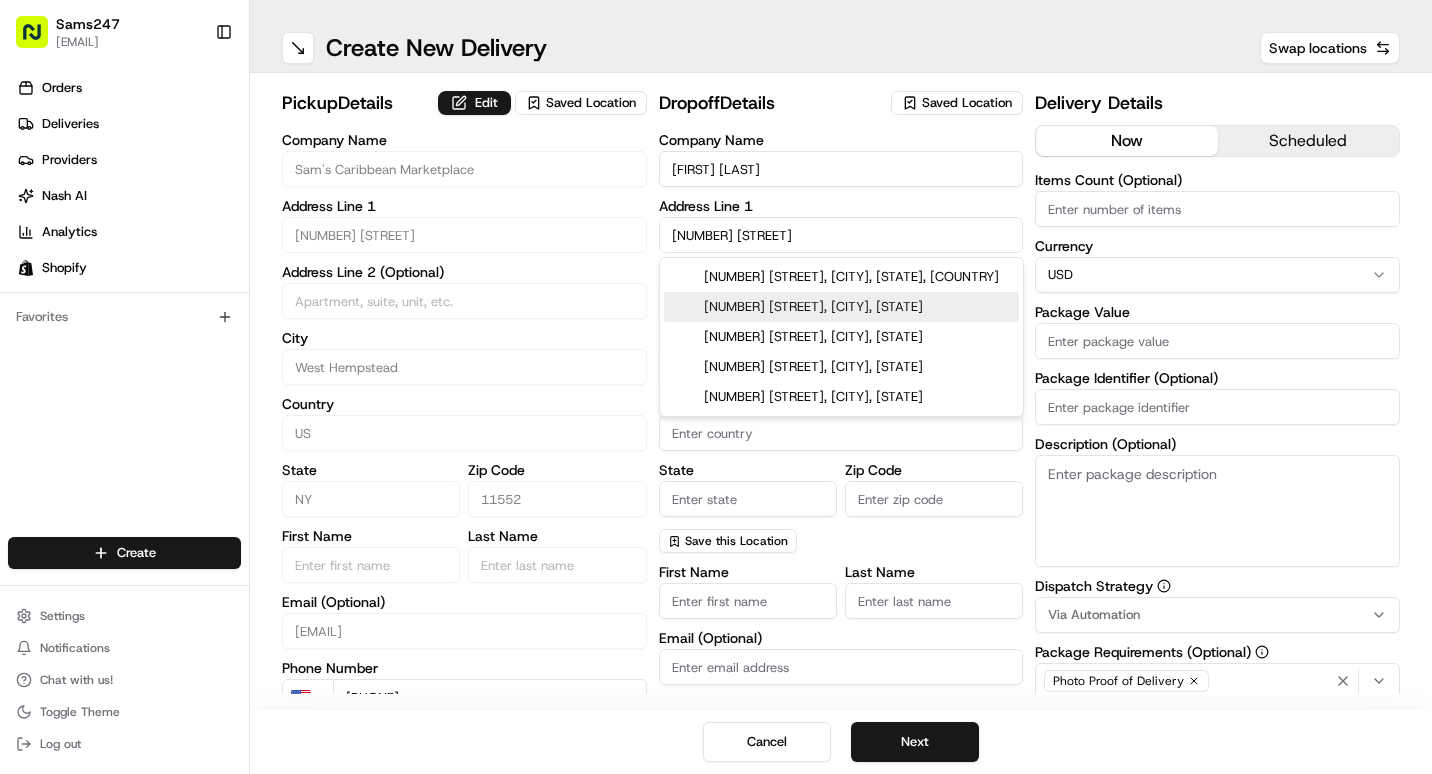 click on "108 Gracewood Ct, Islip, NY" at bounding box center [841, 307] 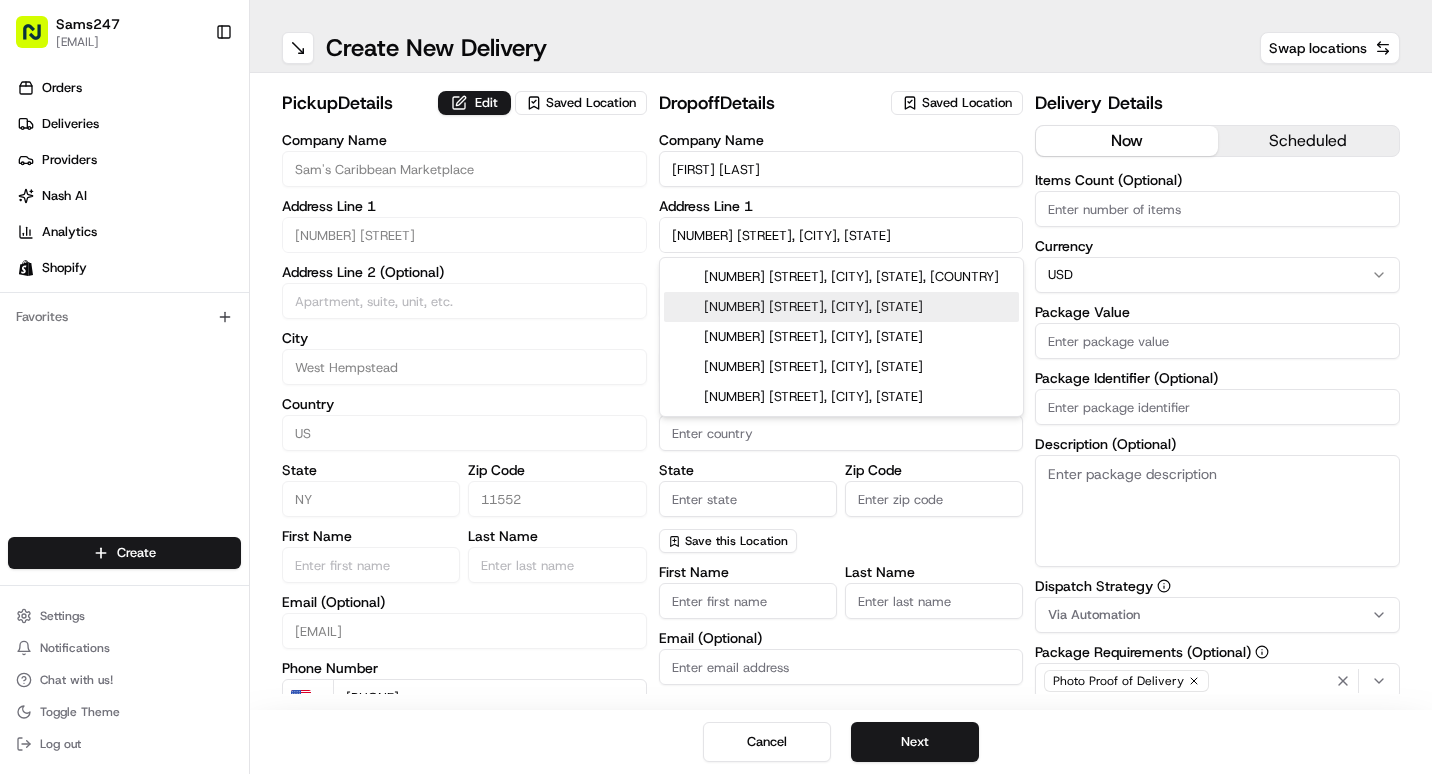 type on "[NUMBER] [STREET], [CITY], [STATE] [POSTAL_CODE], [COUNTRY]" 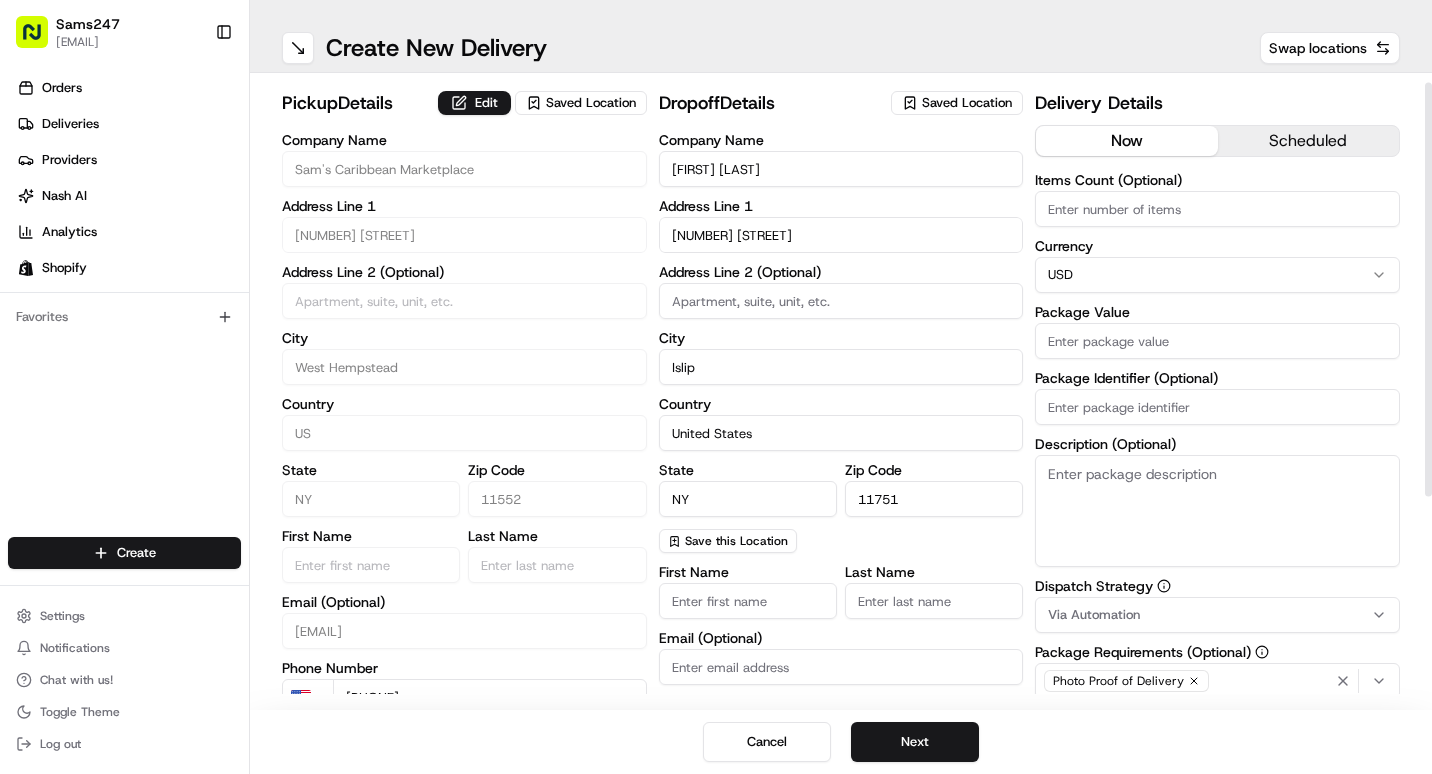 scroll, scrollTop: 100, scrollLeft: 0, axis: vertical 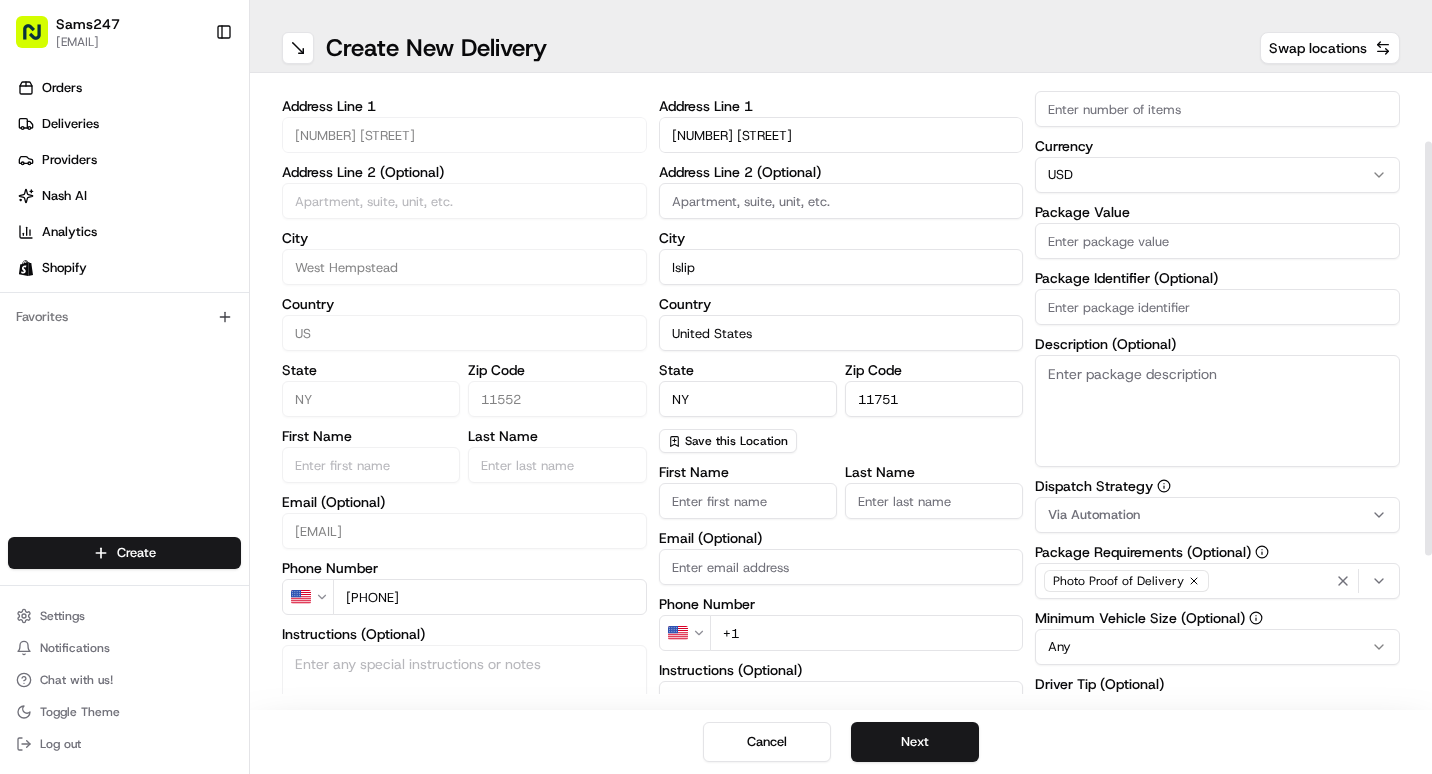 type on "108 Gracewood Ct" 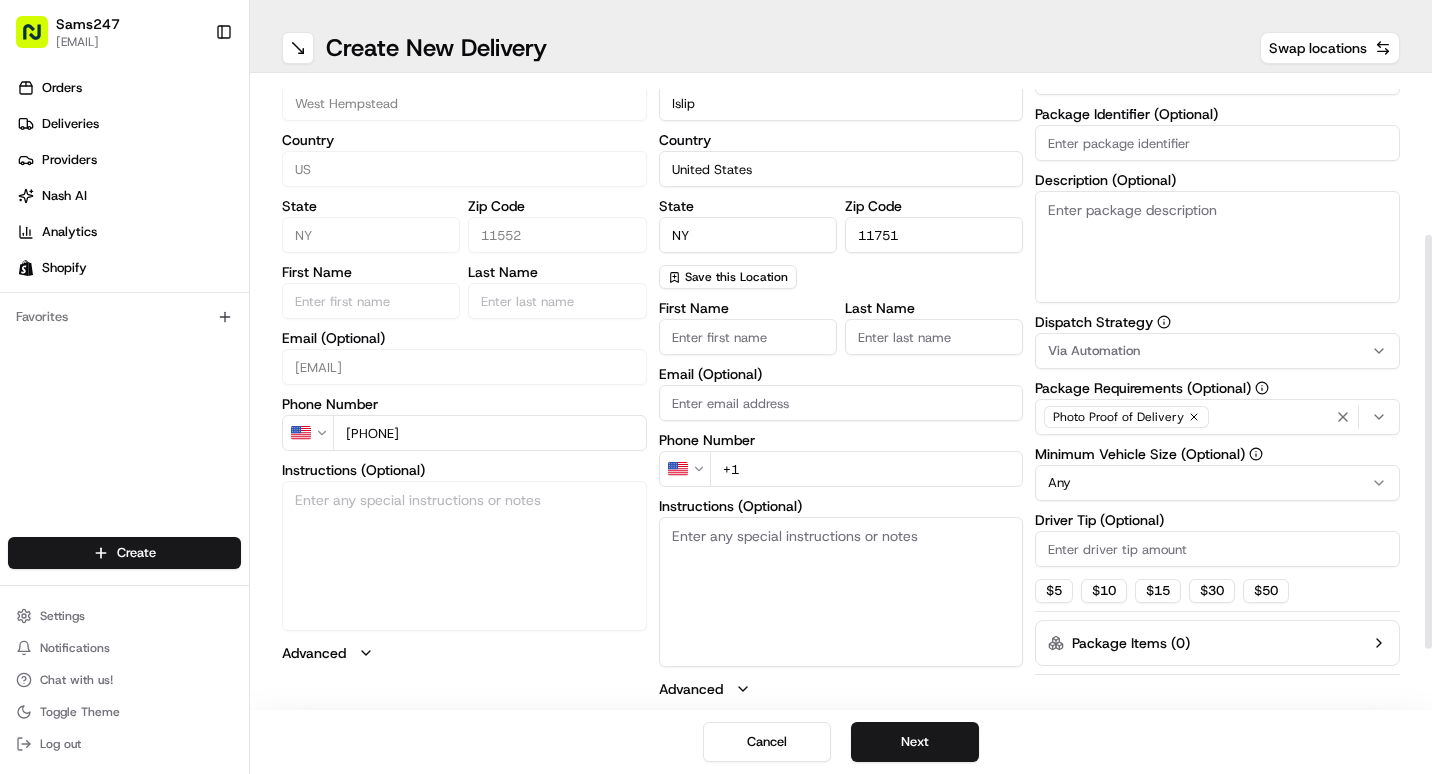 scroll, scrollTop: 300, scrollLeft: 0, axis: vertical 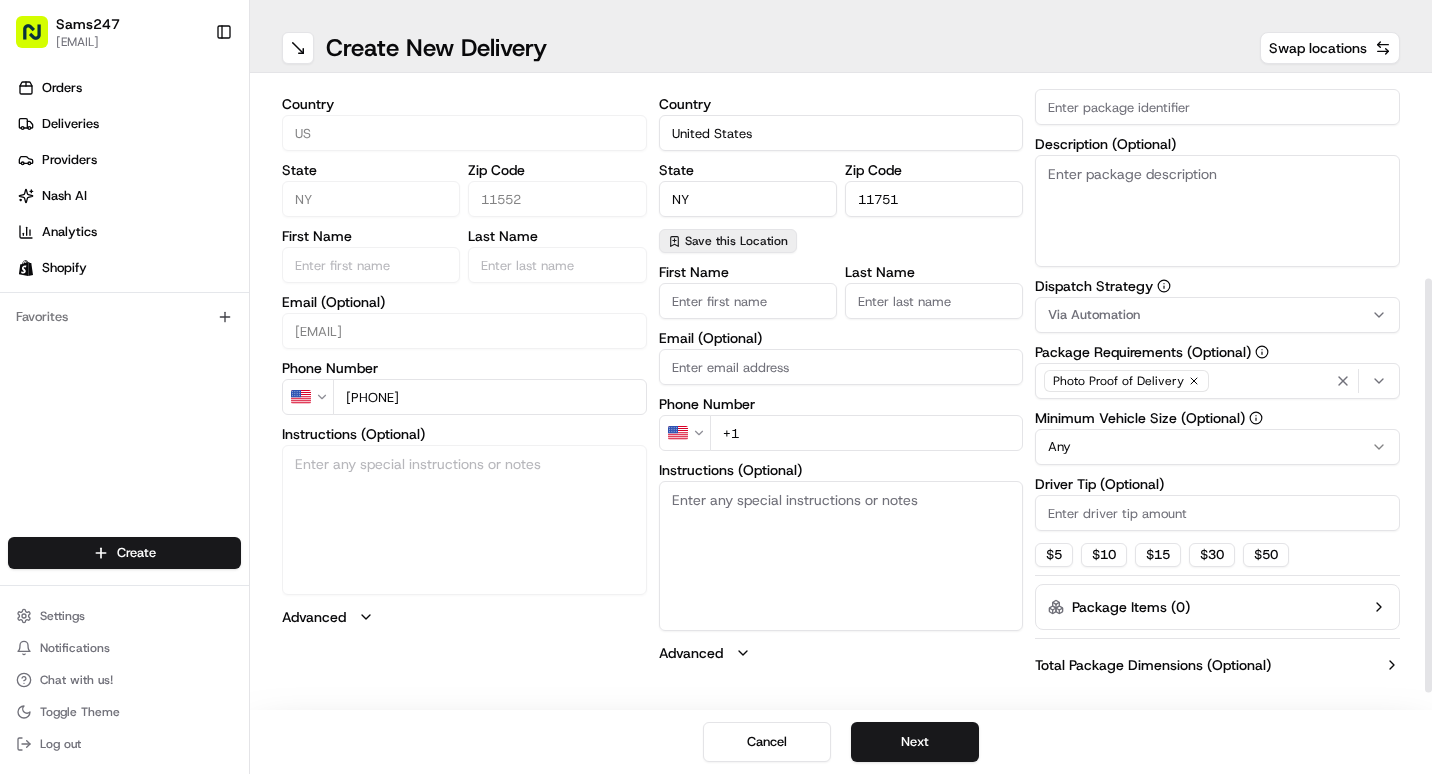 type on "BUILDING 1" 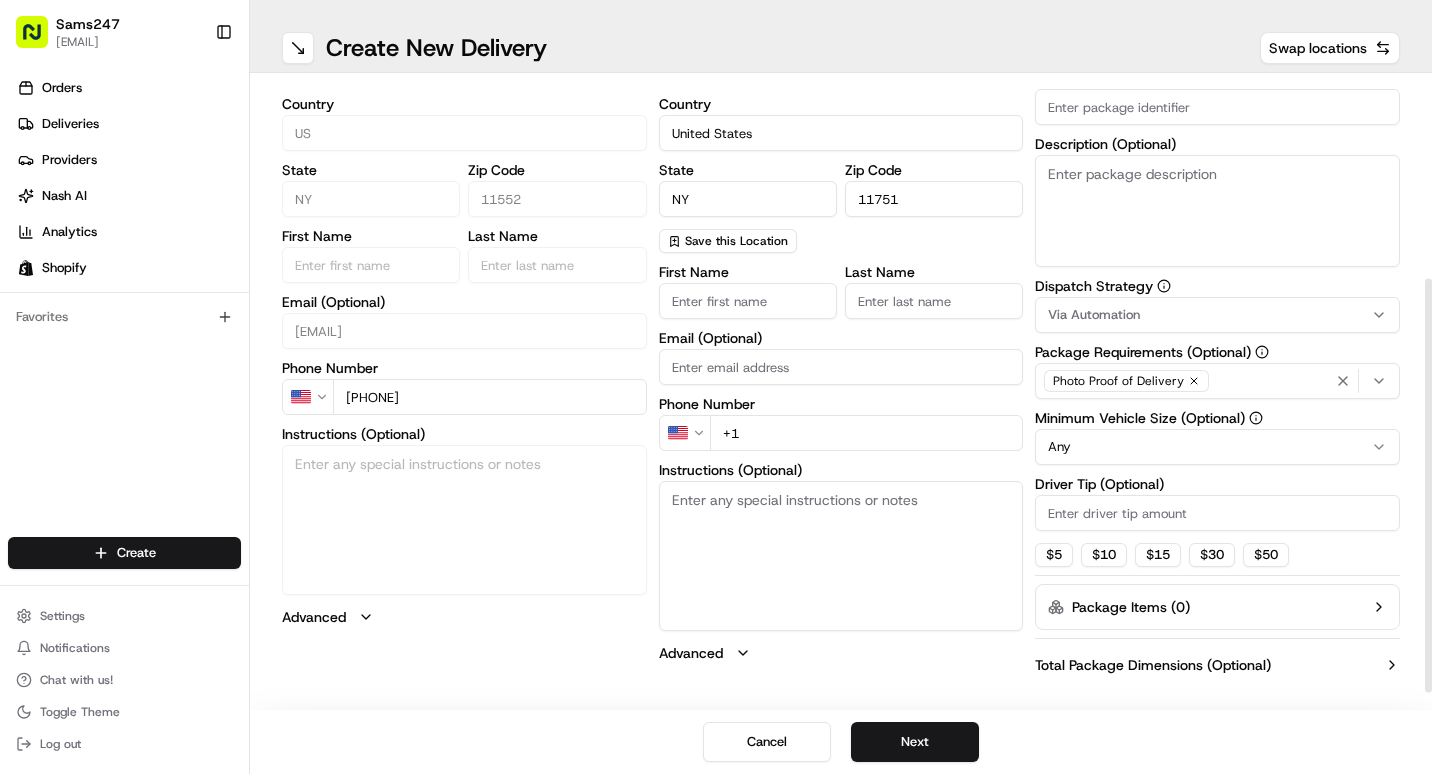 drag, startPoint x: 750, startPoint y: 240, endPoint x: 852, endPoint y: 239, distance: 102.0049 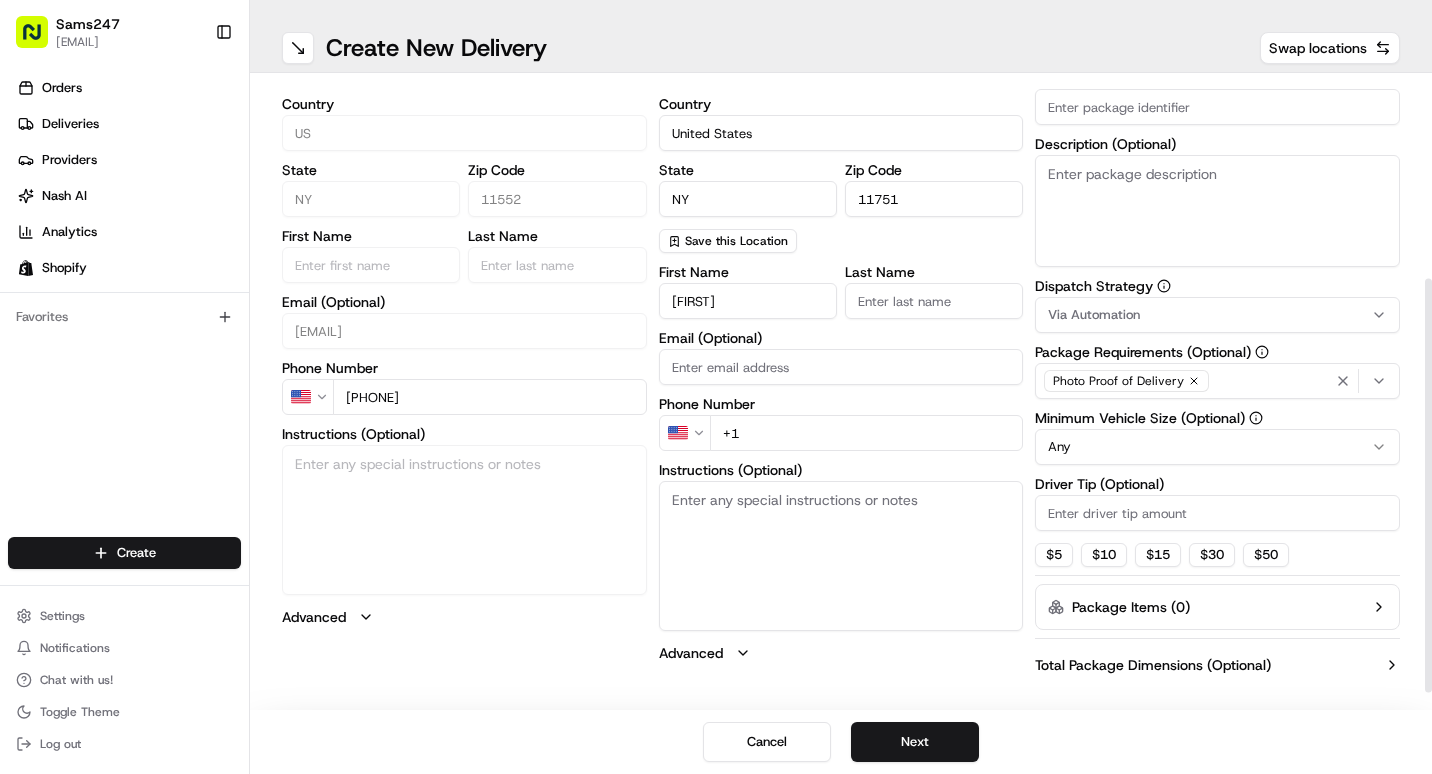 type on "ALAINE" 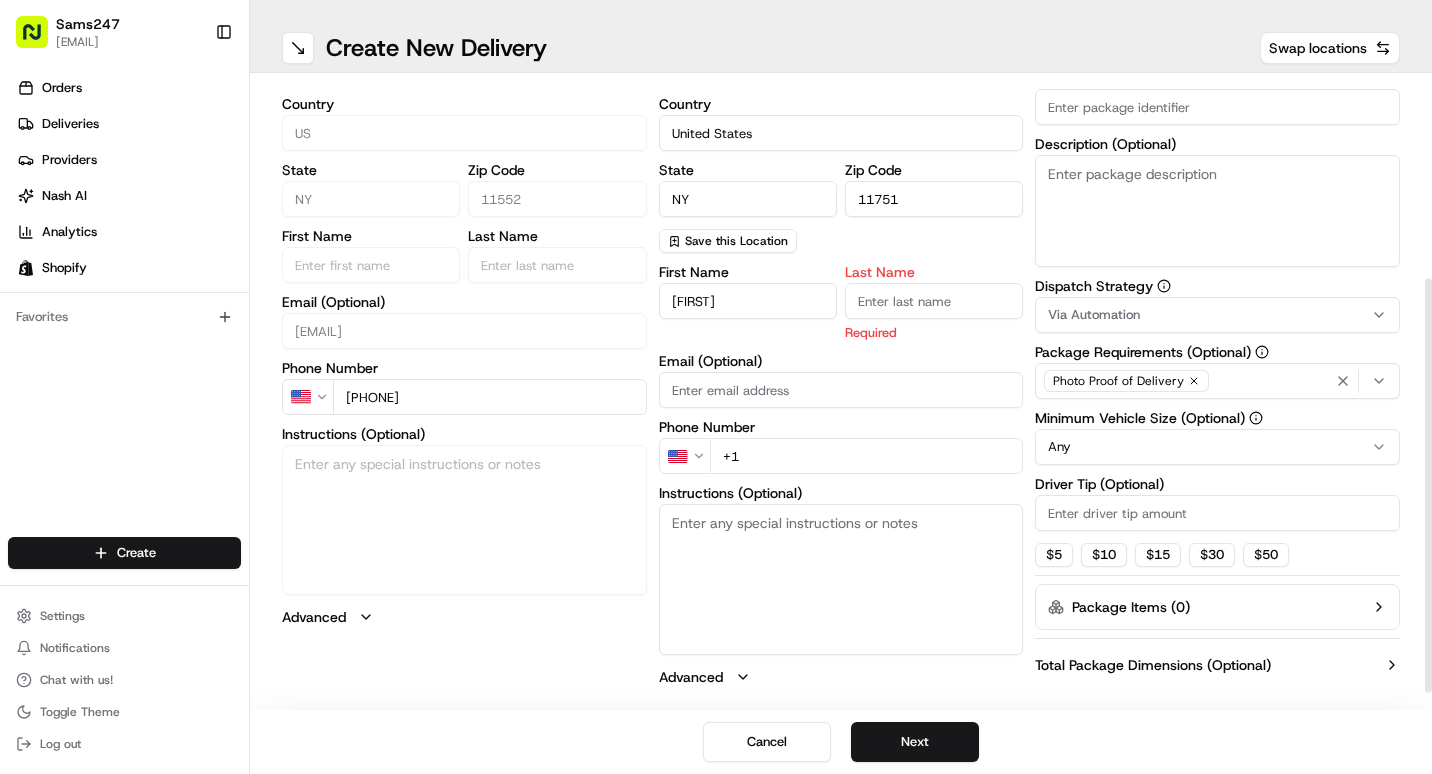 click on "Last Name" at bounding box center [934, 301] 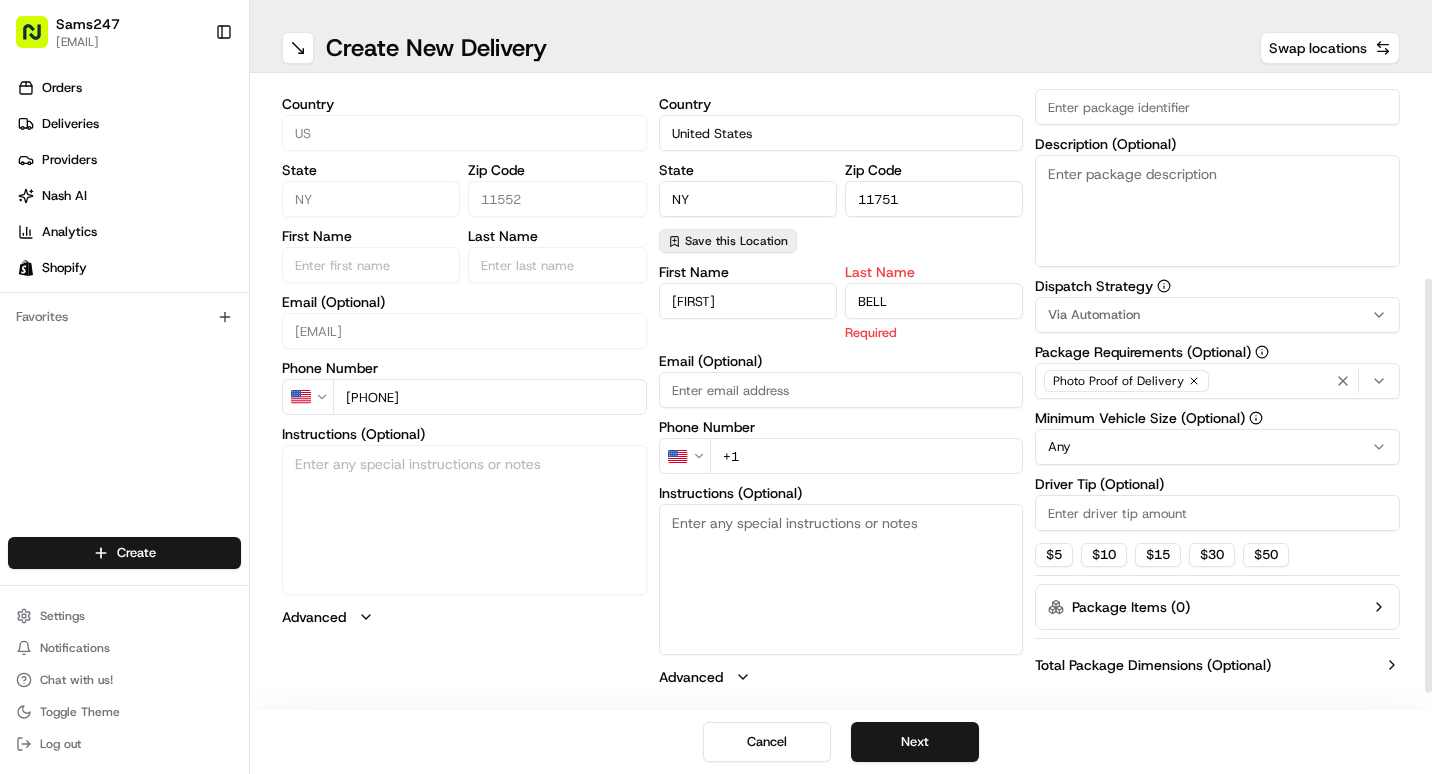 type on "BELL" 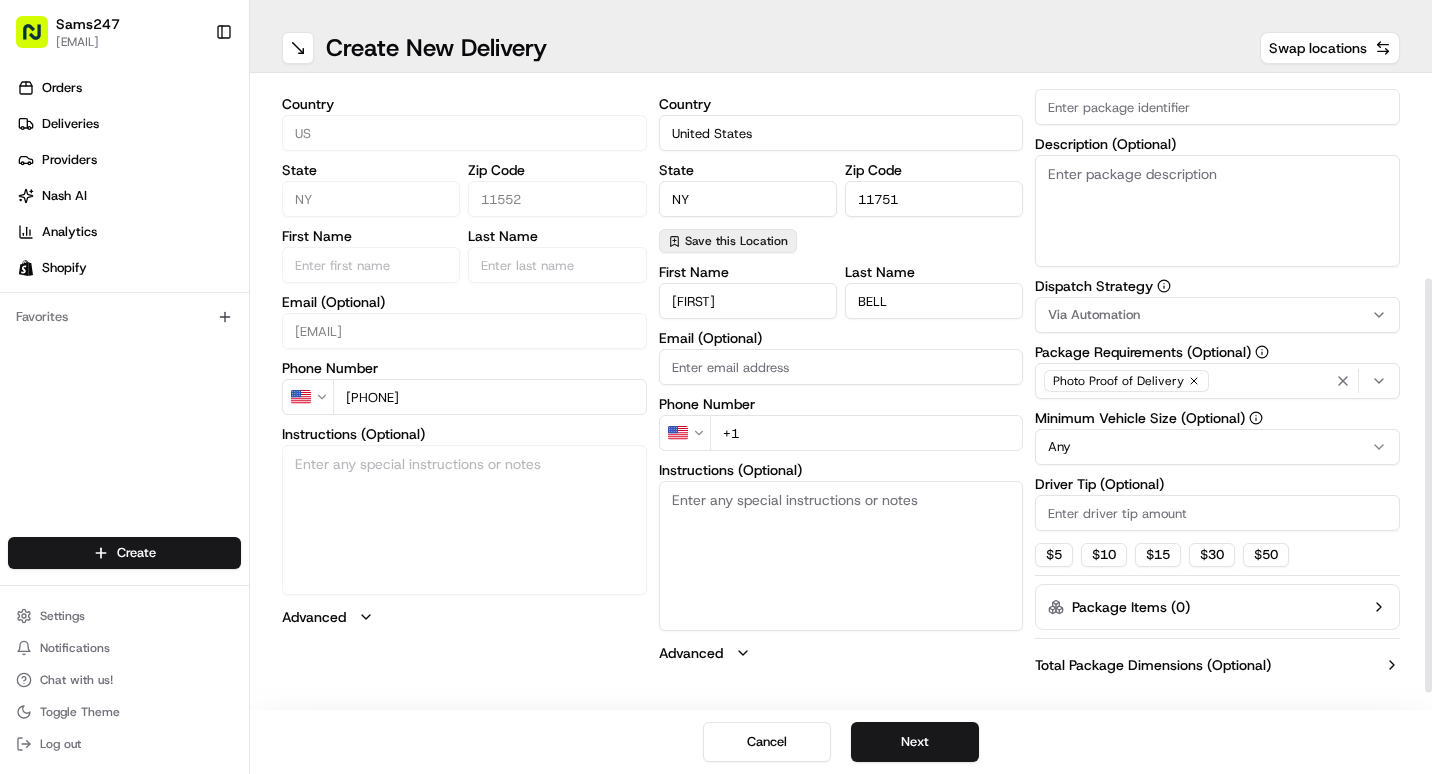 click on "Save this Location" at bounding box center [736, 241] 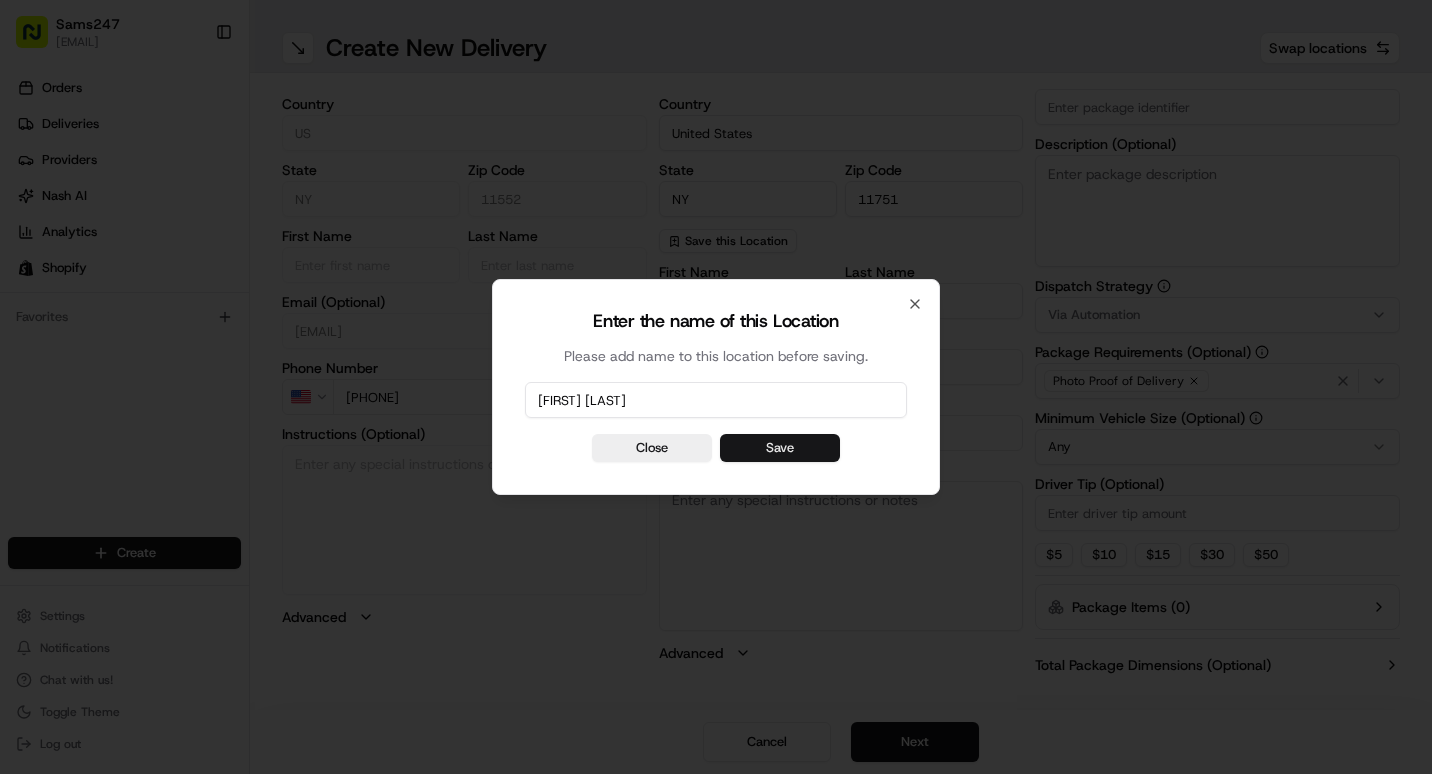 click on "Save" at bounding box center [780, 448] 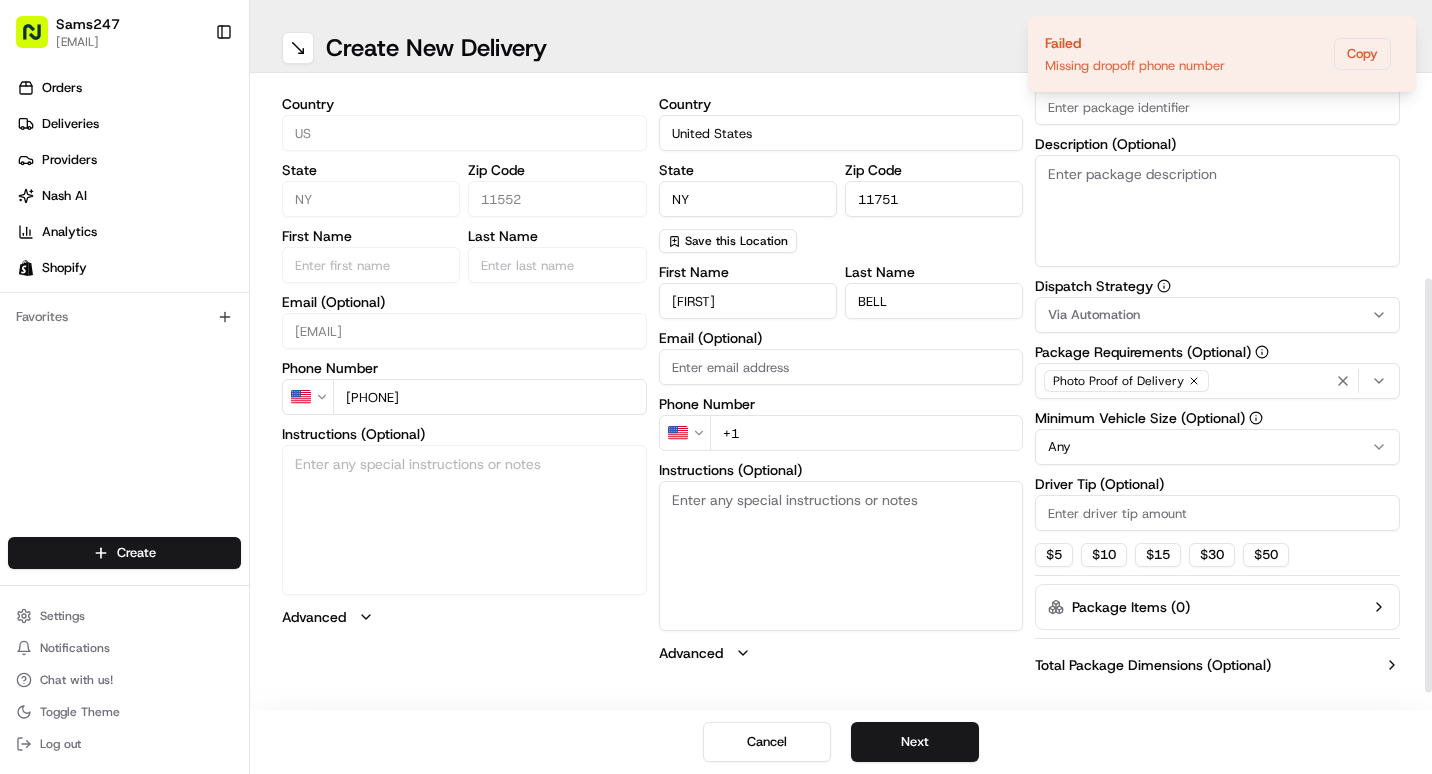 click on "+1" at bounding box center [867, 433] 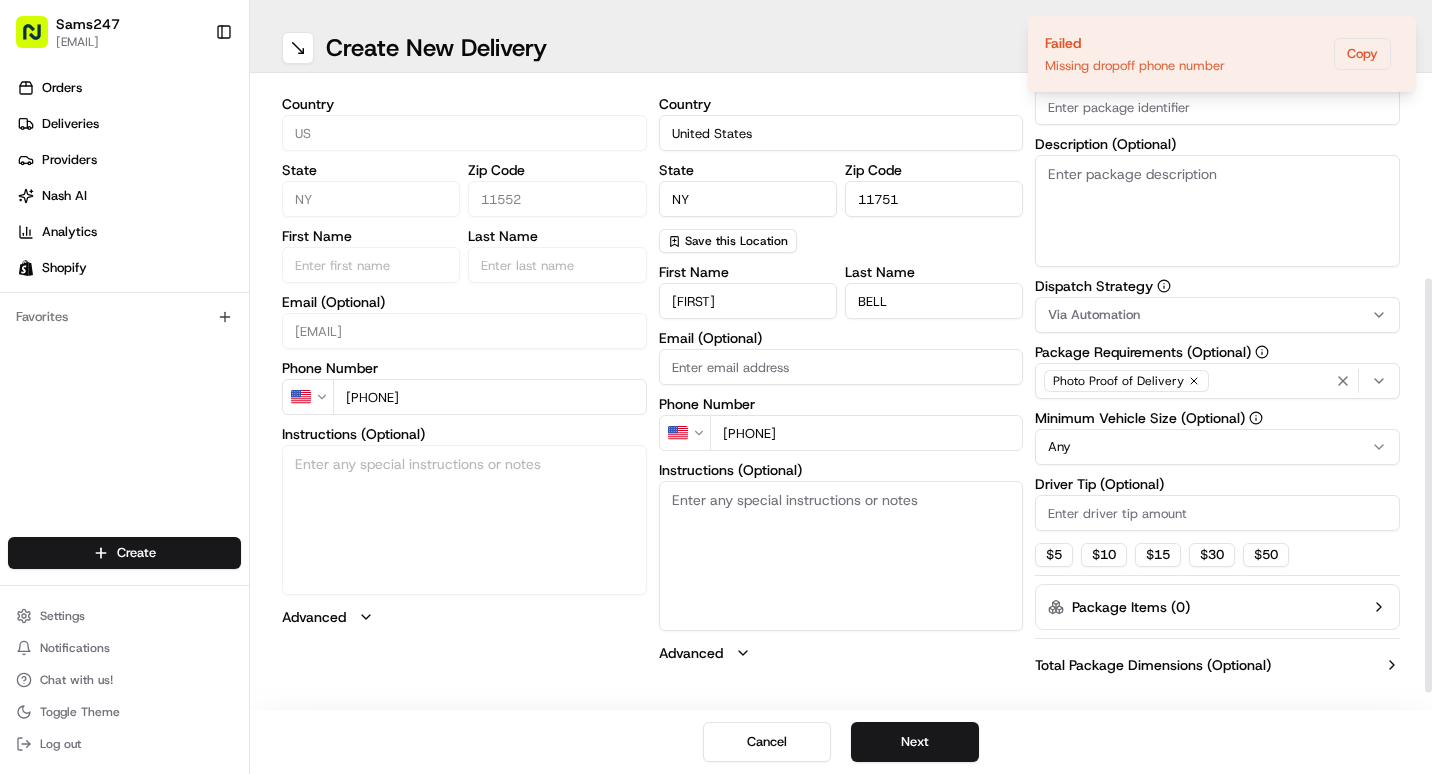 scroll, scrollTop: 100, scrollLeft: 0, axis: vertical 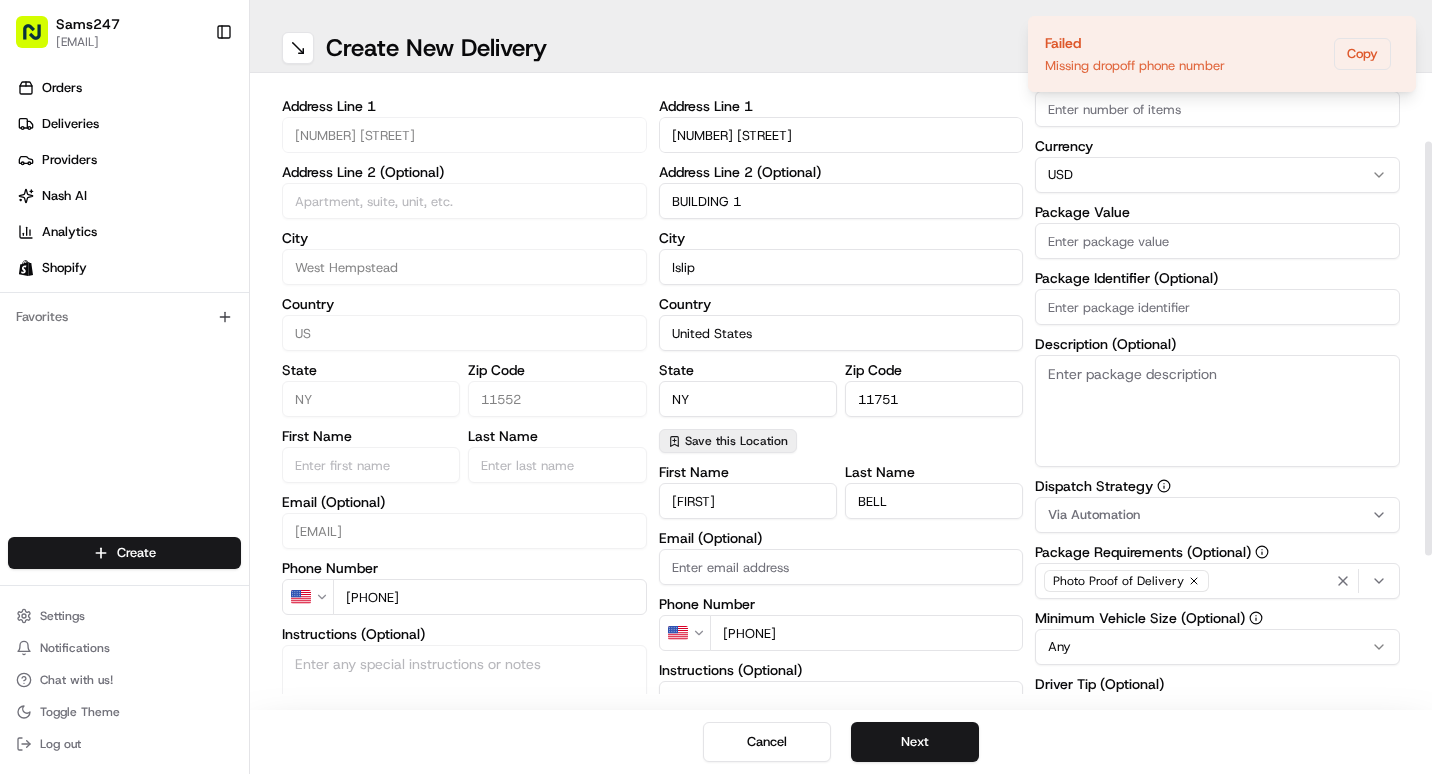 type on "+1 516 467 9967" 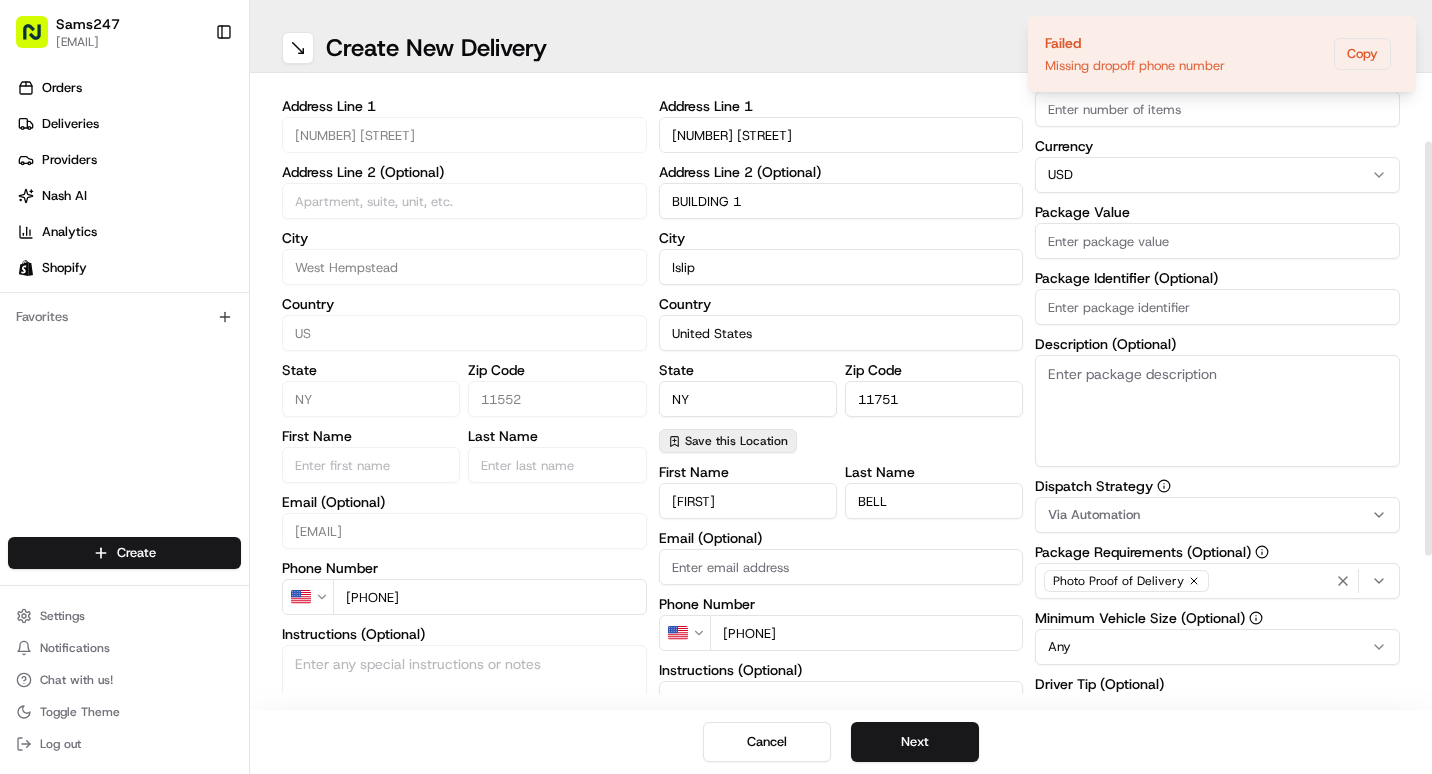 click on "Save this Location" at bounding box center [736, 441] 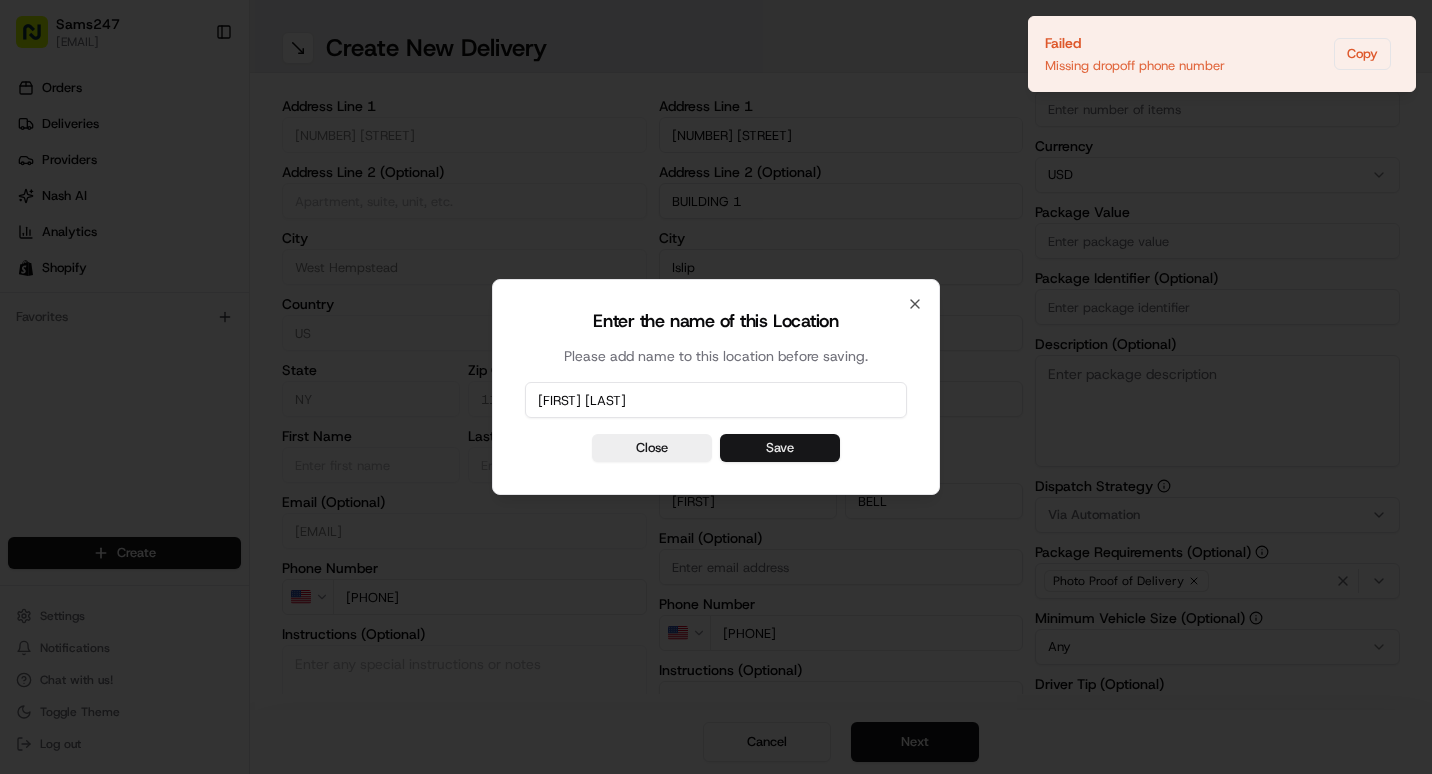 click on "Save" at bounding box center [780, 448] 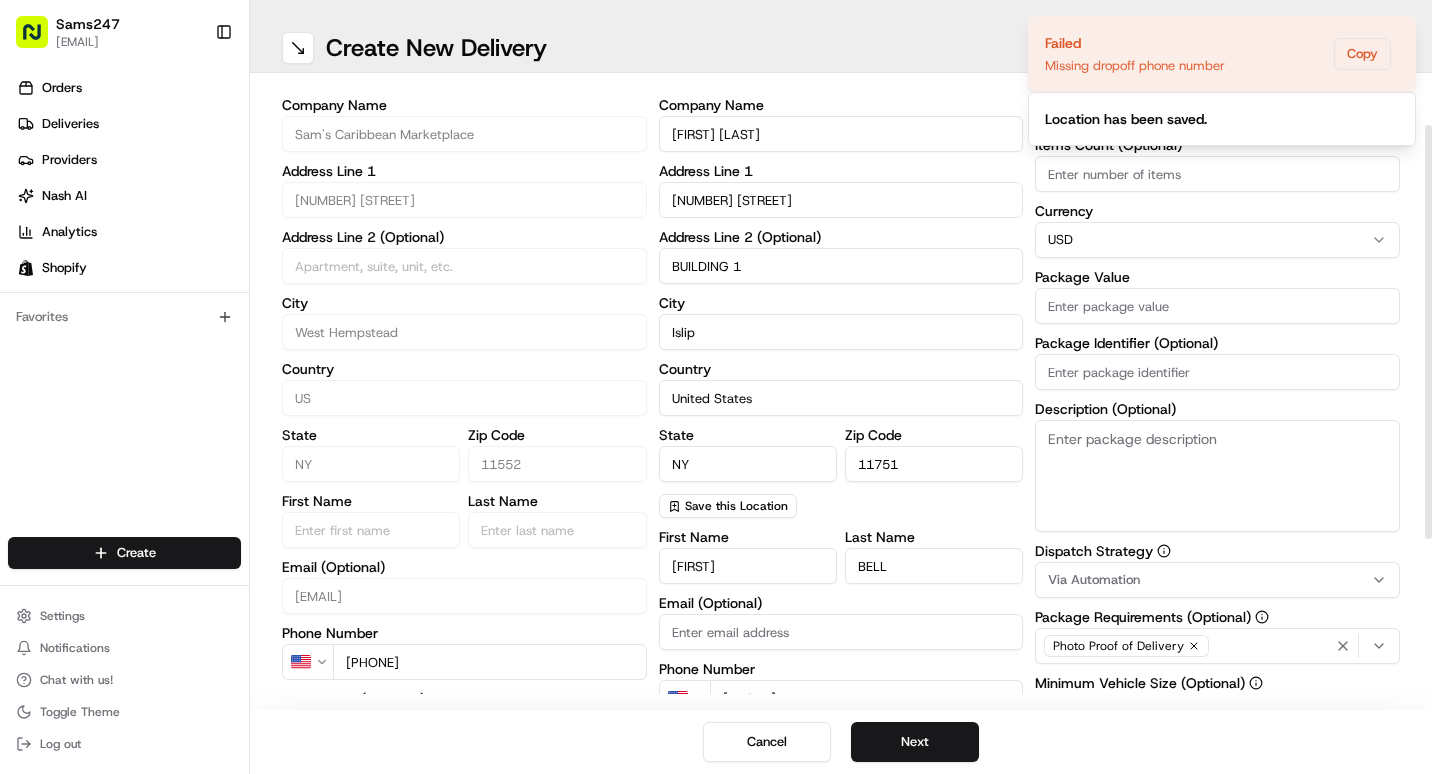 scroll, scrollTop: 0, scrollLeft: 0, axis: both 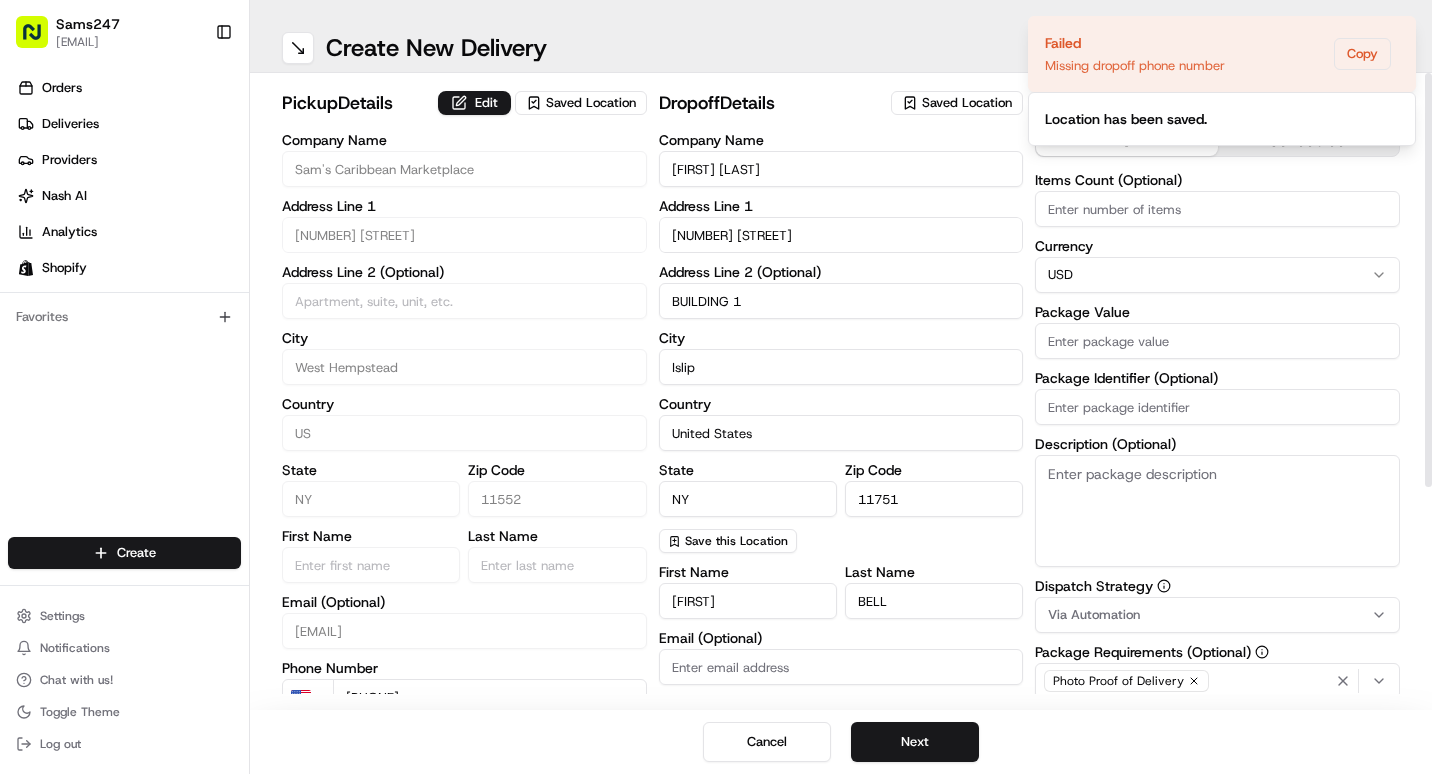 click on "Items Count (Optional)" at bounding box center (1217, 209) 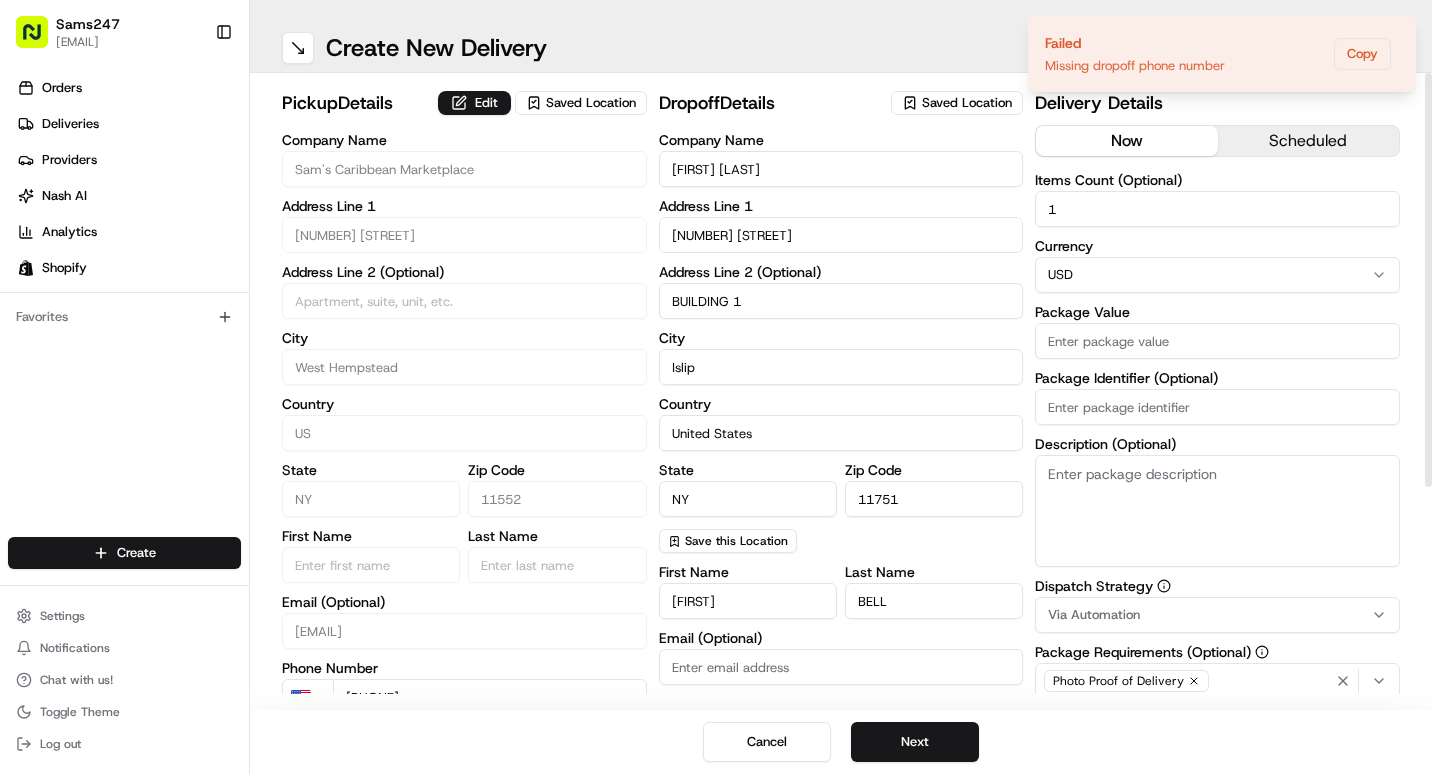 type on "1" 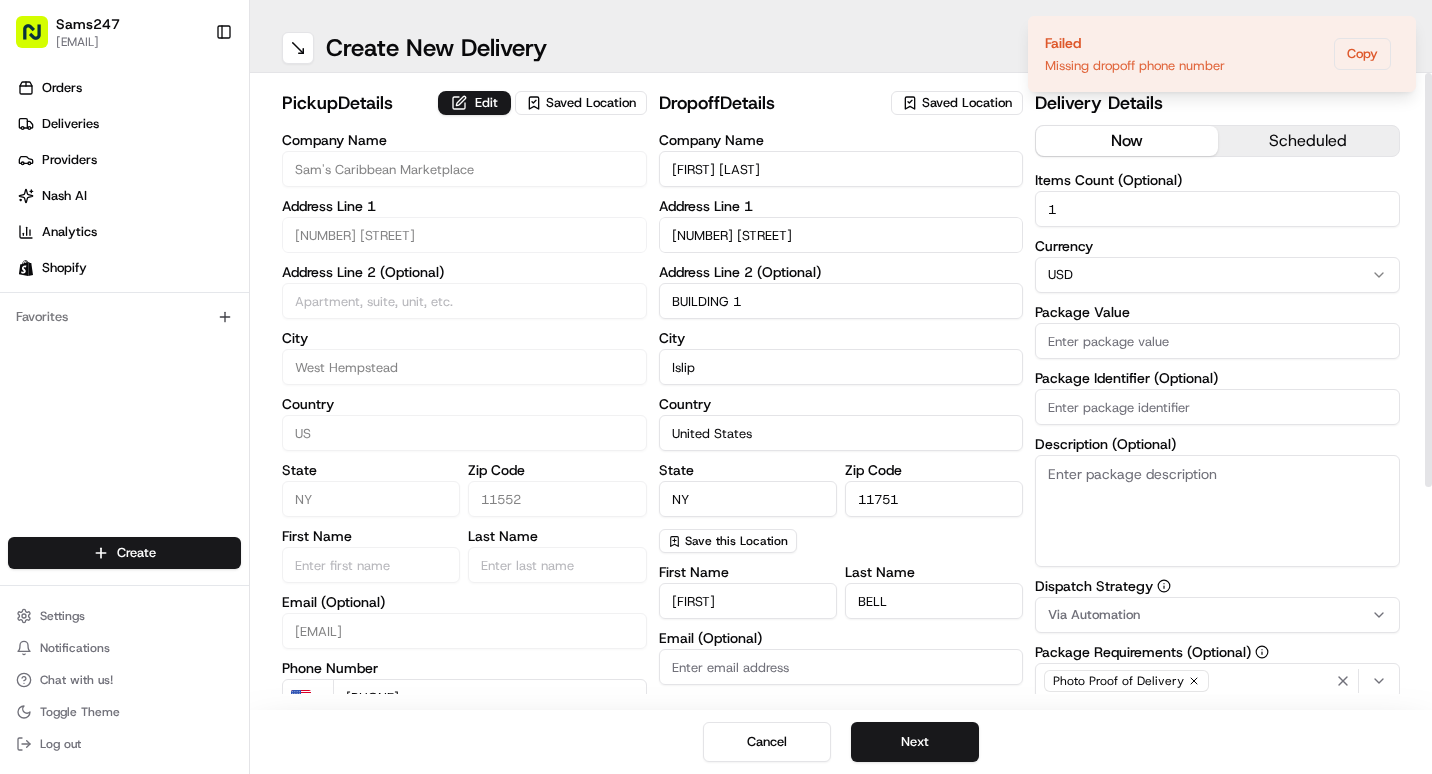 click on "Package Value" at bounding box center [1217, 341] 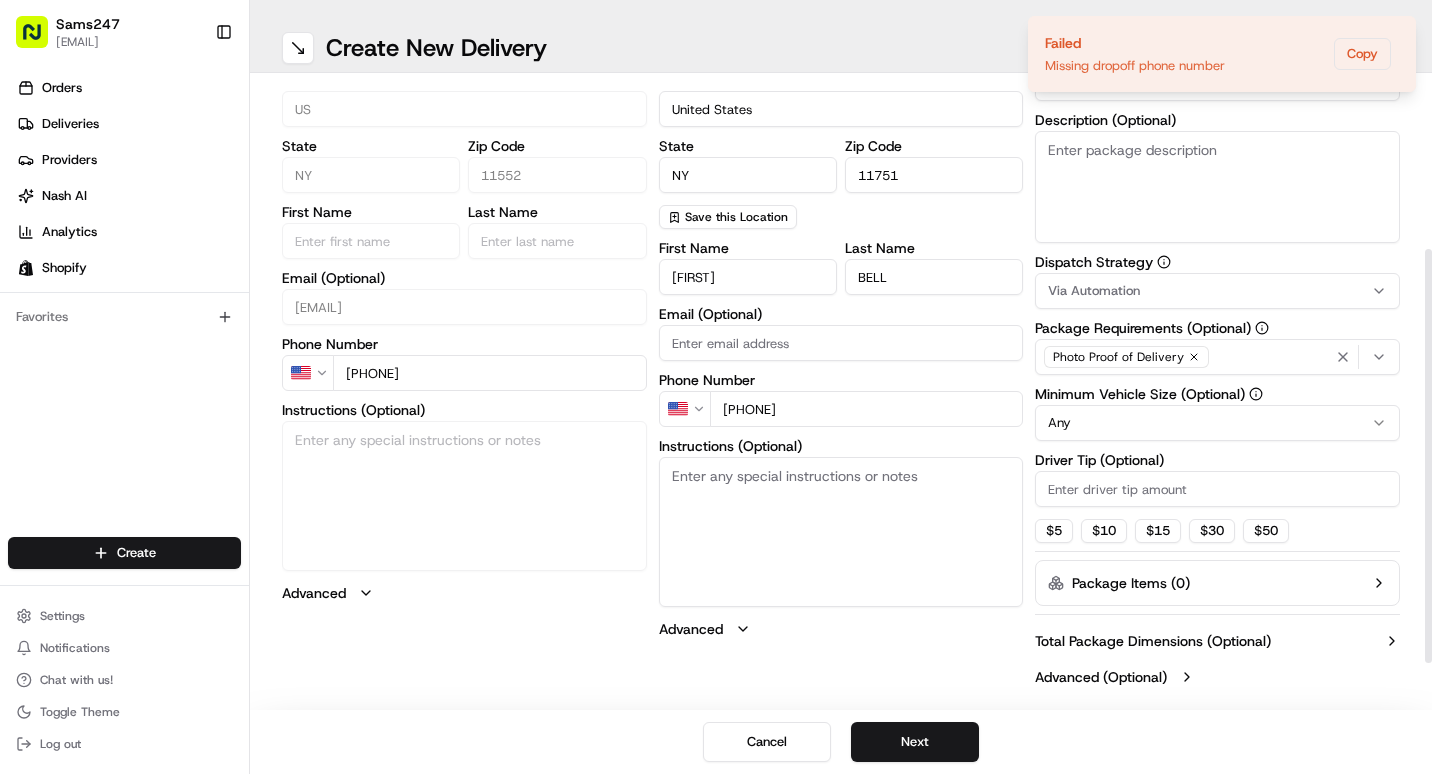 scroll, scrollTop: 325, scrollLeft: 0, axis: vertical 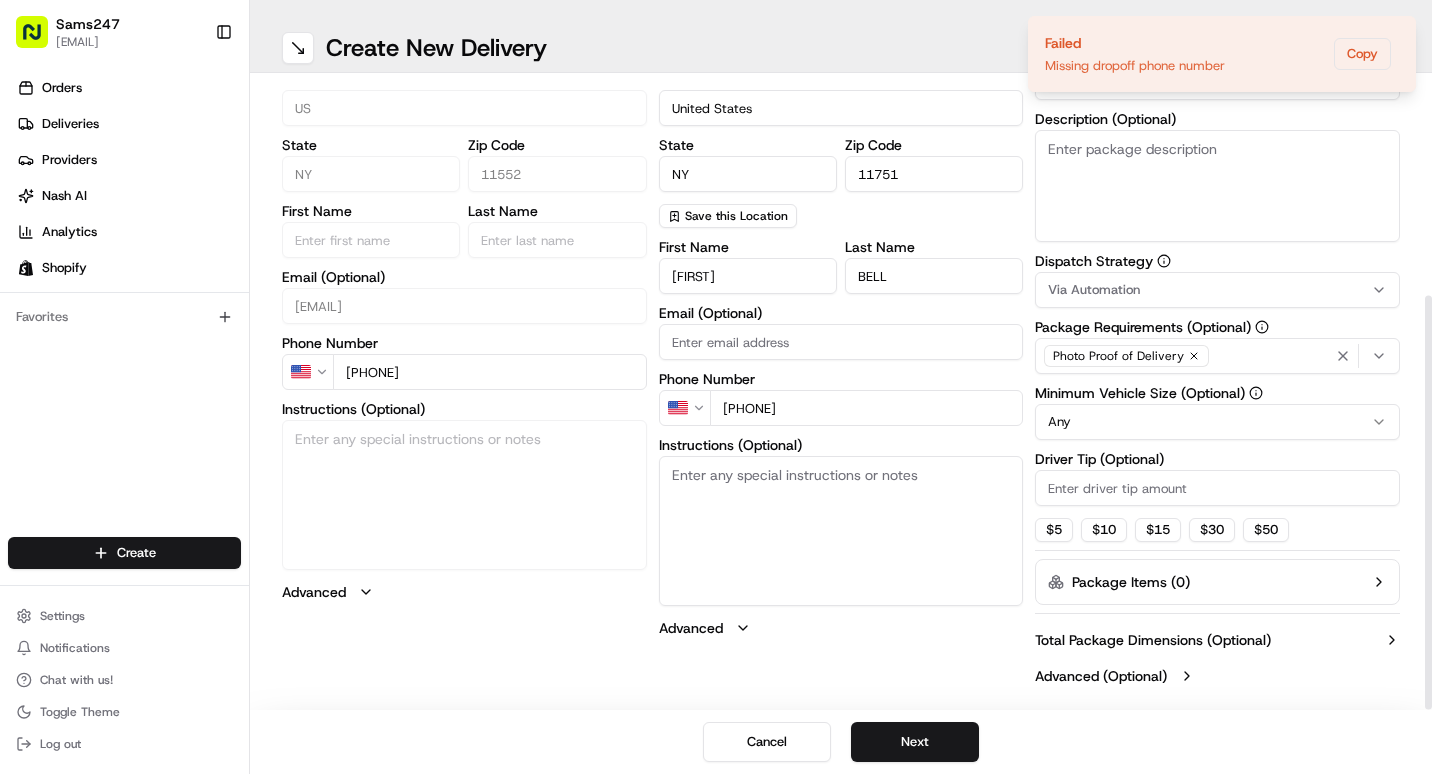 type on "40" 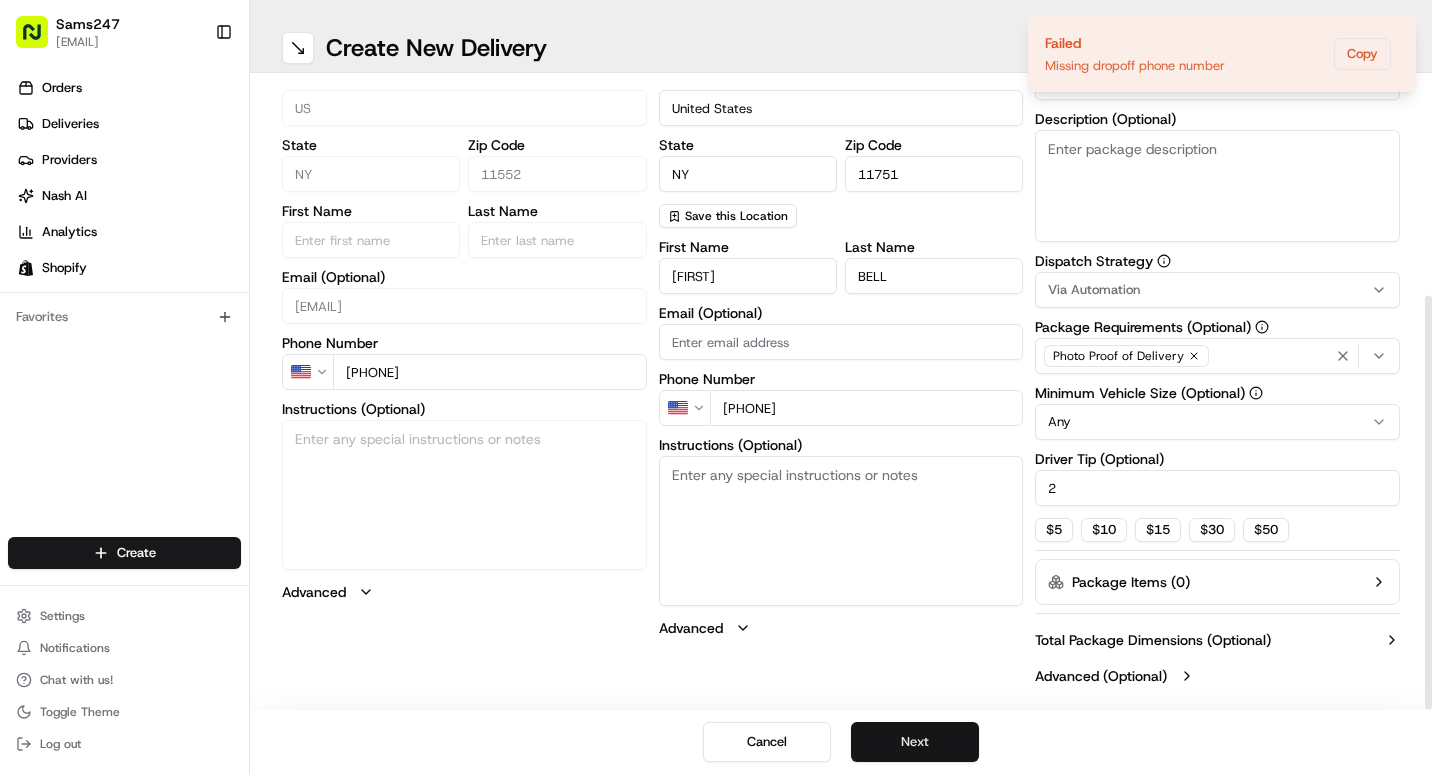 type on "2" 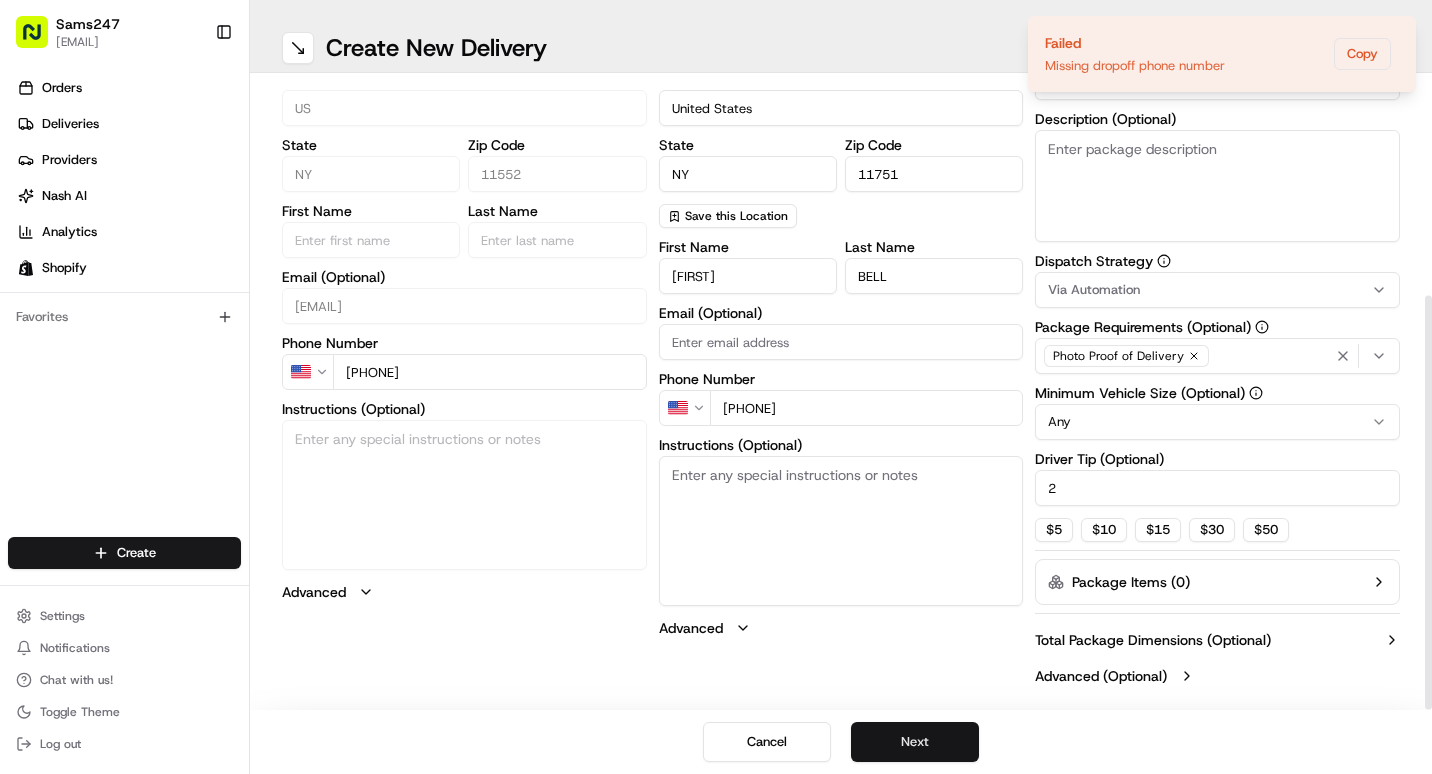 click on "Next" at bounding box center [915, 742] 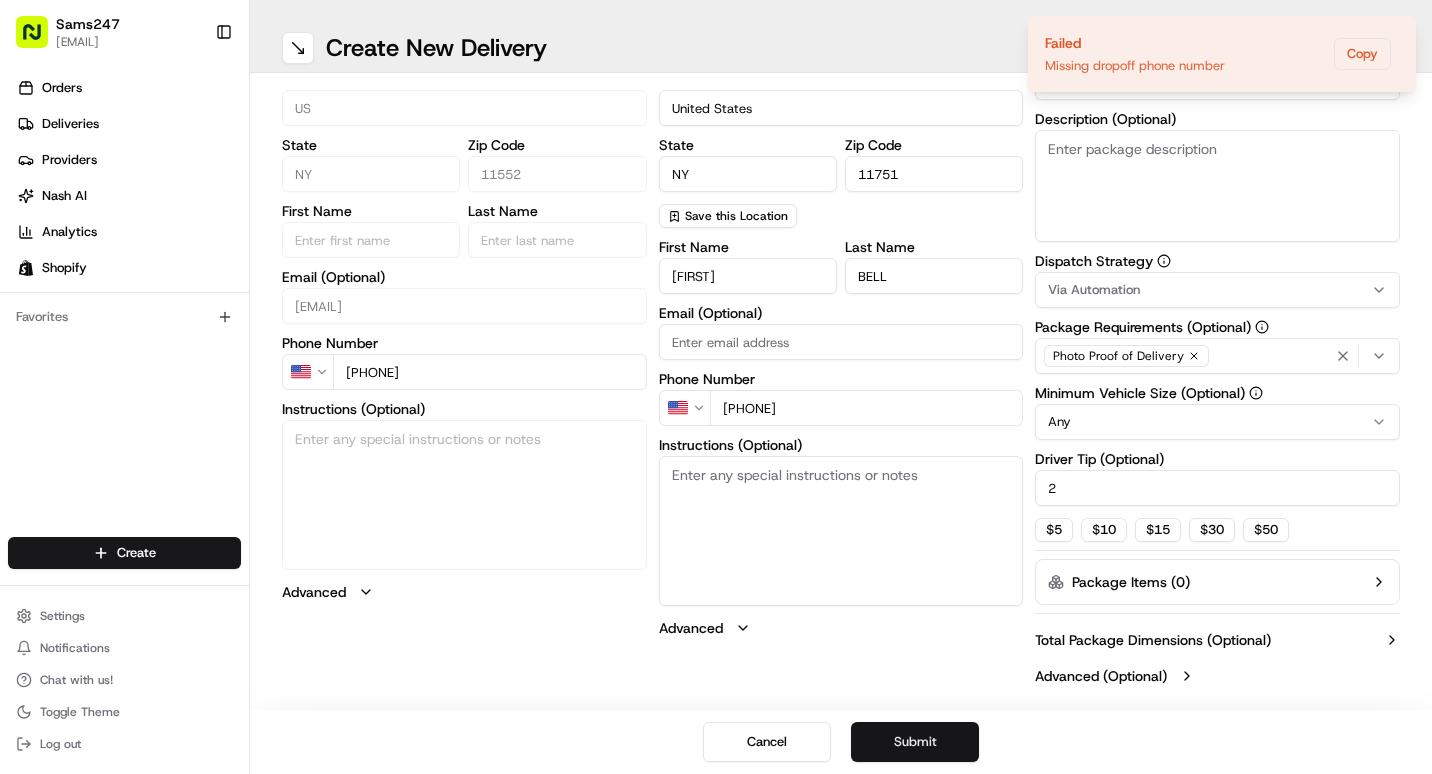 click on "Submit" at bounding box center (915, 742) 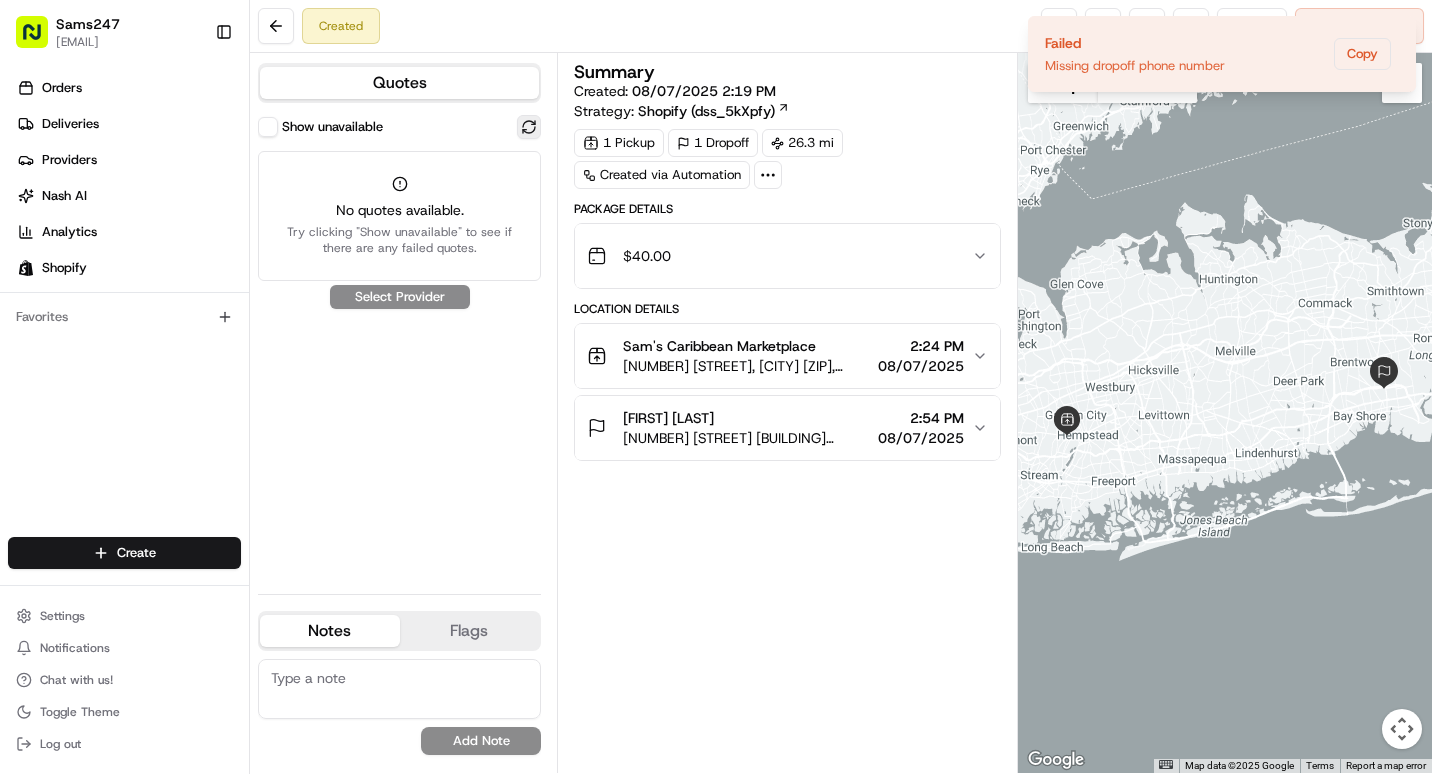 click at bounding box center (529, 127) 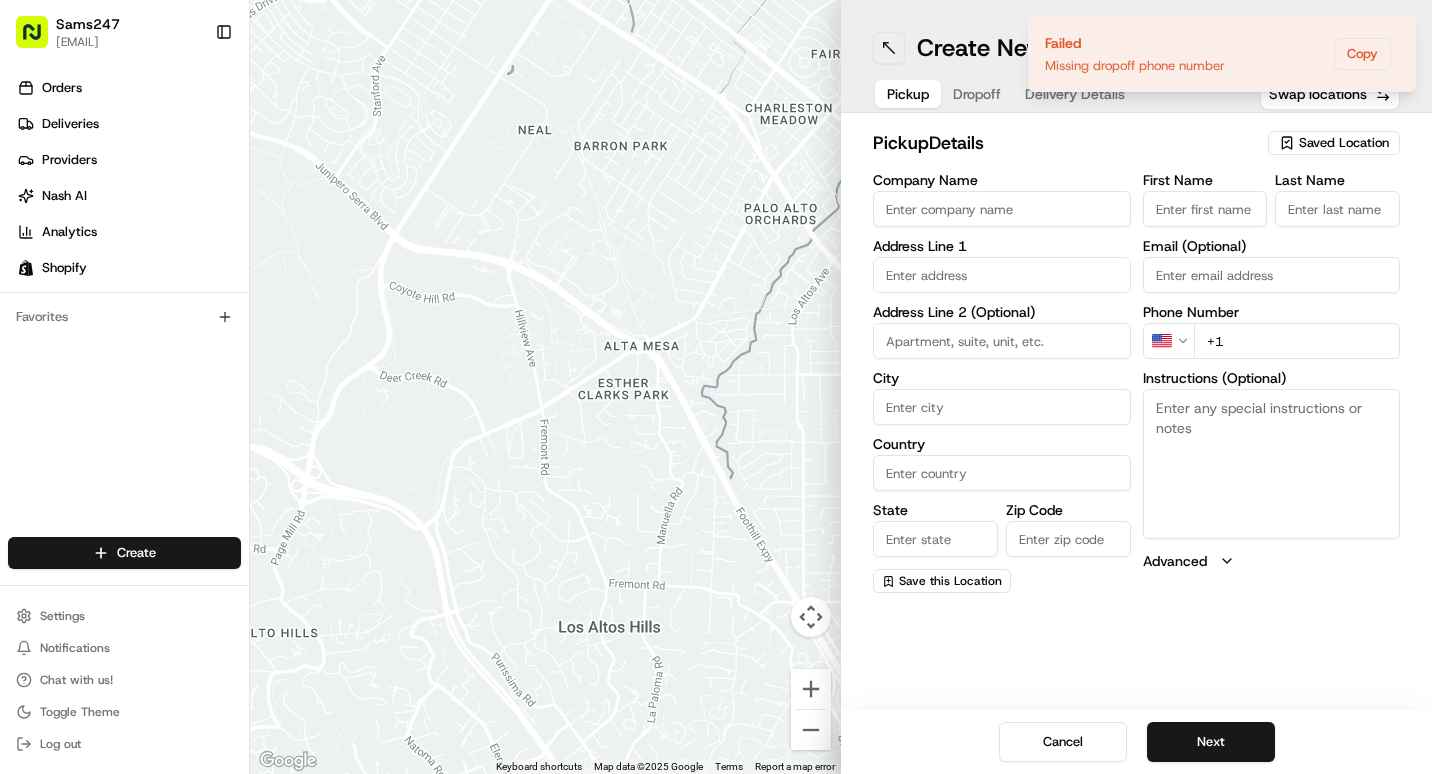 click at bounding box center (889, 48) 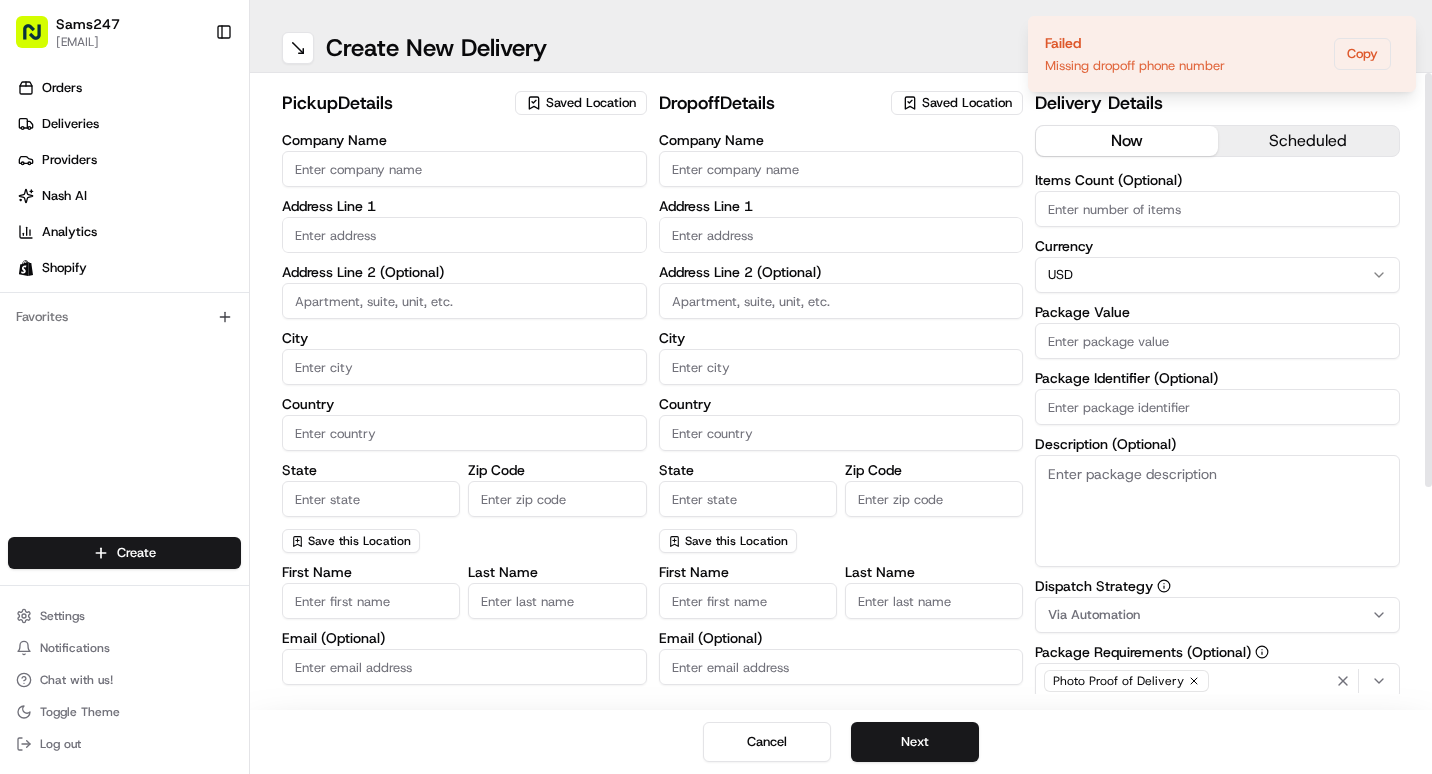 click on "Company Name" at bounding box center [464, 169] 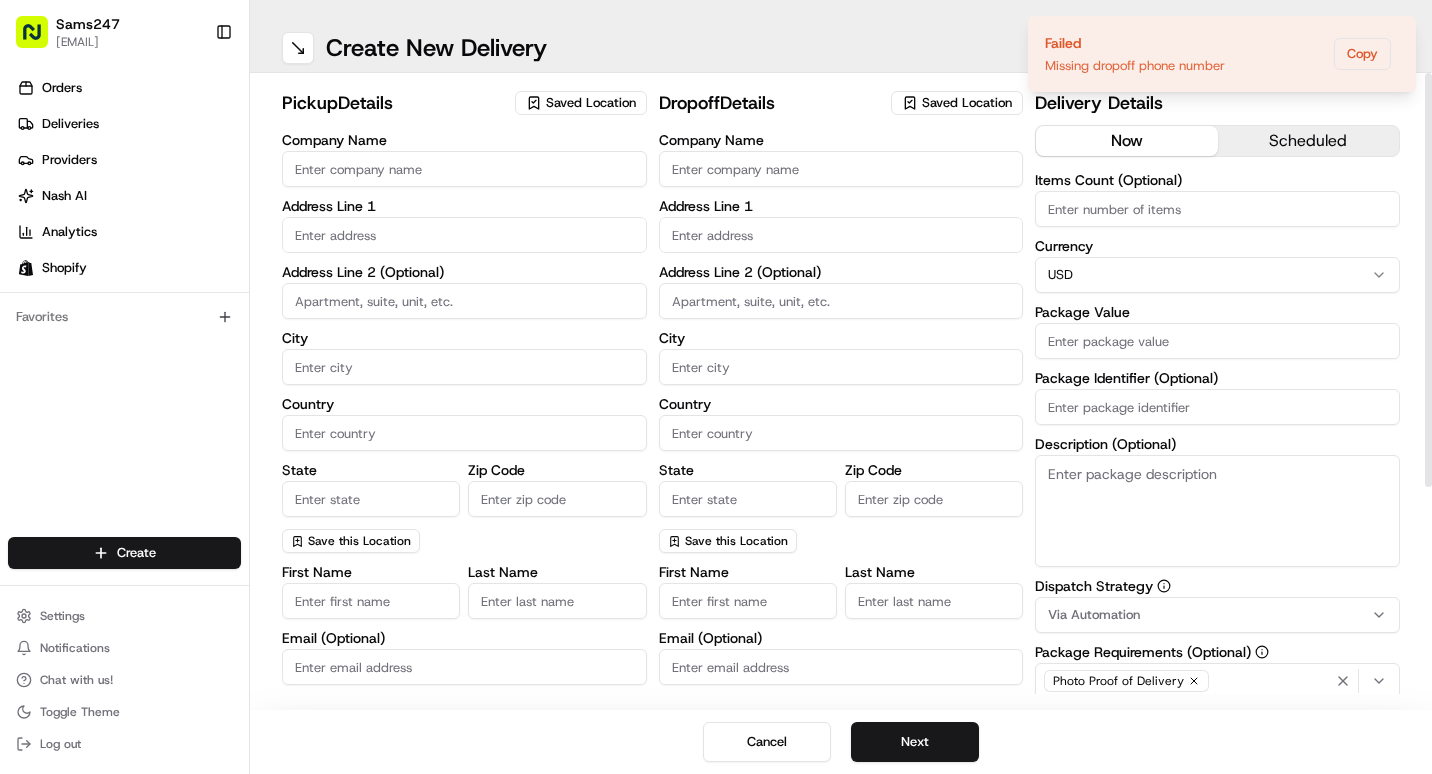 click on "Saved Location" at bounding box center (591, 103) 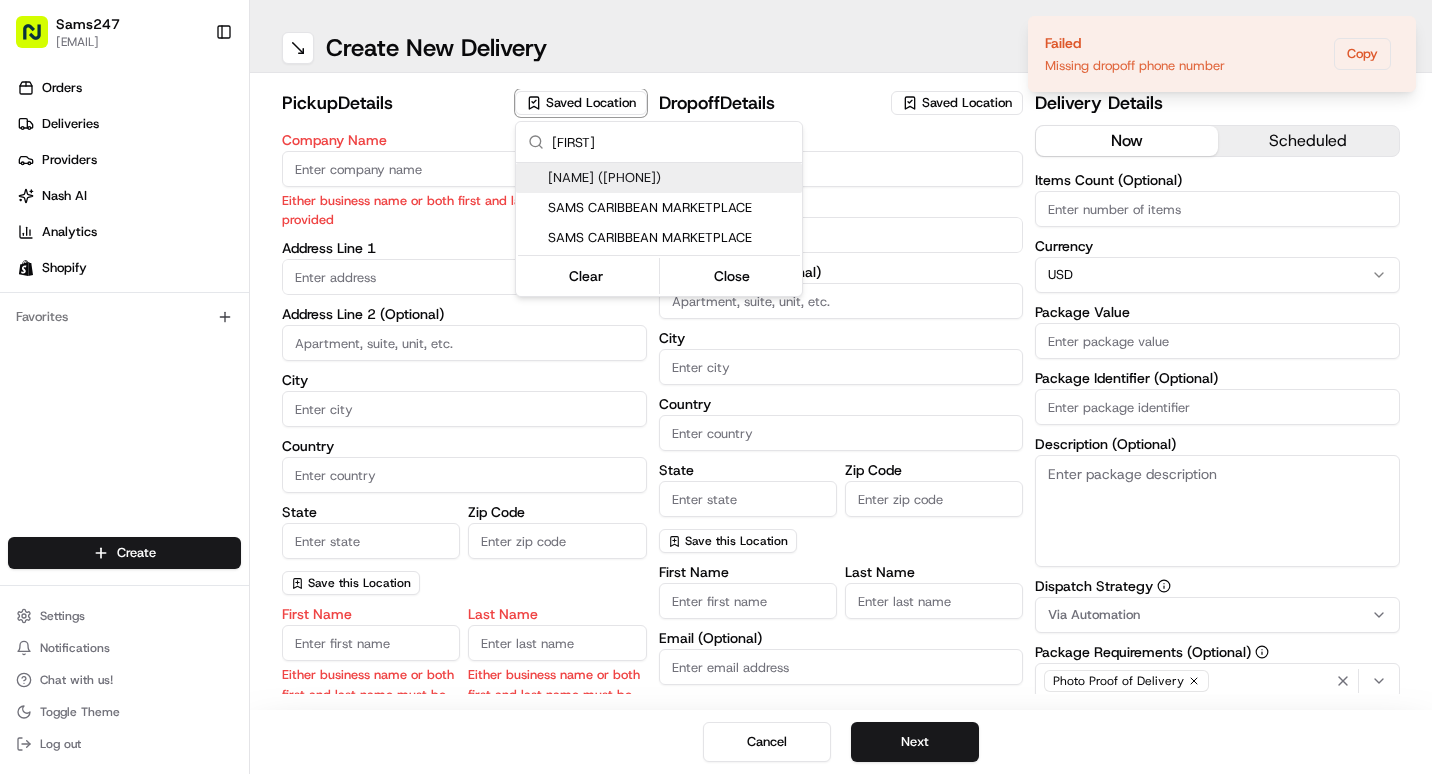 type on "SAM" 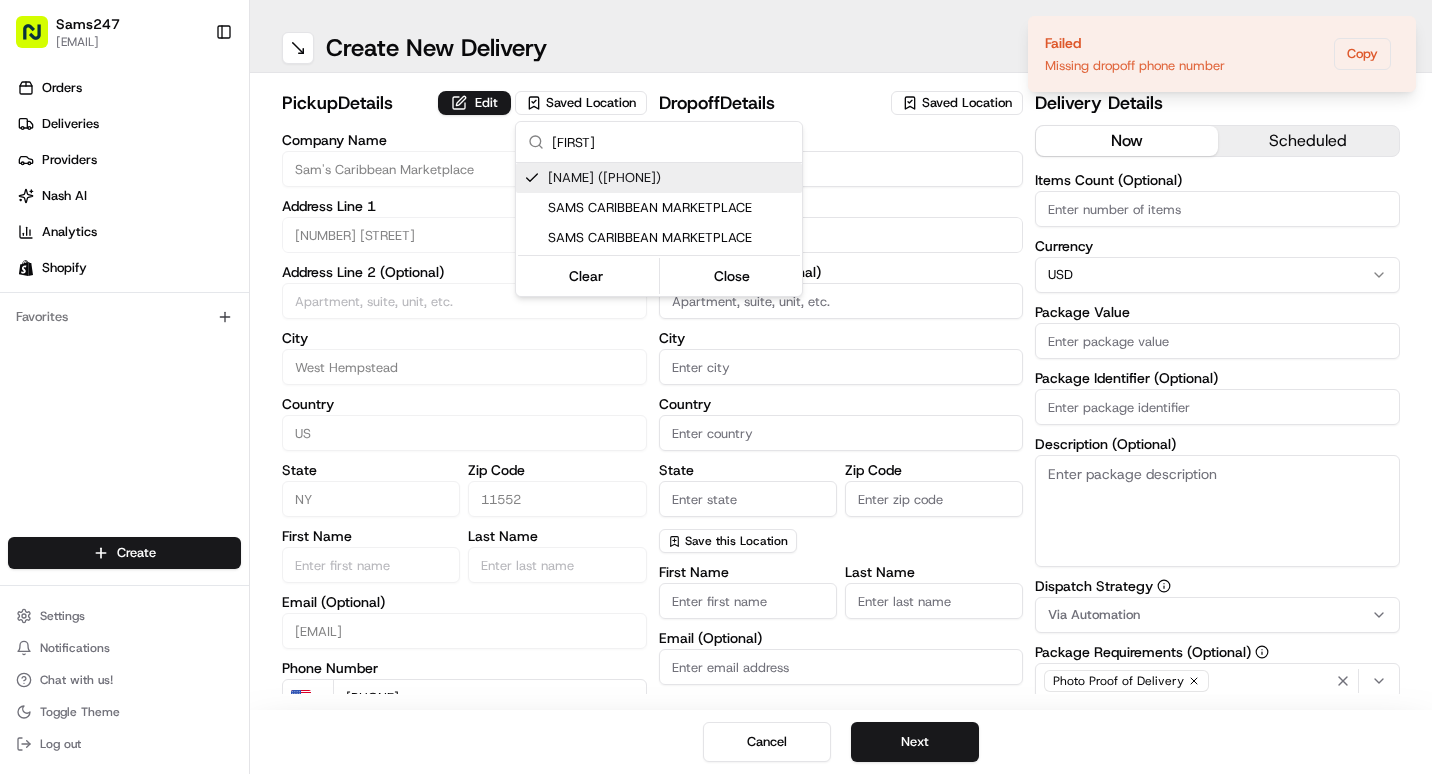 click on "Sams247 samscaribmanagement@gmail.com Toggle Sidebar Orders Deliveries Providers Nash AI Analytics Shopify Favorites Main Menu Members & Organization Organization Users Roles Preferences Customization Tracking Orchestration Automations Dispatch Strategy Locations Pickup Locations Dropoff Locations Billing Billing Refund Requests Integrations Notification Triggers Webhooks API Keys Request Logs Create Settings Notifications Chat with us! Toggle Theme Log out ← Move left → Move right ↑ Move up ↓ Move down + Zoom in - Zoom out Home Jump left by 75% End Jump right by 75% Page Up Jump up by 75% Page Down Jump down by 75% Map Data Map data ©2025 Google Map data ©2025 Google 2 m  Click to toggle between metric and imperial units Terms Create New Delivery Swap locations pickup  Details  Edit Saved Location Company Name Sam's Caribbean Marketplace Address Line 1 225 Hempstead Turnpike Address Line 2 (Optional) City West Hempstead Country US State NY Zip Code 11552 First Name Last Name US US" at bounding box center (716, 387) 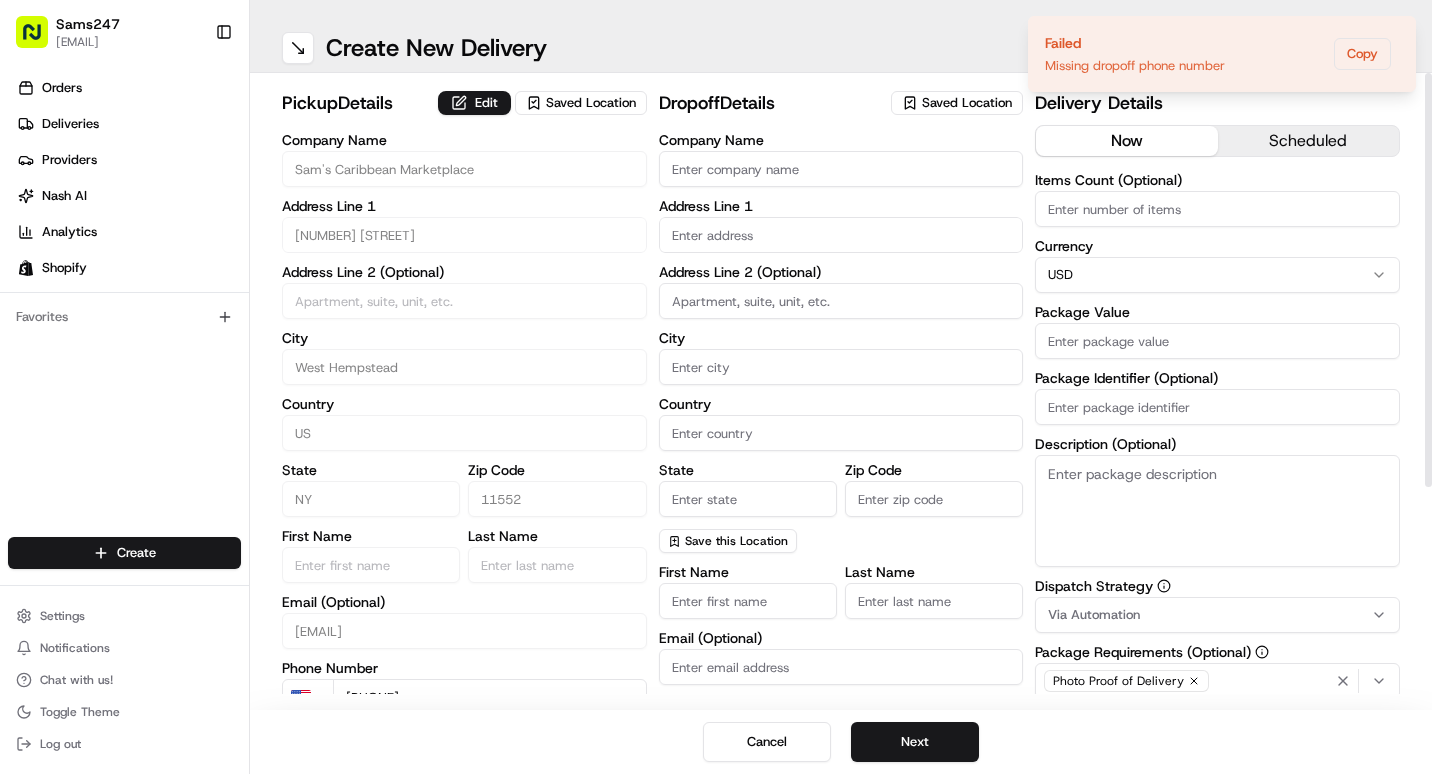 click on "Company Name" at bounding box center [841, 169] 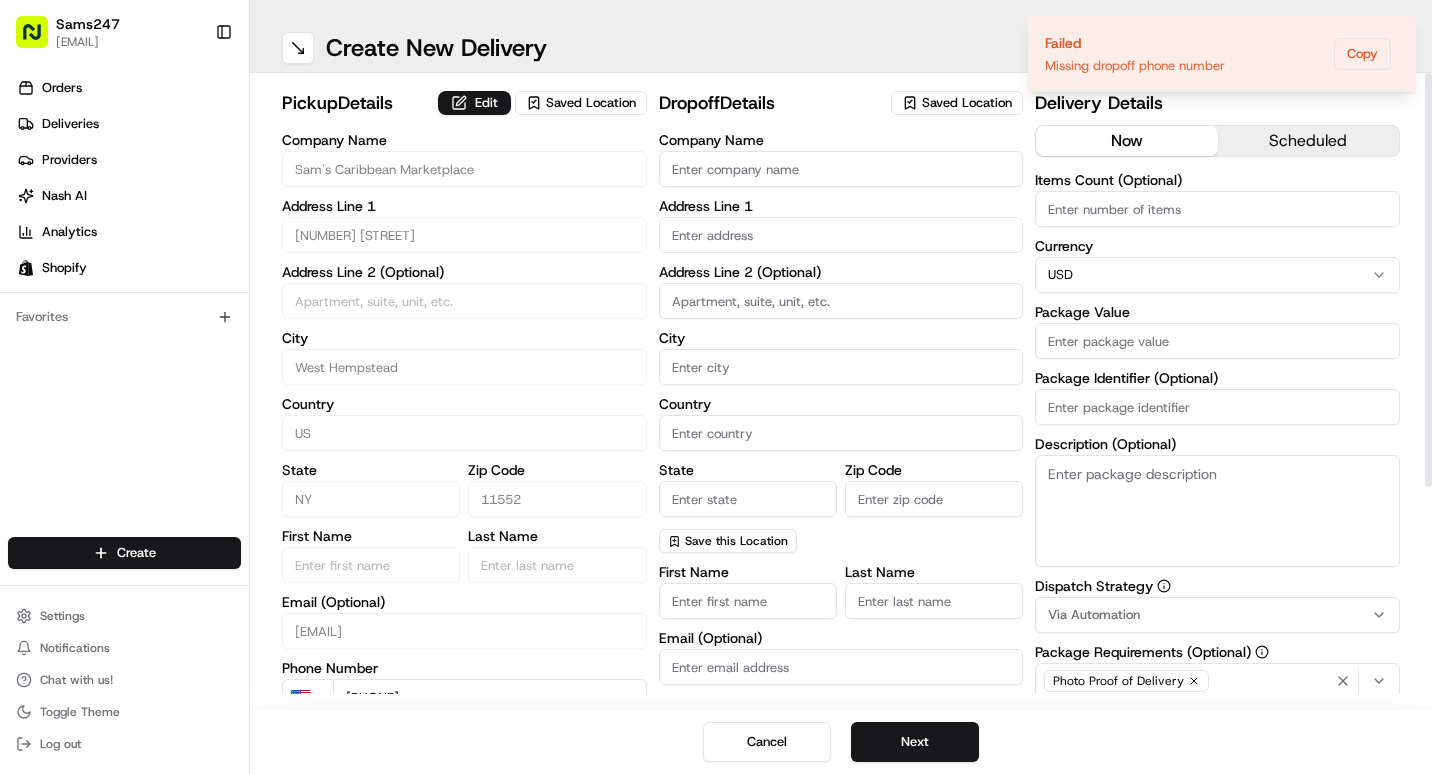 click on "Saved Location" at bounding box center [957, 103] 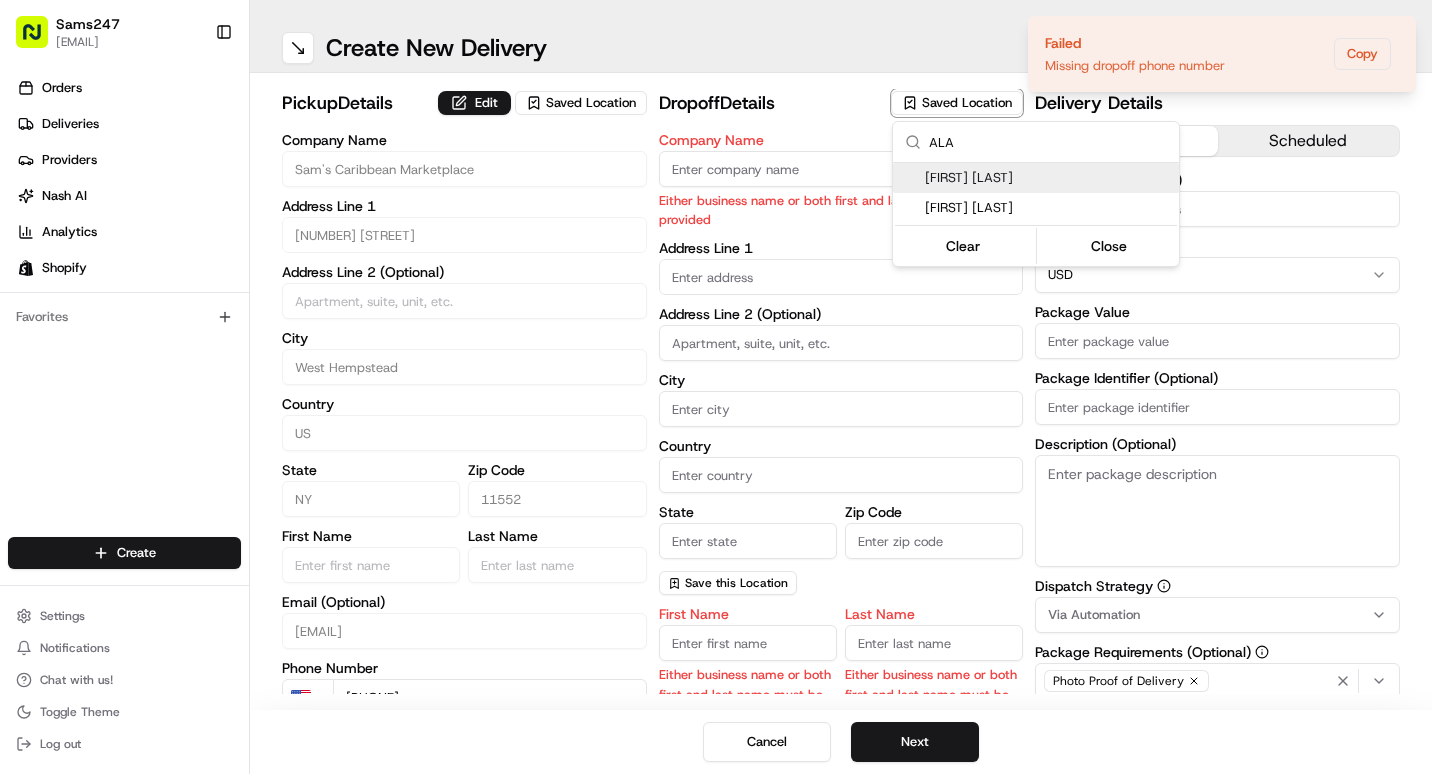 type on "ALA" 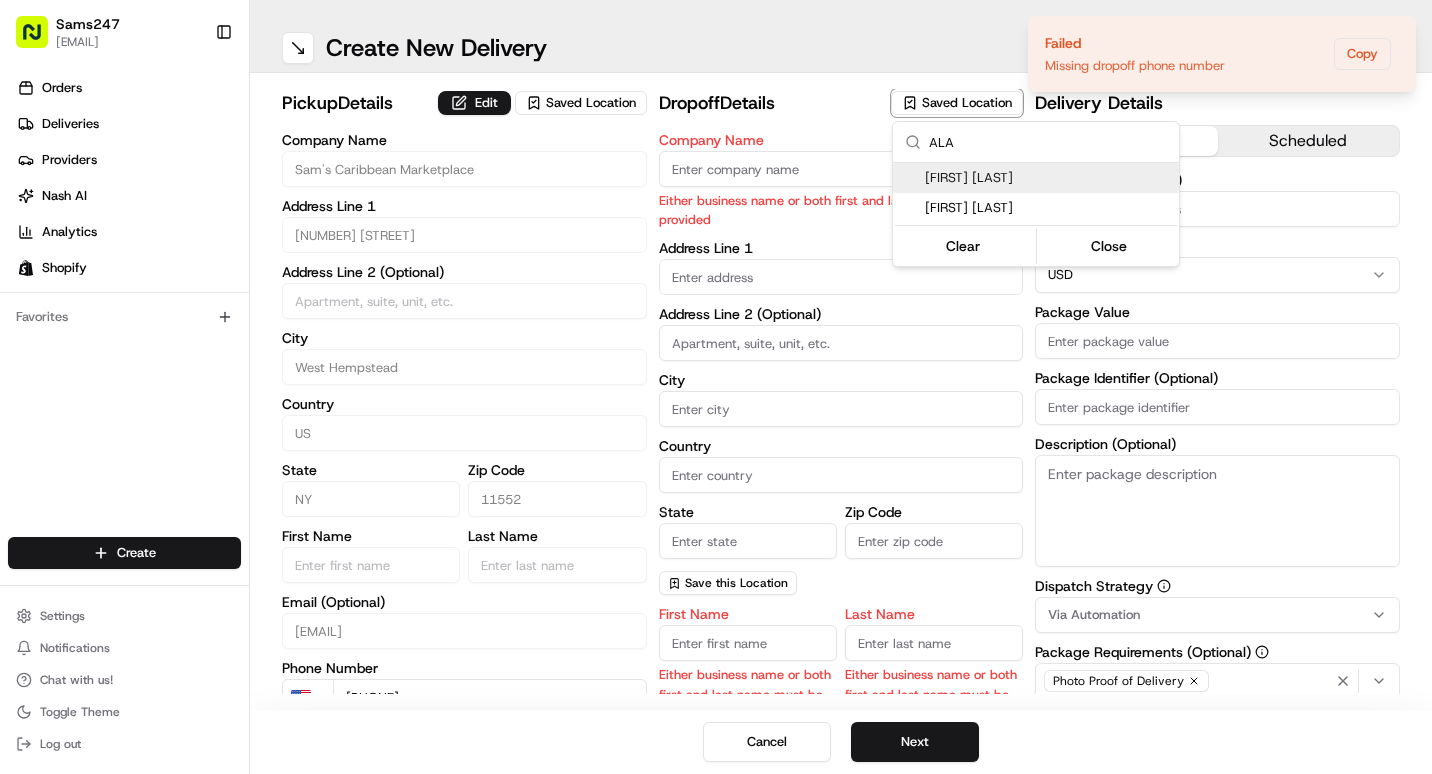 click on "[FIRST] [LAST]" at bounding box center [1048, 178] 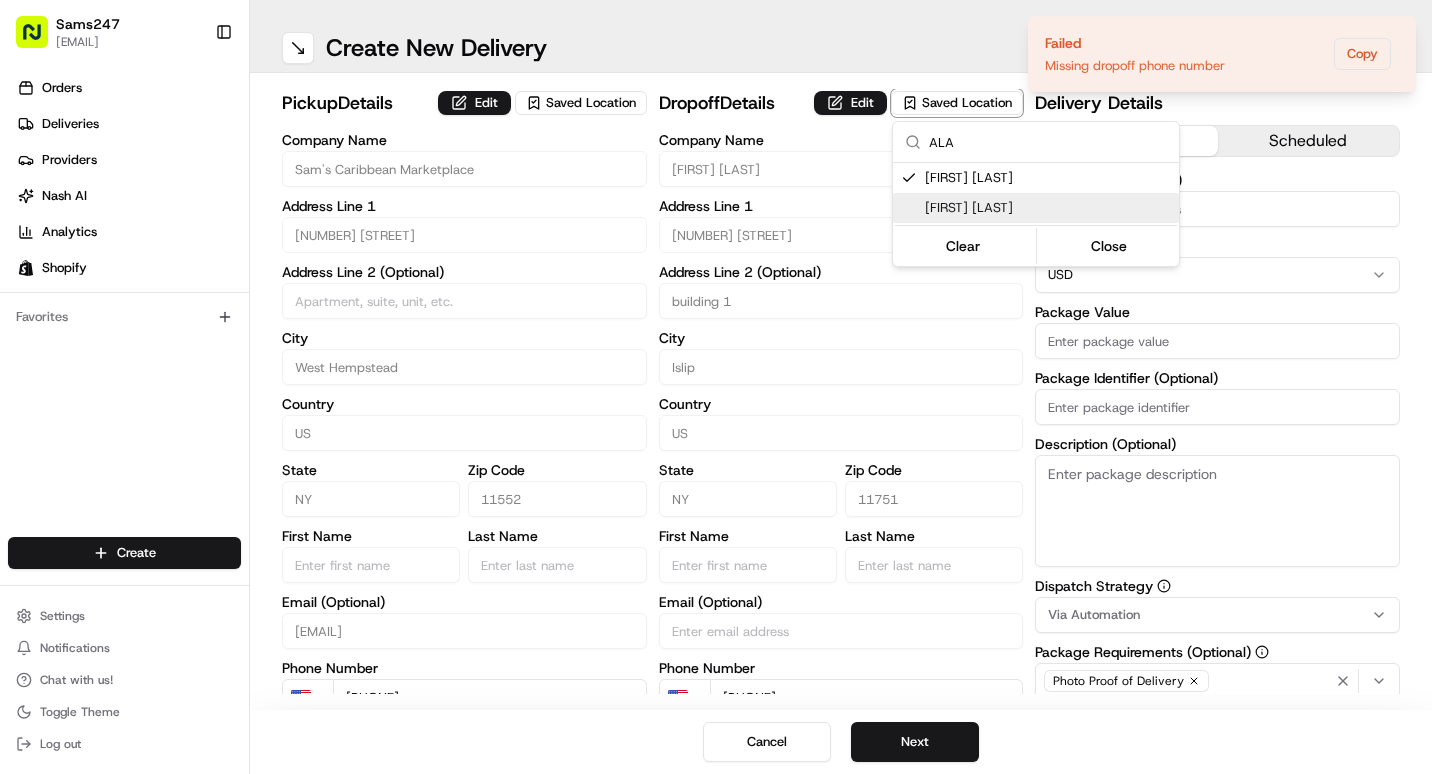 click on "[FIRST] [LAST]" at bounding box center [1048, 208] 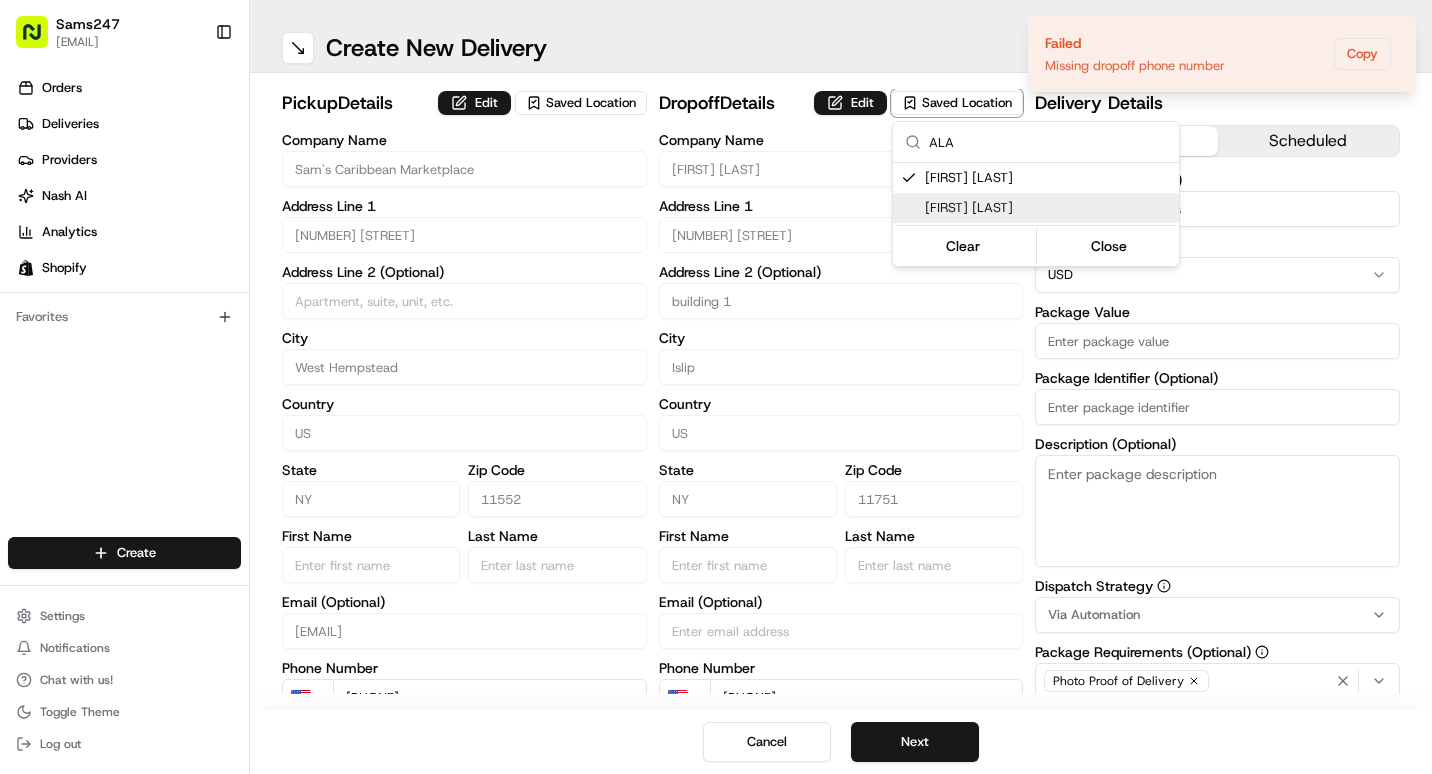 type on "[FIRST] [LAST]" 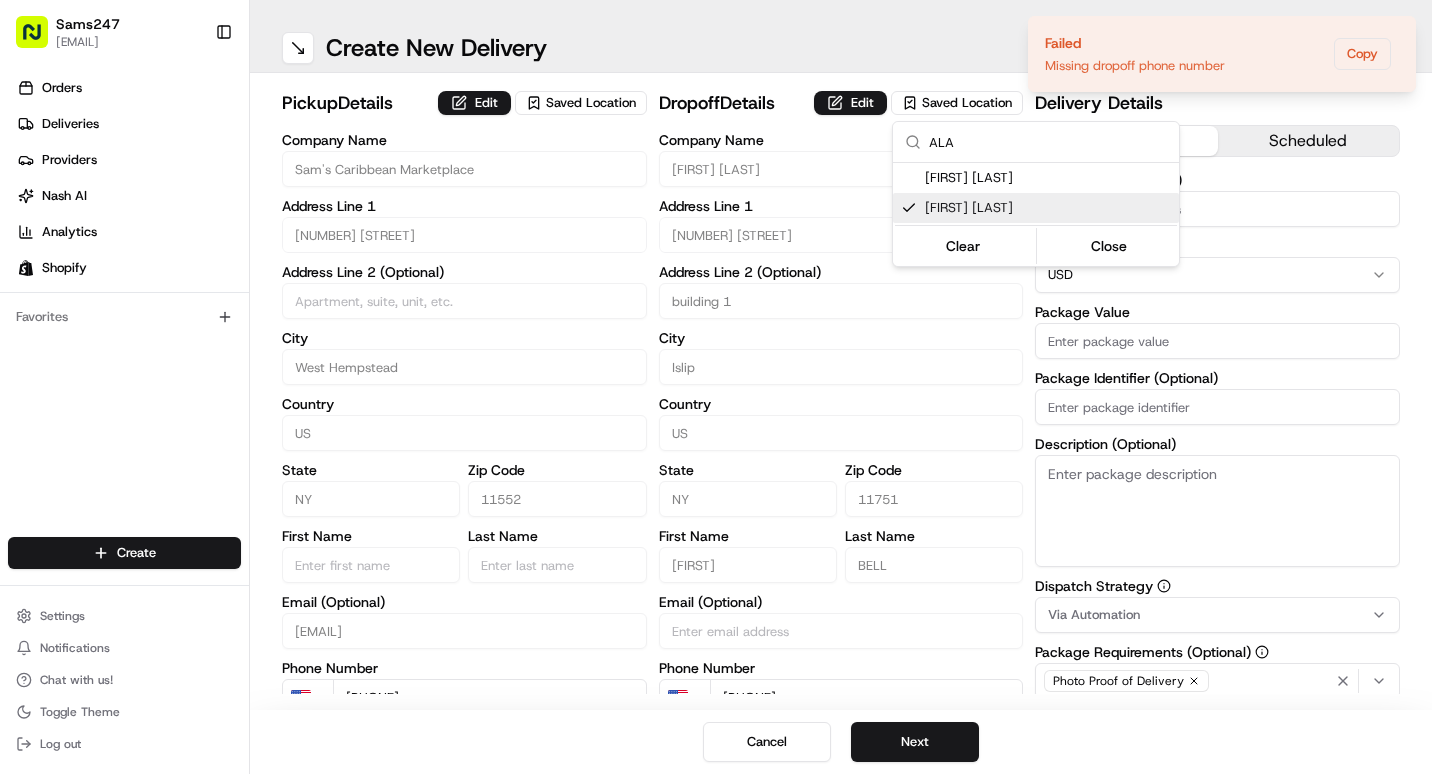 click on "Sams247 samscaribmanagement@gmail.com Toggle Sidebar Orders Deliveries Providers Nash AI Analytics Shopify Favorites Main Menu Members & Organization Organization Users Roles Preferences Customization Tracking Orchestration Automations Dispatch Strategy Locations Pickup Locations Dropoff Locations Billing Billing Refund Requests Integrations Notification Triggers Webhooks API Keys Request Logs Create Settings Notifications Chat with us! Toggle Theme Log out ← Move left → Move right ↑ Move up ↓ Move down + Zoom in - Zoom out Home Jump left by 75% End Jump right by 75% Page Up Jump up by 75% Page Down Jump down by 75% Map Data Map data ©2025 Google Map data ©2025 Google 200 km  Click to toggle between metric and imperial units Terms Create New Delivery Swap locations pickup  Details  Edit Saved Location Company Name Sam's Caribbean Marketplace Address Line 1 225 Hempstead Turnpike Address Line 2 (Optional) City West Hempstead Country US State NY Zip Code 11552 First Name Last Name US" at bounding box center (716, 387) 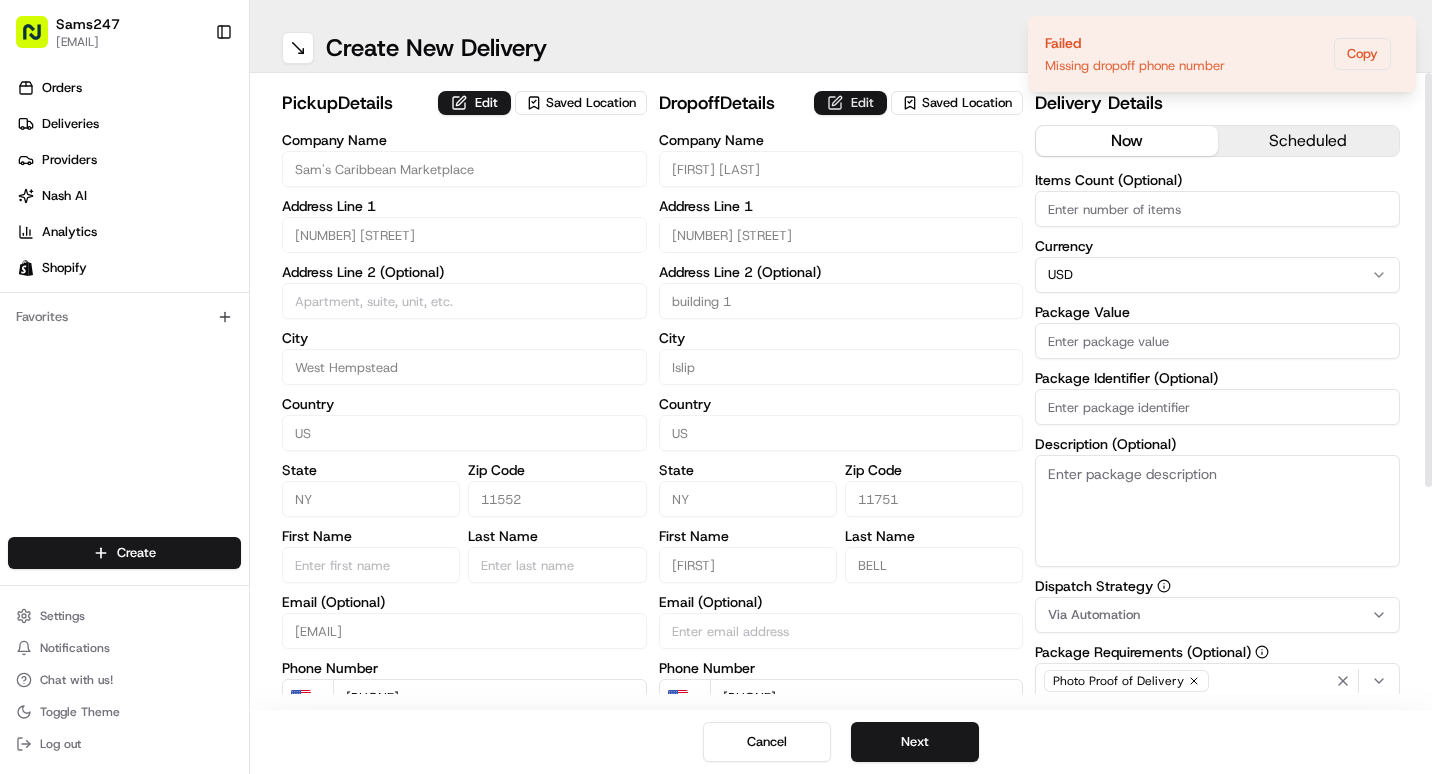 click on "Edit" at bounding box center [850, 103] 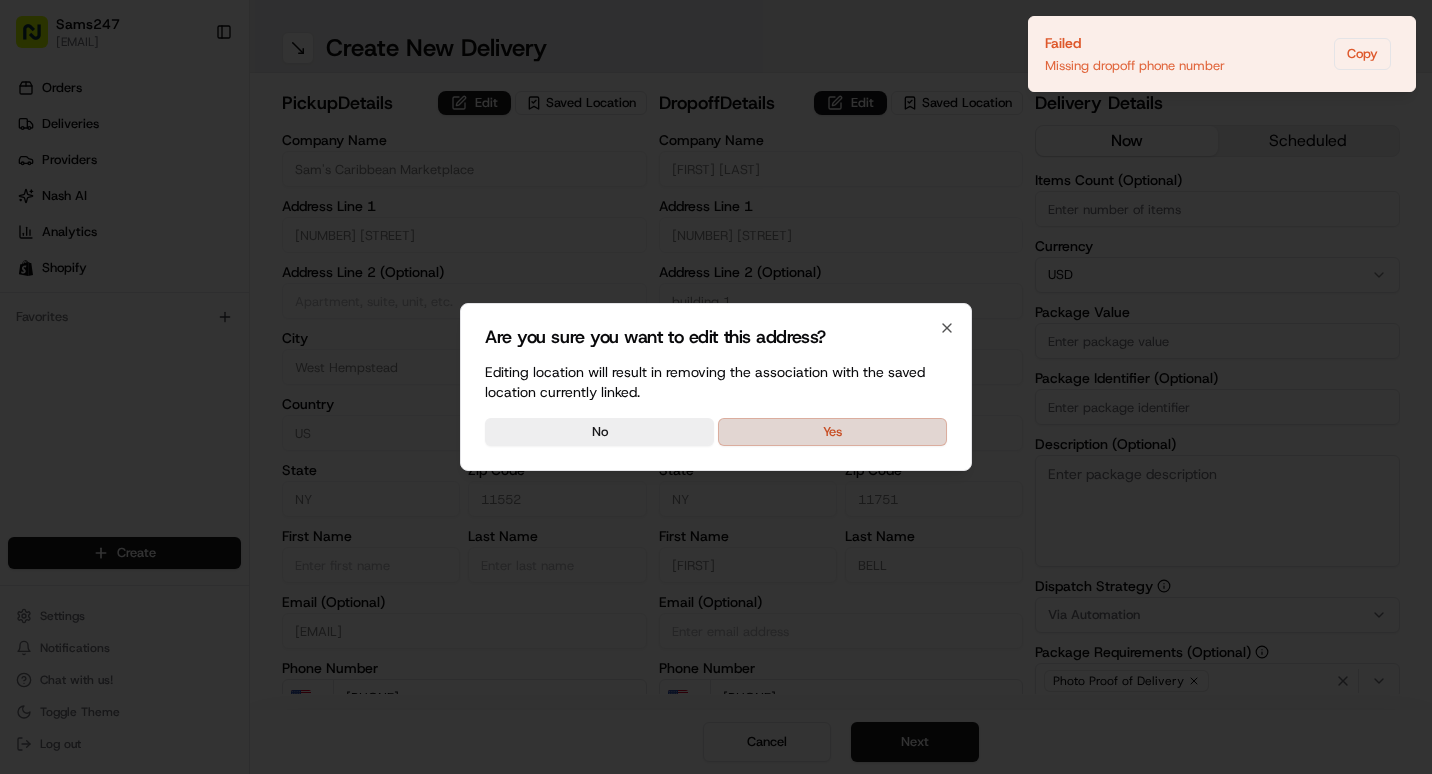 click on "Yes" at bounding box center (832, 432) 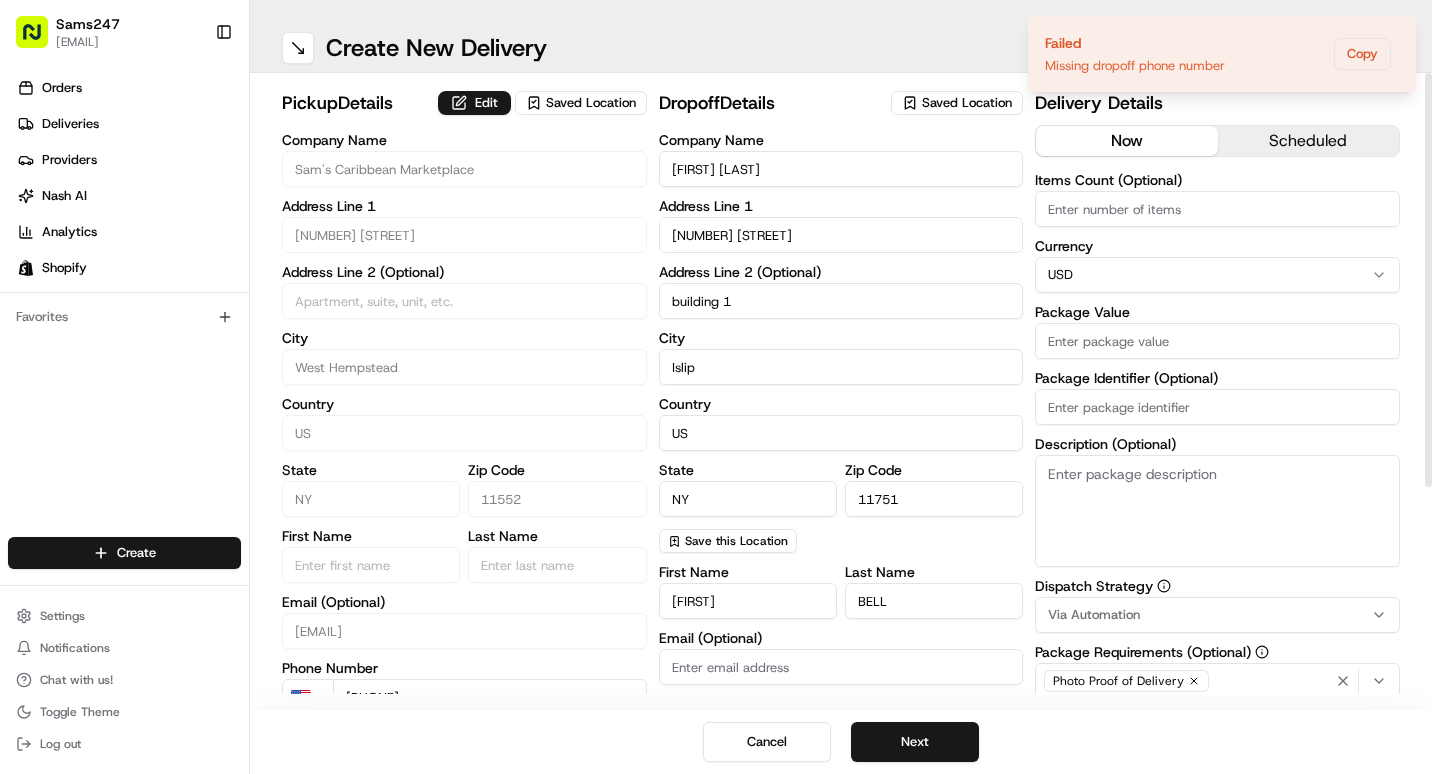 click on "building 1" at bounding box center [841, 301] 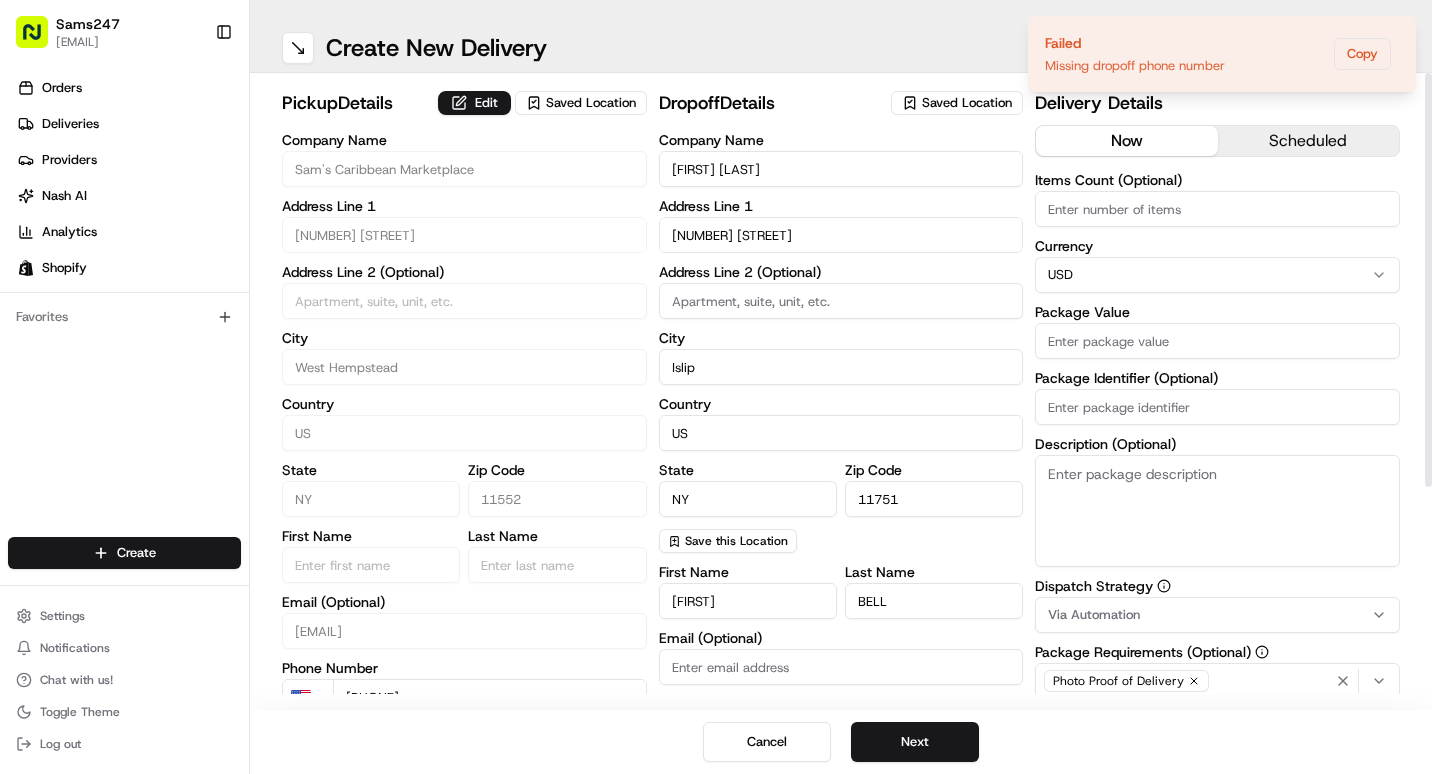 click at bounding box center (841, 301) 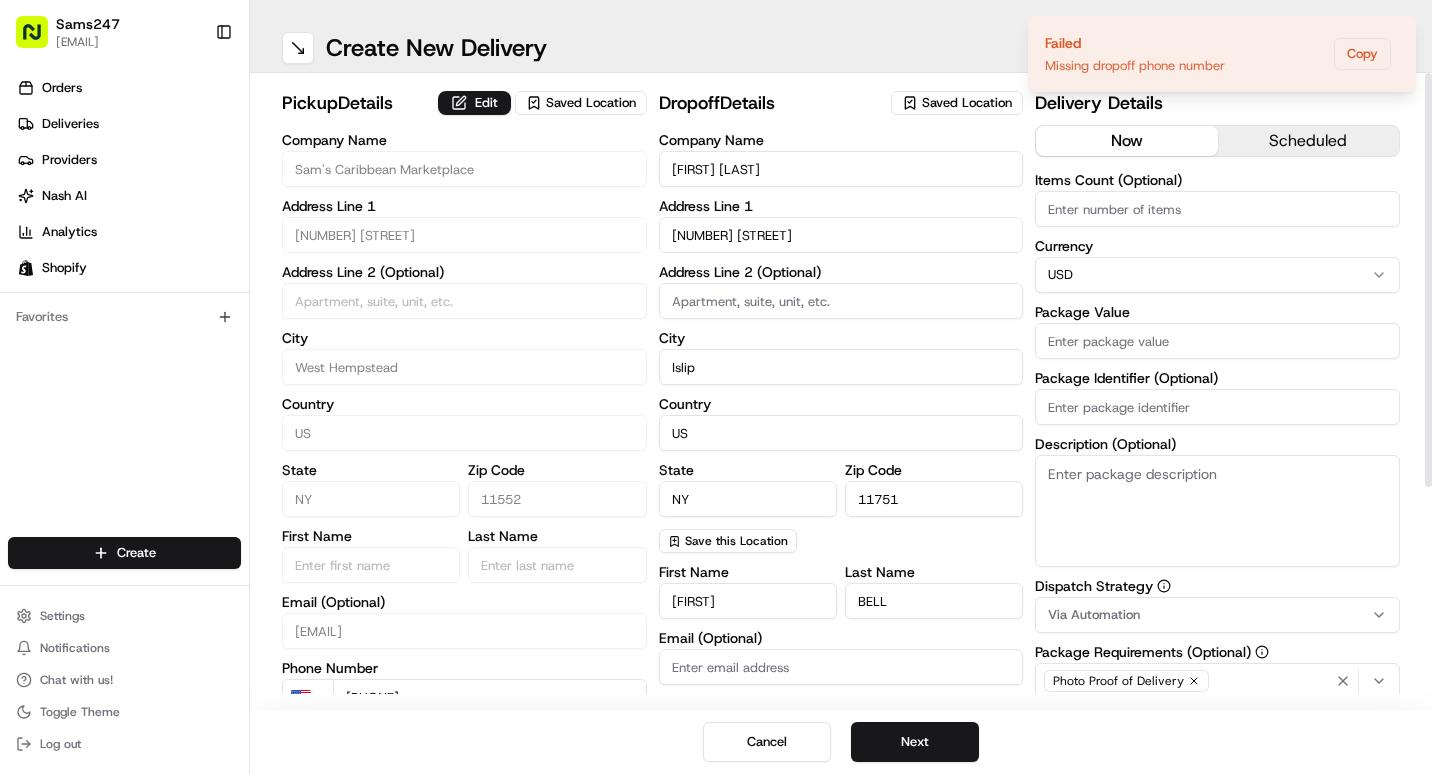 click on "City" at bounding box center (464, 338) 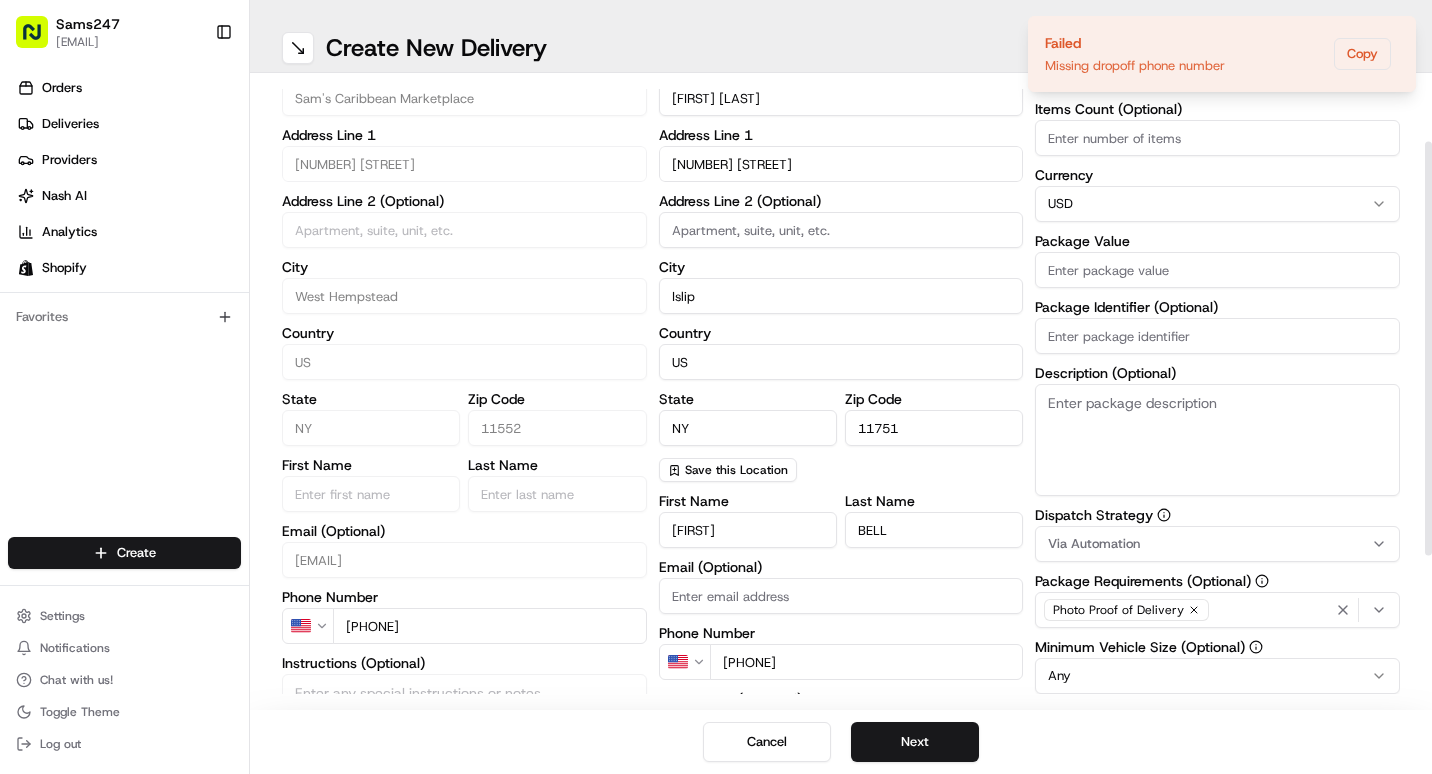 scroll, scrollTop: 100, scrollLeft: 0, axis: vertical 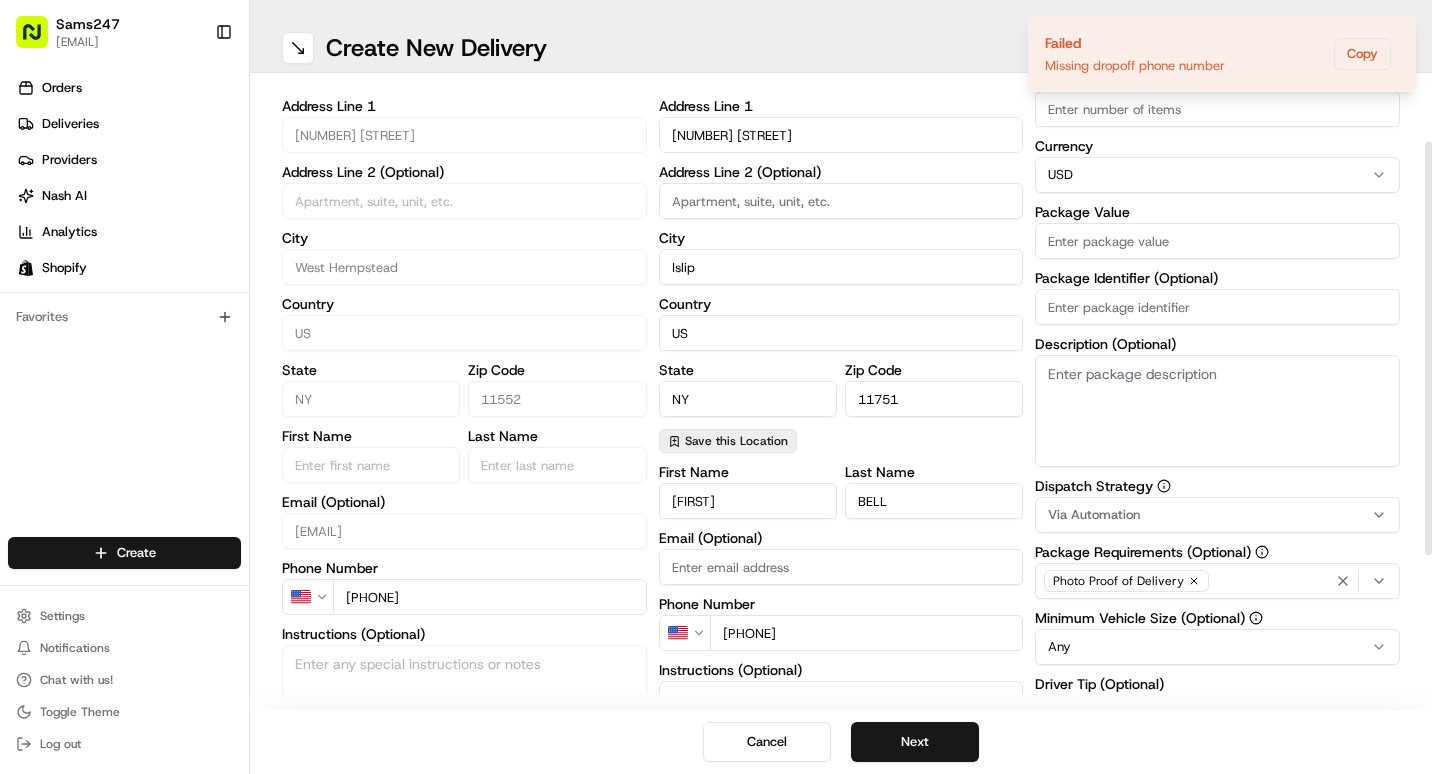 click on "Save this Location" at bounding box center [736, 441] 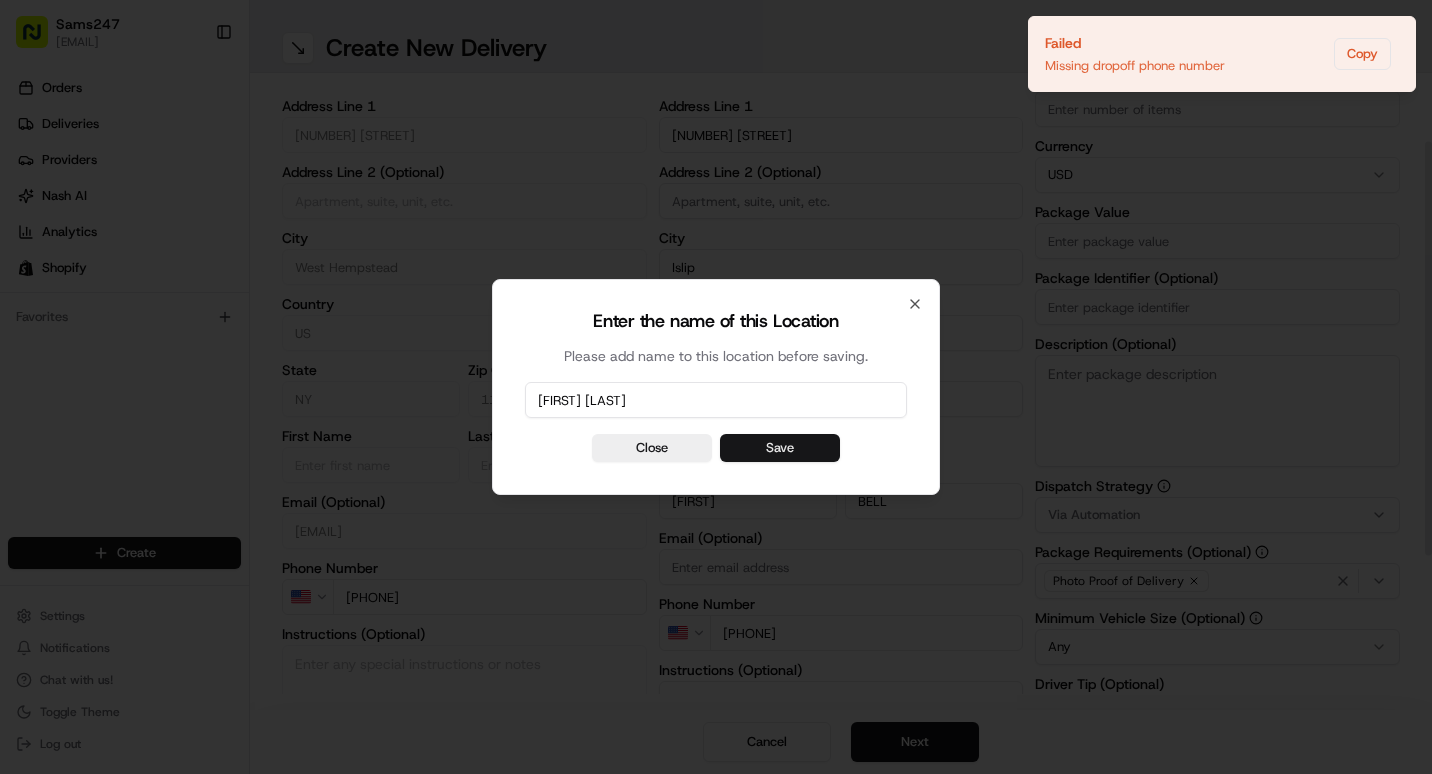 click on "Save" at bounding box center (780, 448) 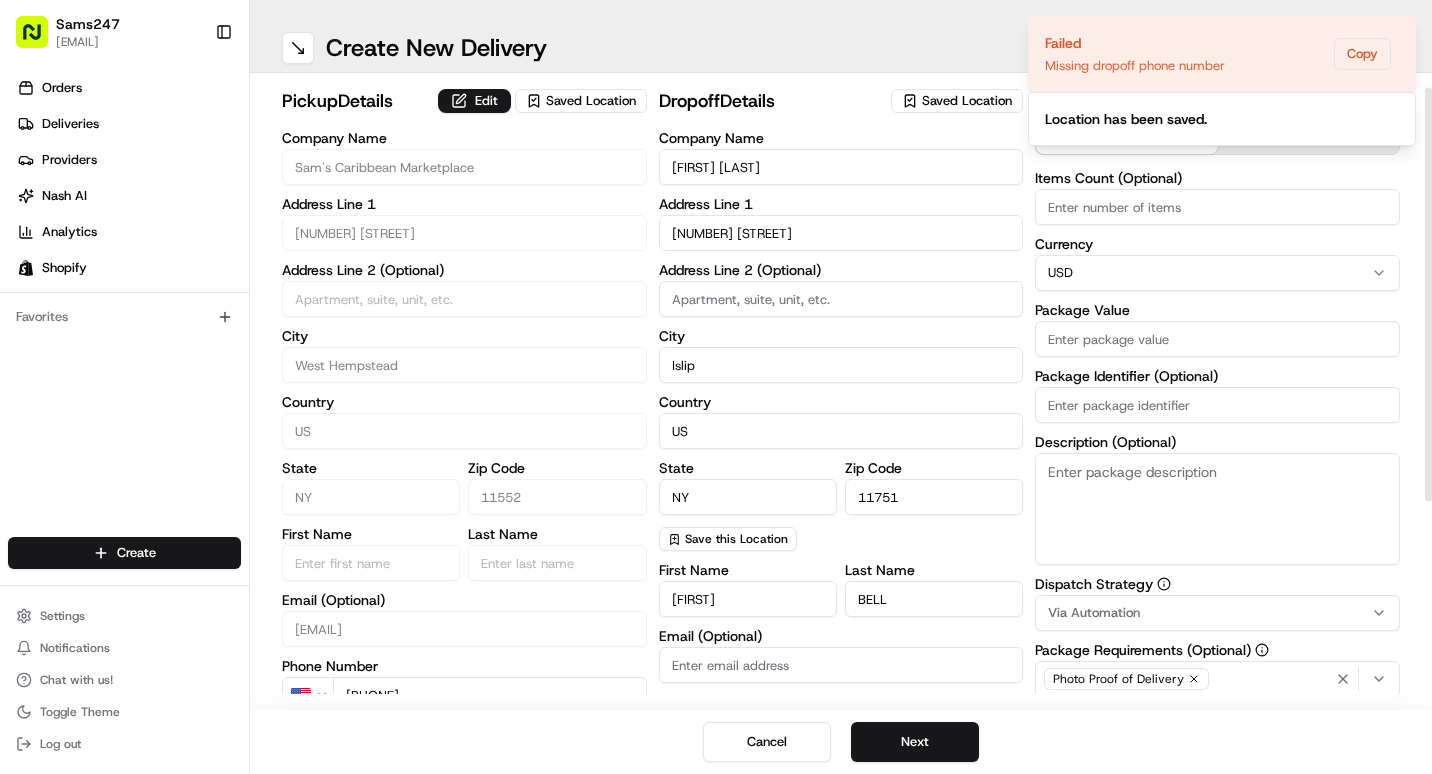 scroll, scrollTop: 0, scrollLeft: 0, axis: both 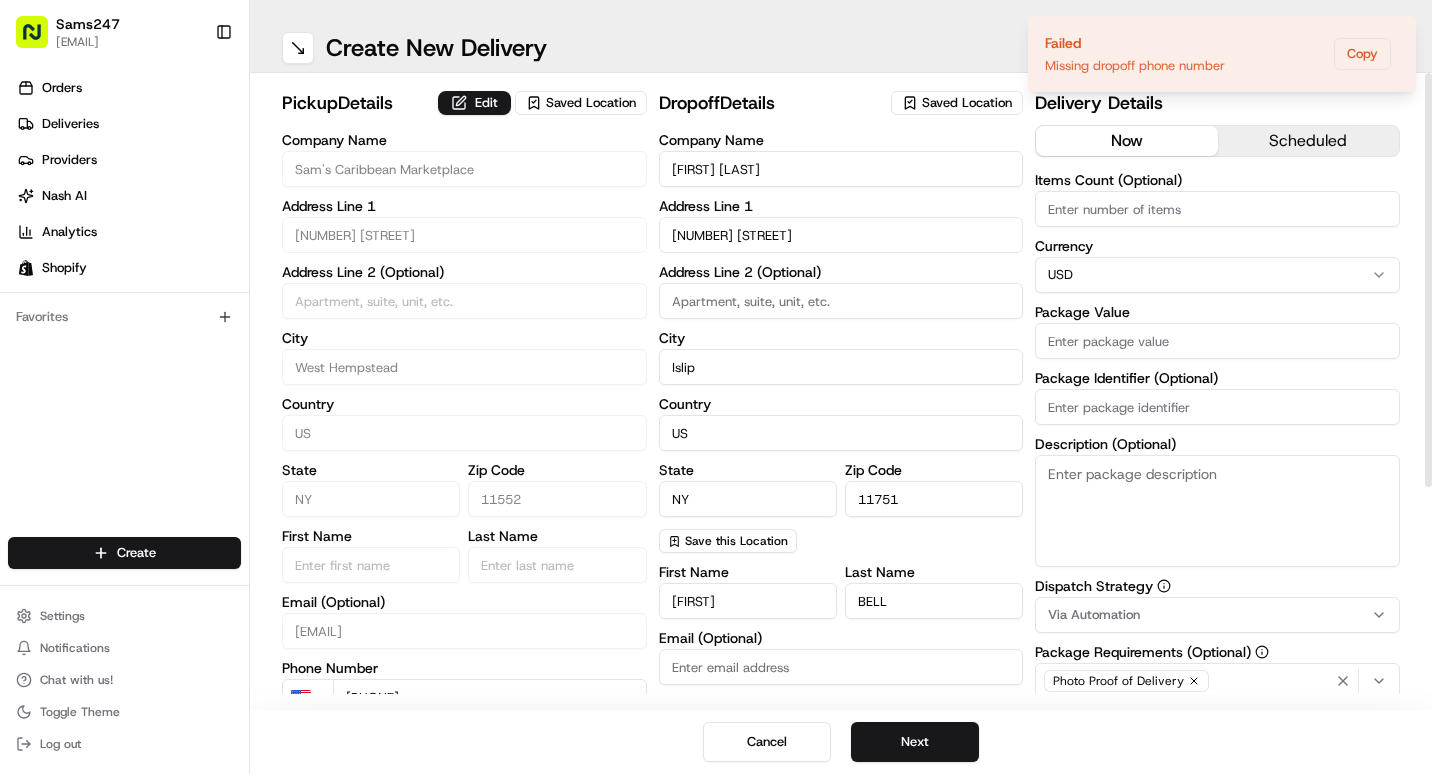 click on "Items Count (Optional)" at bounding box center [1217, 209] 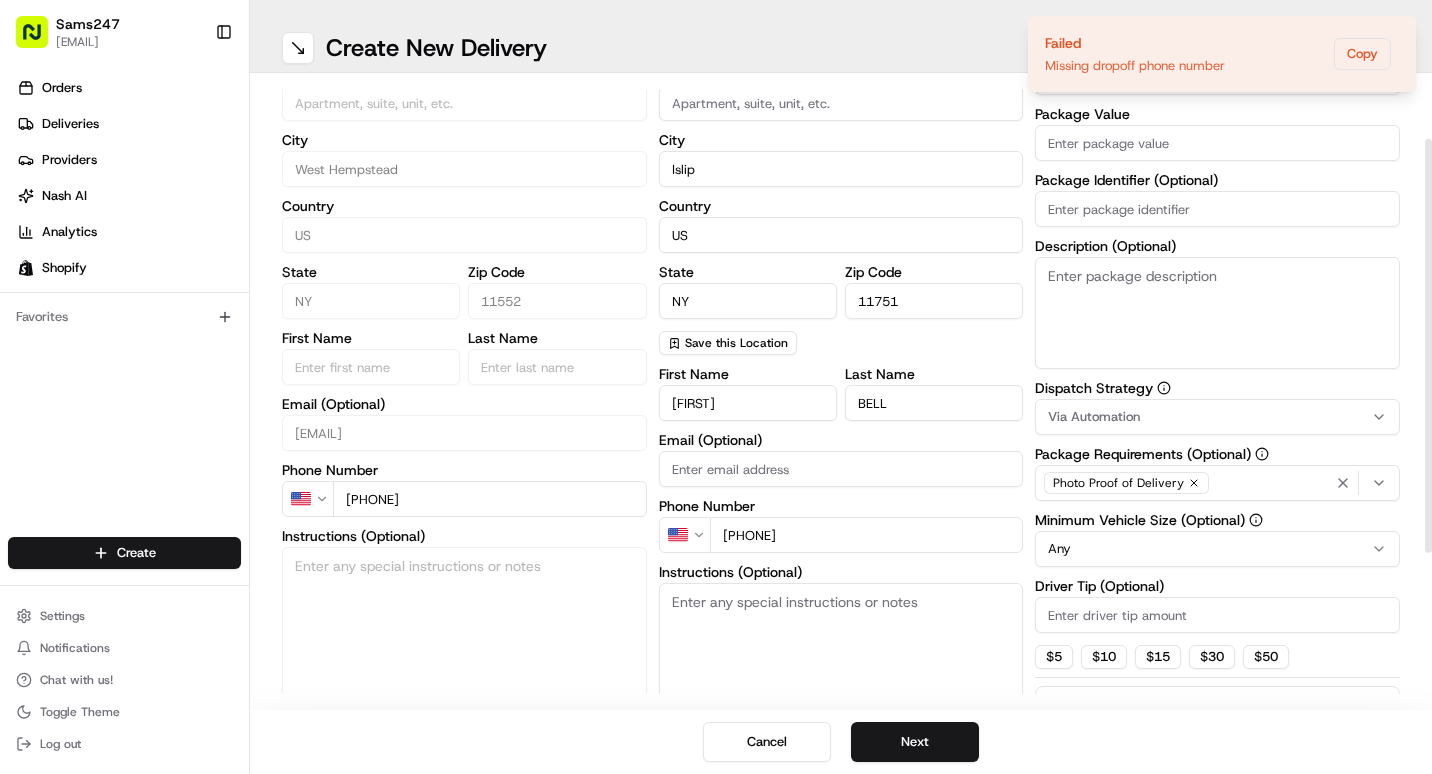 scroll, scrollTop: 200, scrollLeft: 0, axis: vertical 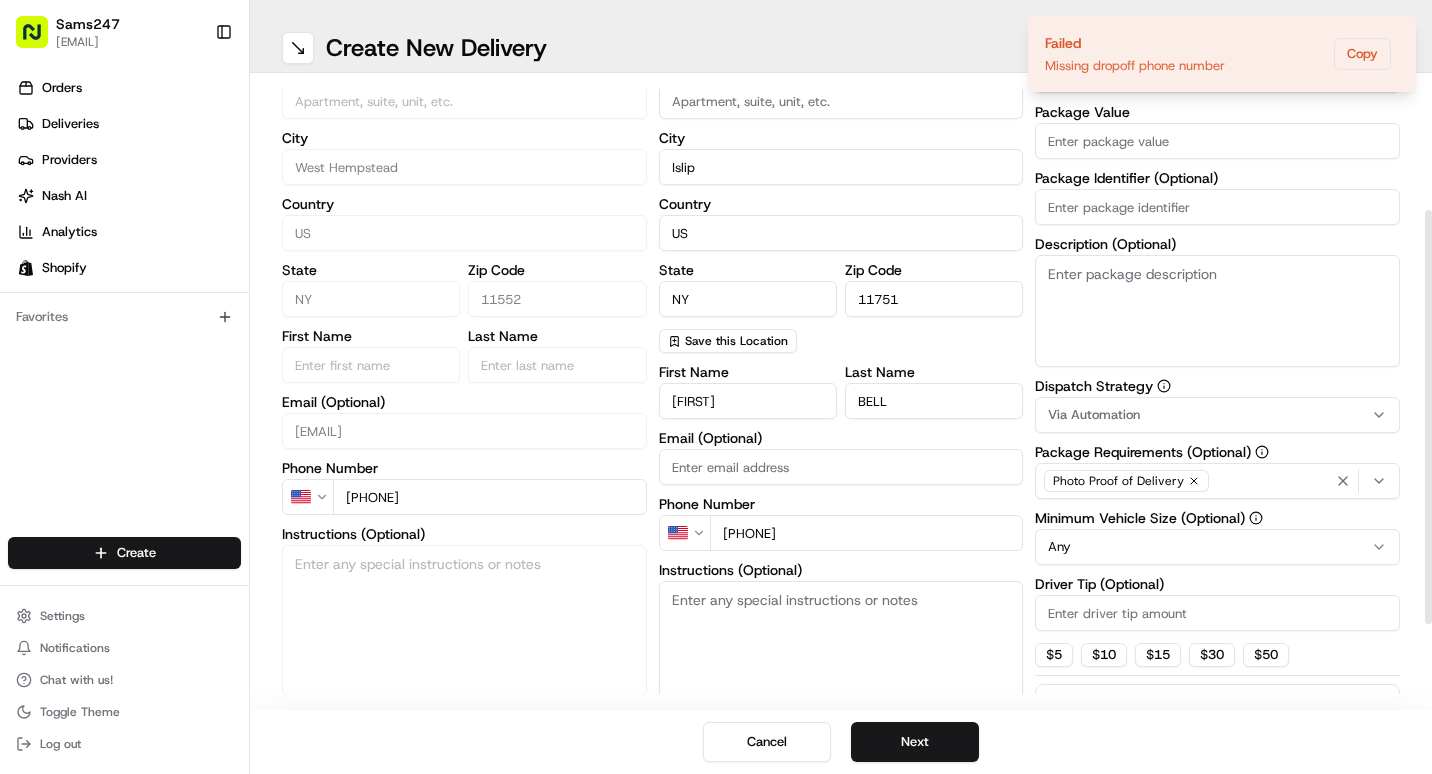 type on "1" 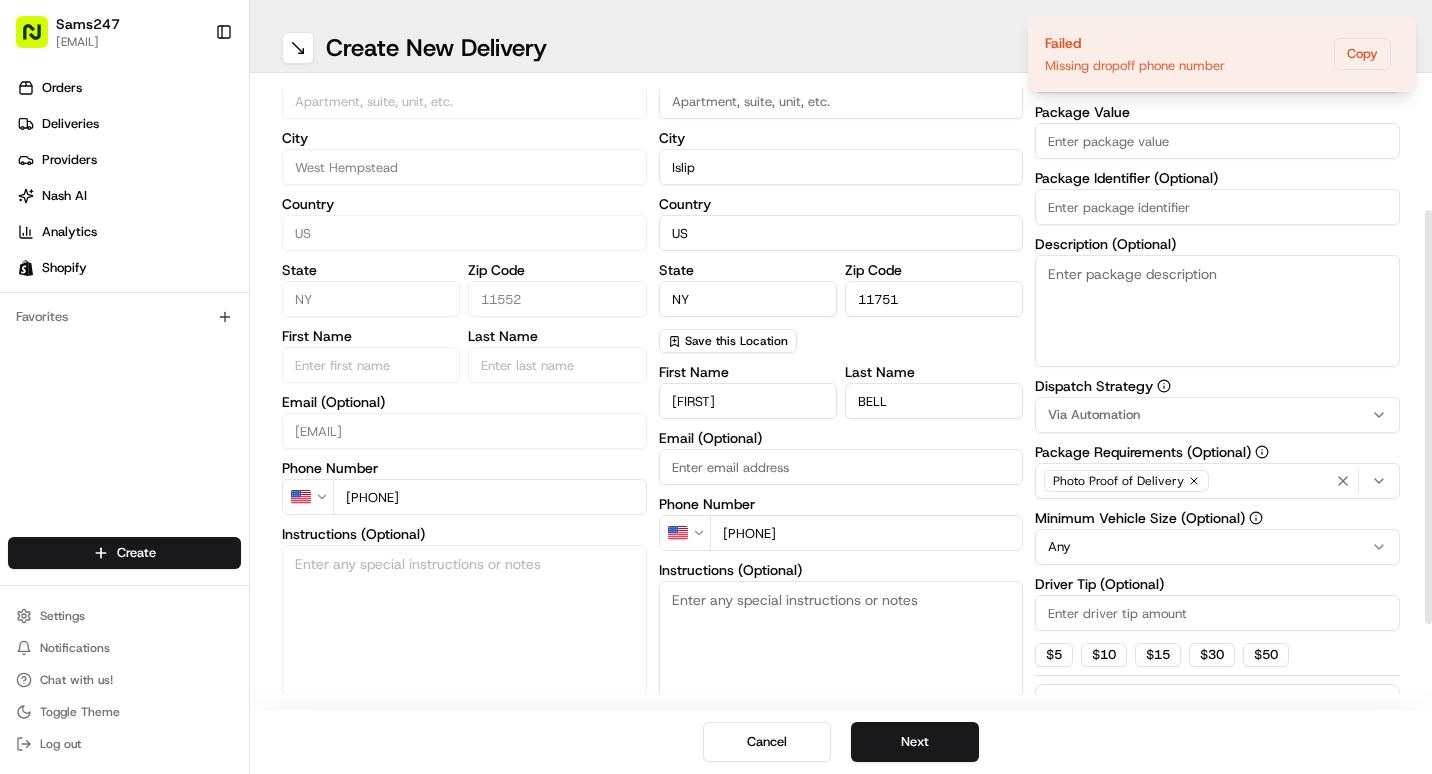 click on "Package Value" at bounding box center (1217, 141) 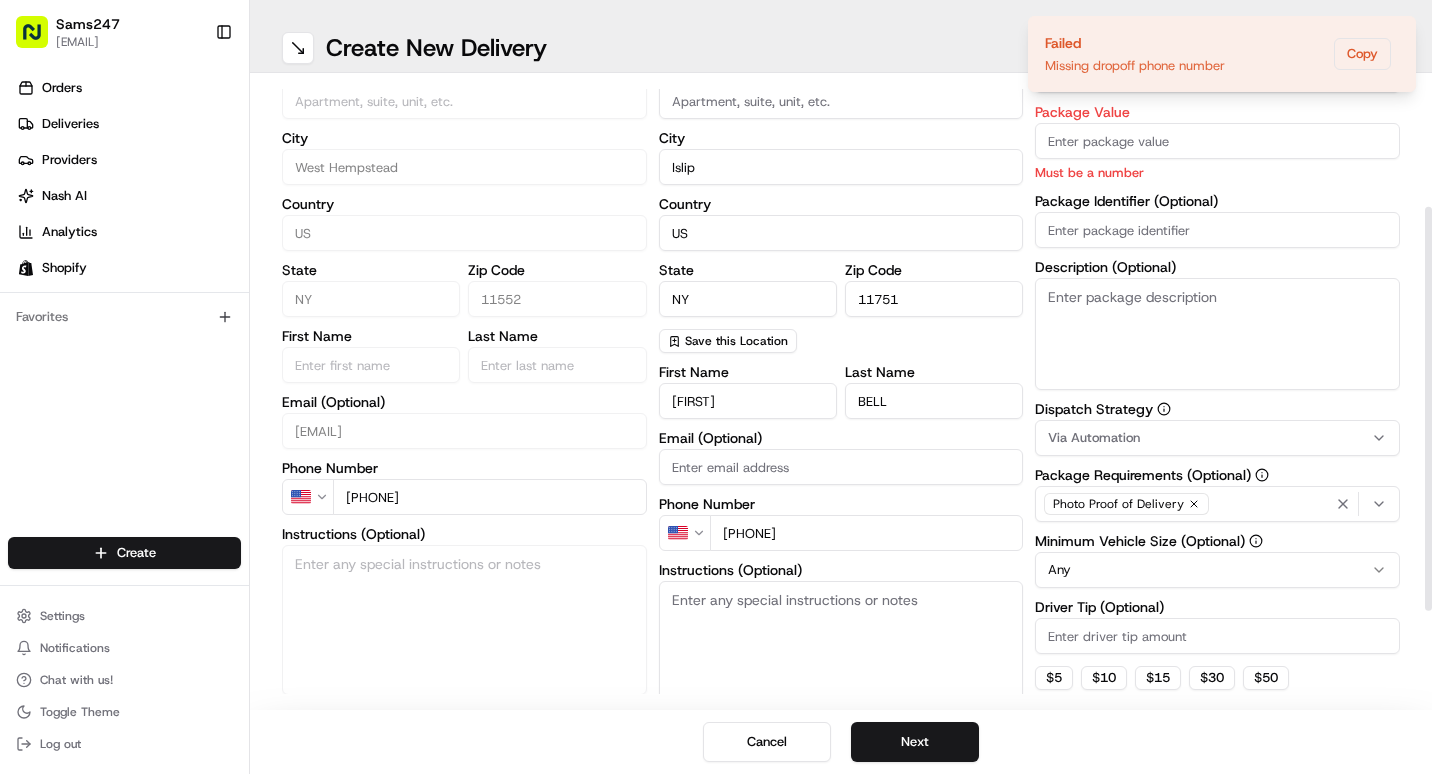 click on "+1 516 467 9967" at bounding box center (867, 533) 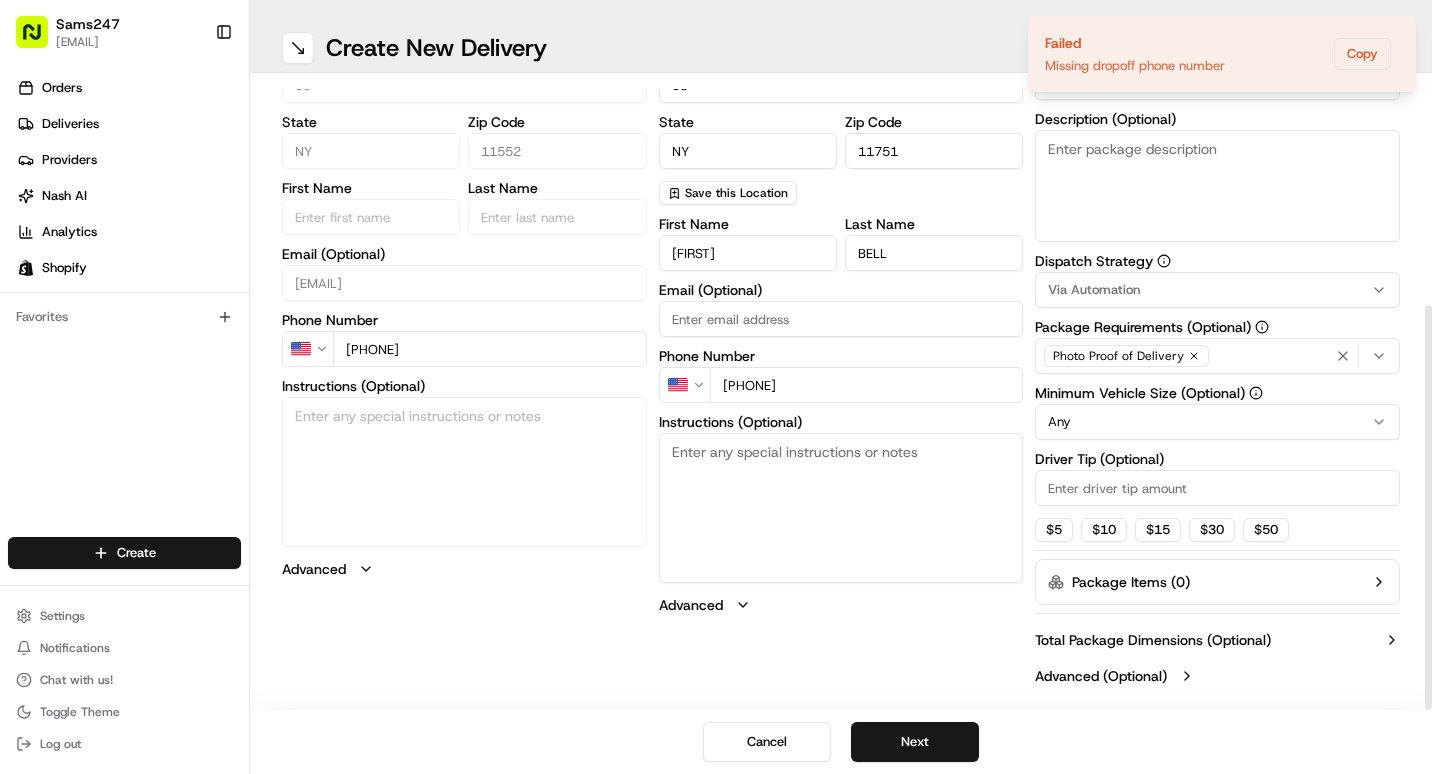 type on "40" 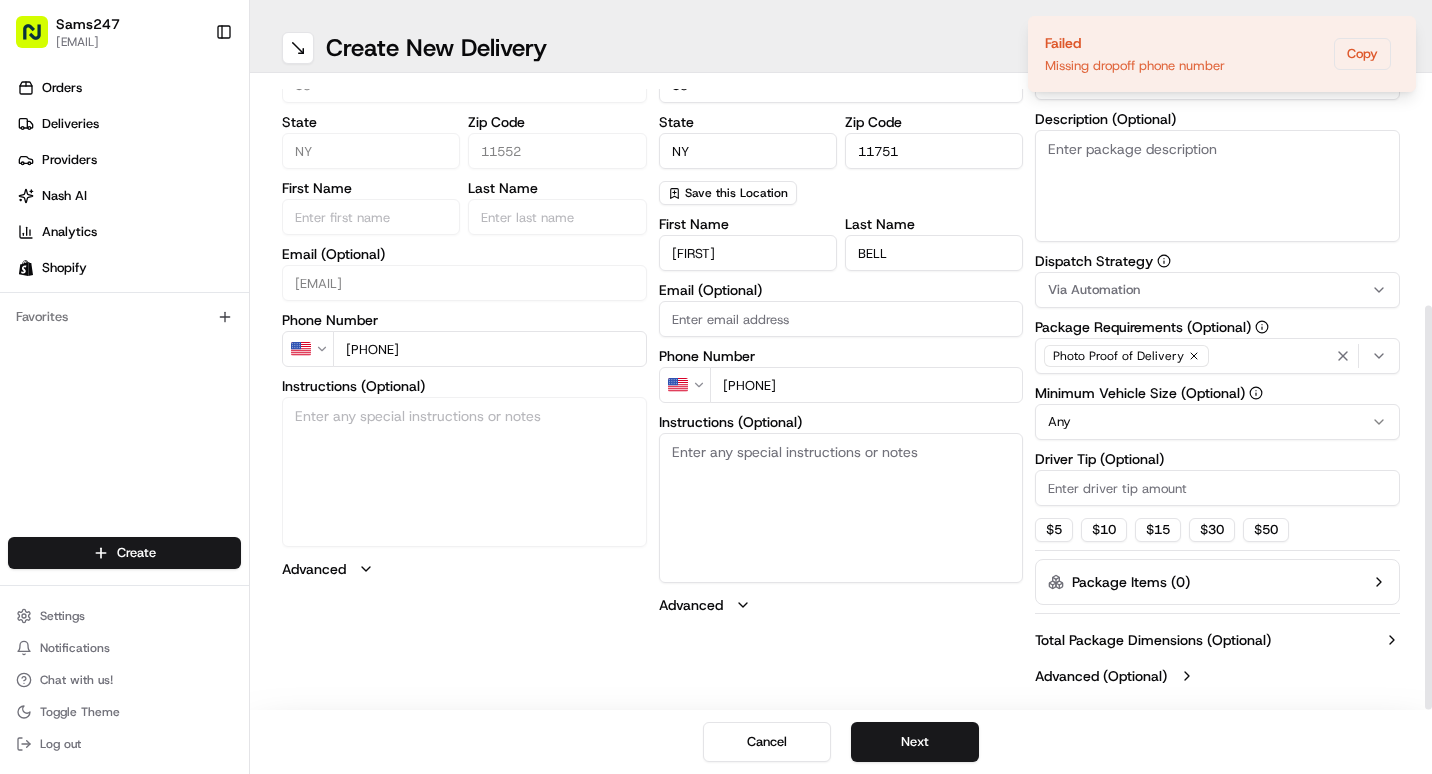 click on "Dispatch Strategy Via Automation Package Requirements (Optional) Photo Proof of Delivery Minimum Vehicle Size (Optional) Any Driver Tip (Optional) $ 5 $ 10 $ 15 $ 30 $ 50" at bounding box center (1217, 398) 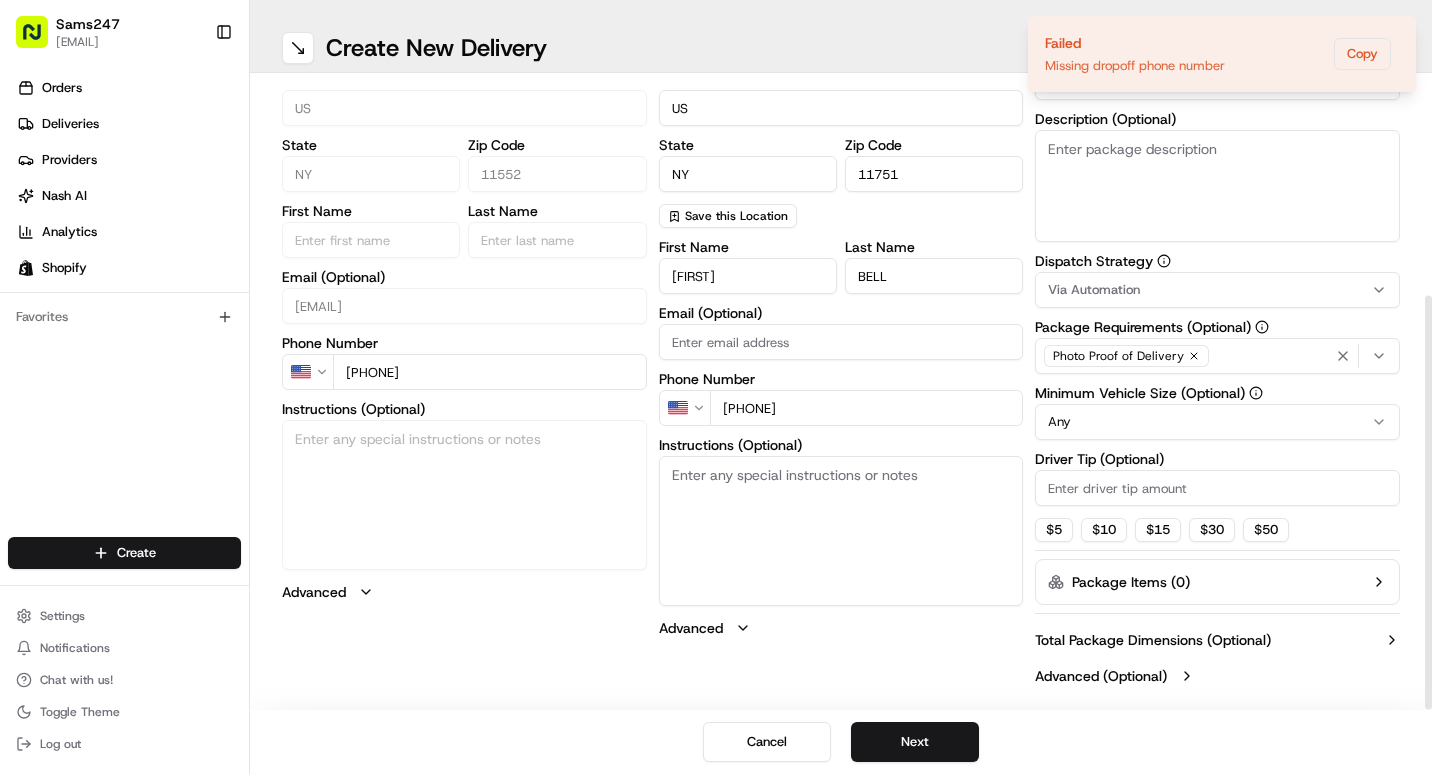 click on "Driver Tip (Optional)" at bounding box center (1217, 488) 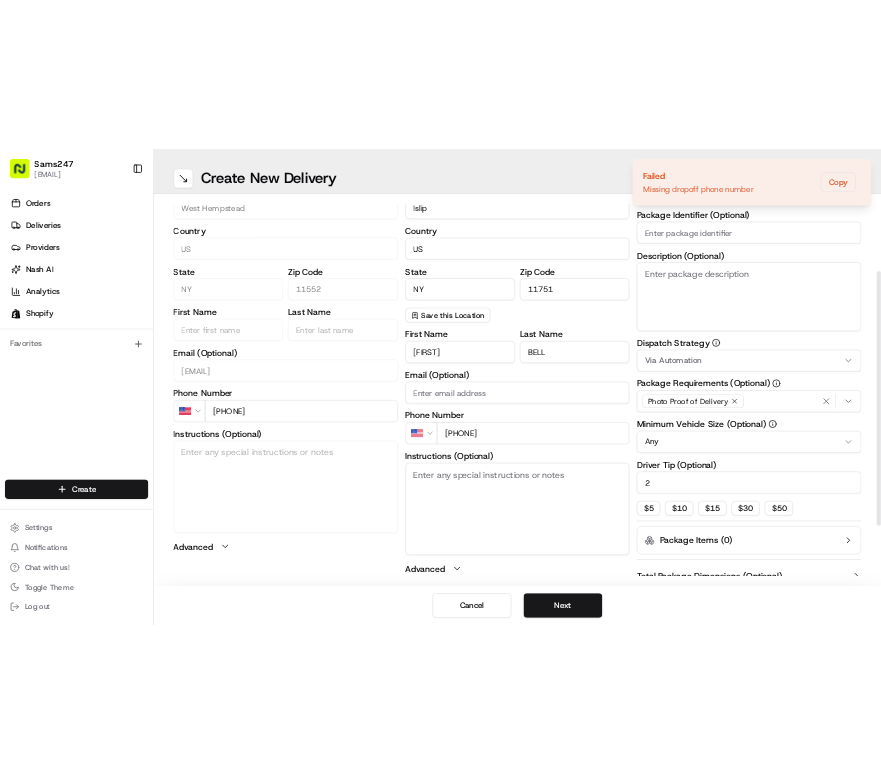 scroll, scrollTop: 325, scrollLeft: 0, axis: vertical 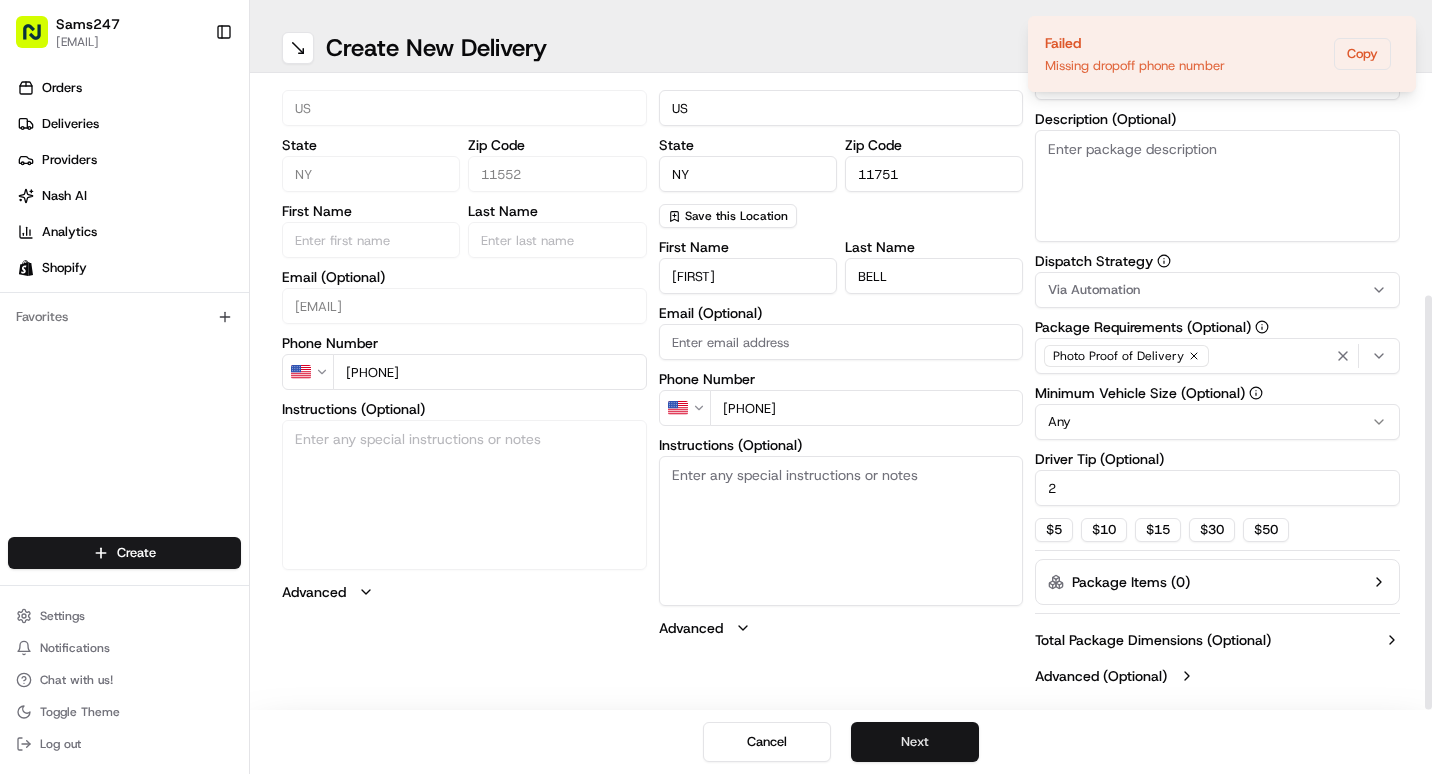 type on "2" 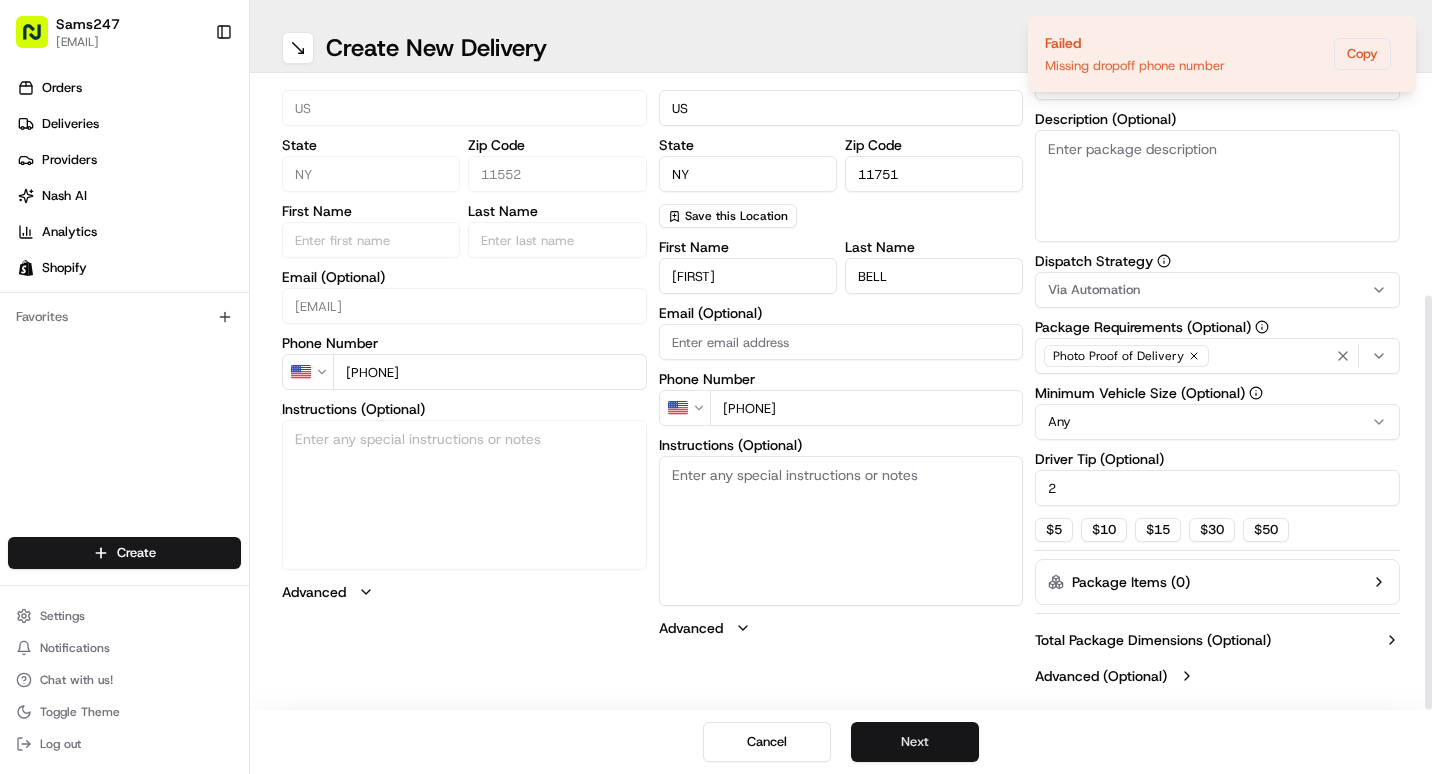 click on "Next" at bounding box center (915, 742) 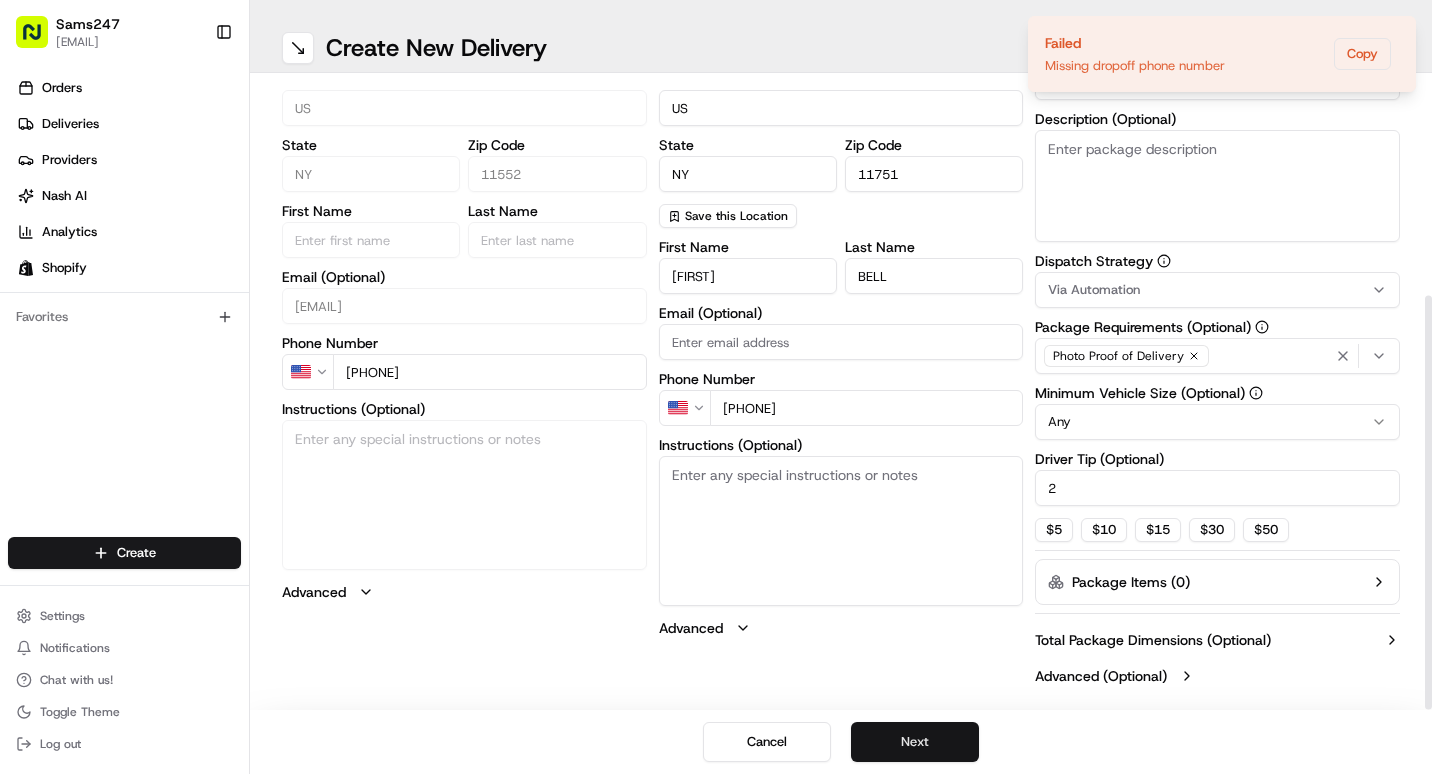 click on "Next" at bounding box center [915, 742] 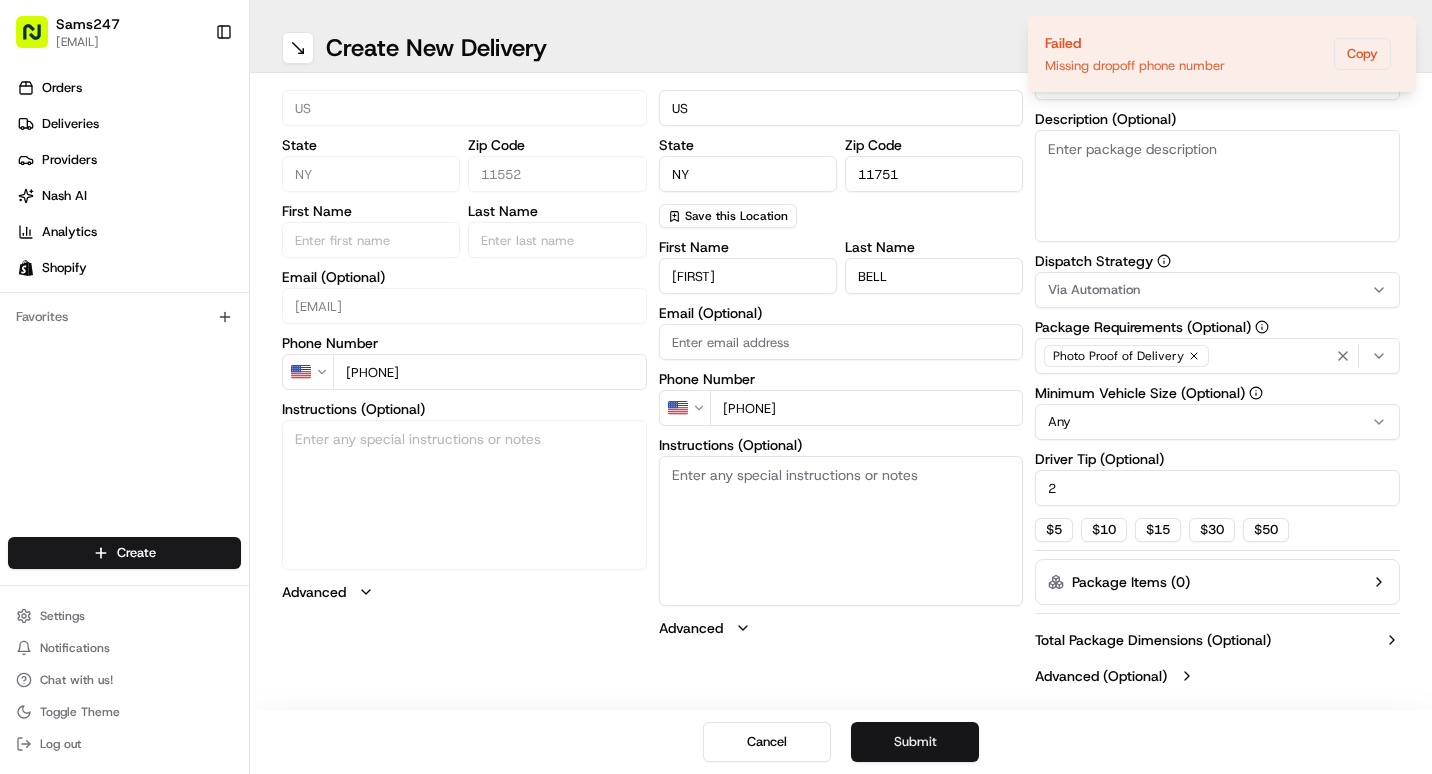 click on "Submit" at bounding box center (915, 742) 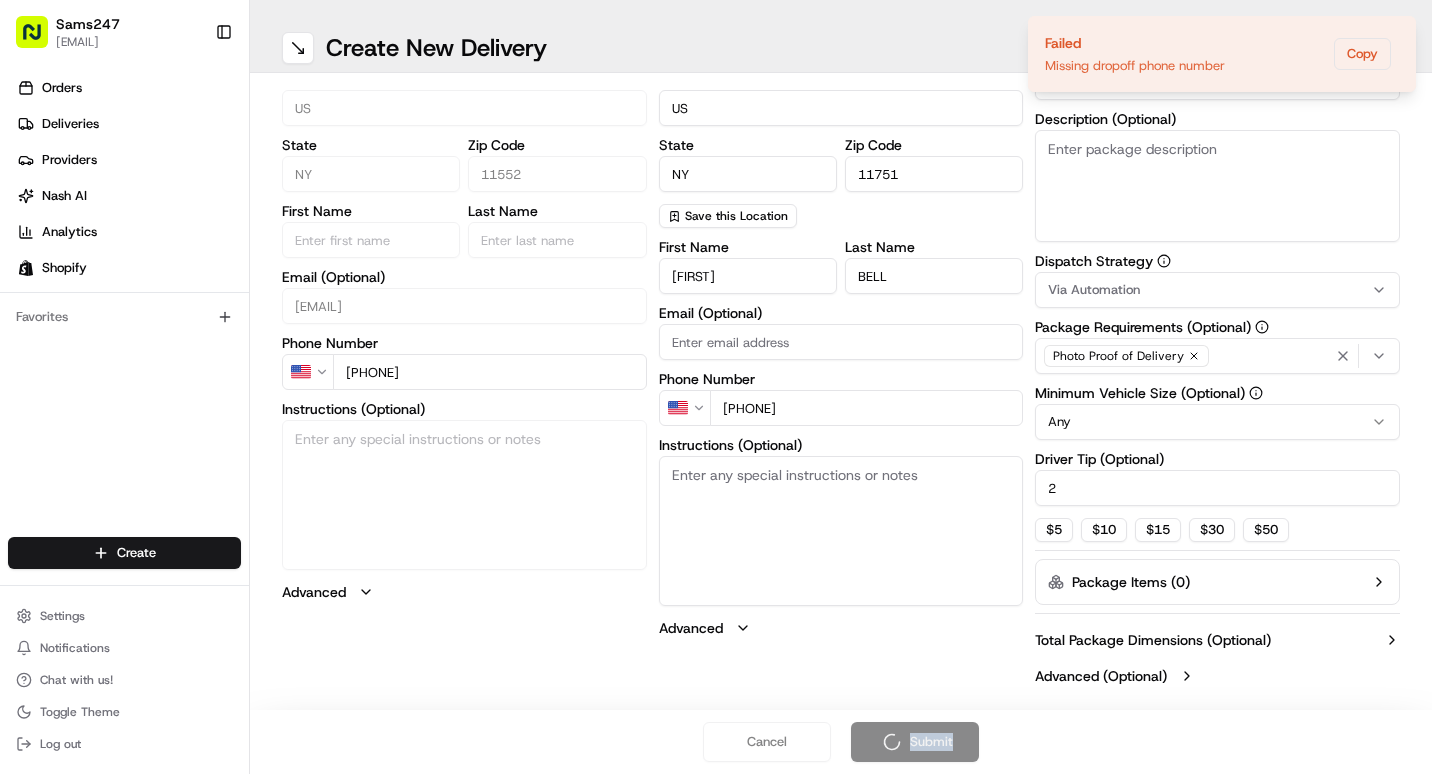 click on "Cancel Submit" at bounding box center (841, 742) 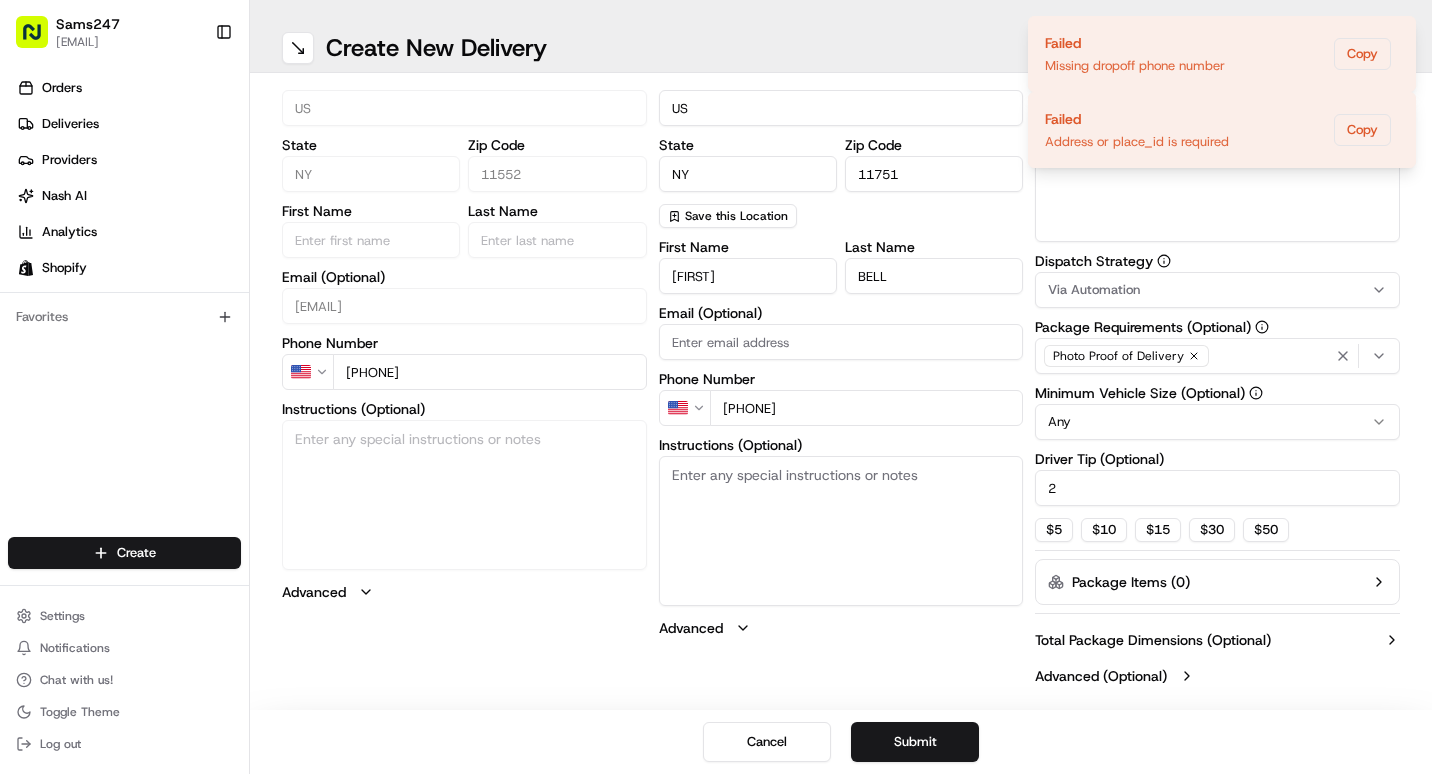 drag, startPoint x: 917, startPoint y: 749, endPoint x: 852, endPoint y: 509, distance: 248.64633 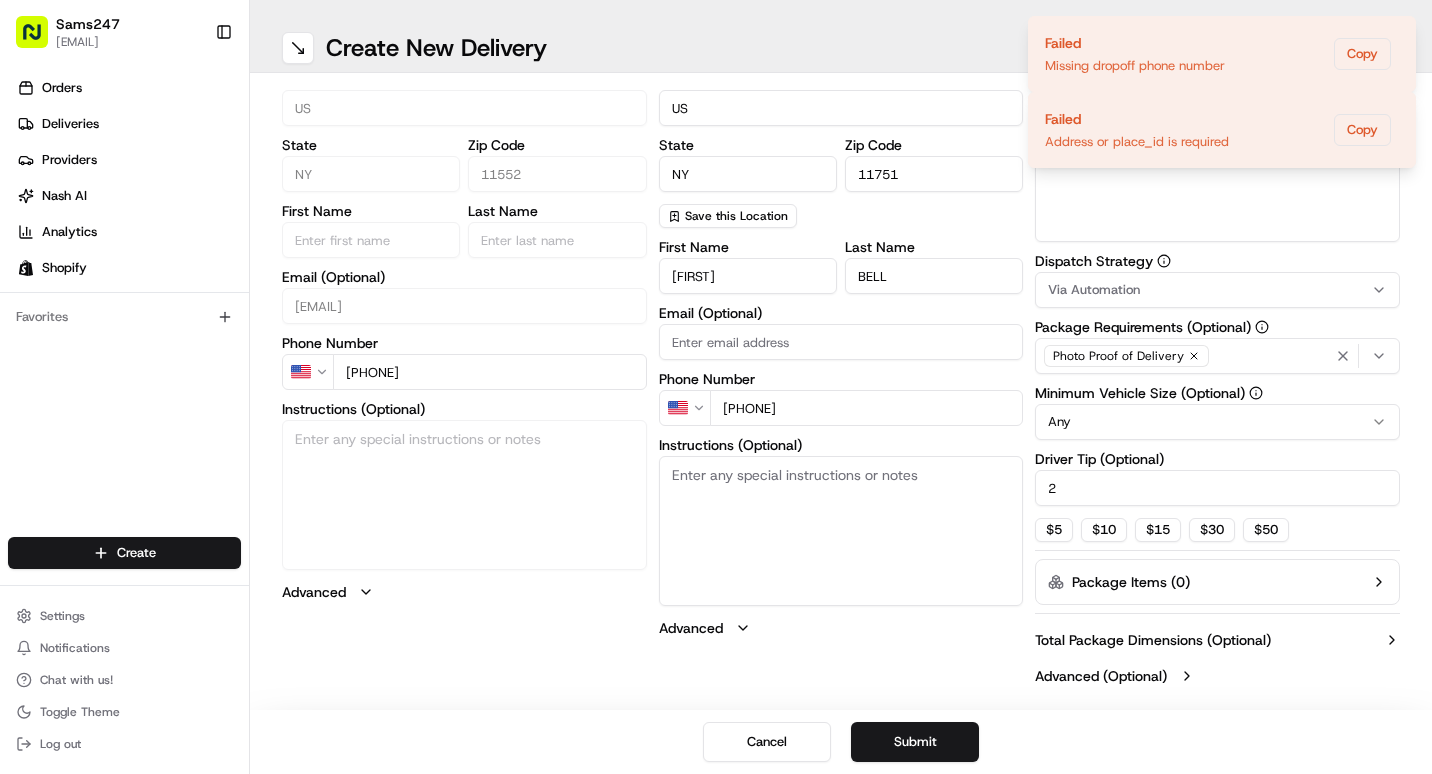 click on "Instructions (Optional)" at bounding box center [841, 531] 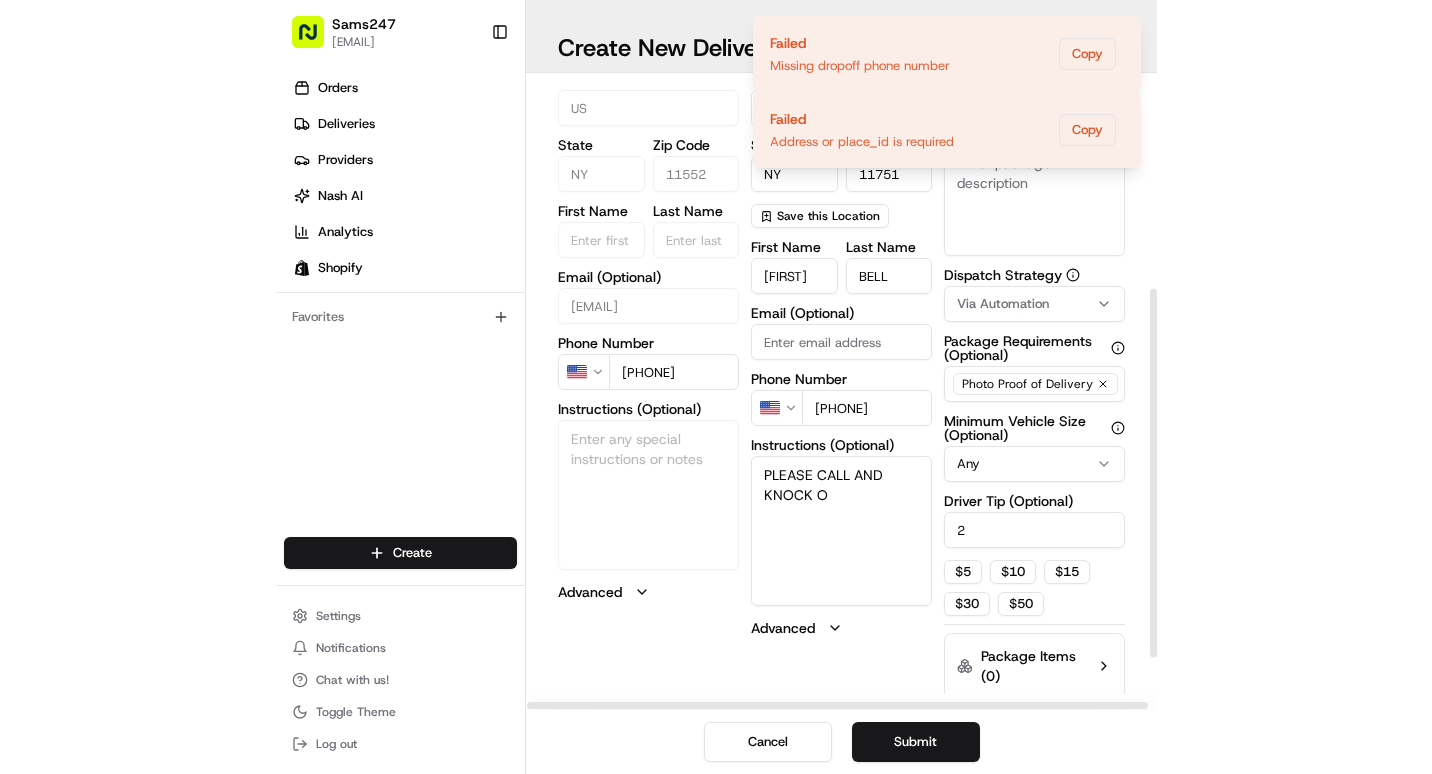 scroll, scrollTop: 353, scrollLeft: 0, axis: vertical 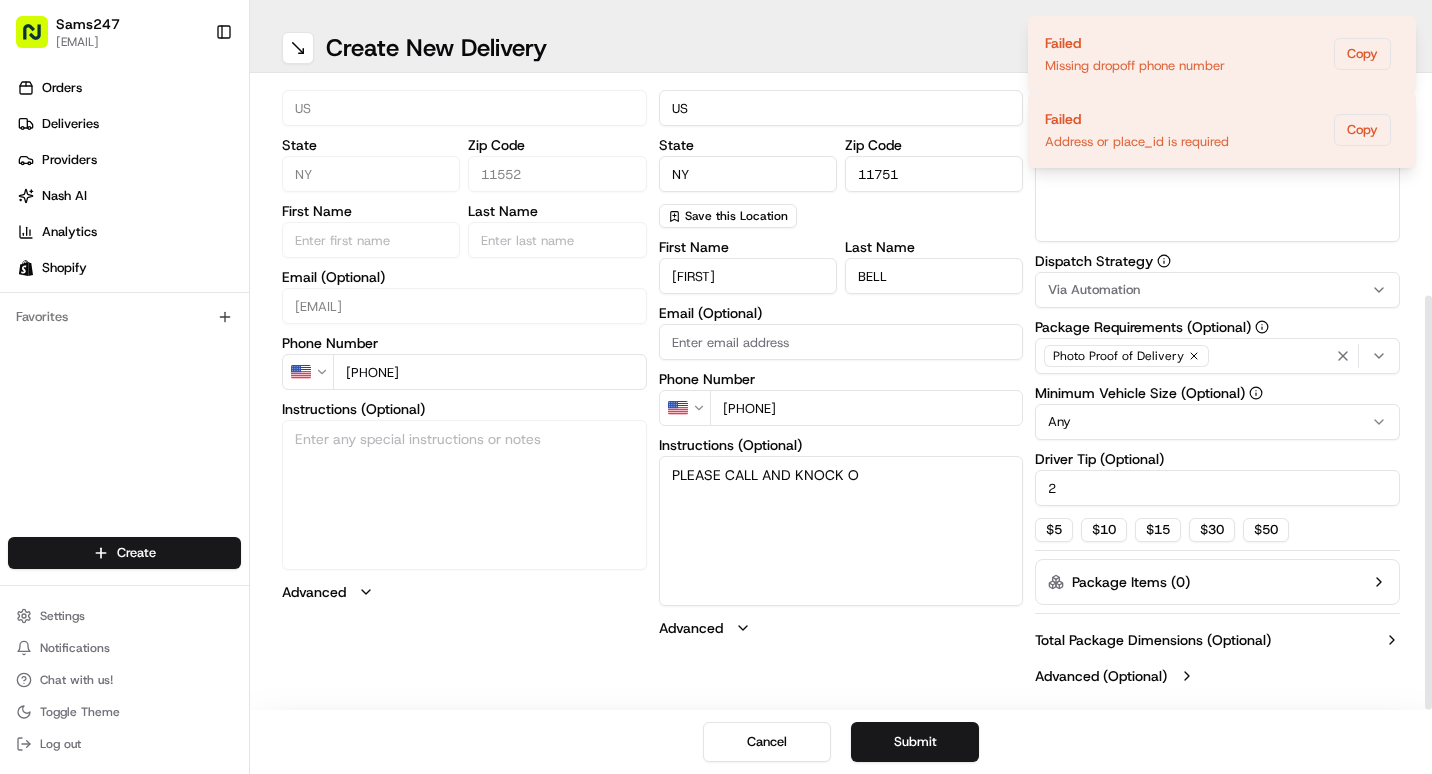 click on "PLEASE CALL AND KNOCK O" at bounding box center (841, 531) 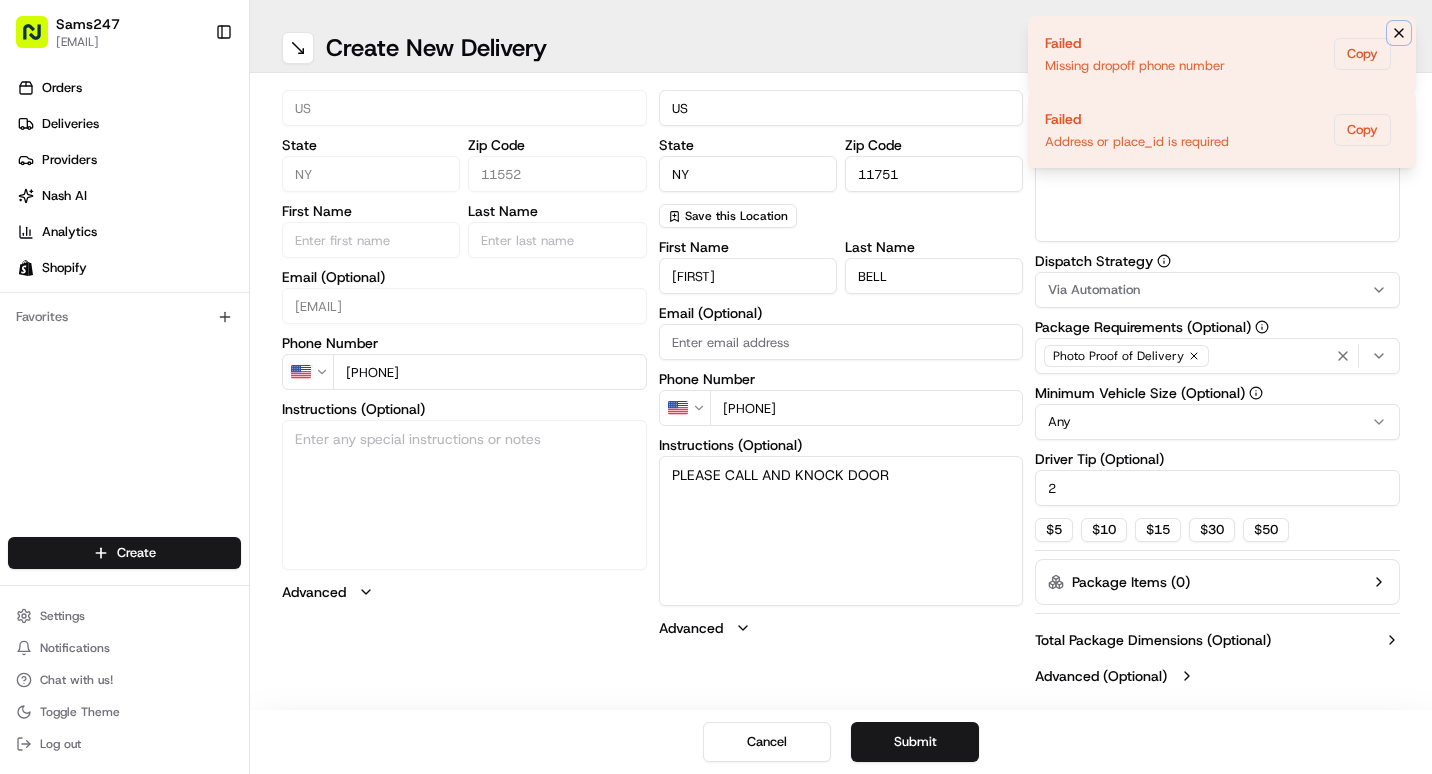 click 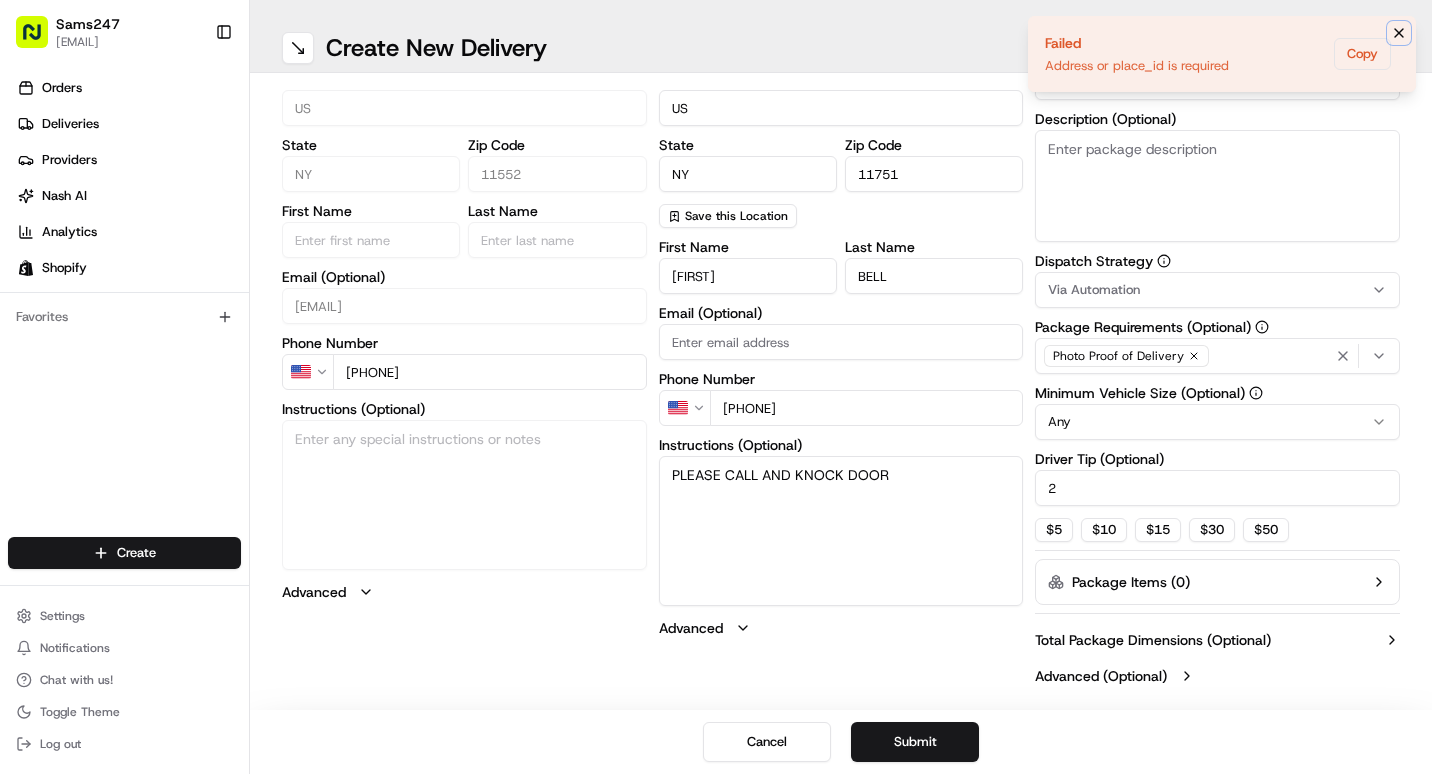 click 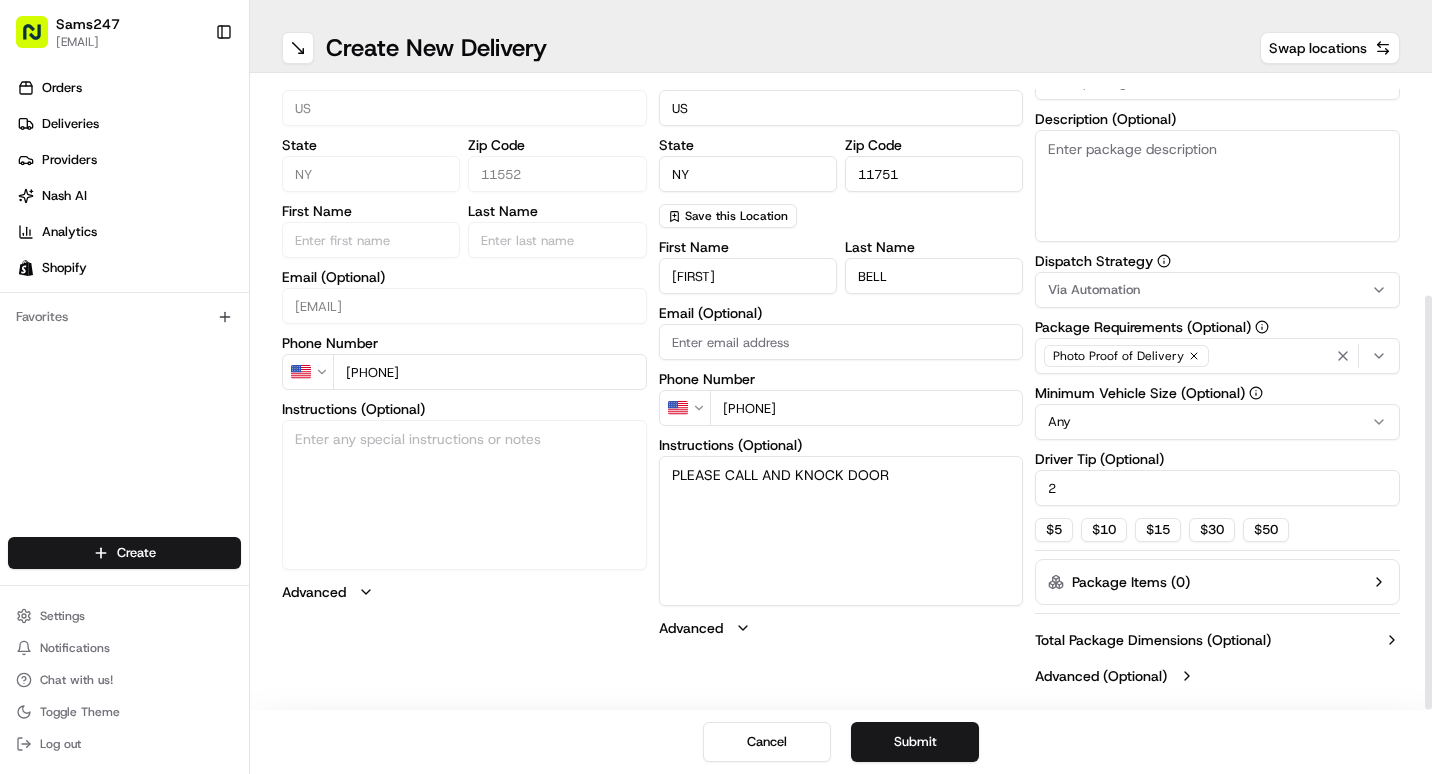 click on "PLEASE CALL AND KNOCK DOOR" at bounding box center (841, 531) 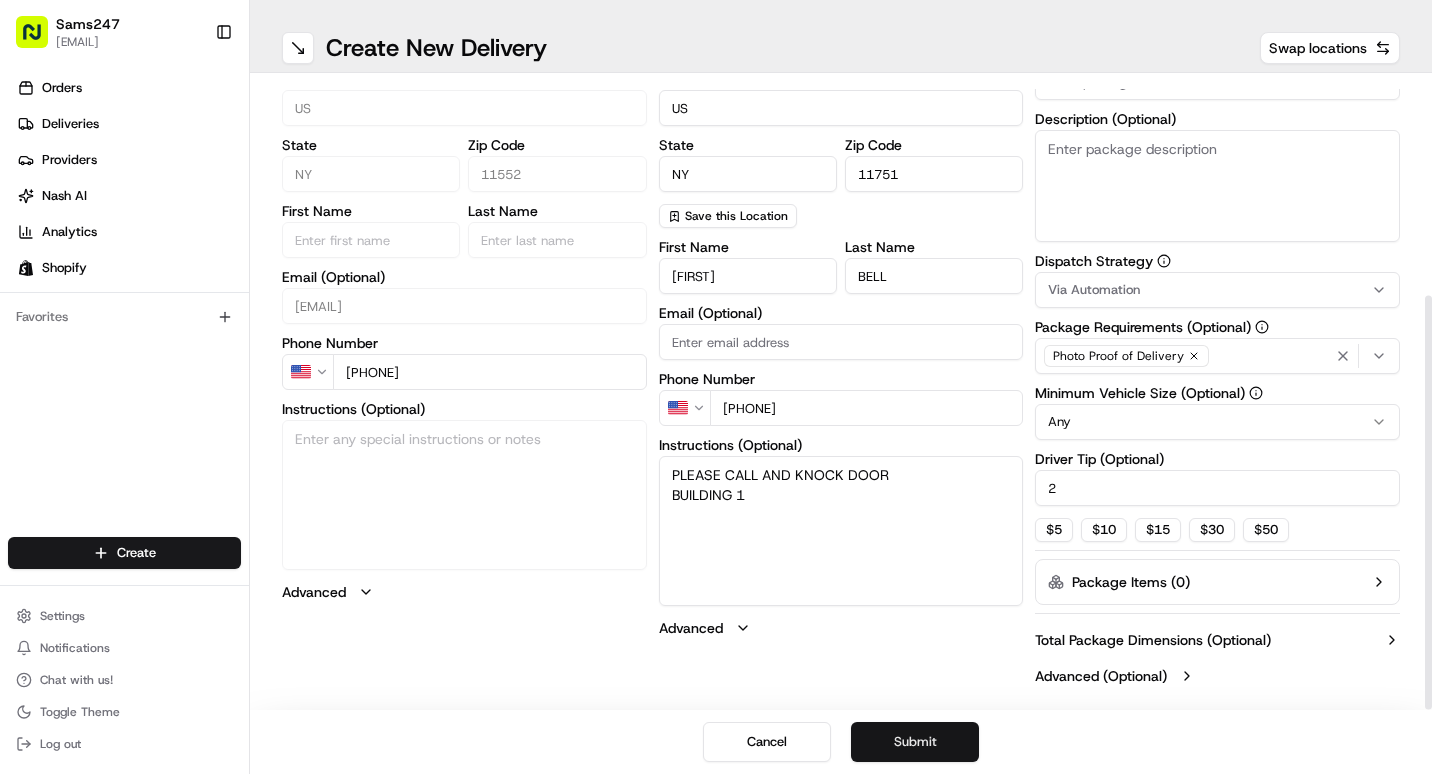 type on "PLEASE CALL AND KNOCK DOOR
BUILDING 1" 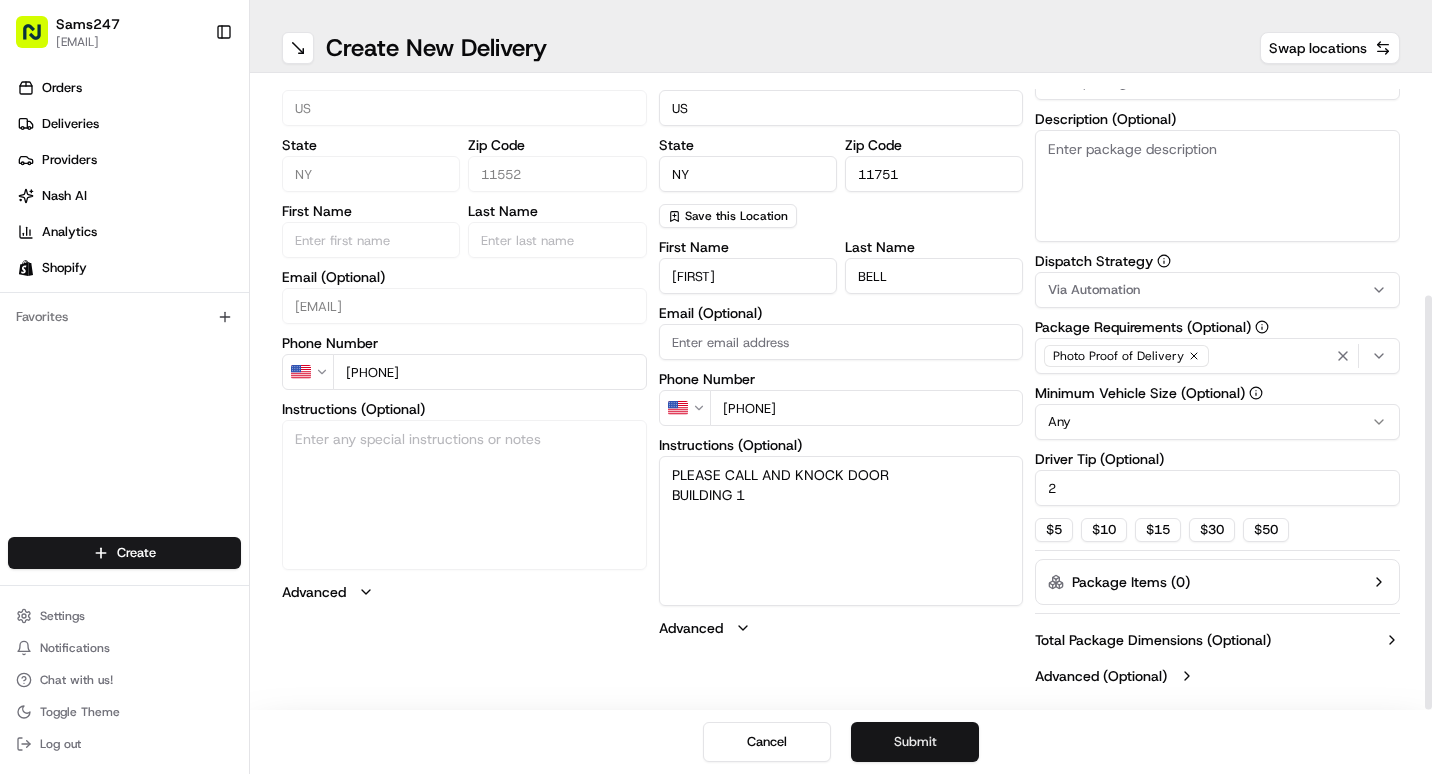 click on "Submit" at bounding box center [915, 742] 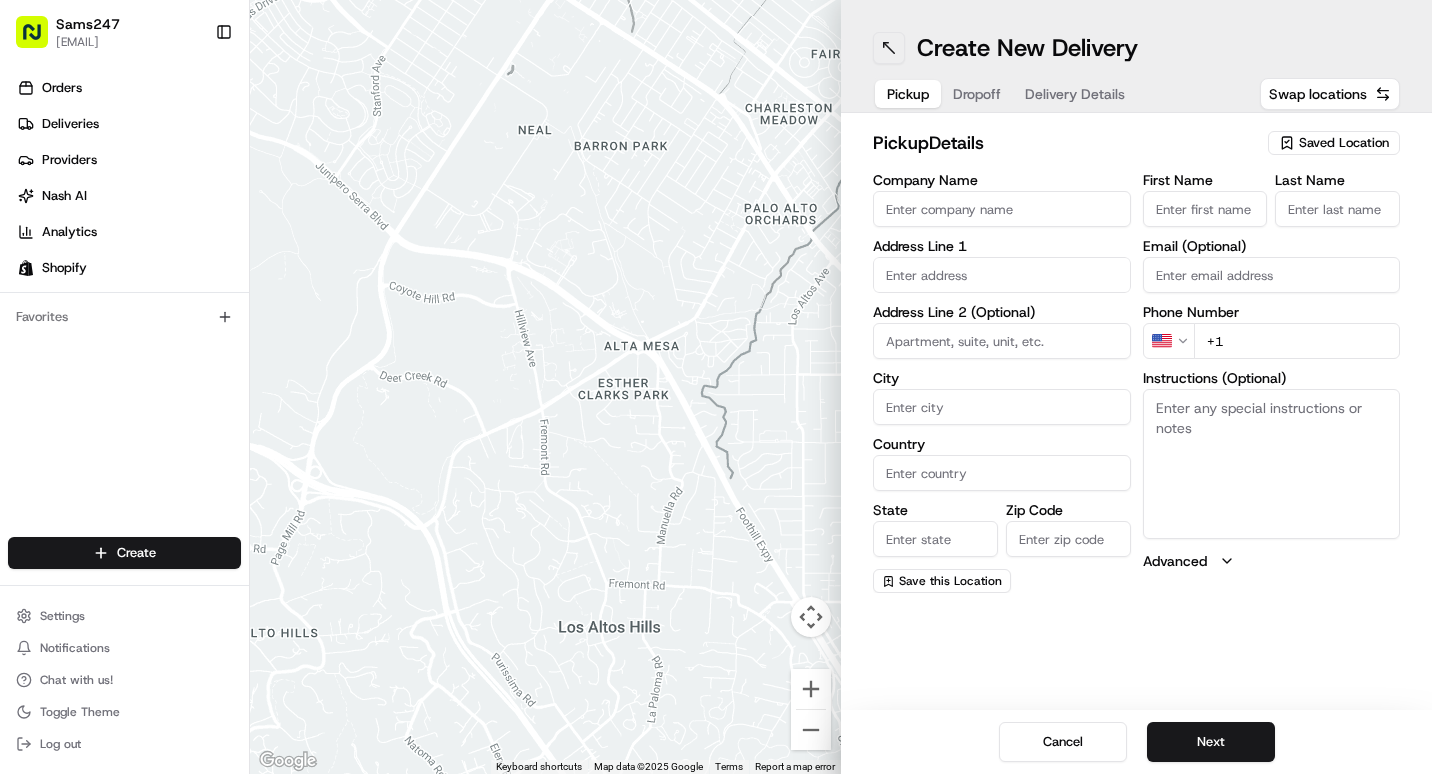 click at bounding box center (889, 48) 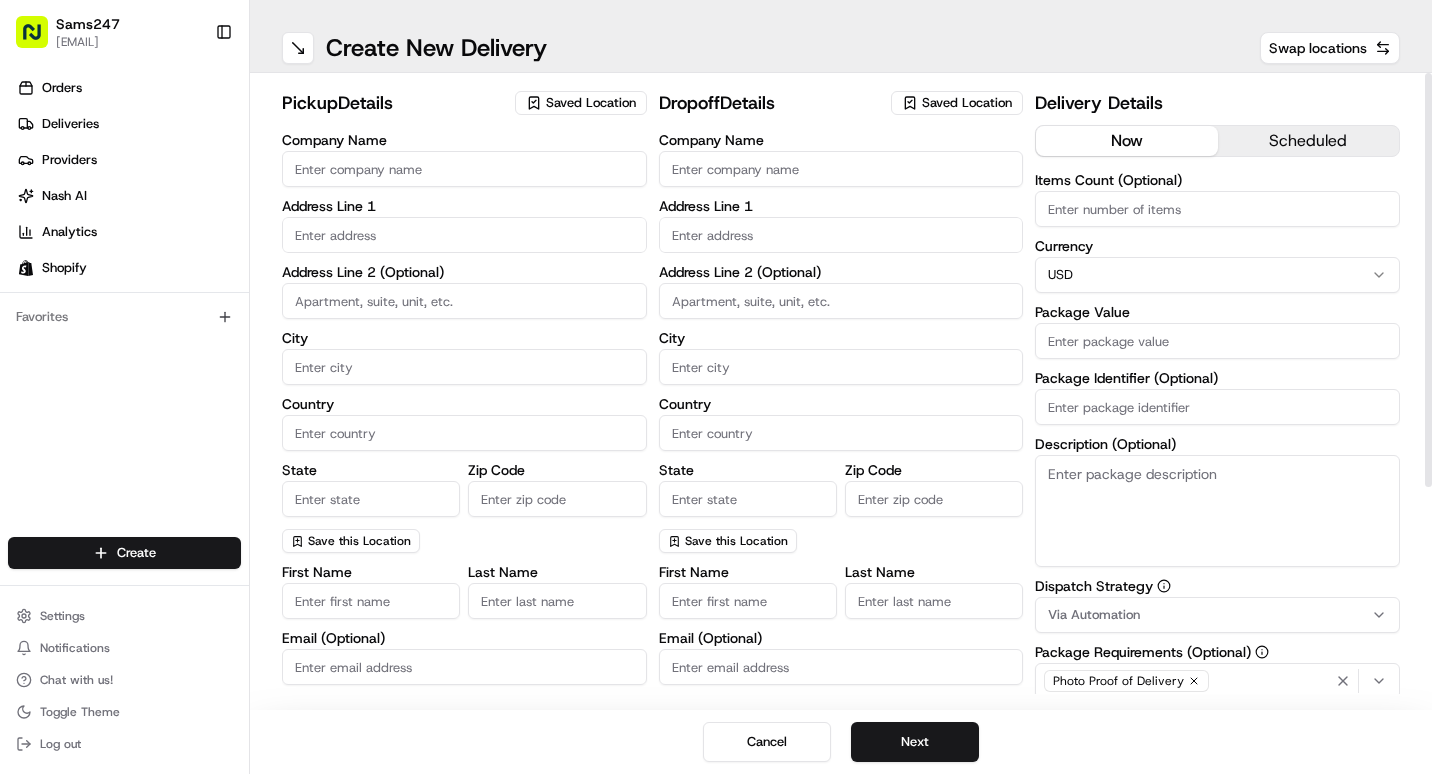 click on "Company Name" at bounding box center [464, 169] 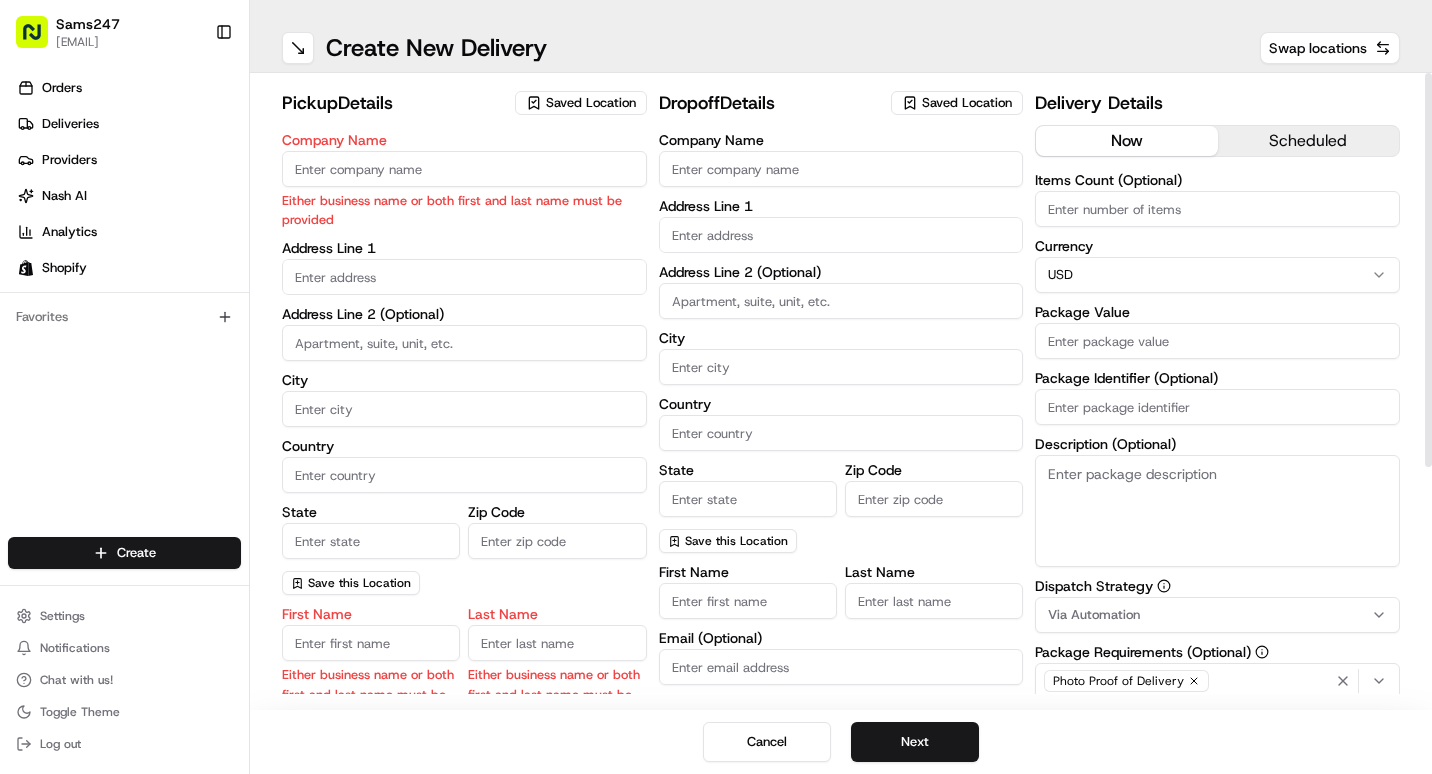 click on "Saved Location" at bounding box center (591, 103) 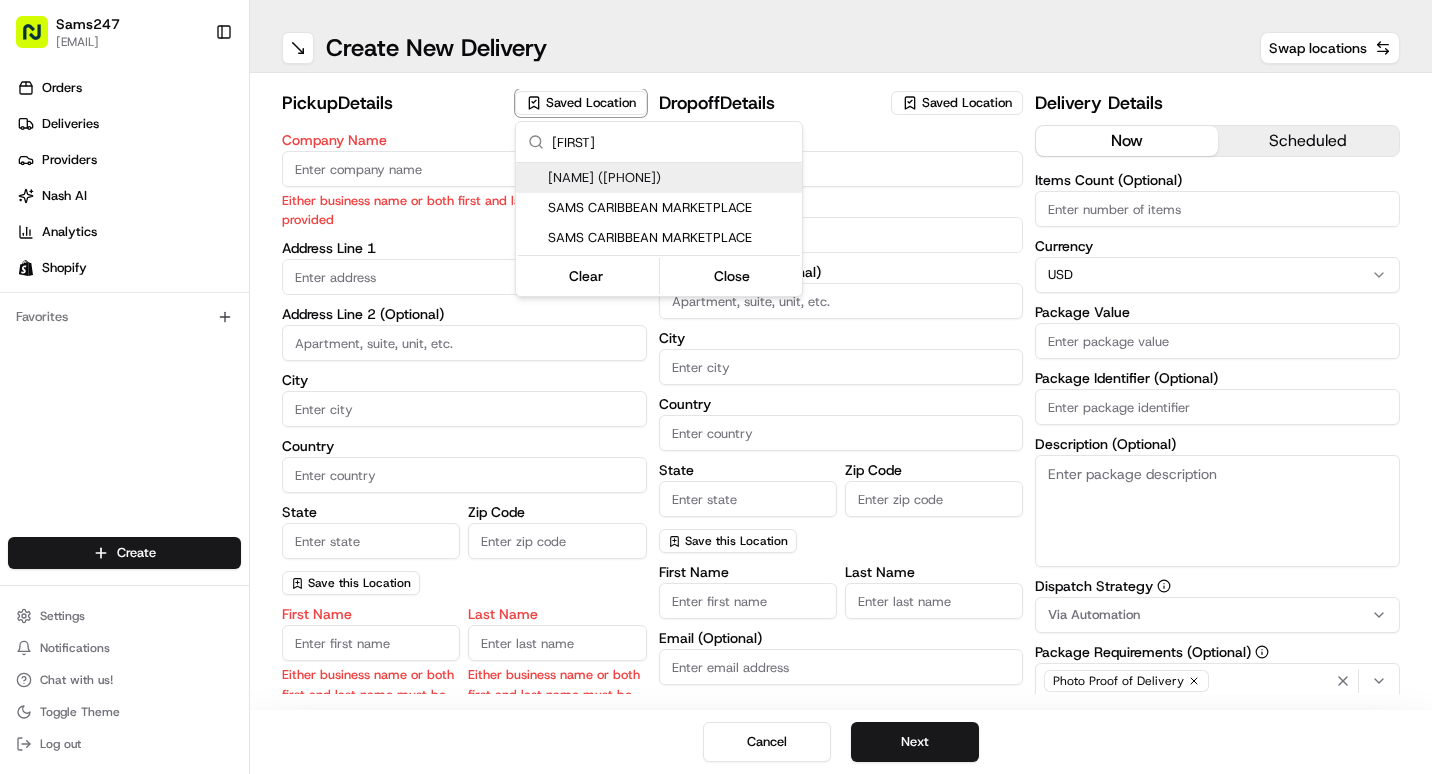 type on "SAM" 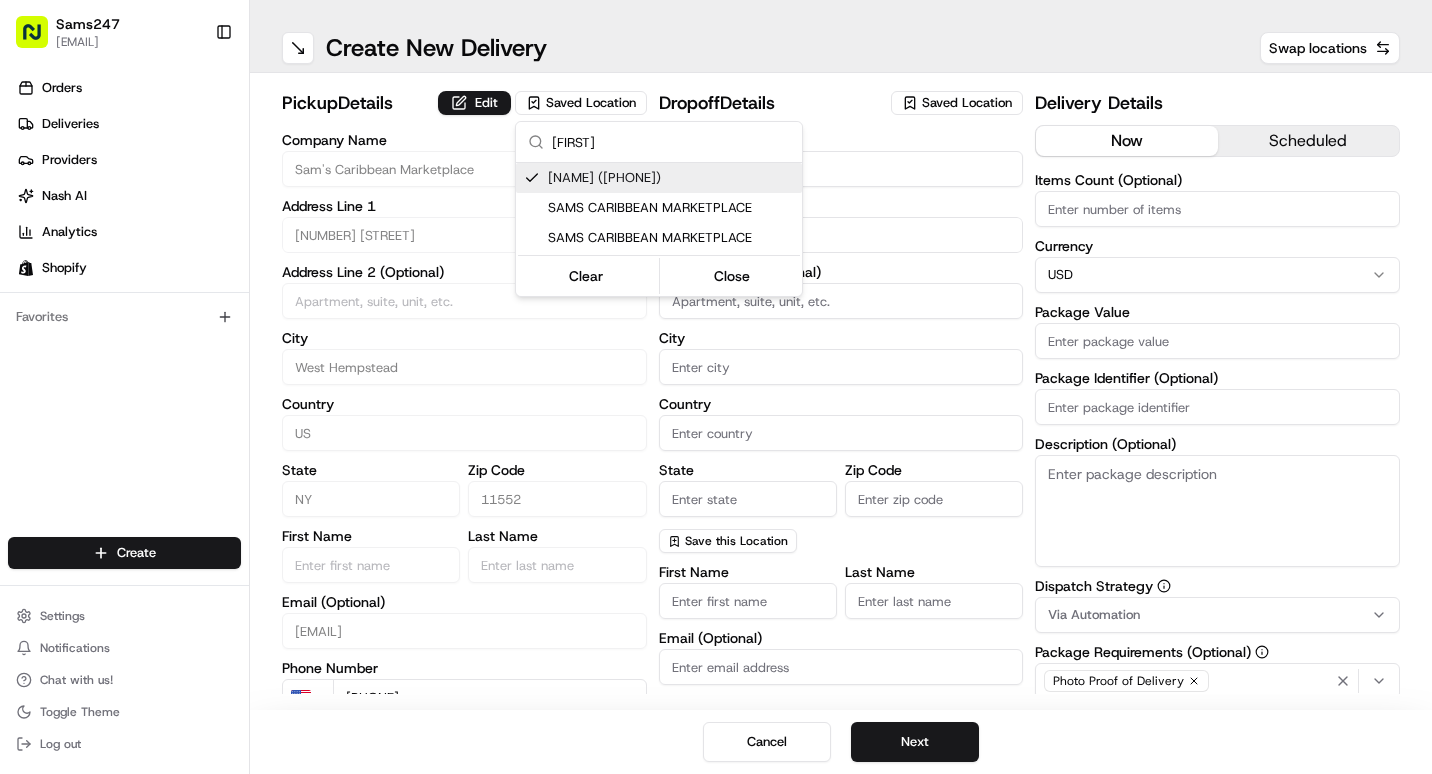 click on "Sams247 samscaribmanagement@gmail.com Toggle Sidebar Orders Deliveries Providers Nash AI Analytics Shopify Favorites Main Menu Members & Organization Organization Users Roles Preferences Customization Tracking Orchestration Automations Dispatch Strategy Locations Pickup Locations Dropoff Locations Billing Billing Refund Requests Integrations Notification Triggers Webhooks API Keys Request Logs Create Settings Notifications Chat with us! Toggle Theme Log out ← Move left → Move right ↑ Move up ↓ Move down + Zoom in - Zoom out Home Jump left by 75% End Jump right by 75% Page Up Jump up by 75% Page Down Jump down by 75% Map Data Map data ©2025 Google Map data ©2025 Google 2 m  Click to toggle between metric and imperial units Terms Create New Delivery Swap locations pickup  Details  Edit Saved Location Company Name Sam's Caribbean Marketplace Address Line 1 225 Hempstead Turnpike Address Line 2 (Optional) City West Hempstead Country US State NY Zip Code 11552 First Name Last Name US US" at bounding box center (716, 387) 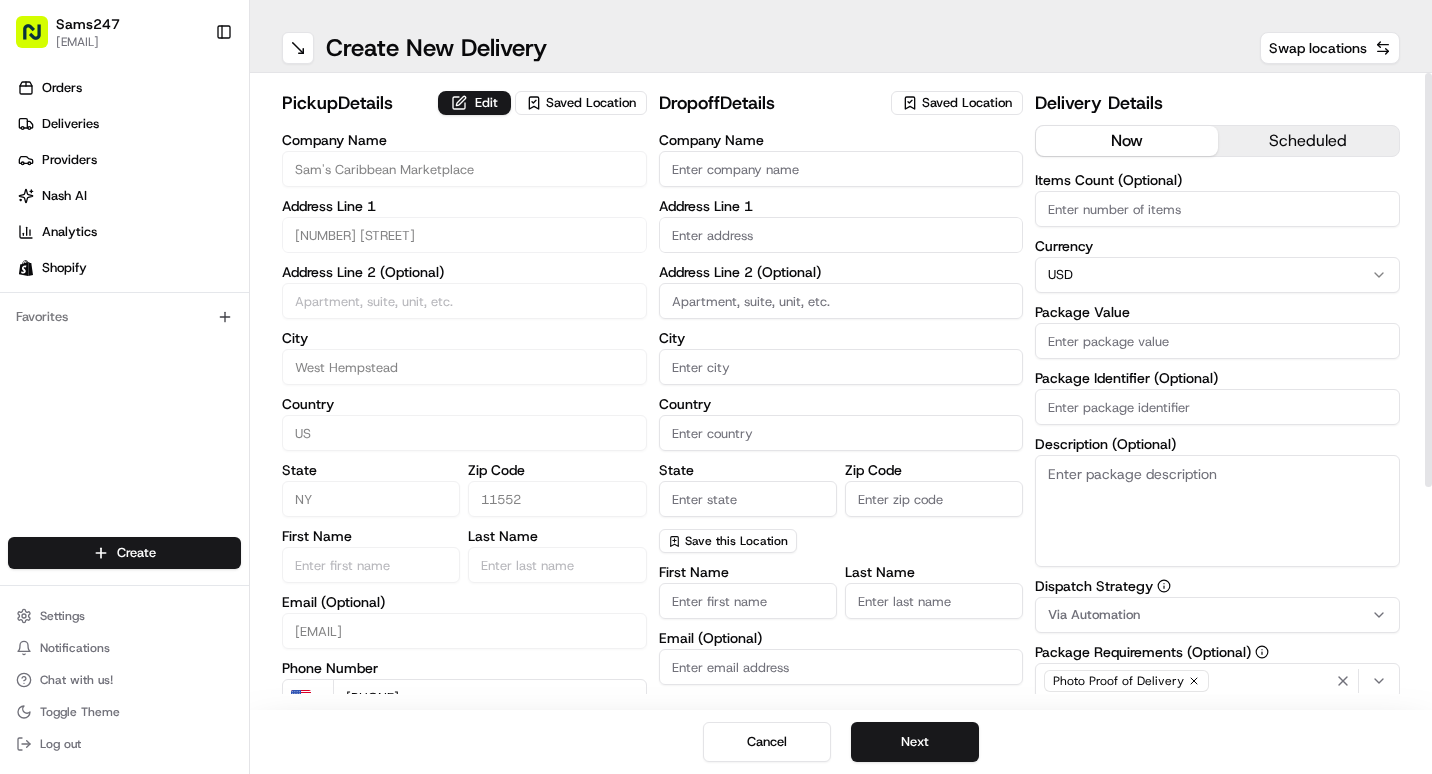 click on "Company Name" at bounding box center (841, 160) 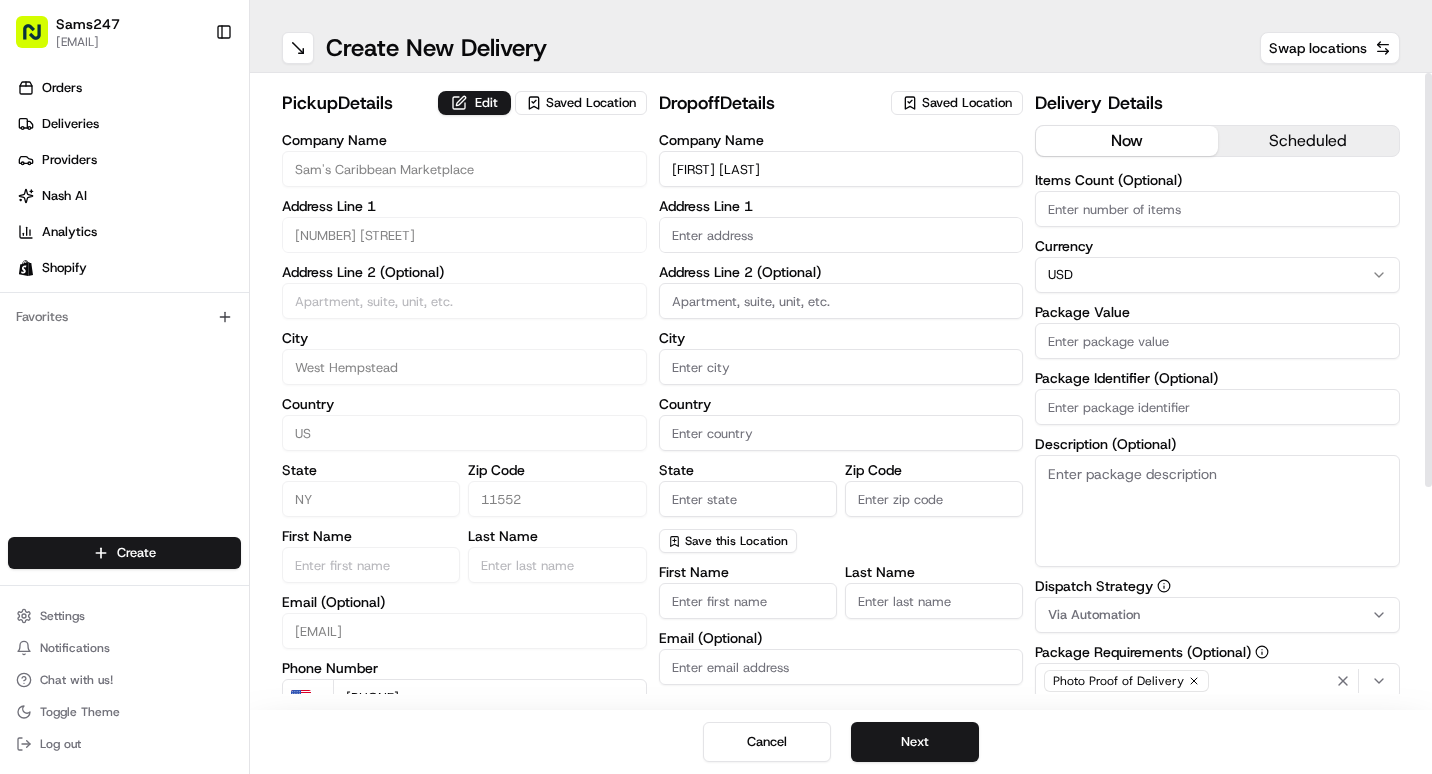 type on "108 Gracewood Ct" 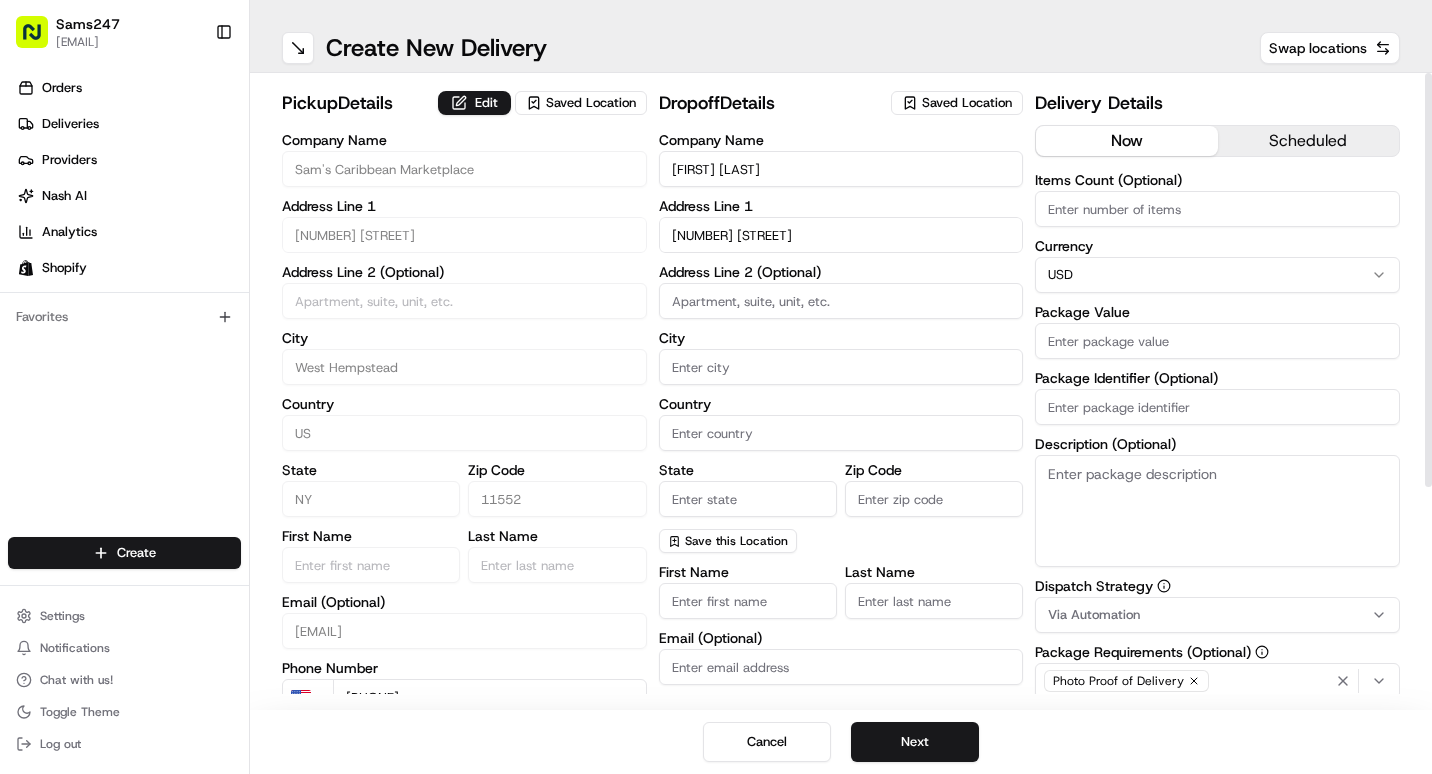 type on "Islip" 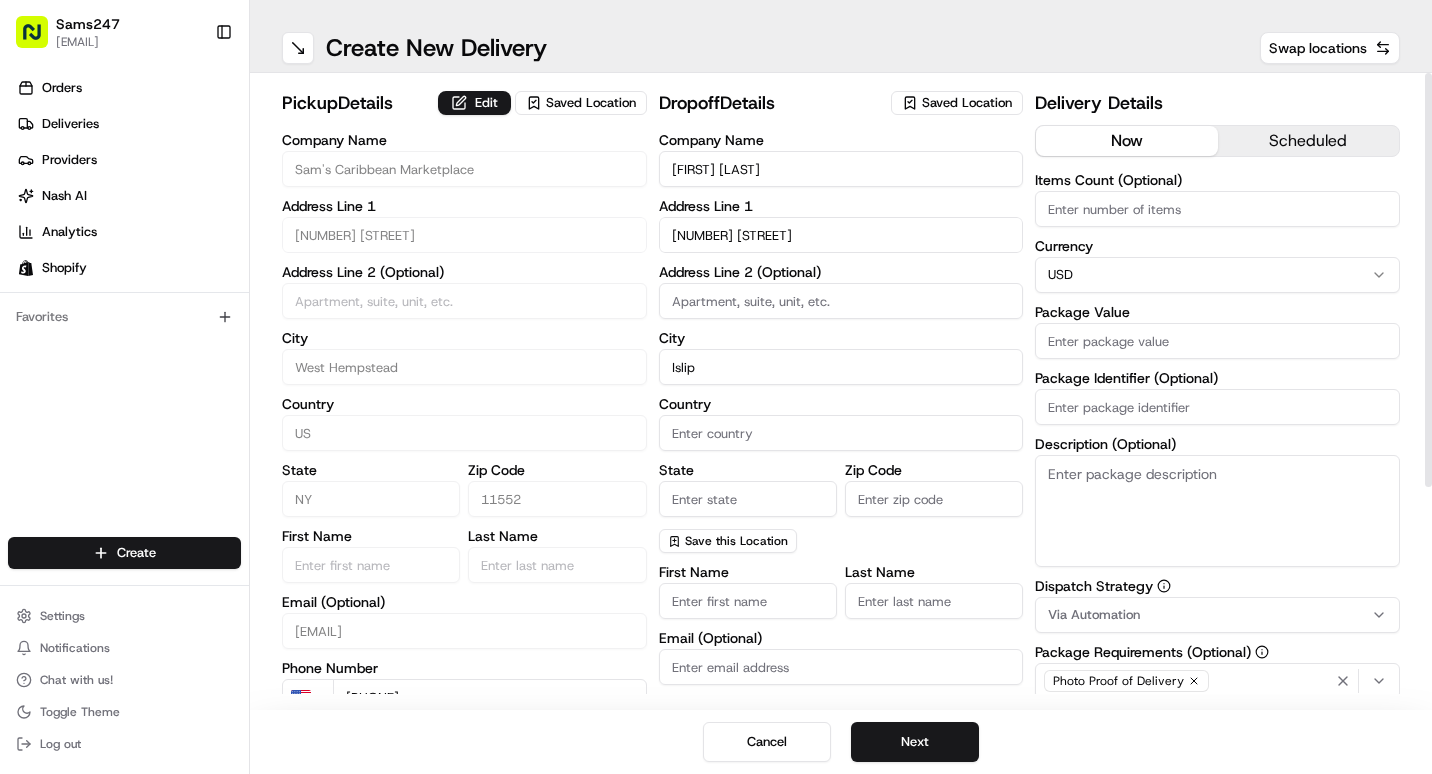 type on "US" 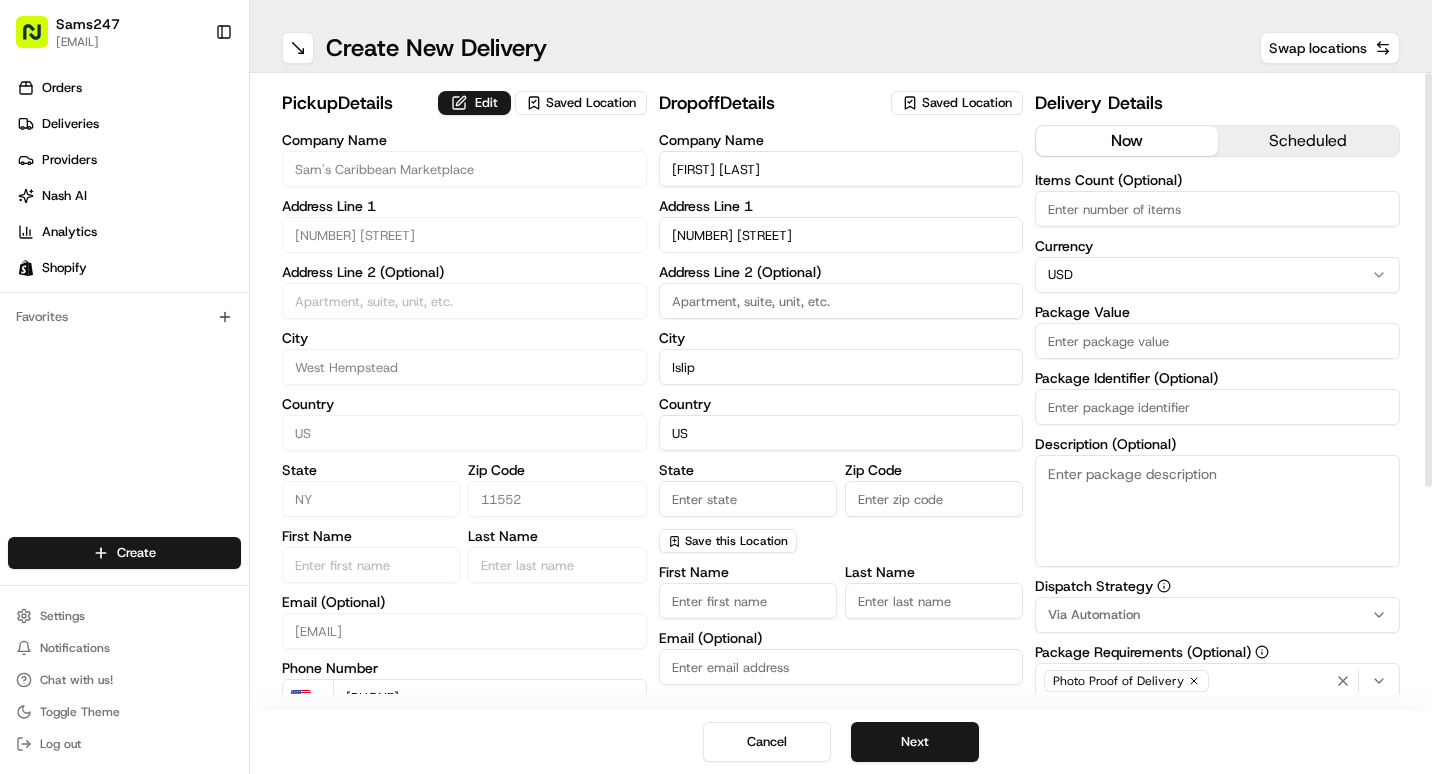 type on "NY" 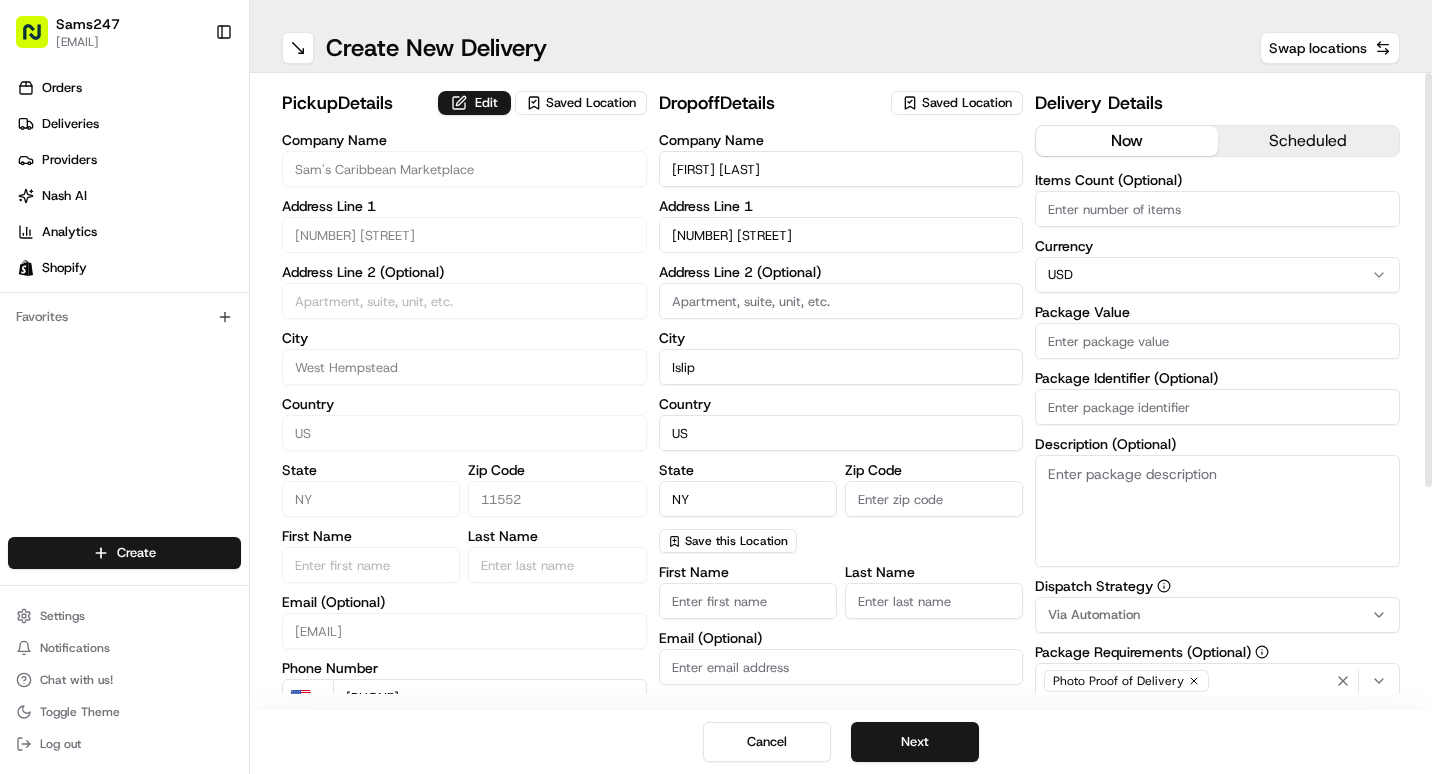 type on "11751" 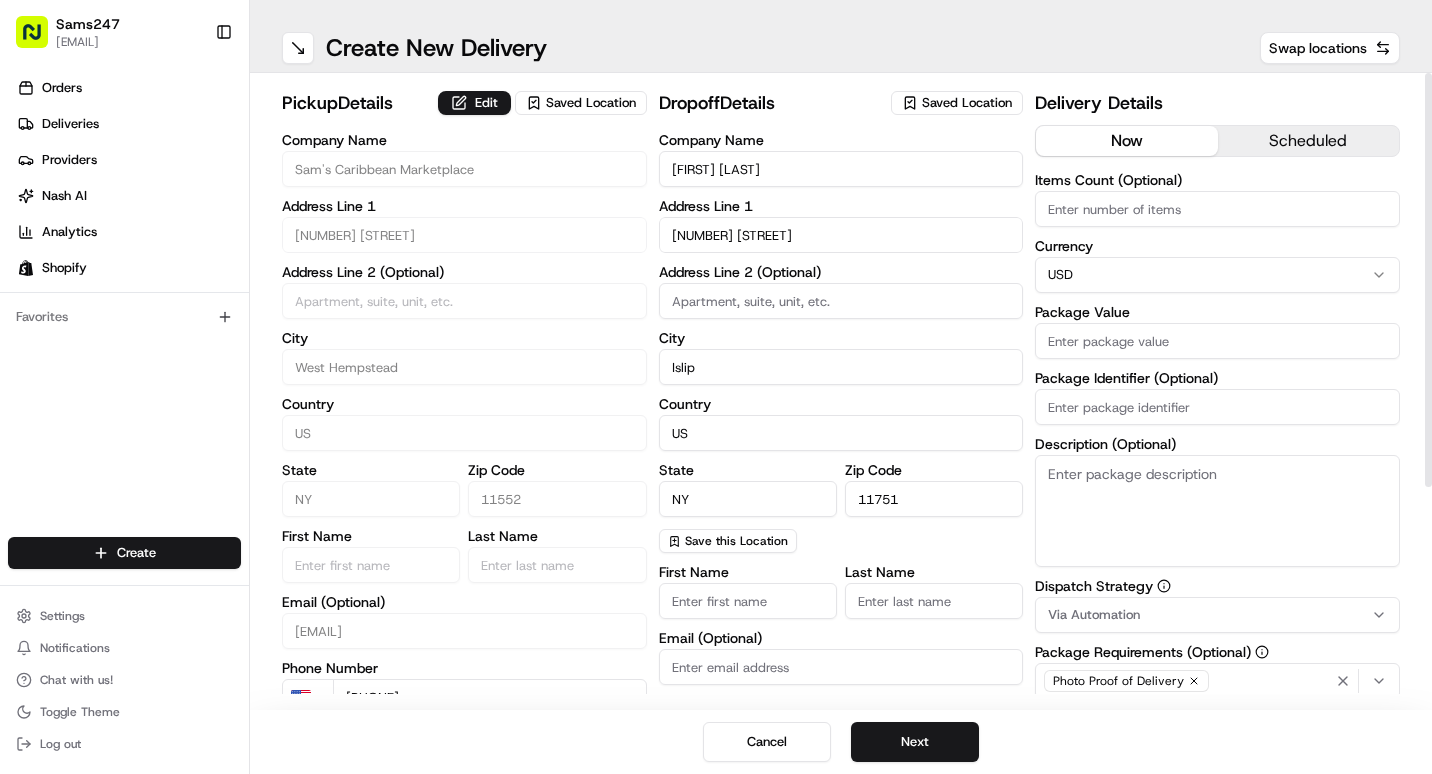 type on "ALAINE" 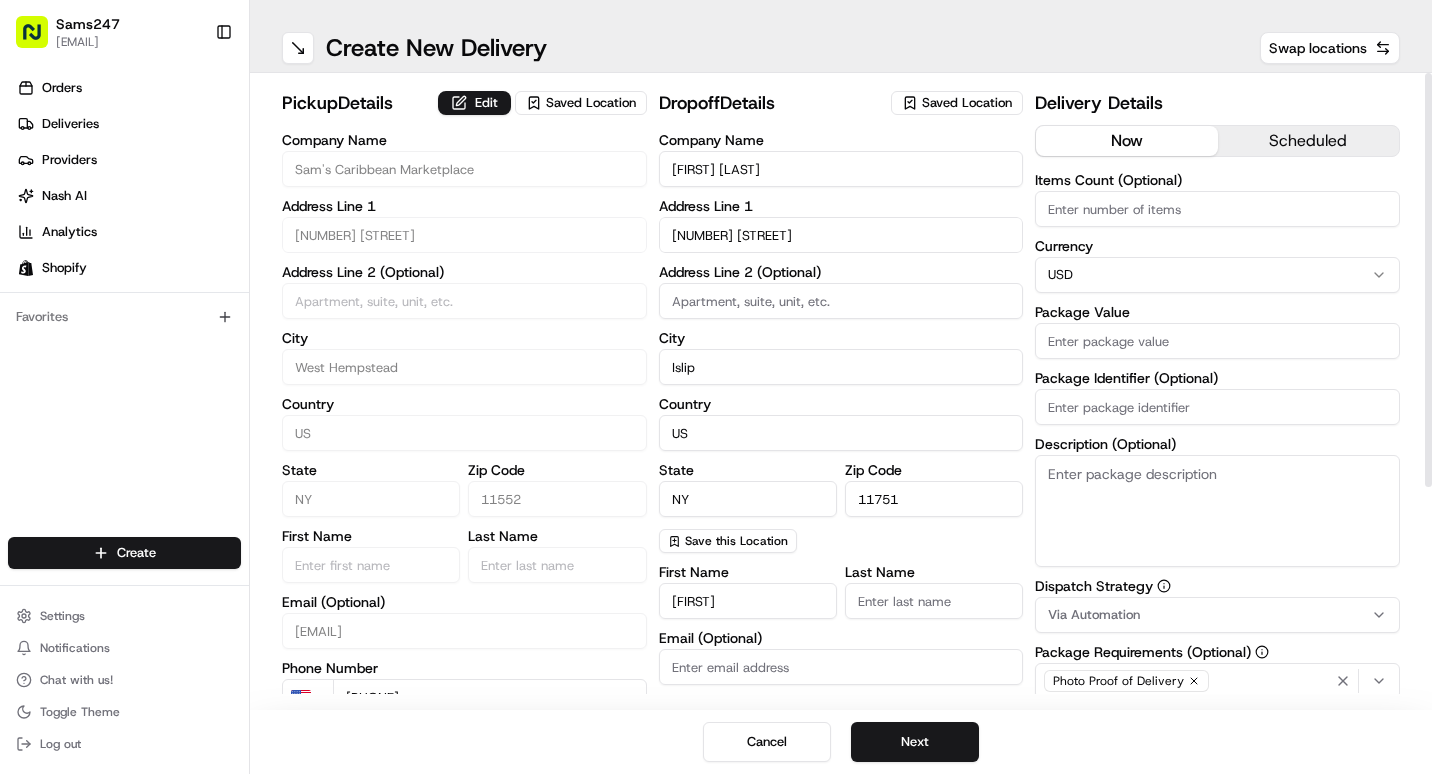 type on "BELL" 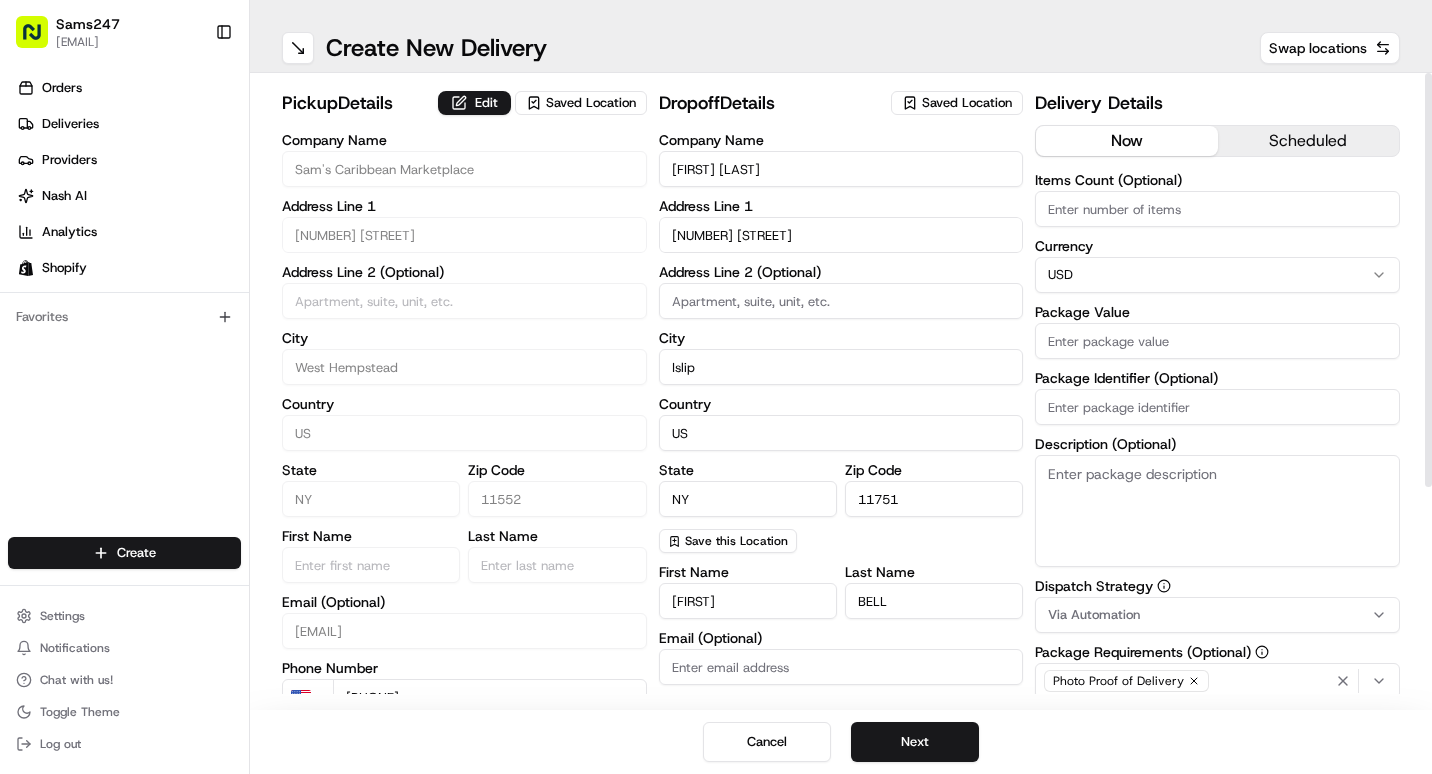 type on "1" 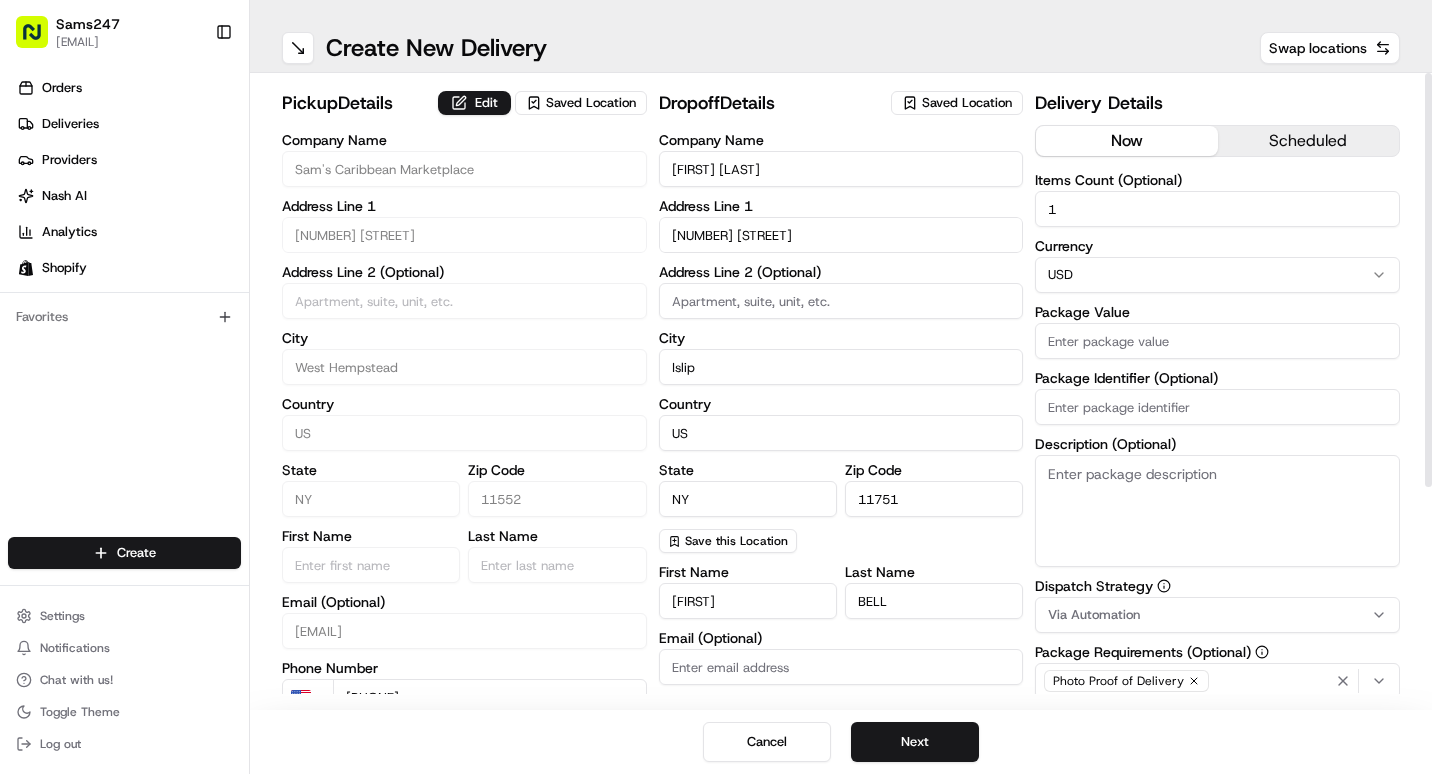 type on "40" 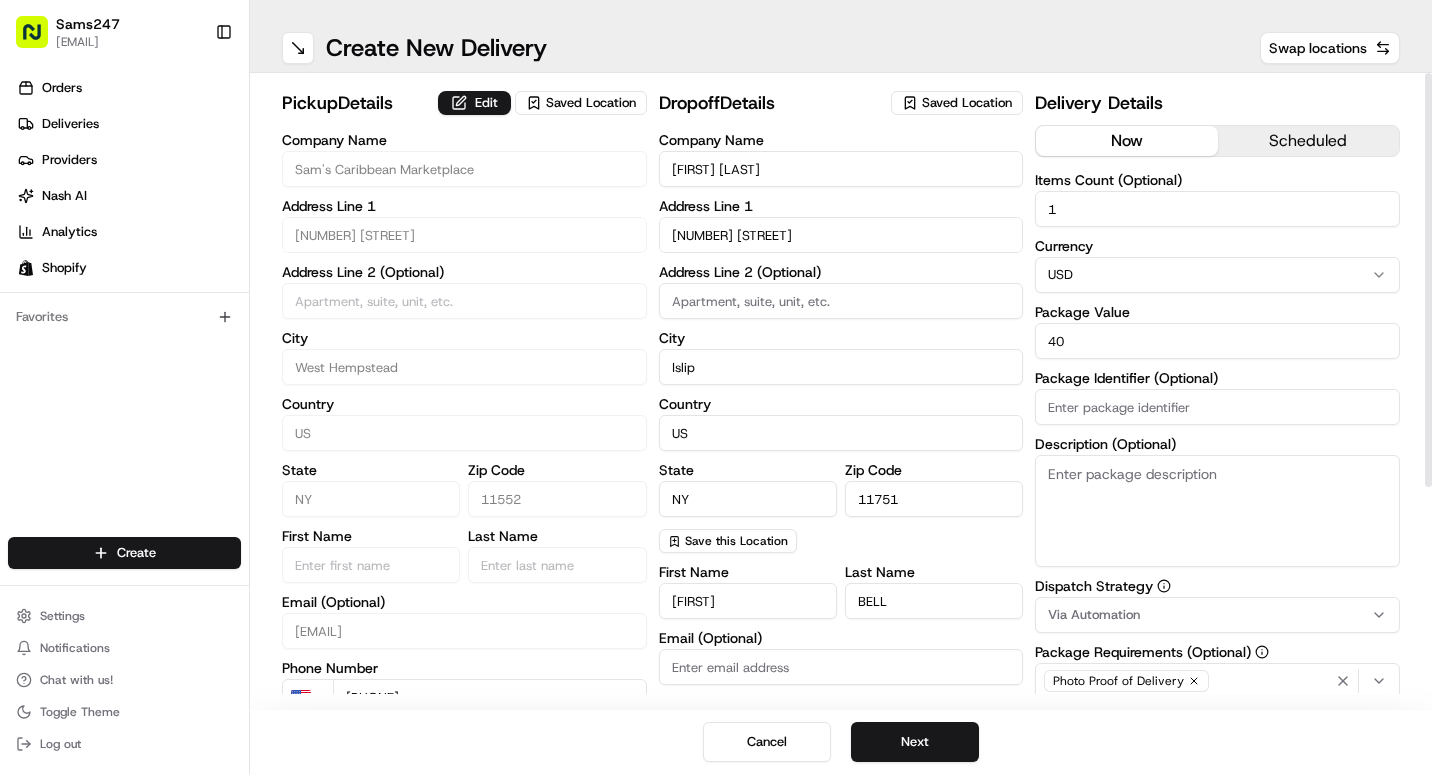 type on "2" 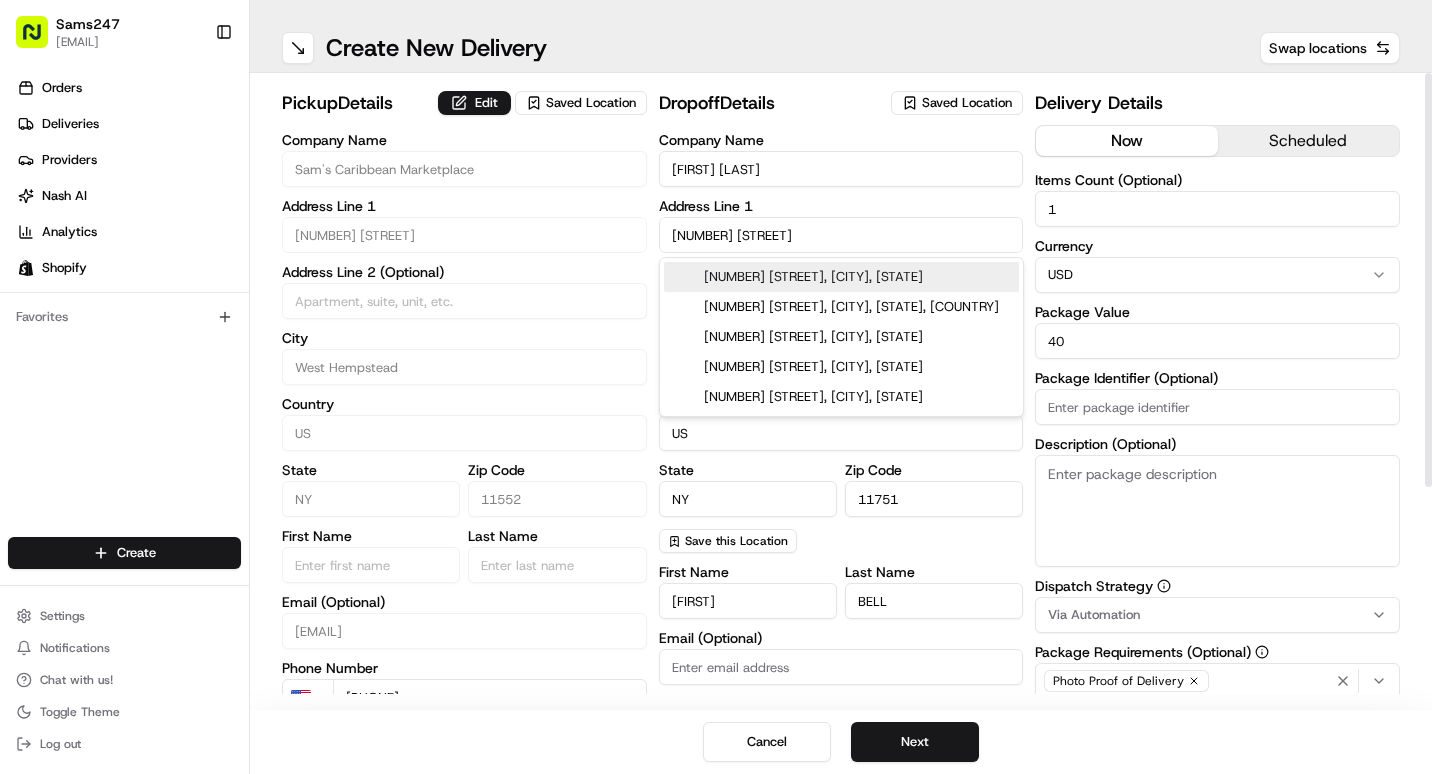 click on "108 Gracewood Ct, Islip, NY" at bounding box center (841, 277) 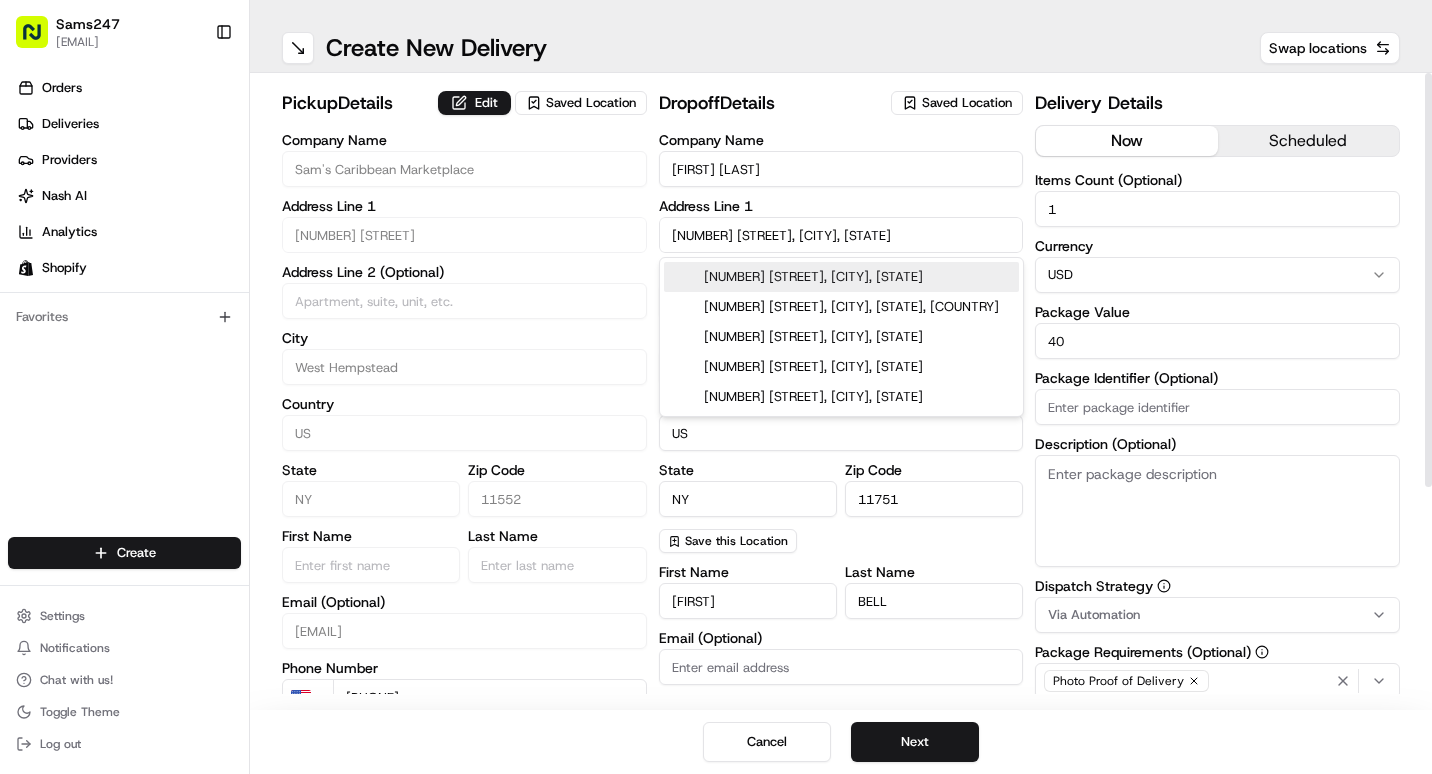 type on "[NUMBER] [STREET], [CITY], [STATE] [POSTAL_CODE], [COUNTRY]" 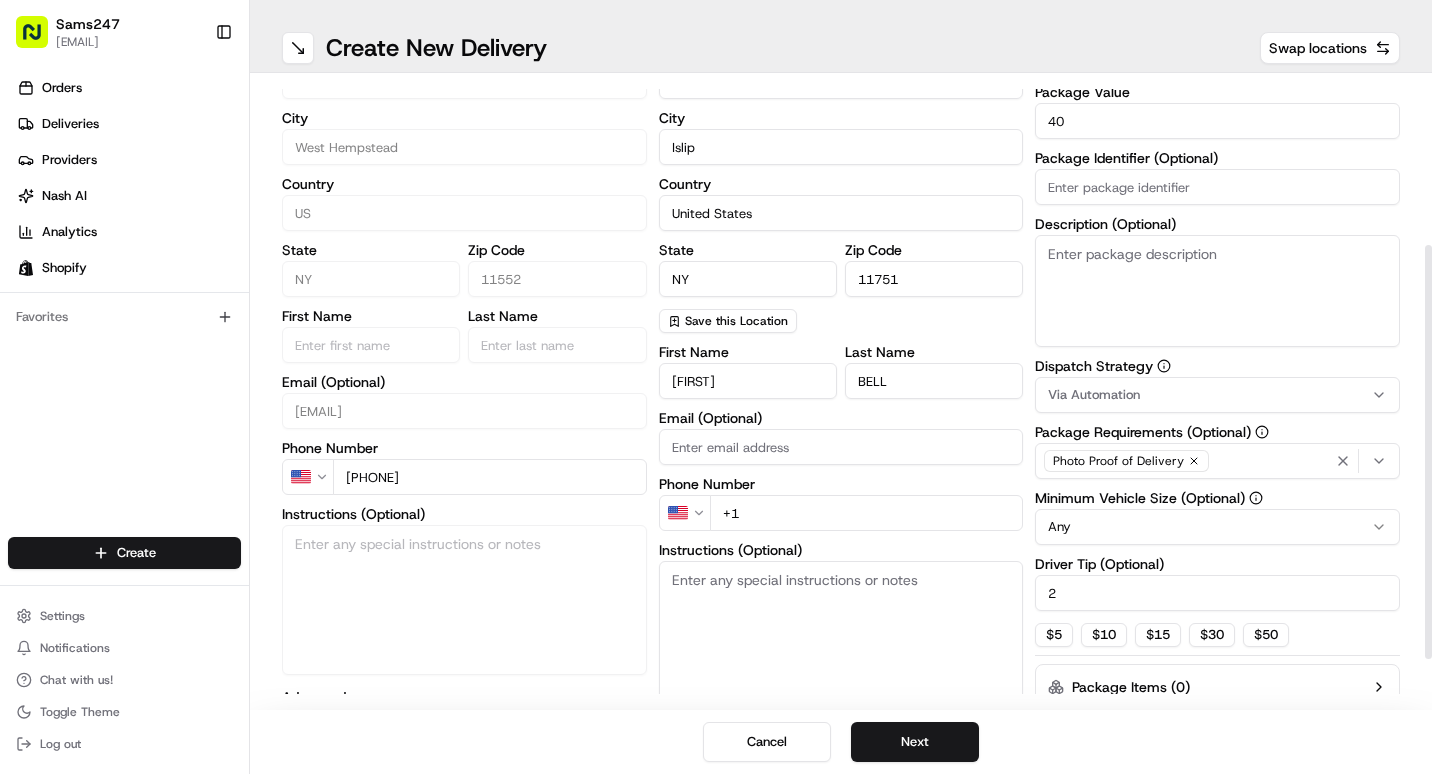 scroll, scrollTop: 25, scrollLeft: 0, axis: vertical 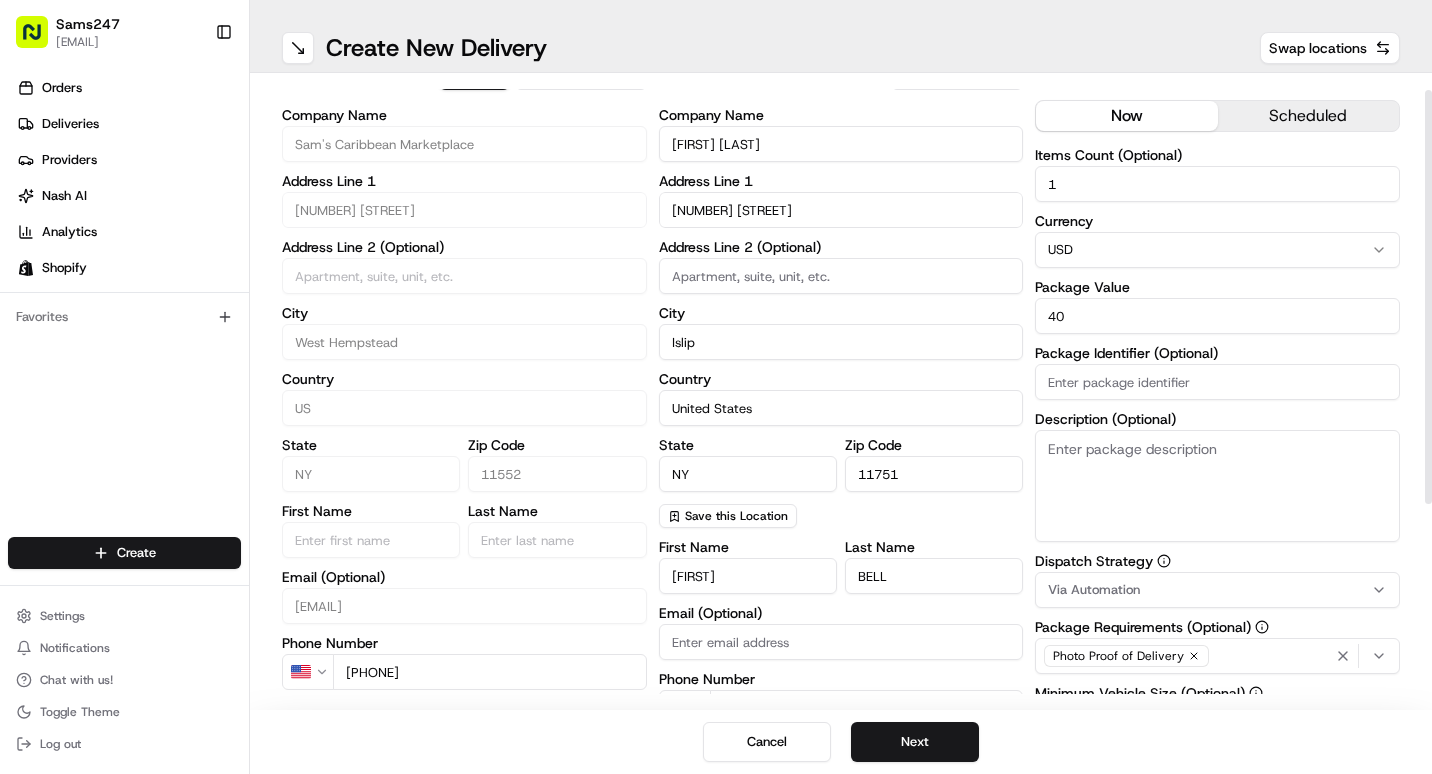 click on "108 Gracewood Ct" at bounding box center (841, 210) 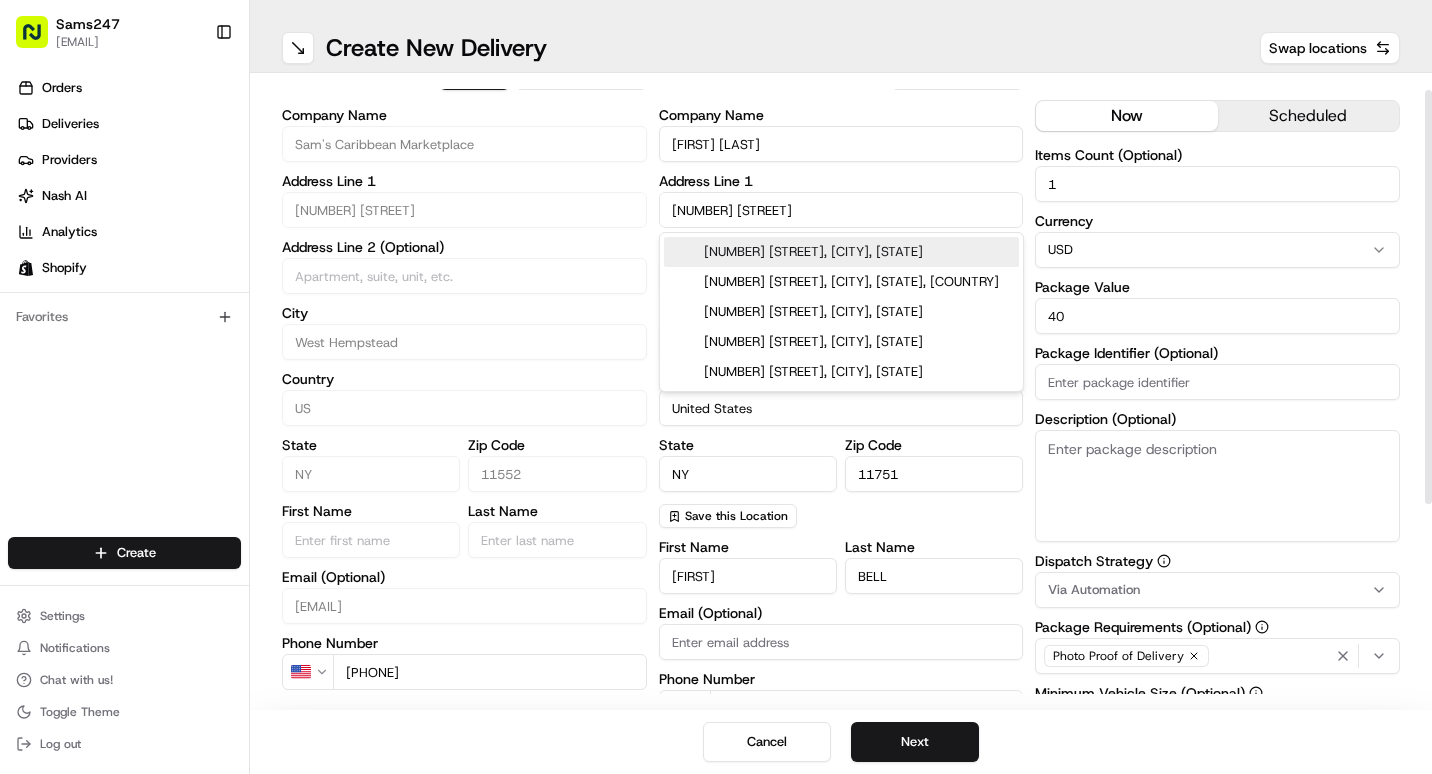 click on "108 Gracewood Ct, Islip, NY" at bounding box center [841, 252] 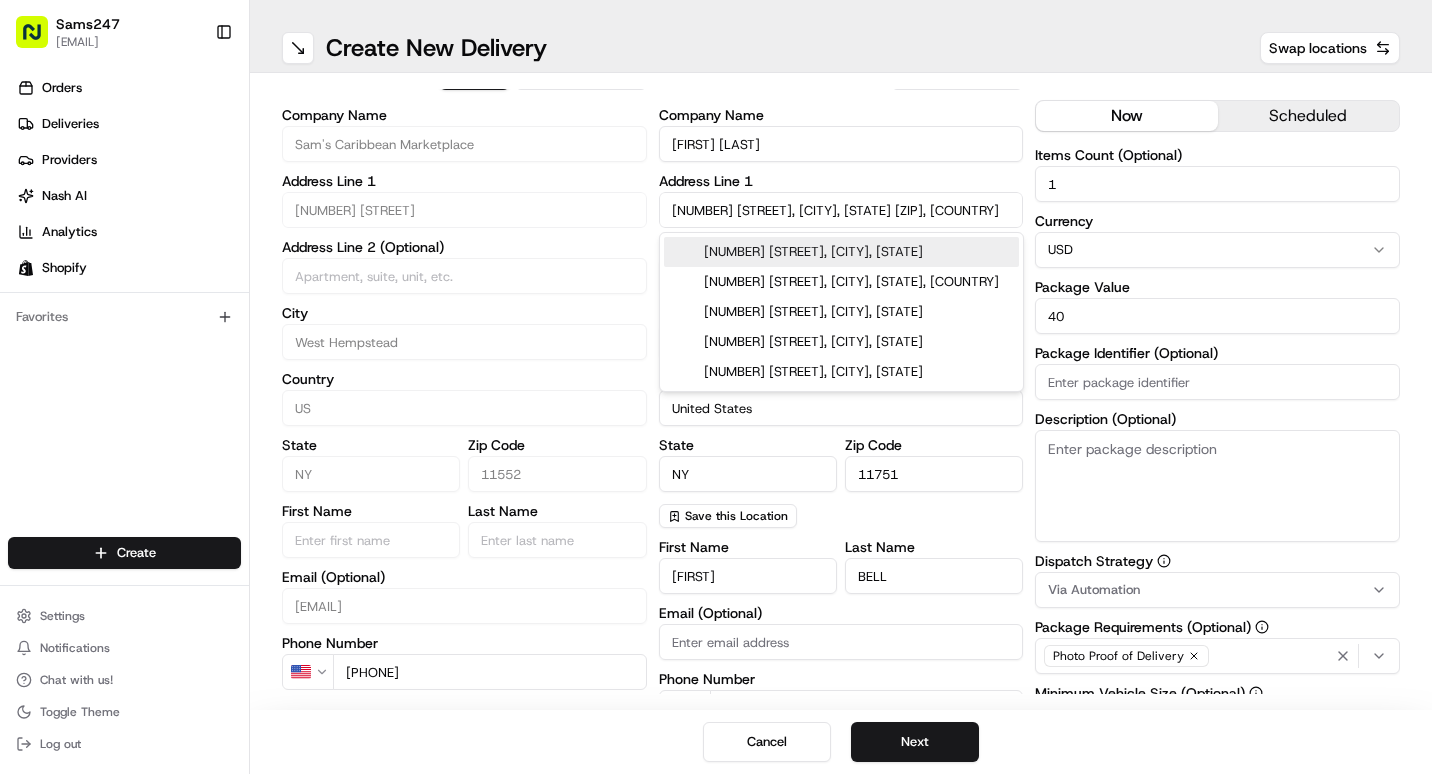 type on "108 Gracewood Ct" 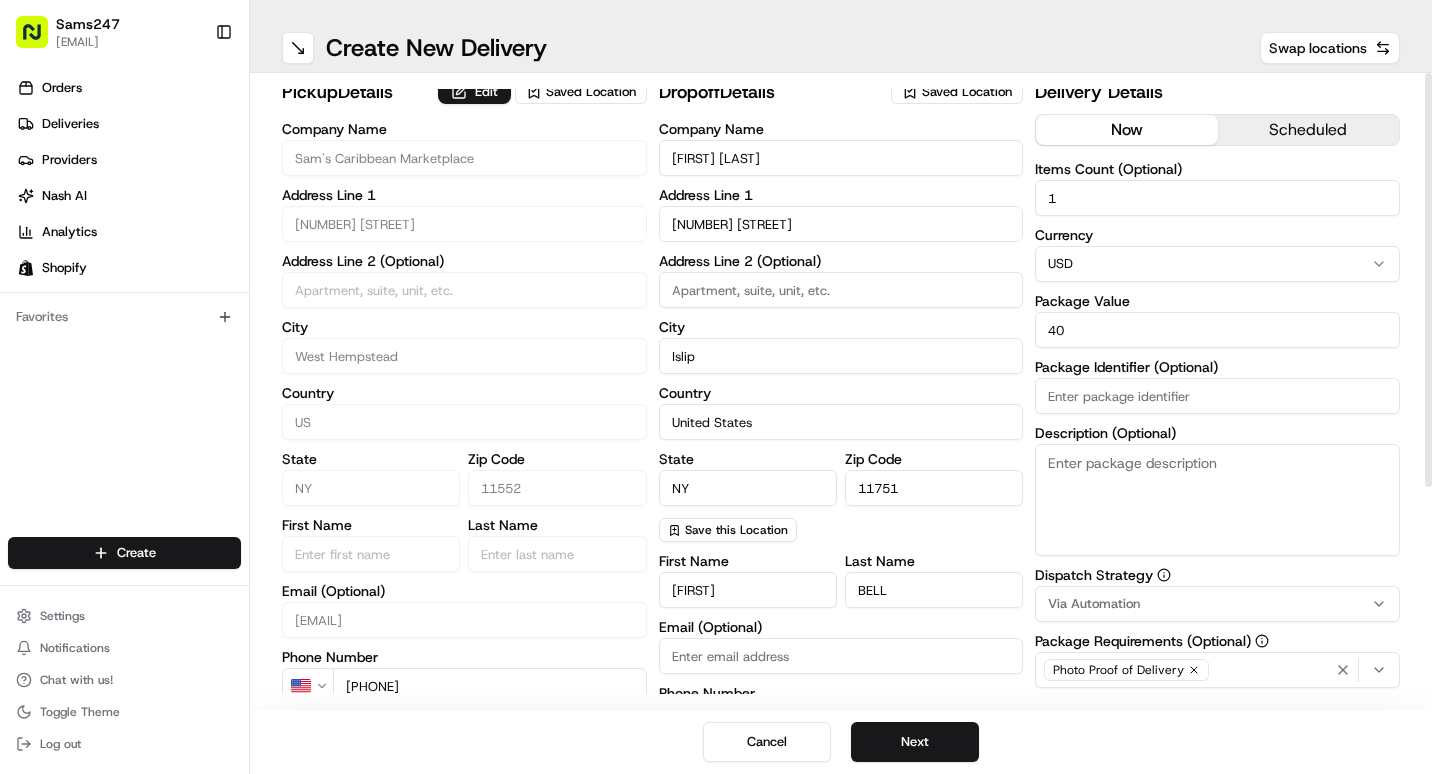 scroll, scrollTop: 0, scrollLeft: 0, axis: both 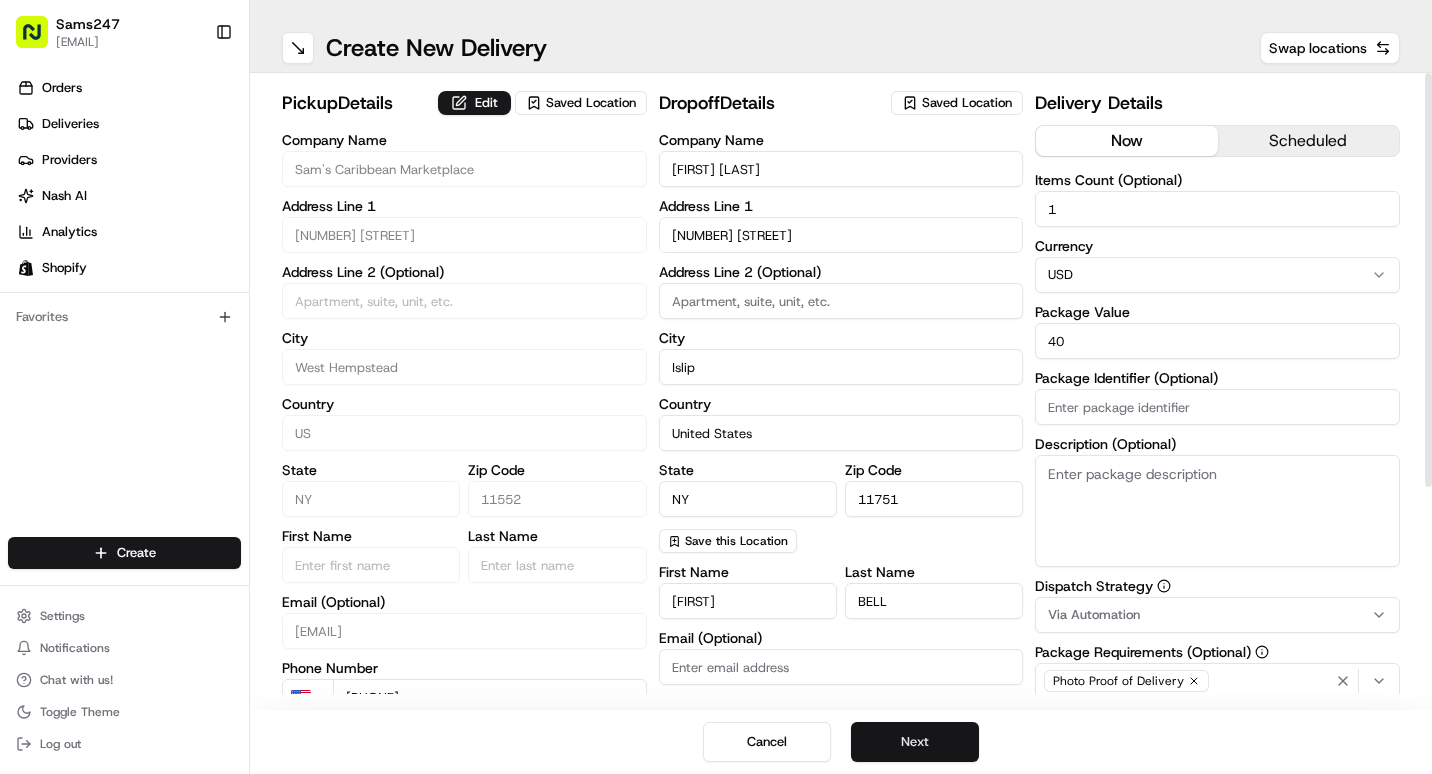 click on "Next" at bounding box center (915, 742) 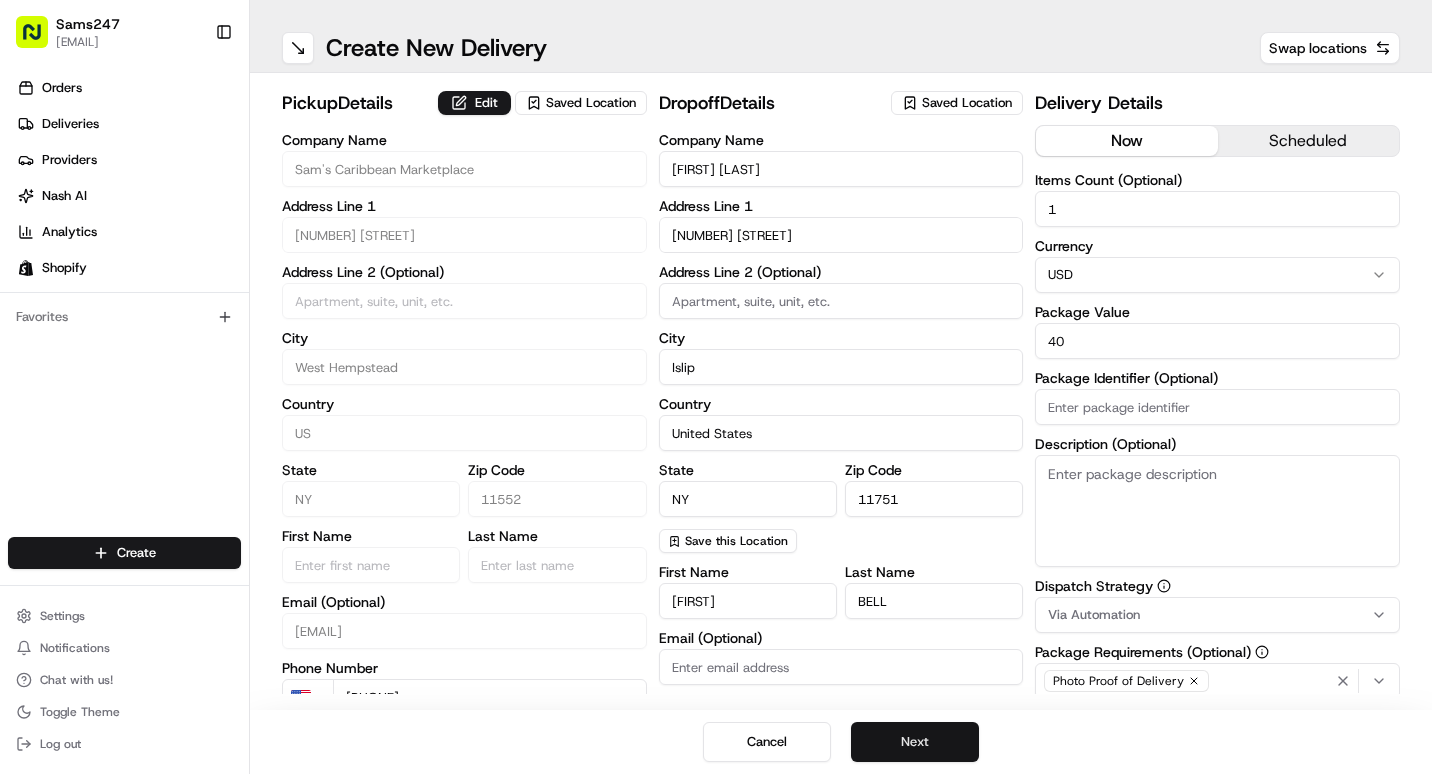 click on "Next" at bounding box center (915, 742) 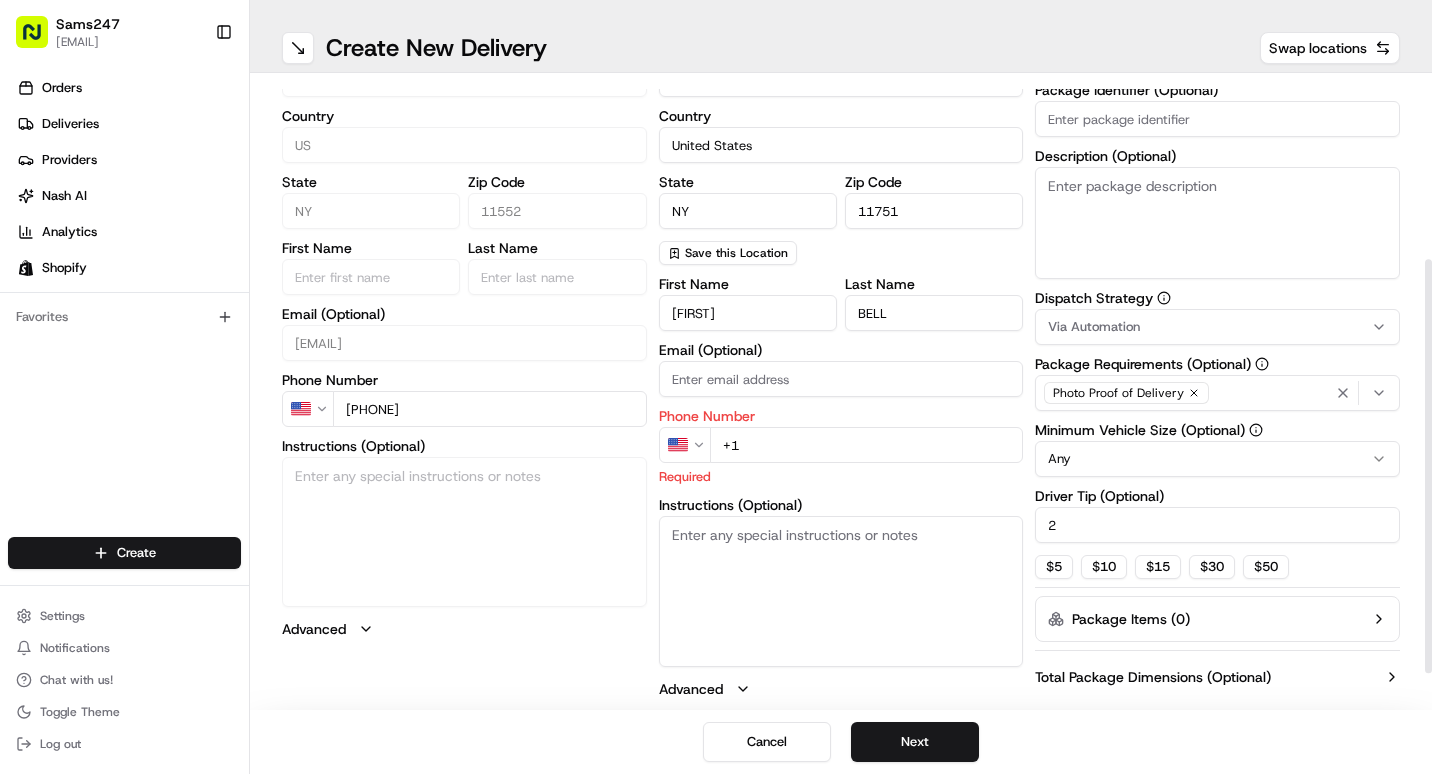 scroll, scrollTop: 300, scrollLeft: 0, axis: vertical 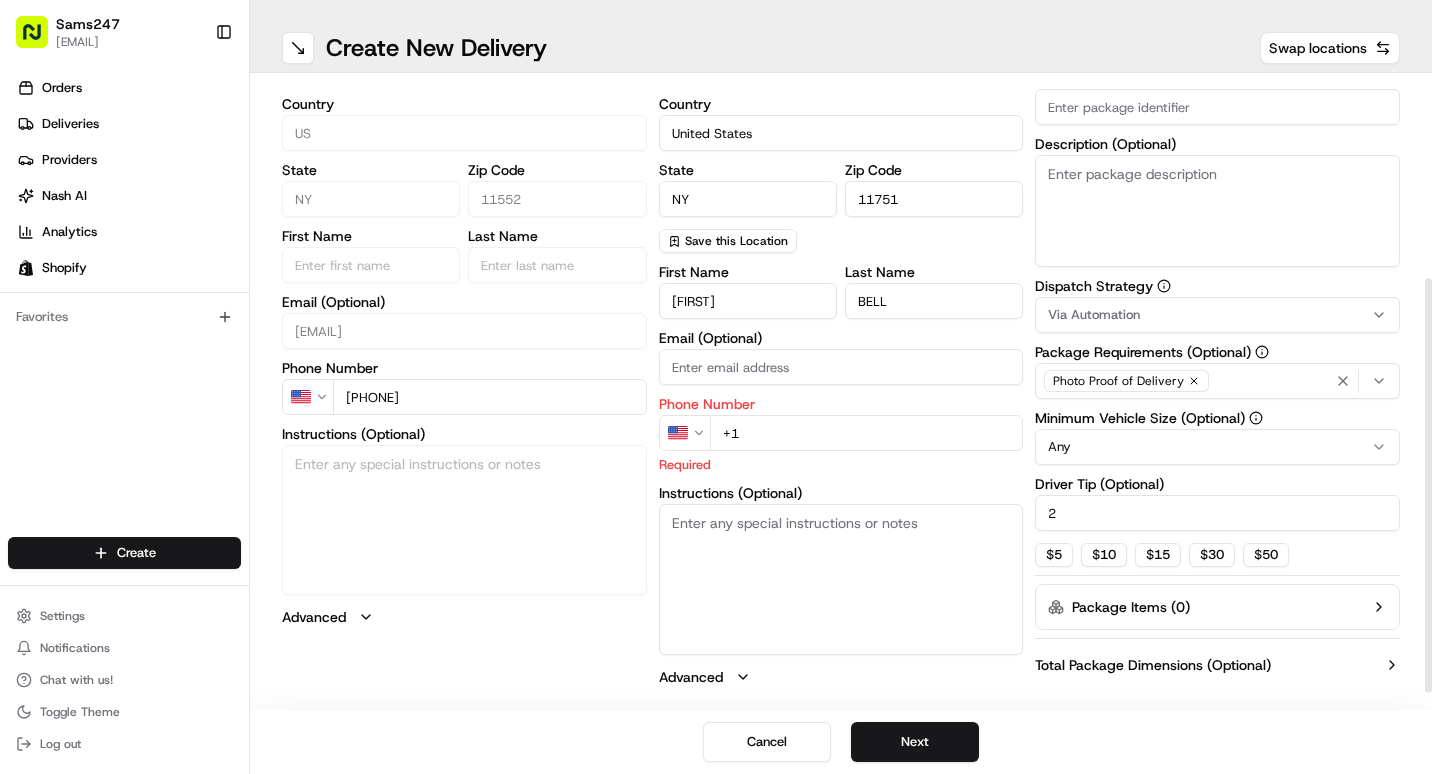 click on "+1" at bounding box center (867, 433) 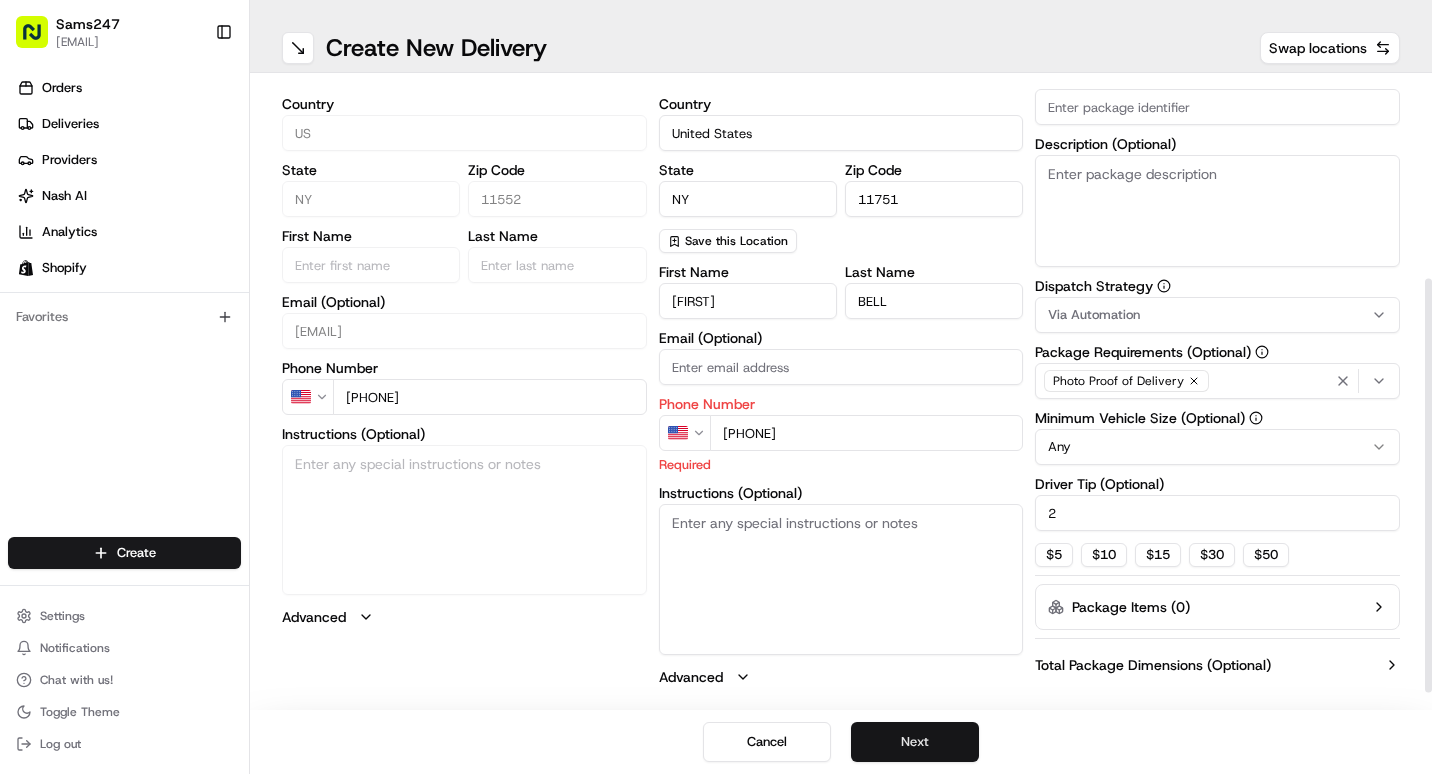 type on "+1 516 467 9967" 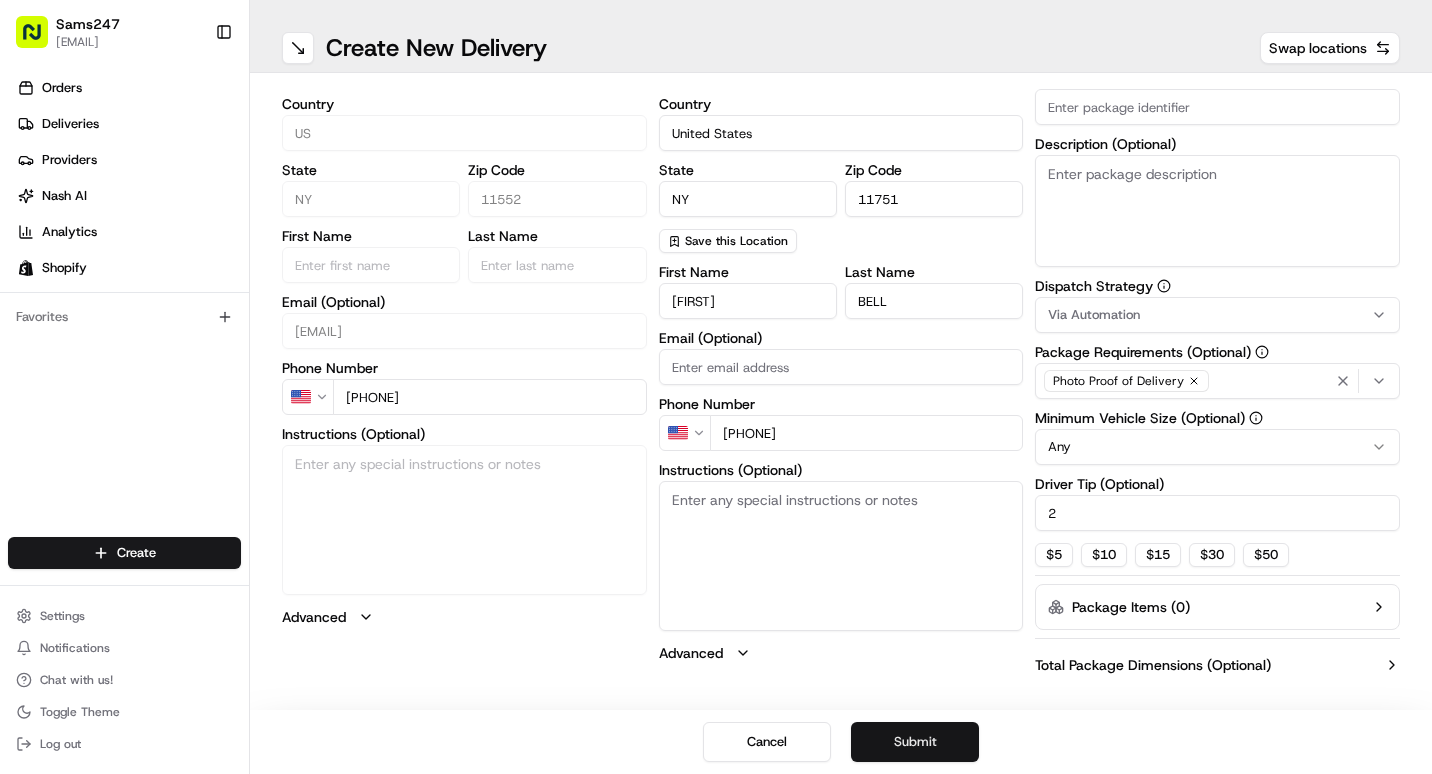 click on "Submit" at bounding box center (915, 742) 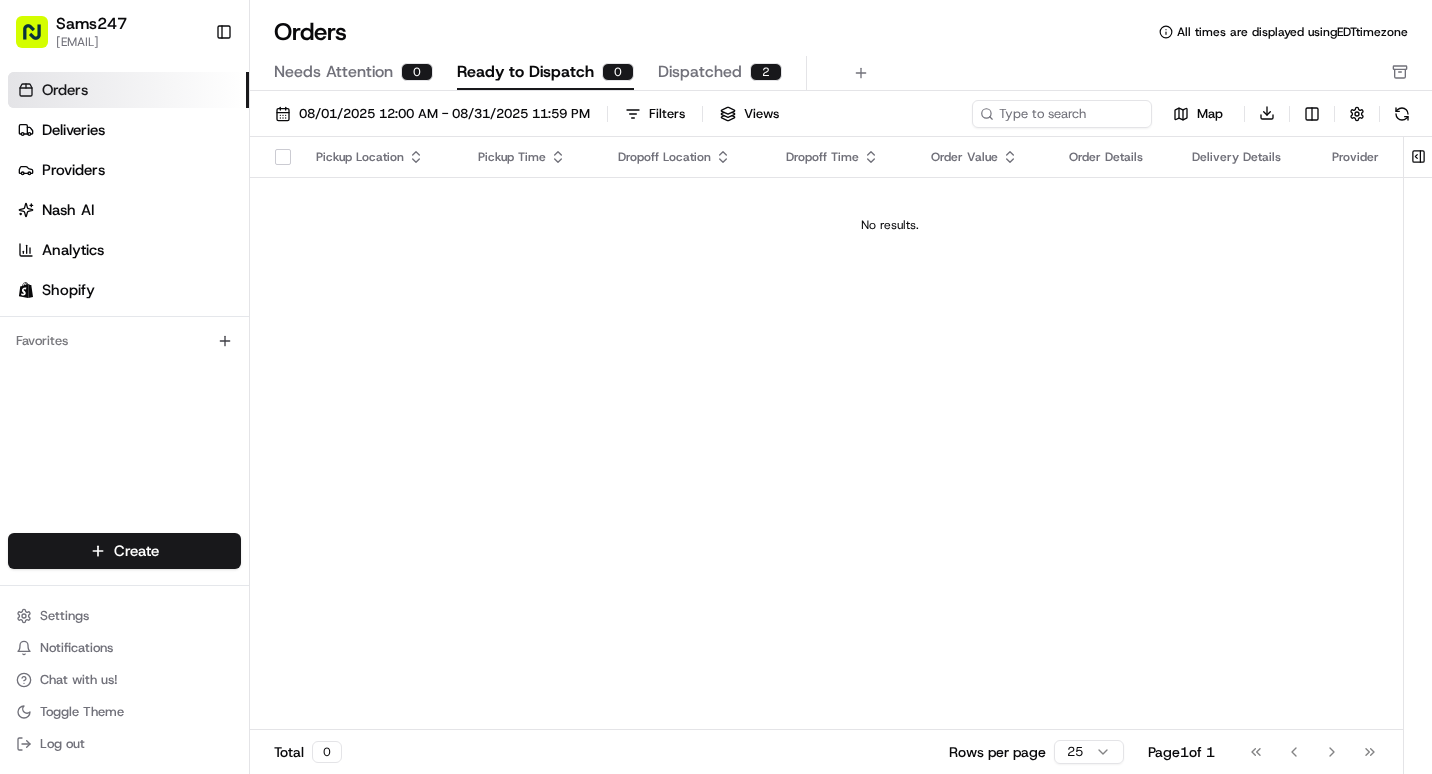 scroll, scrollTop: 0, scrollLeft: 0, axis: both 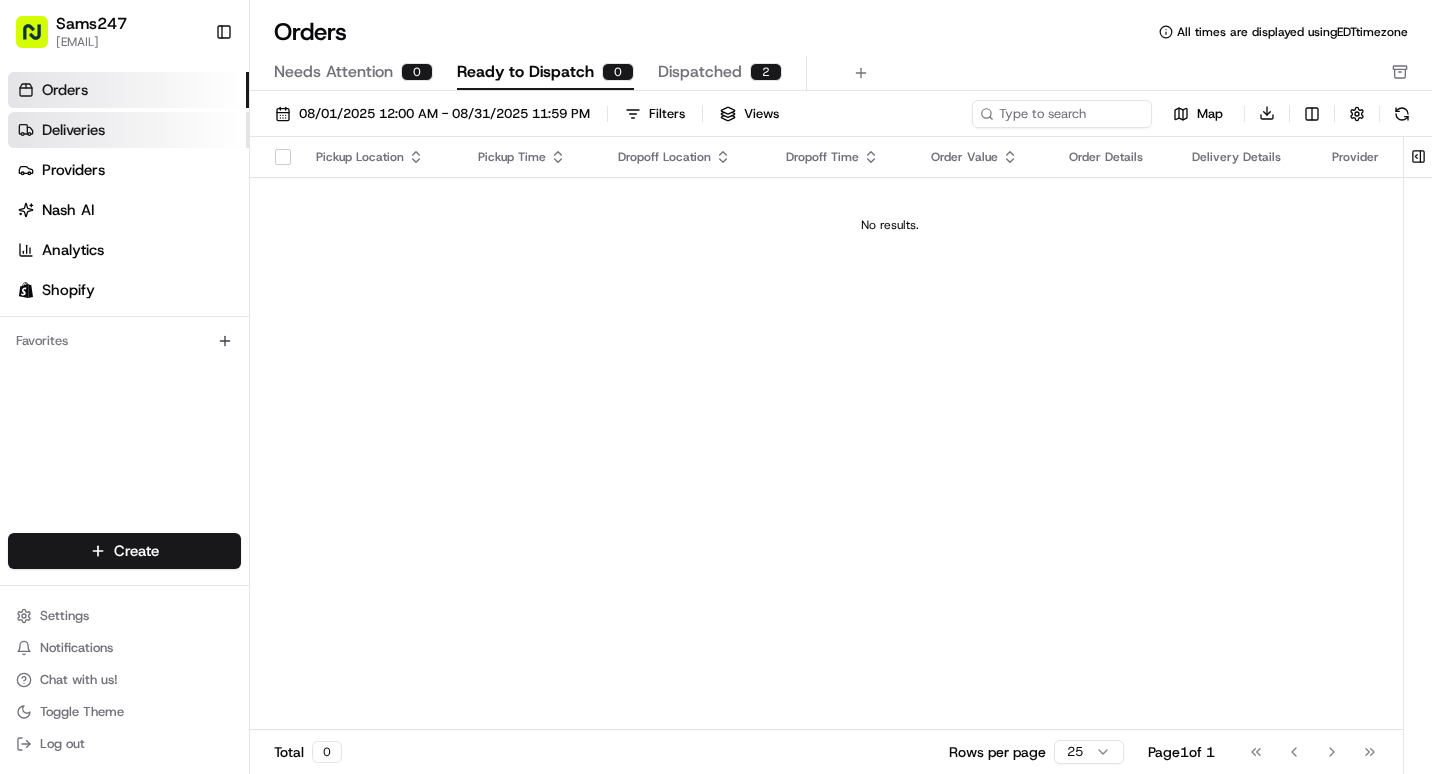 click on "Deliveries" at bounding box center [128, 130] 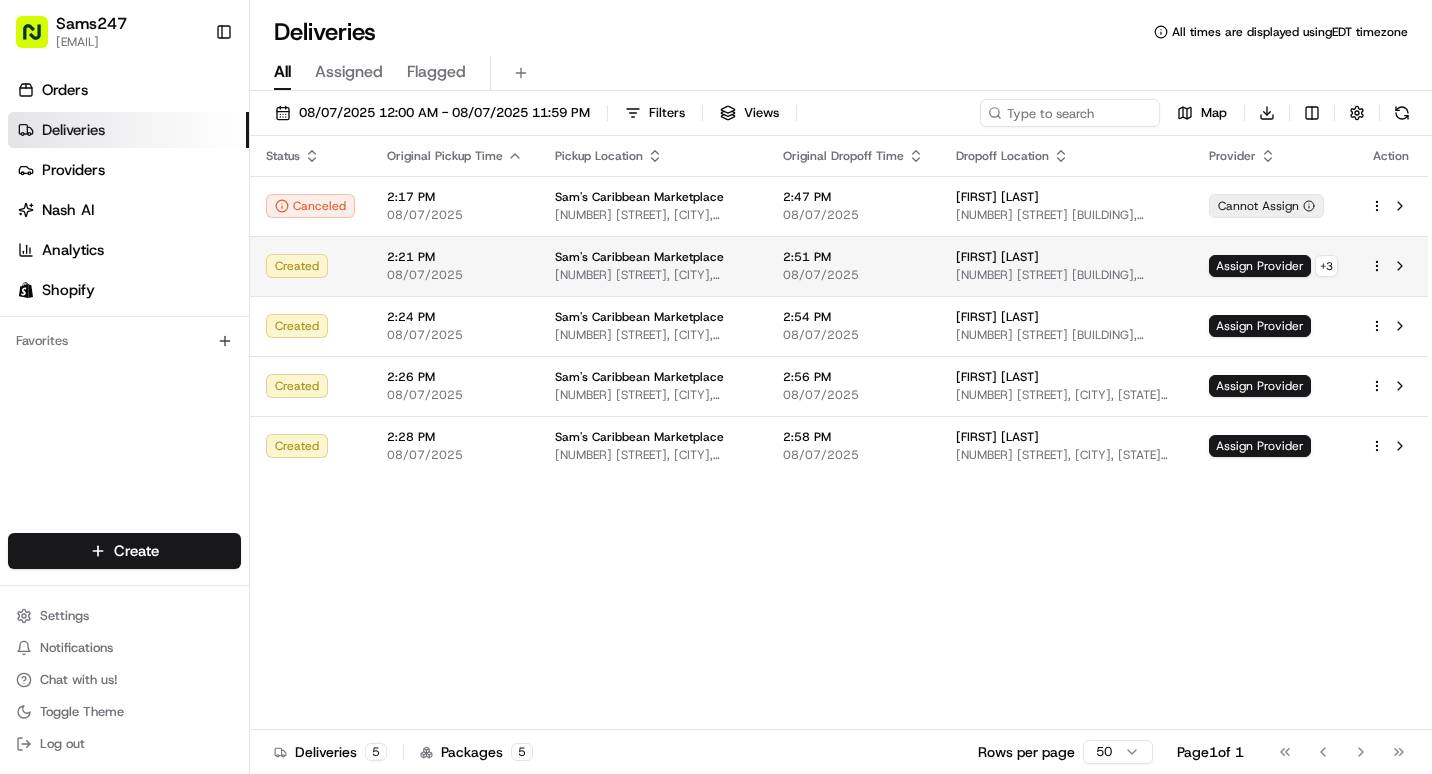 click on "[NUMBER] [STREET] [BUILDING], [CITY], [STATE] [POSTAL_CODE], [COUNTRY]" at bounding box center (1066, 275) 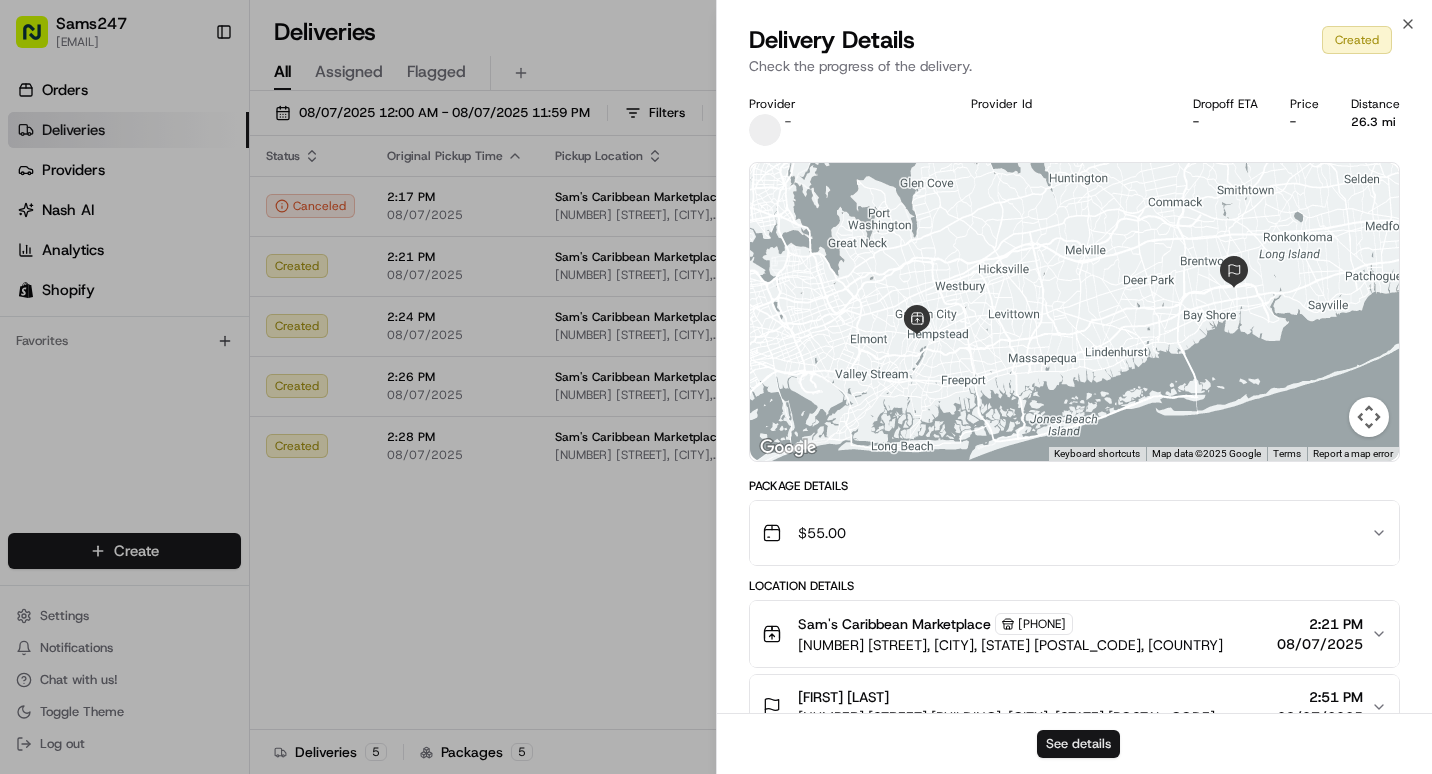 click on "See details" at bounding box center (1078, 744) 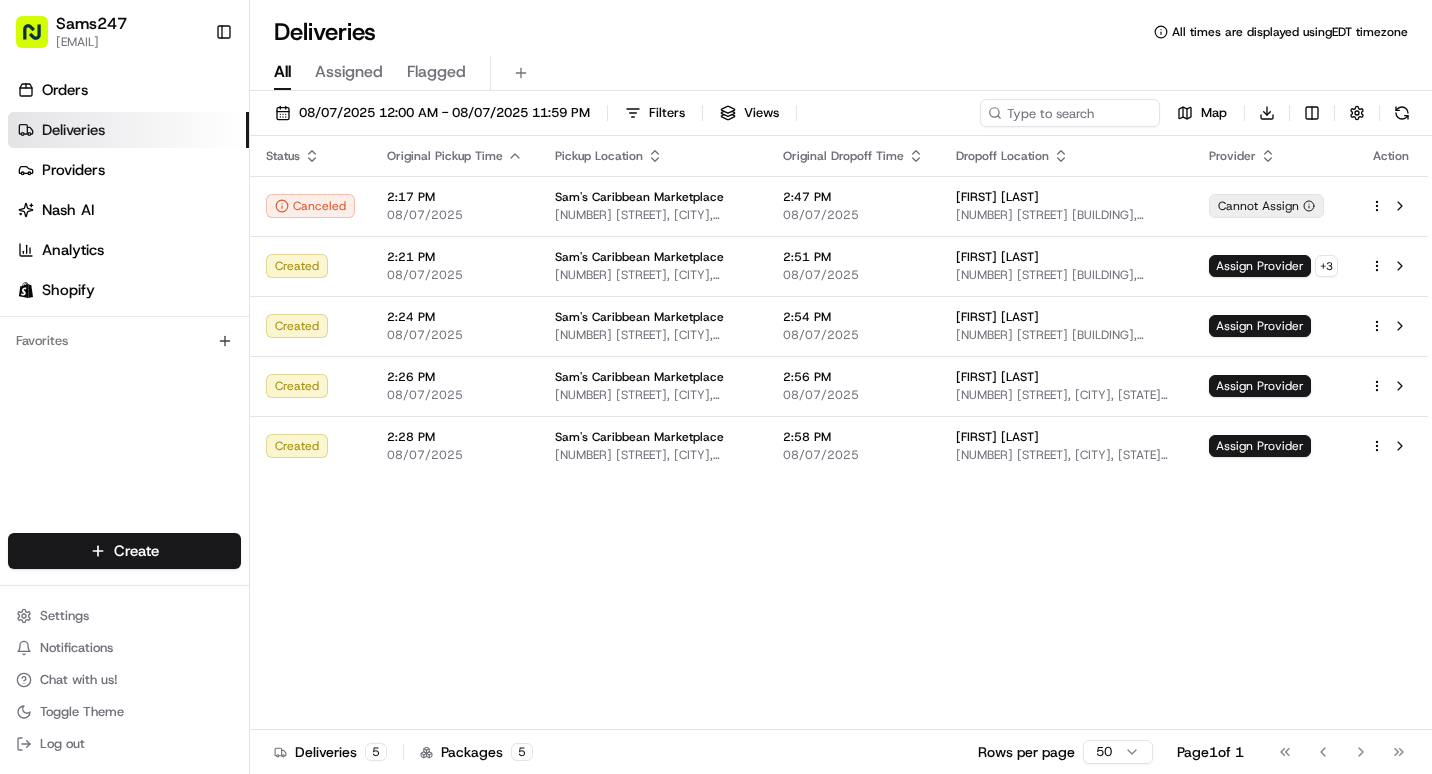 drag, startPoint x: 348, startPoint y: 746, endPoint x: 364, endPoint y: 723, distance: 28.01785 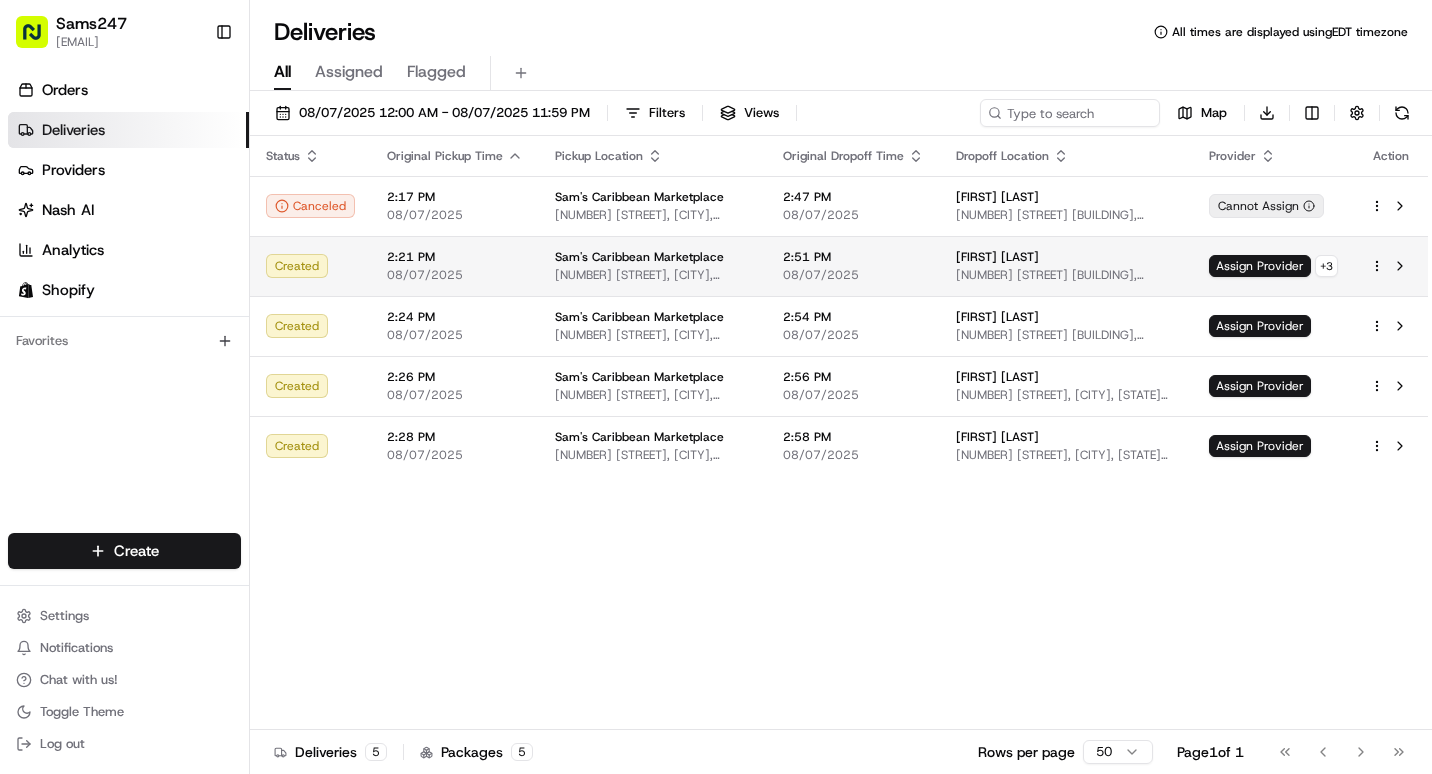 click on "Sams247 samscaribmanagement@gmail.com Toggle Sidebar Orders Deliveries Providers Nash AI Analytics Shopify Favorites Main Menu Members & Organization Organization Users Roles Preferences Customization Tracking Orchestration Automations Dispatch Strategy Locations Pickup Locations Dropoff Locations Billing Billing Refund Requests Integrations Notification Triggers Webhooks API Keys Request Logs Create Settings Notifications Chat with us! Toggle Theme Log out Deliveries All times are displayed using  EDT   timezone All Assigned Flagged 08/07/2025 12:00 AM - 08/07/2025 11:59 PM Filters Views Map Download Status Original Pickup Time Pickup Location Original Dropoff Time Dropoff Location Provider Action Canceled 2:17 PM 08/07/2025 Sam's Caribbean Marketplace 225 Hempstead Turnpike, West Hempstead, NY 11552, US 2:47 PM 08/07/2025 ALAINE BELL 108 Gracewood Ct building 1, Islip, NY 11751, USA Cannot Assign Created 2:21 PM 08/07/2025 Sam's Caribbean Marketplace 2:51 PM 08/07/2025 ALAINE BELL + 3 5 5 50" at bounding box center (716, 387) 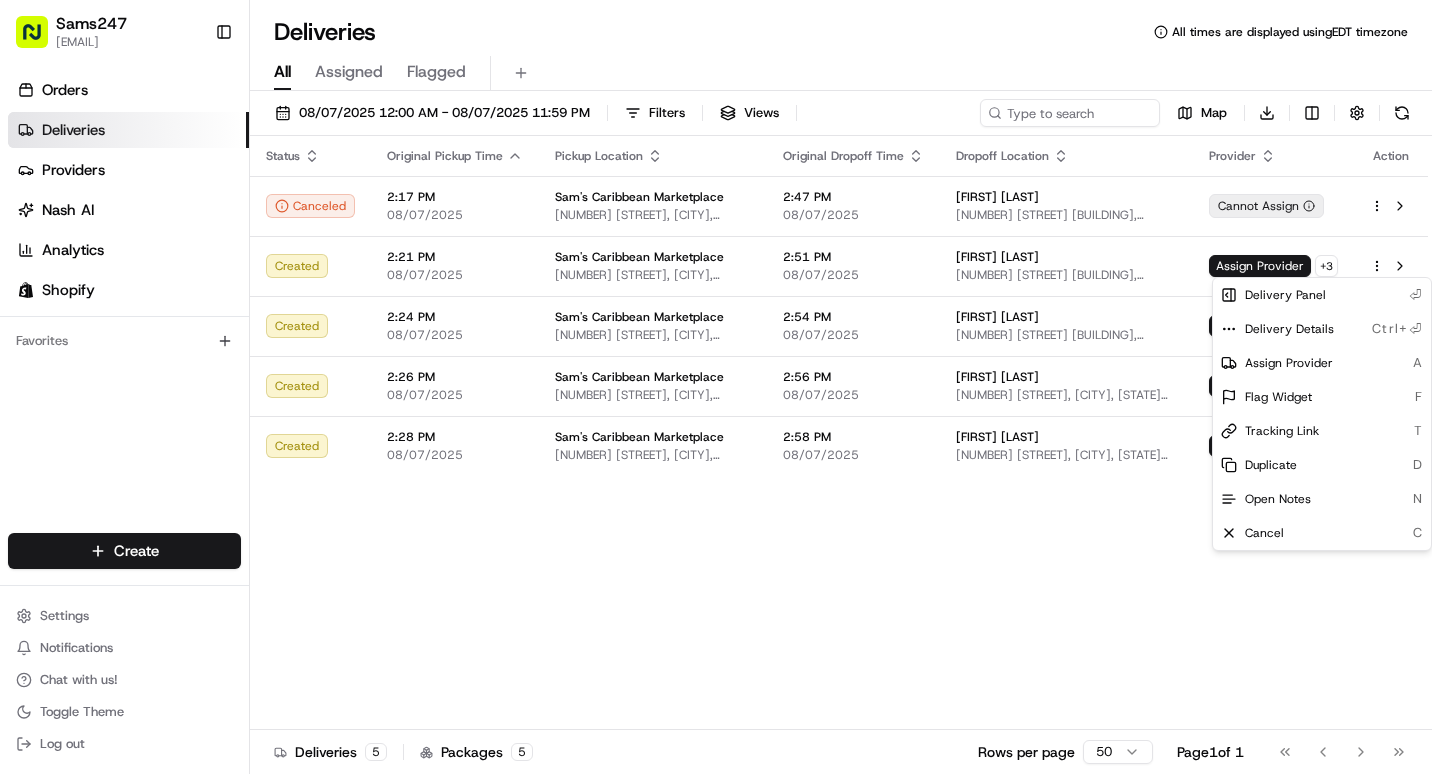click on "Sams247 samscaribmanagement@gmail.com Toggle Sidebar Orders Deliveries Providers Nash AI Analytics Shopify Favorites Main Menu Members & Organization Organization Users Roles Preferences Customization Tracking Orchestration Automations Dispatch Strategy Locations Pickup Locations Dropoff Locations Billing Billing Refund Requests Integrations Notification Triggers Webhooks API Keys Request Logs Create Settings Notifications Chat with us! Toggle Theme Log out Deliveries All times are displayed using  EDT   timezone All Assigned Flagged 08/07/2025 12:00 AM - 08/07/2025 11:59 PM Filters Views Map Download Status Original Pickup Time Pickup Location Original Dropoff Time Dropoff Location Provider Action Canceled 2:17 PM 08/07/2025 Sam's Caribbean Marketplace 225 Hempstead Turnpike, West Hempstead, NY 11552, US 2:47 PM 08/07/2025 ALAINE BELL 108 Gracewood Ct building 1, Islip, NY 11751, USA Cannot Assign Created 2:21 PM 08/07/2025 Sam's Caribbean Marketplace 2:51 PM 08/07/2025 ALAINE BELL + 3 5 5 50" at bounding box center (716, 387) 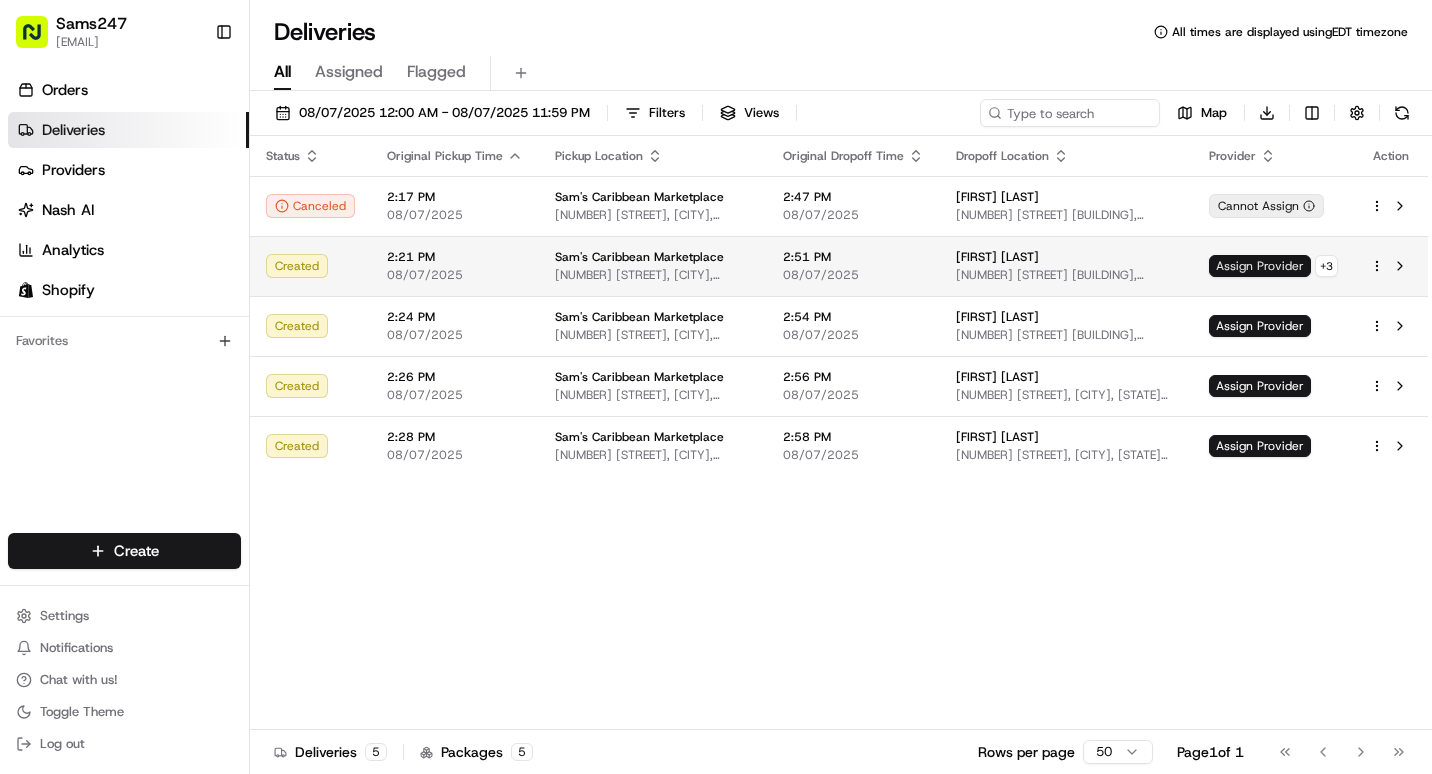 click on "Assign Provider" at bounding box center [1260, 266] 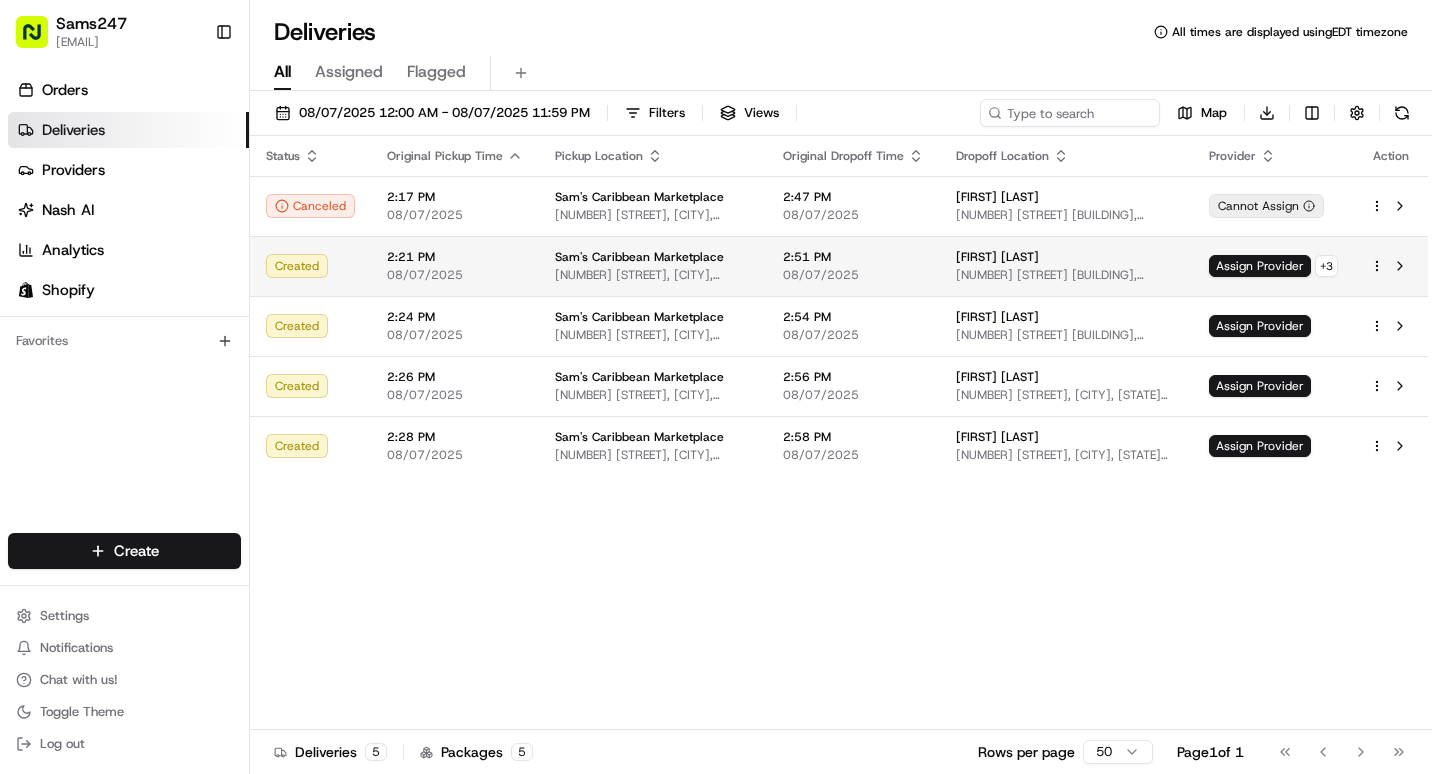 click at bounding box center [1391, 266] 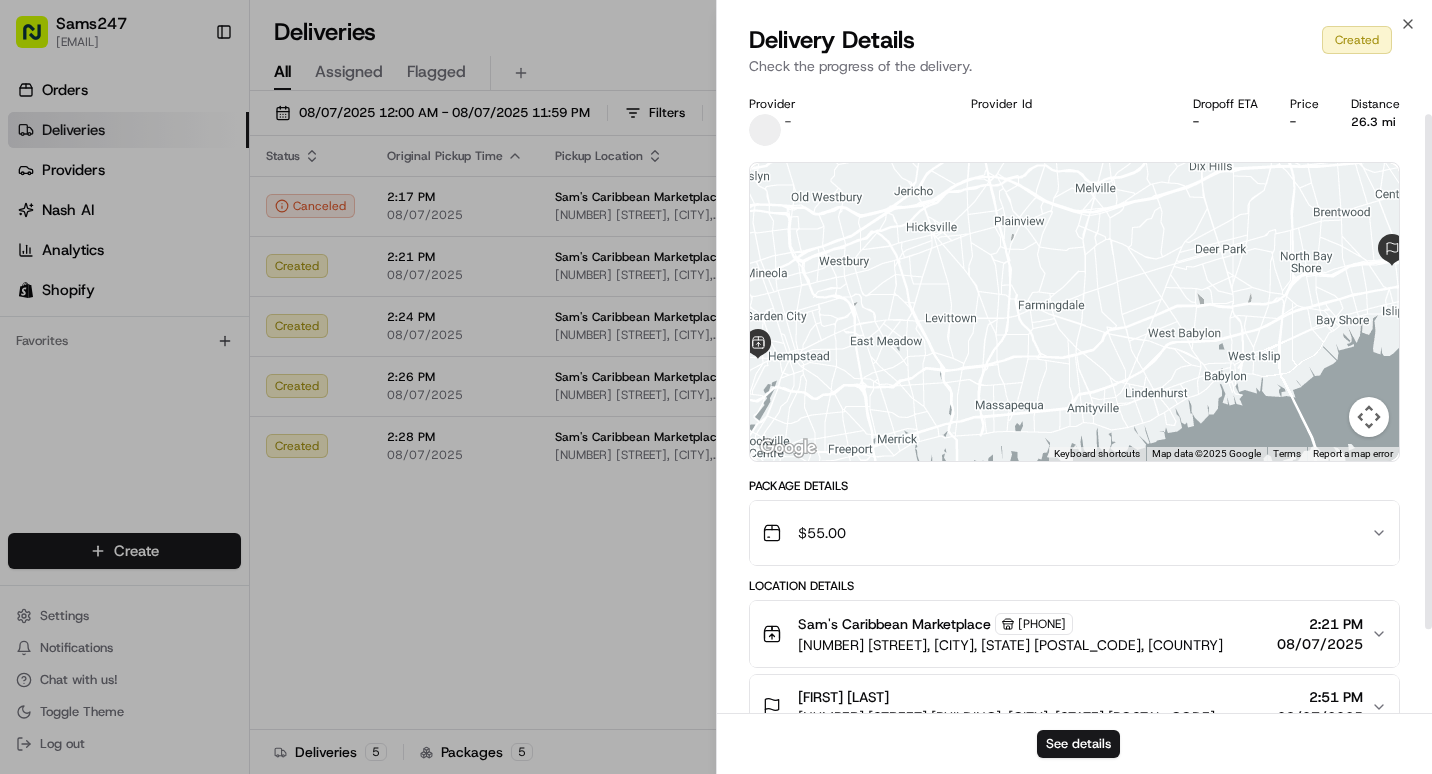 scroll, scrollTop: 139, scrollLeft: 0, axis: vertical 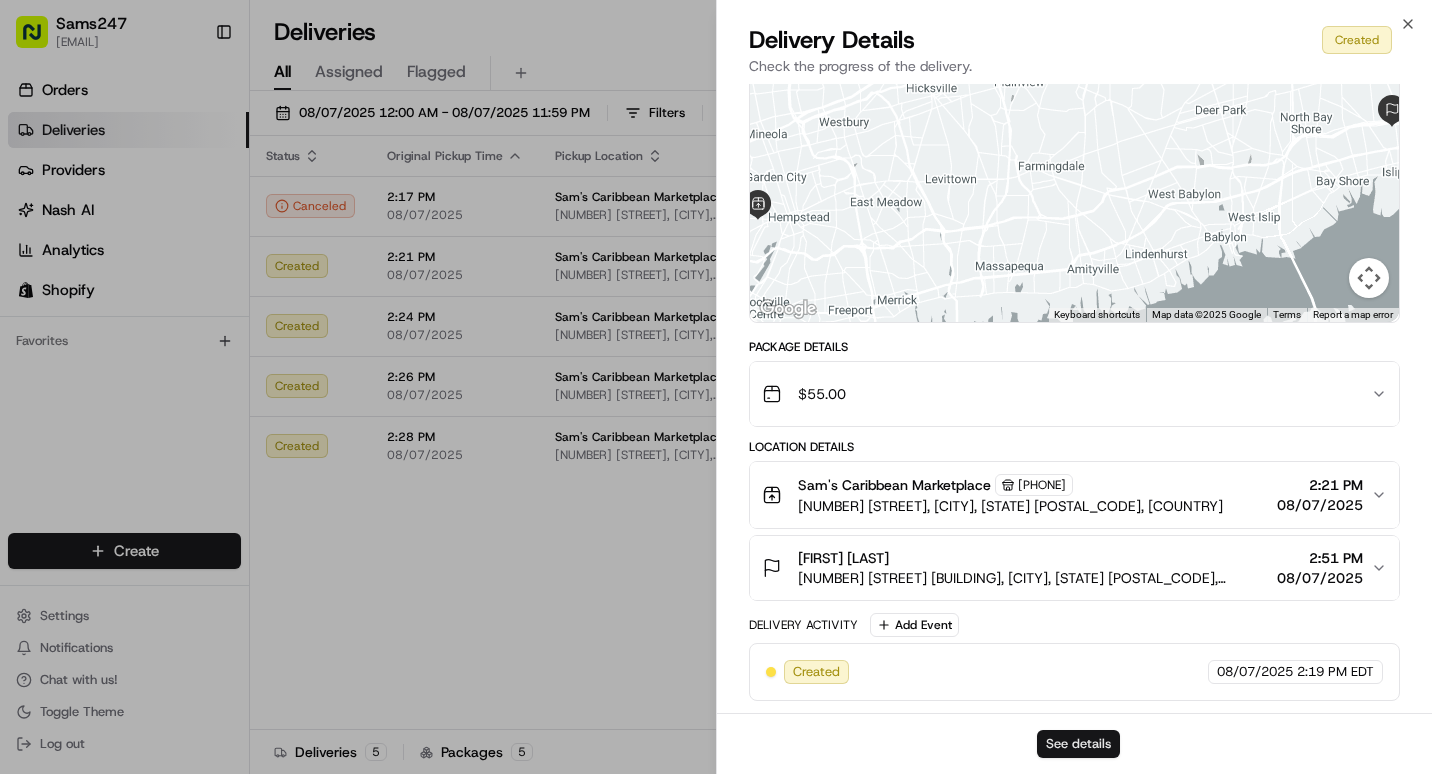 click on "See details" at bounding box center (1078, 744) 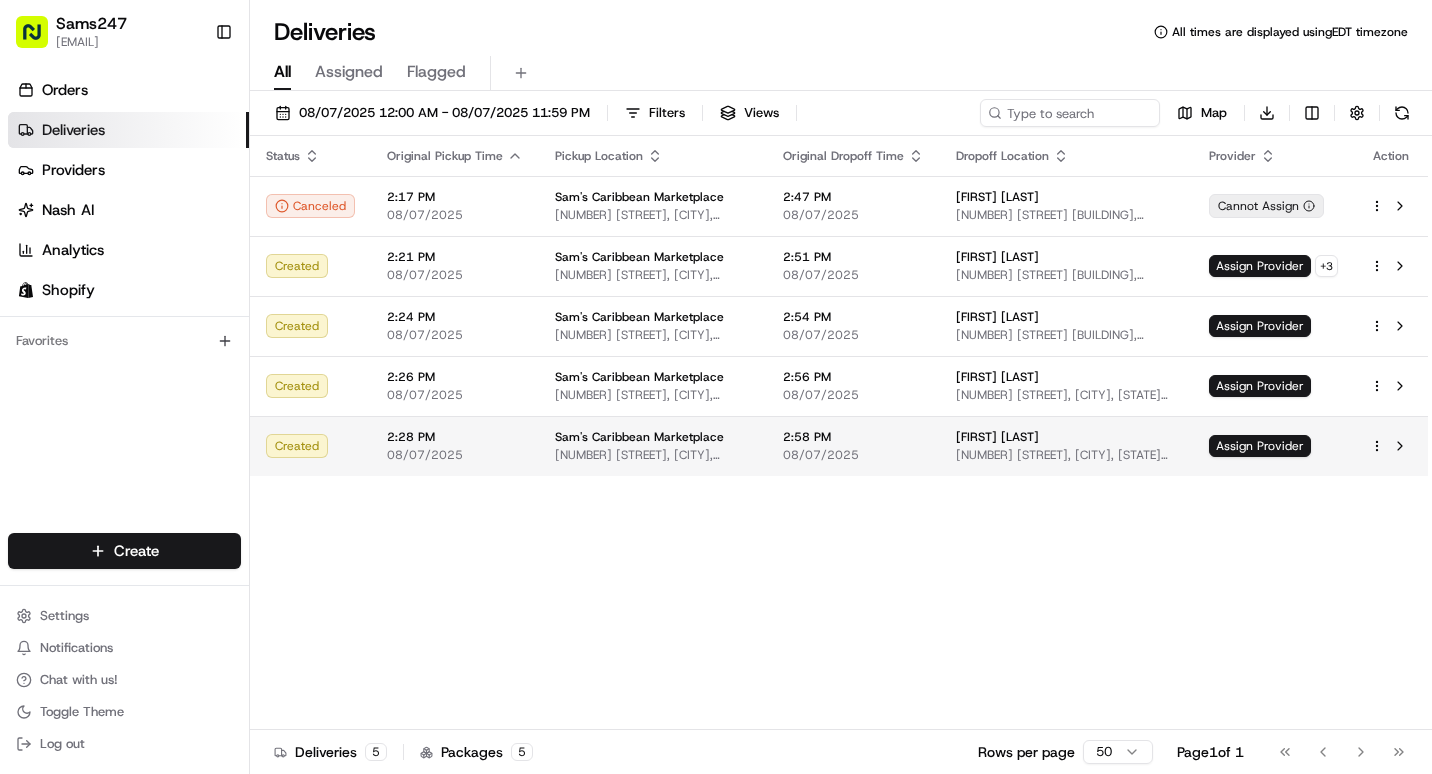 click on "[FIRST] [LAST]" at bounding box center [1066, 437] 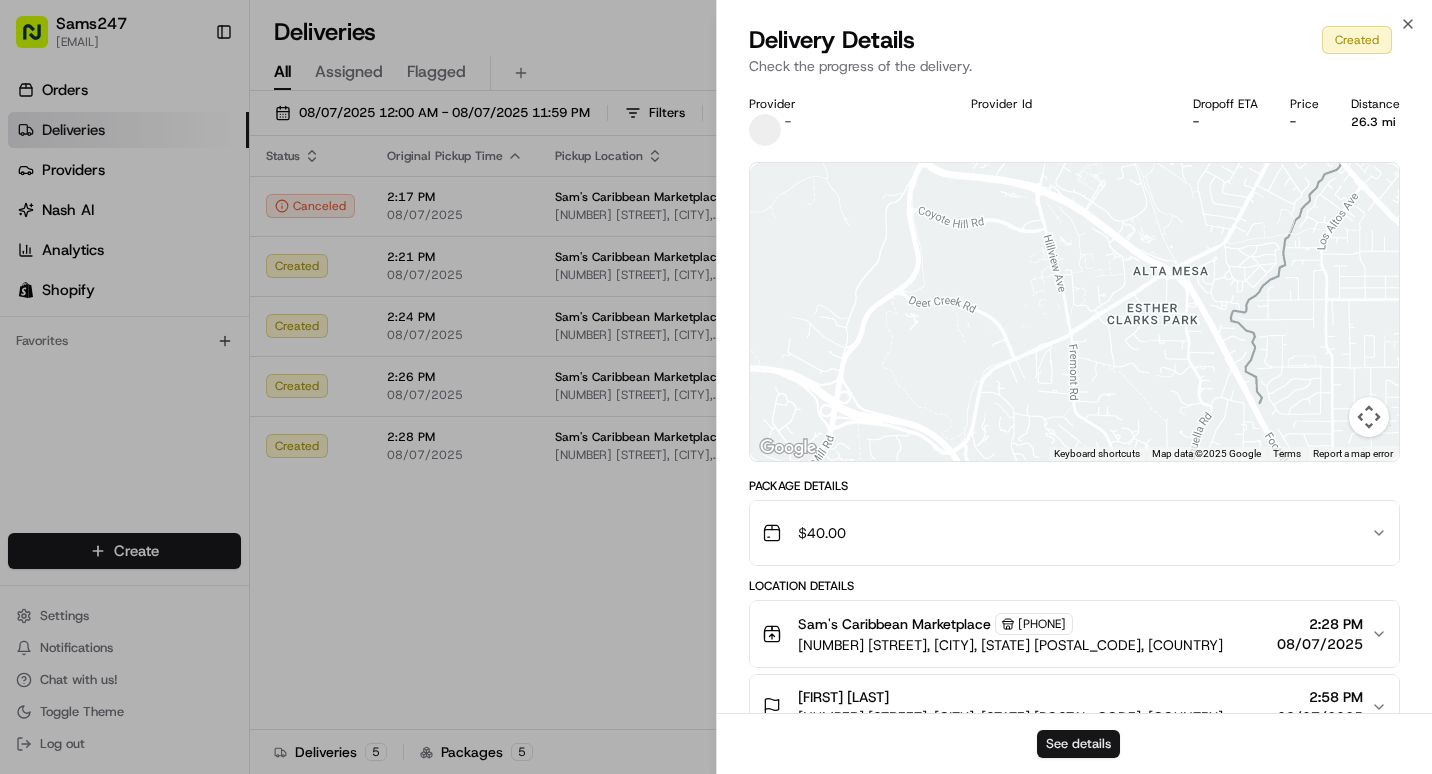 click on "See details" at bounding box center [1078, 744] 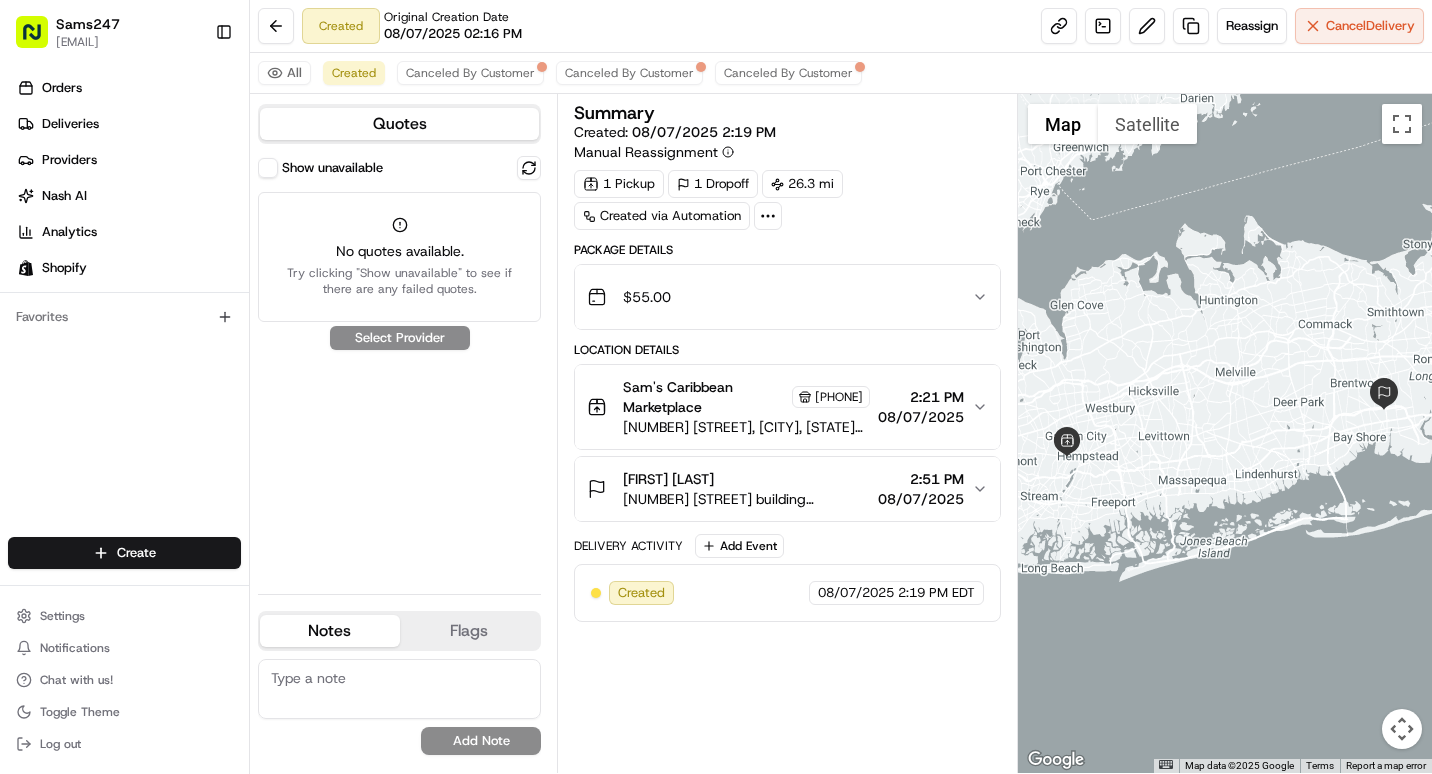 scroll, scrollTop: 0, scrollLeft: 0, axis: both 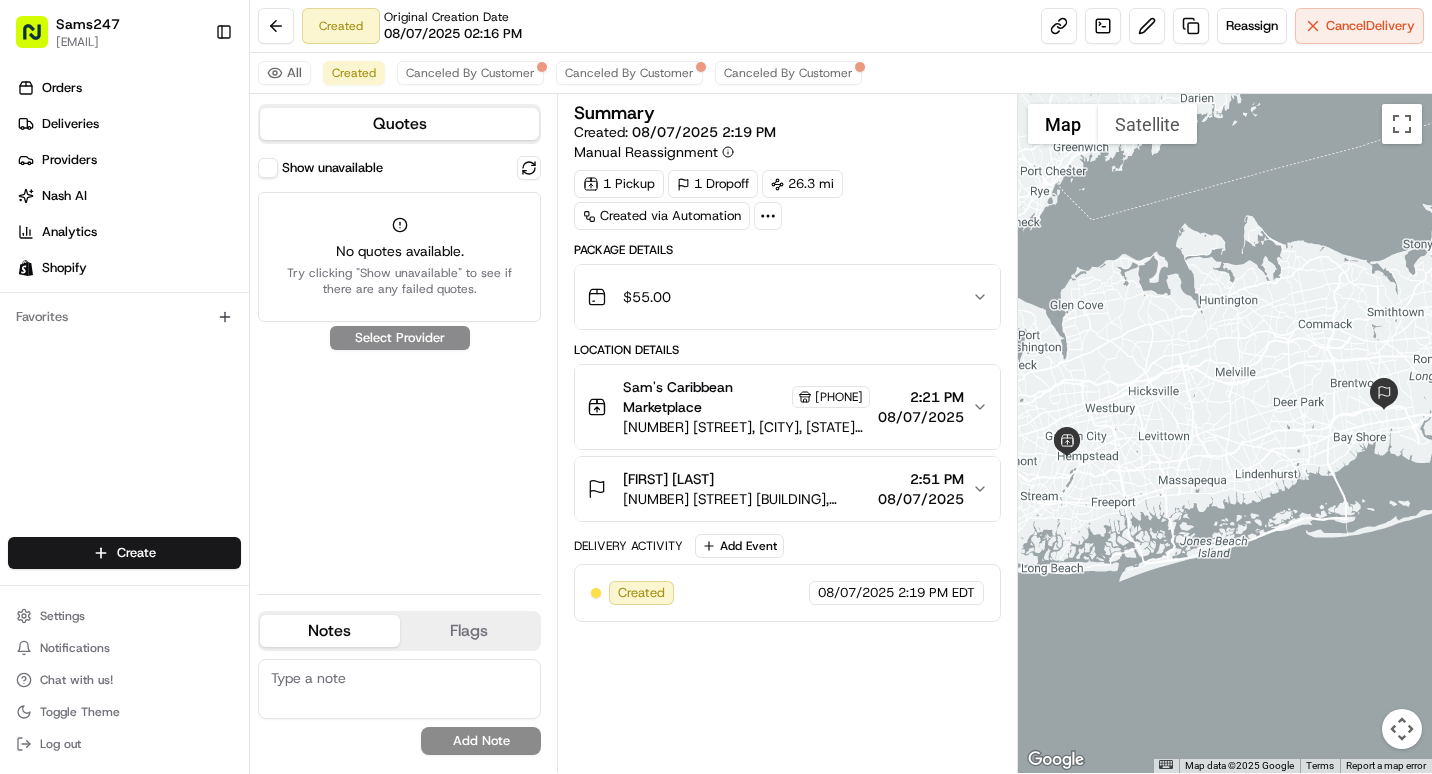 click on "[FIRST] [LAST] [NUMBER] [STREET] [BUILDING], [CITY], [STATE] [POSTAL_CODE], [COUNTRY] [TIME] [DATE]" at bounding box center (787, 489) 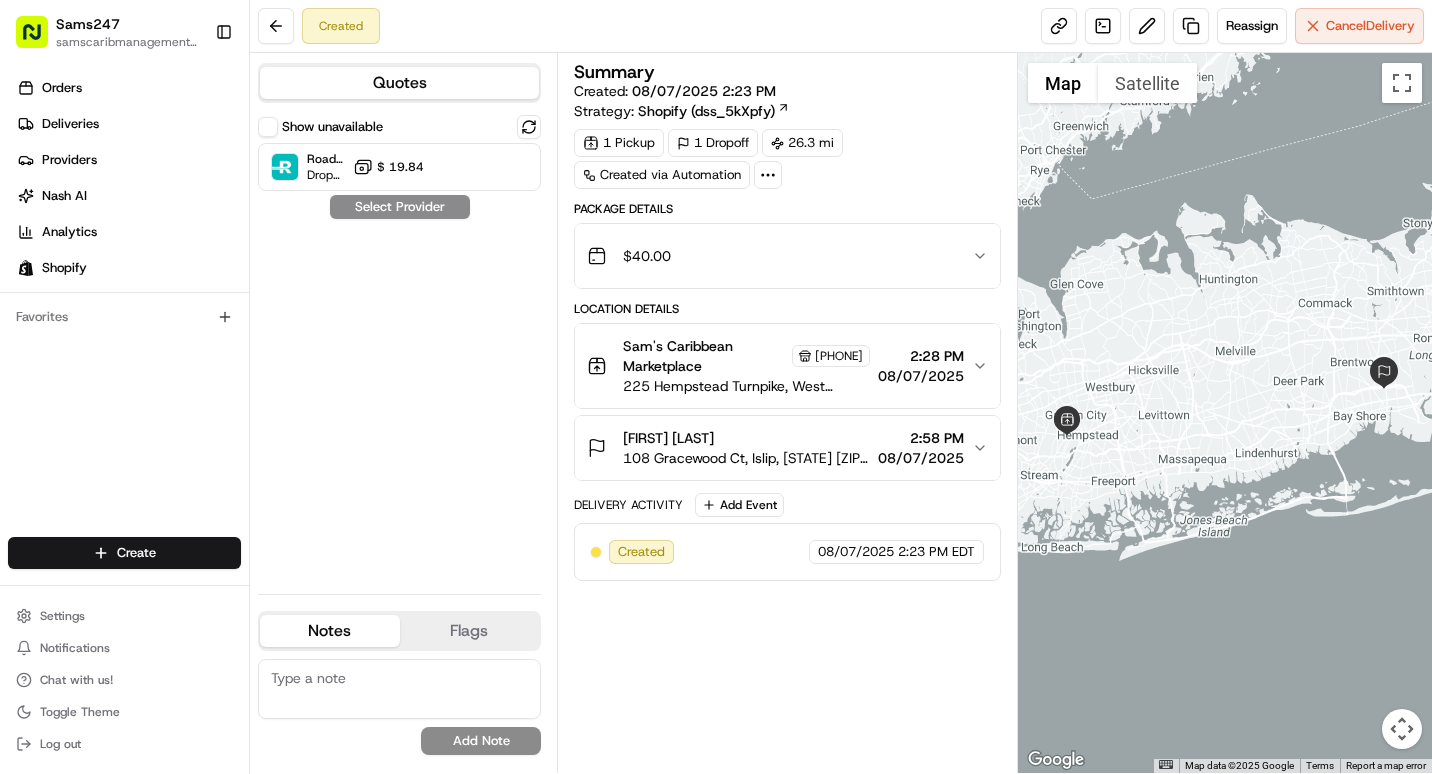 scroll, scrollTop: 0, scrollLeft: 0, axis: both 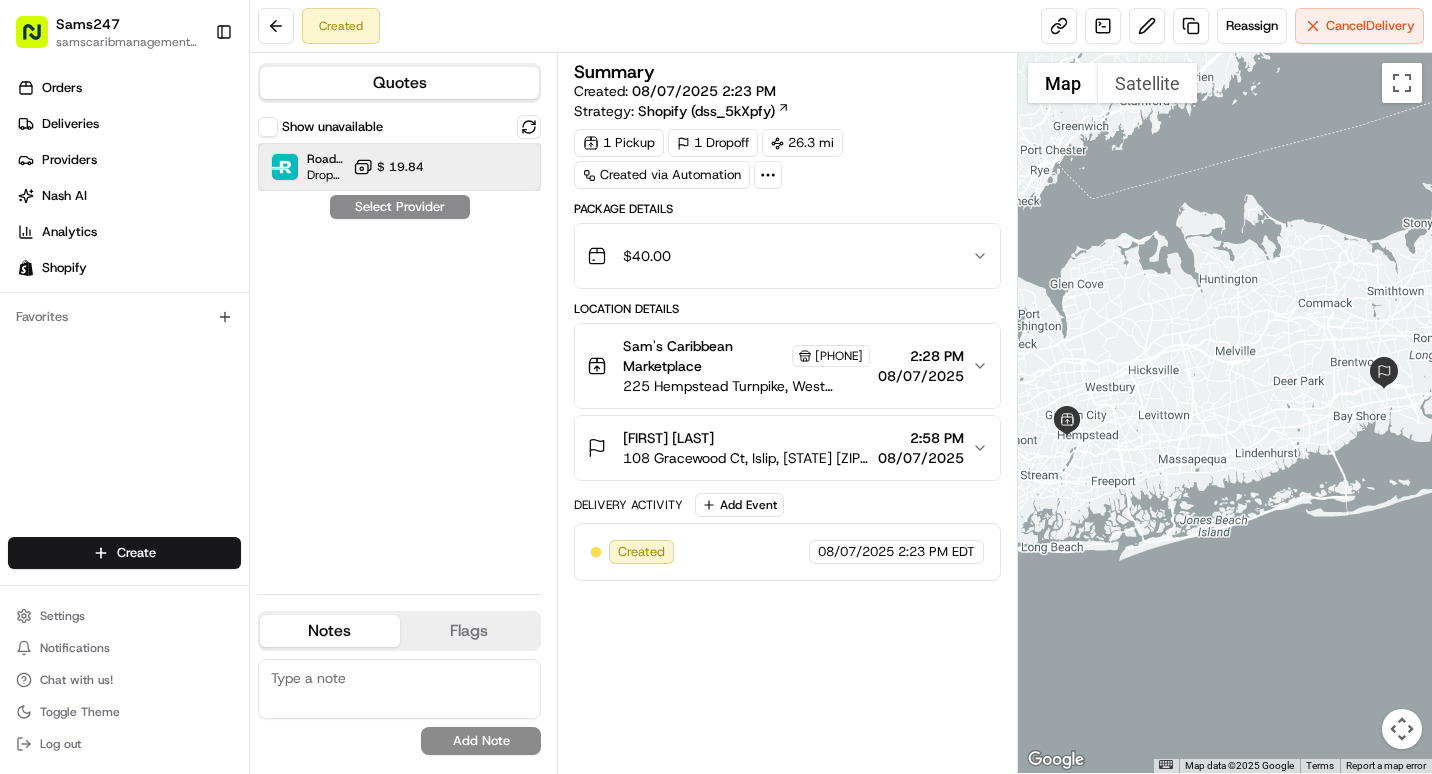 click on "Roadie (P2P) Dropoff ETA   - $   19.84" at bounding box center (399, 167) 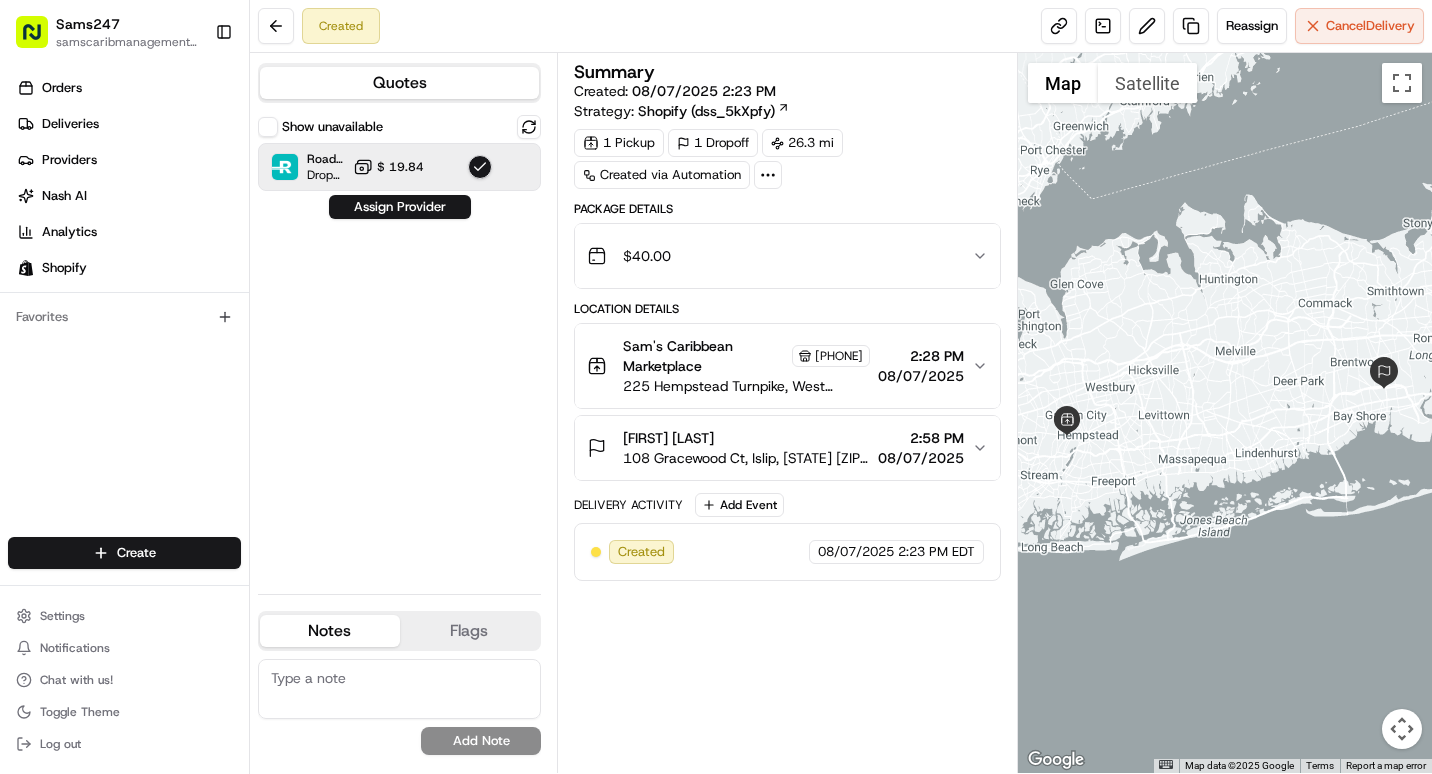 click on "[NUMBER] [STREET], [CITY], [STATE] [POSTAL_CODE], [COUNTRY]" at bounding box center [746, 458] 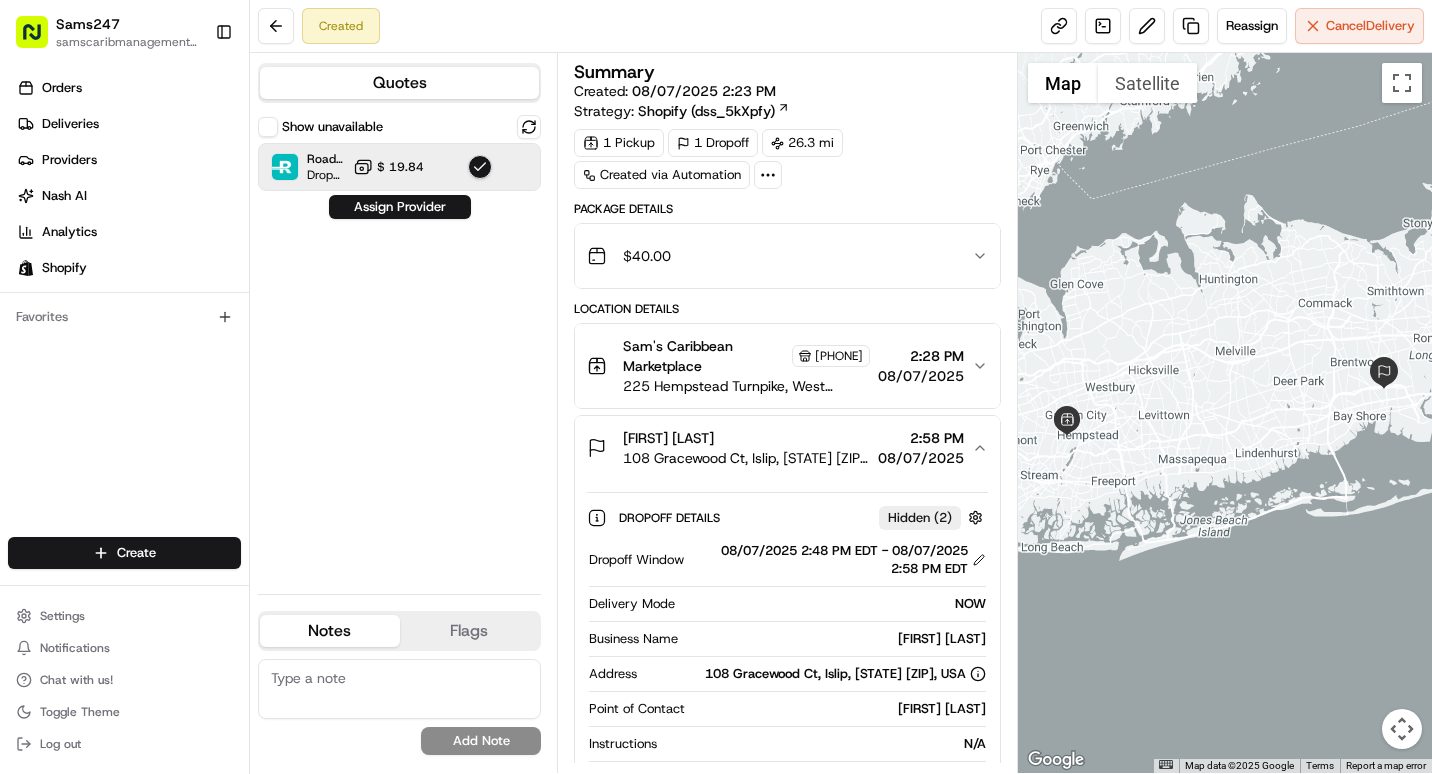 click on "[NUMBER] [STREET], [CITY], [STATE] [POSTAL_CODE], [COUNTRY]" at bounding box center (746, 458) 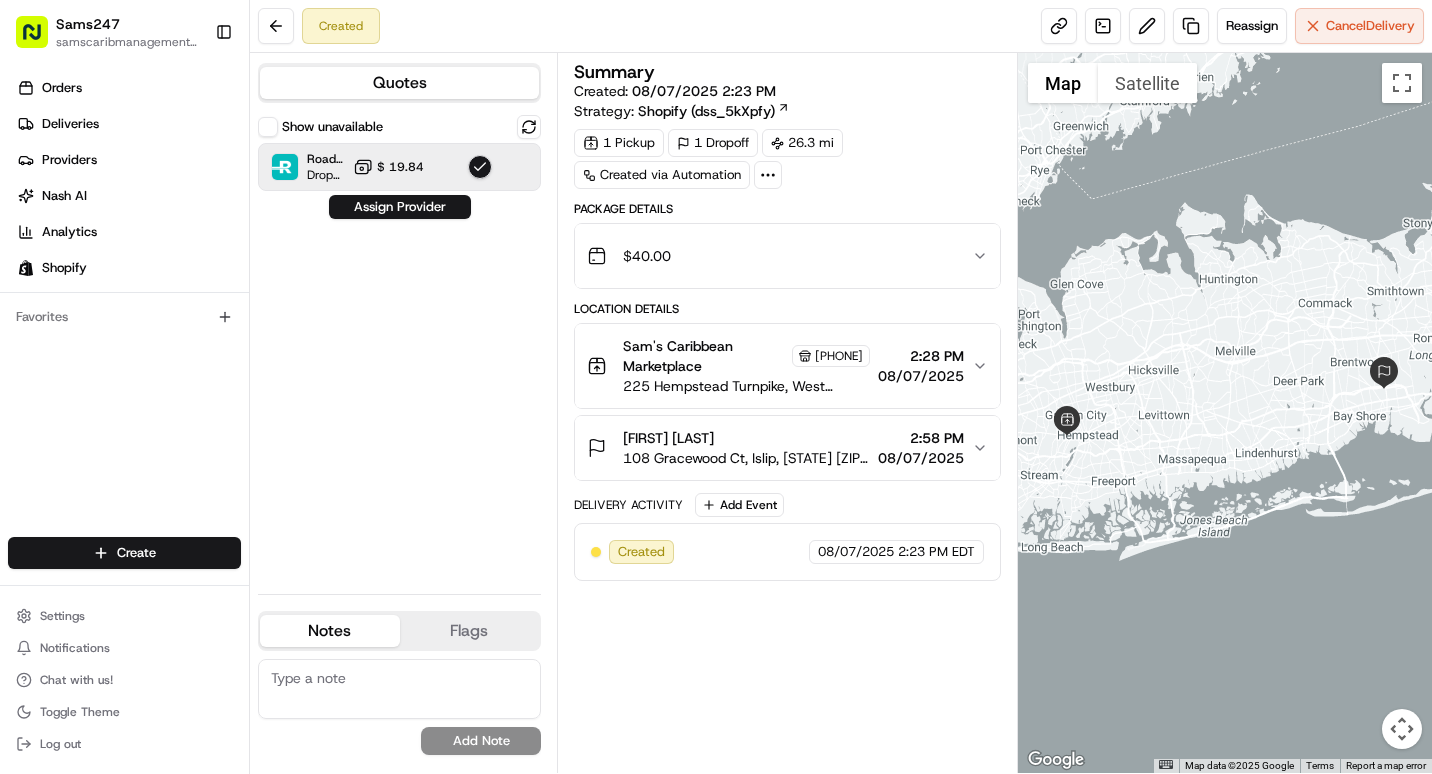 click on "[NUMBER] [STREET], [CITY], [STATE] [POSTAL_CODE], [COUNTRY]" at bounding box center (746, 458) 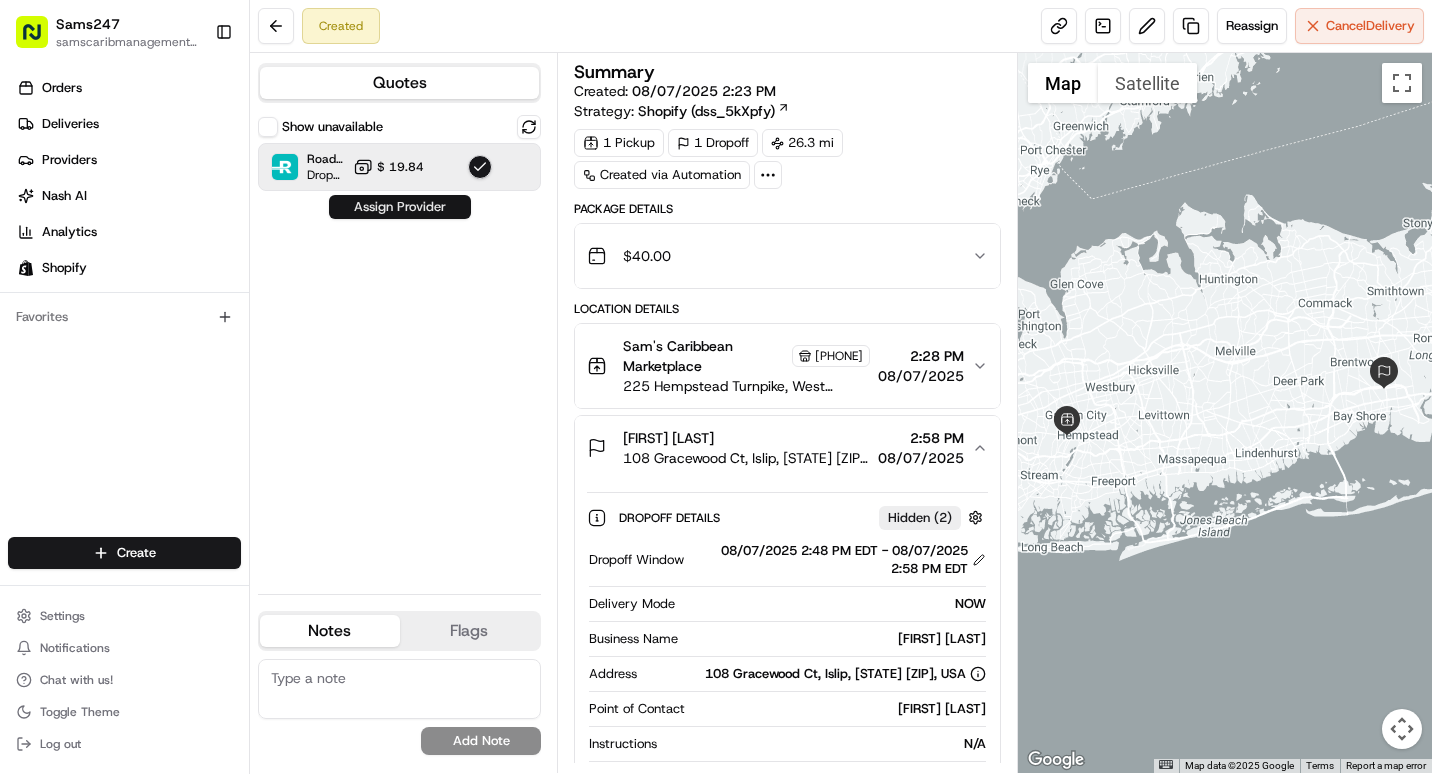 click on "Assign Provider" at bounding box center [400, 207] 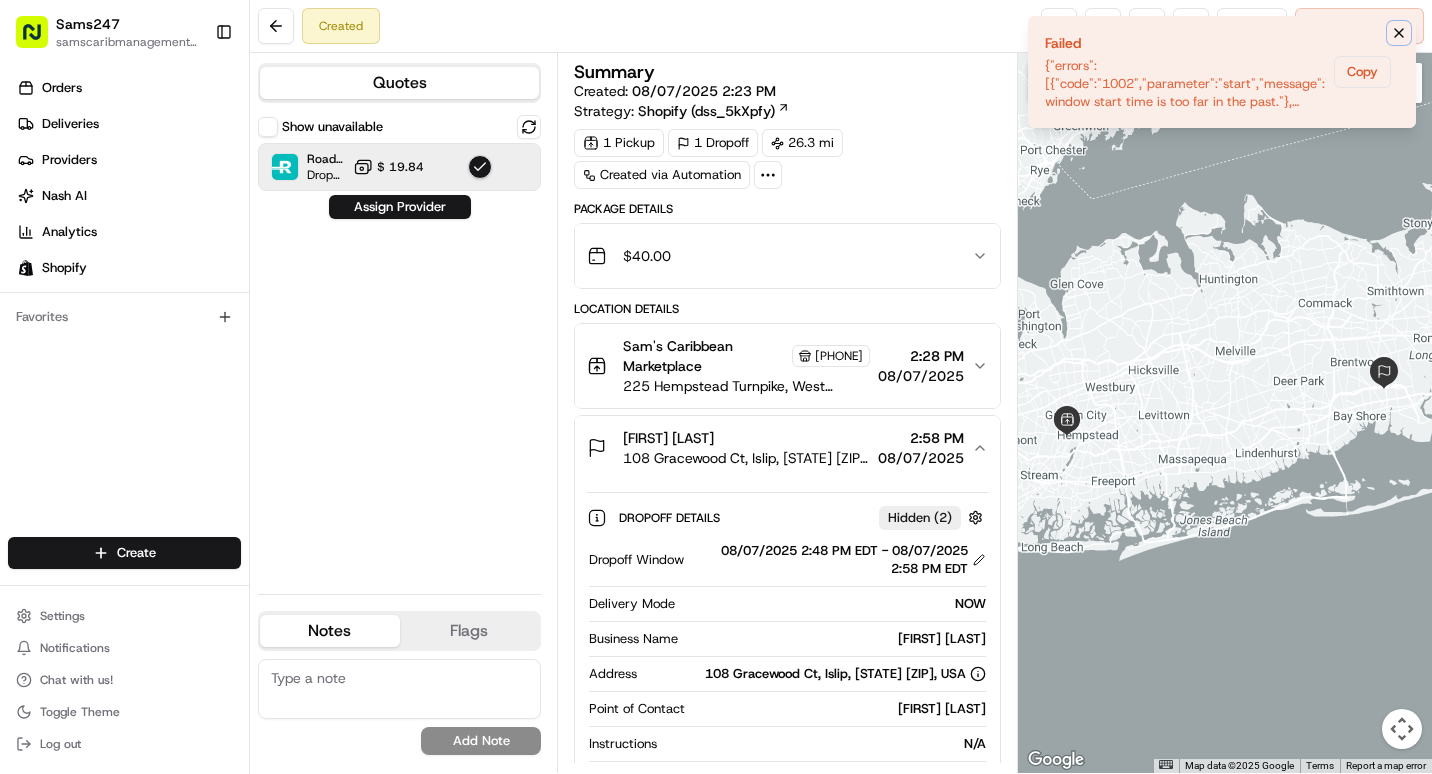 click at bounding box center (1399, 33) 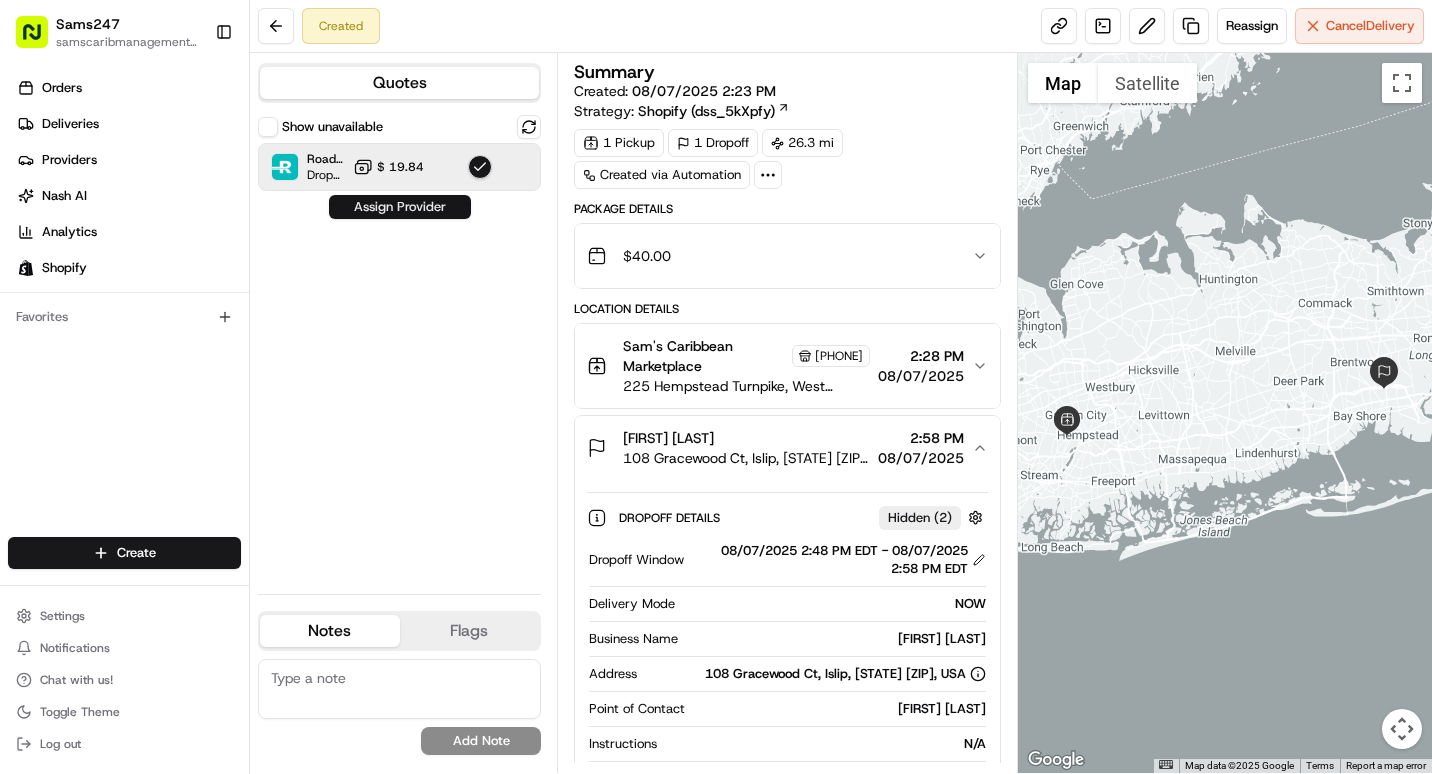 click on "Assign Provider" at bounding box center [400, 207] 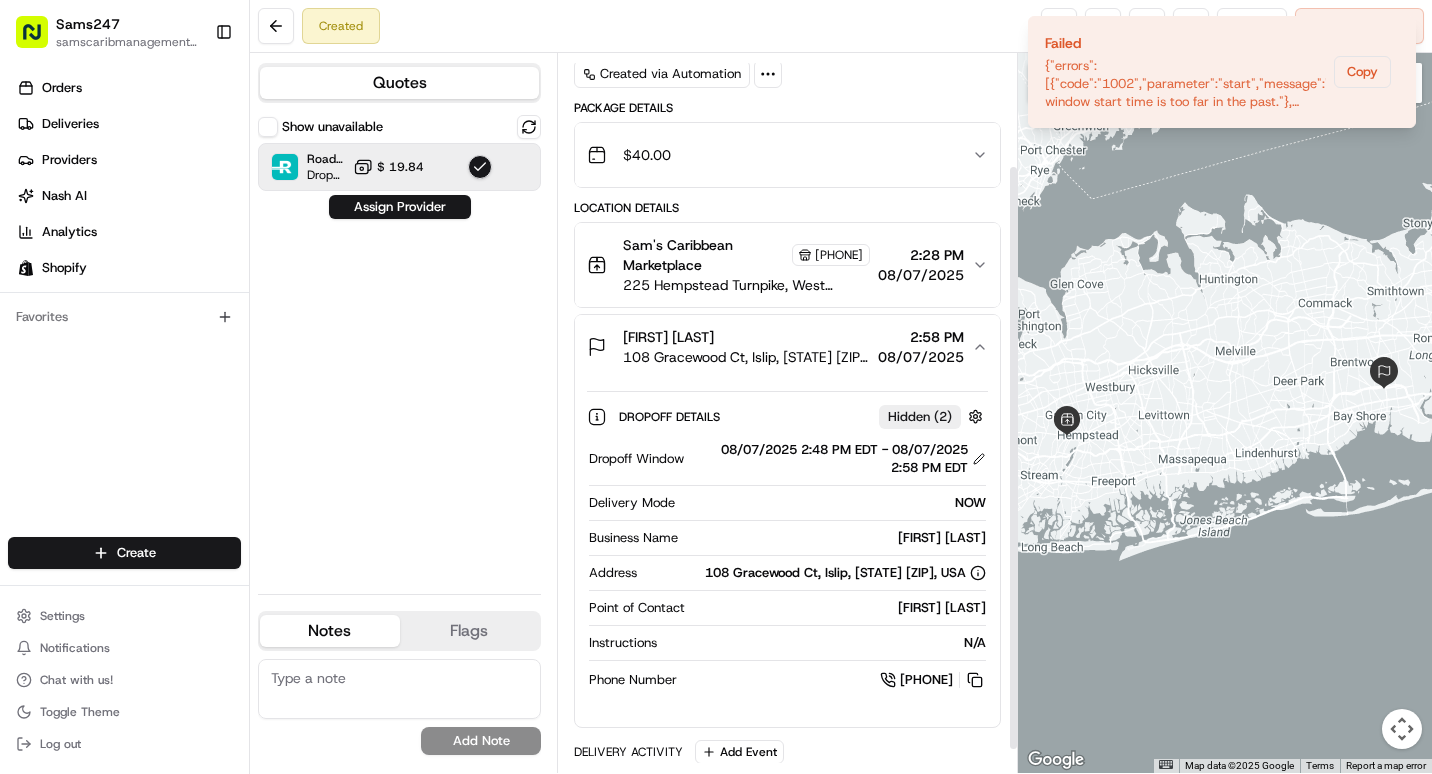 scroll, scrollTop: 166, scrollLeft: 0, axis: vertical 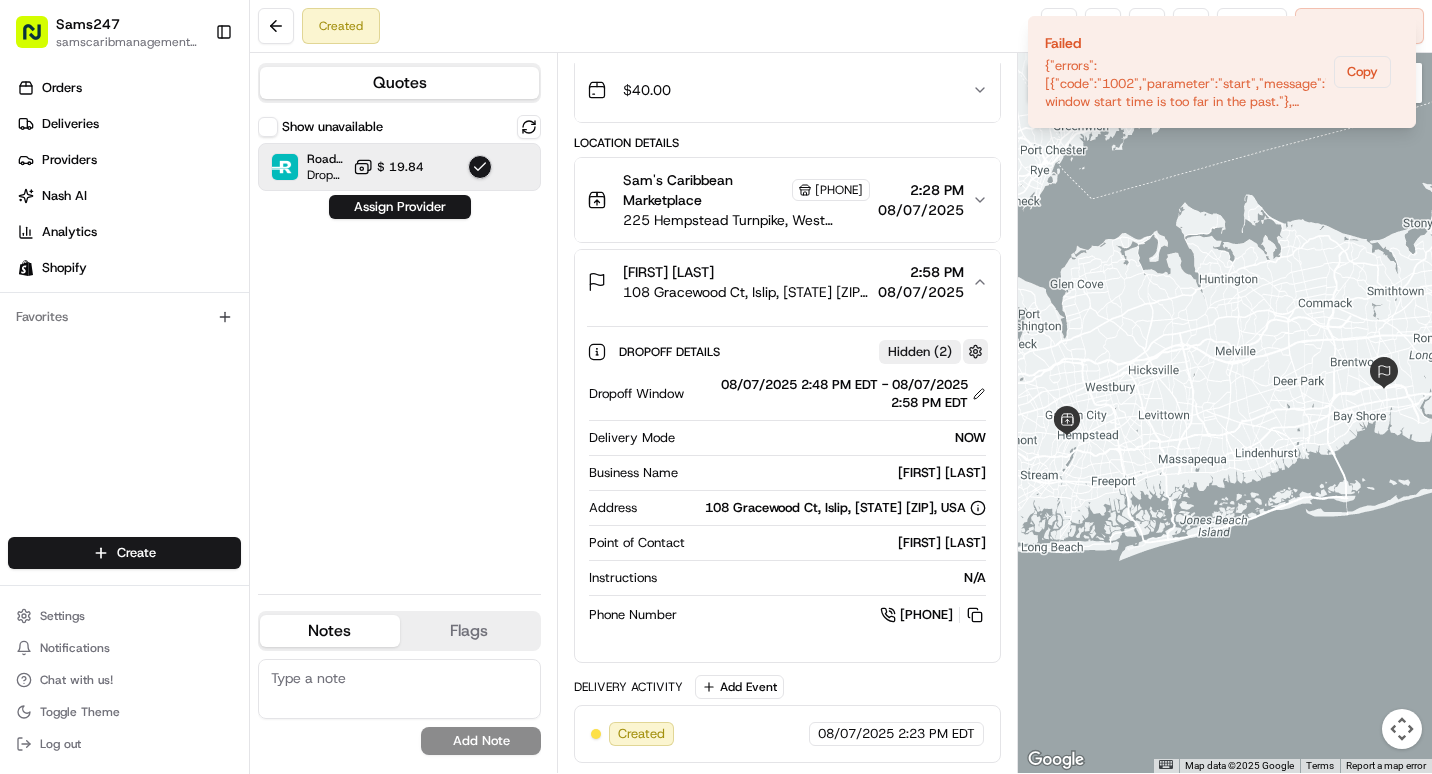 click at bounding box center (975, 351) 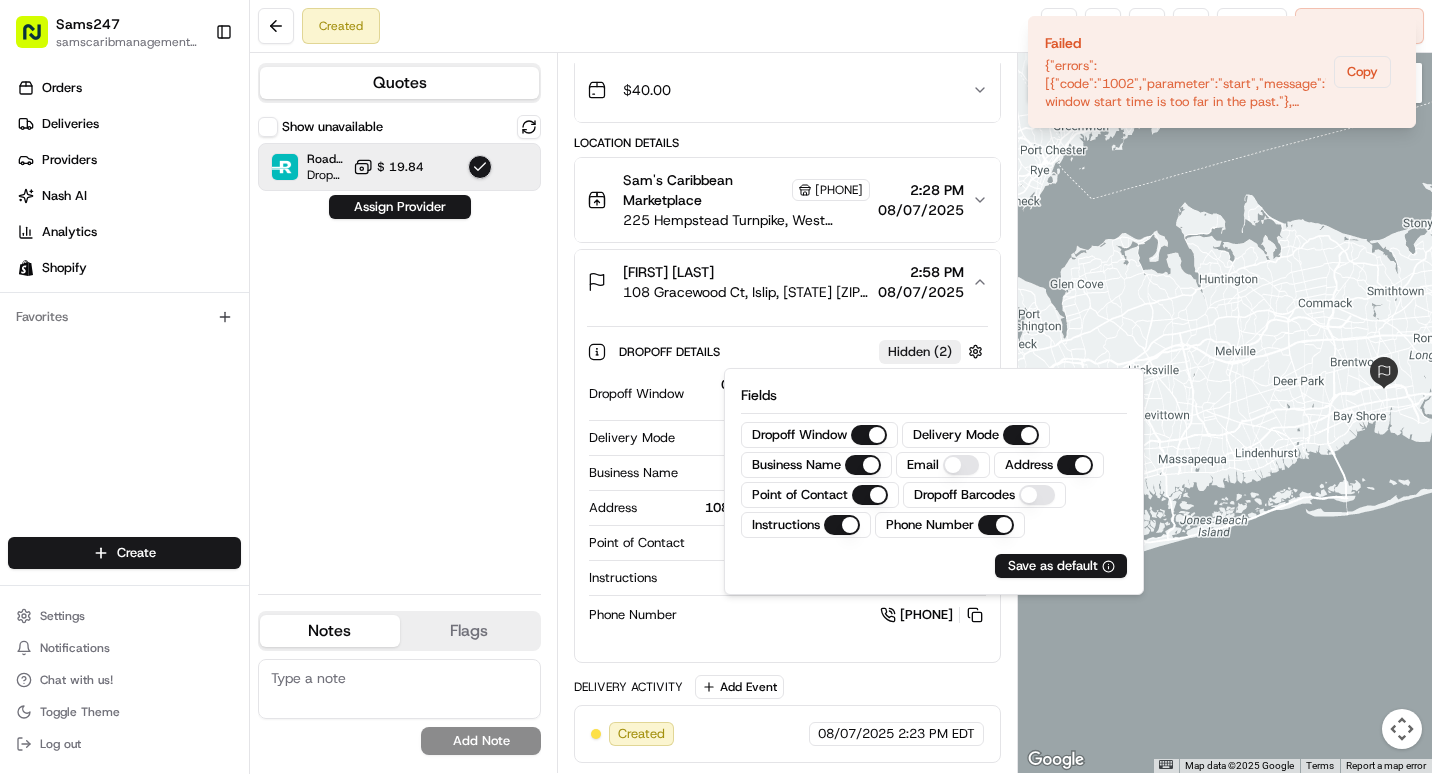 click on "$ 40.00" at bounding box center [779, 90] 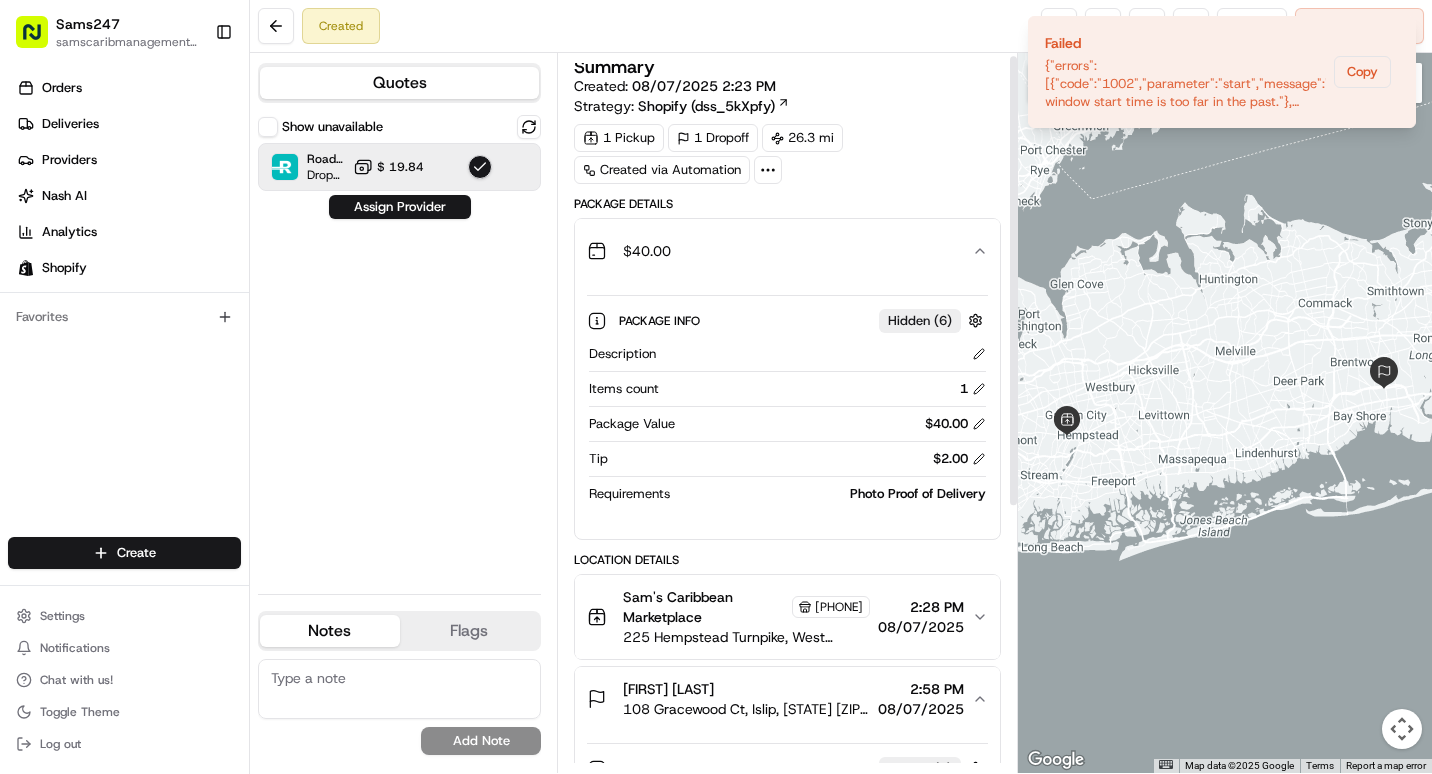 scroll, scrollTop: 0, scrollLeft: 0, axis: both 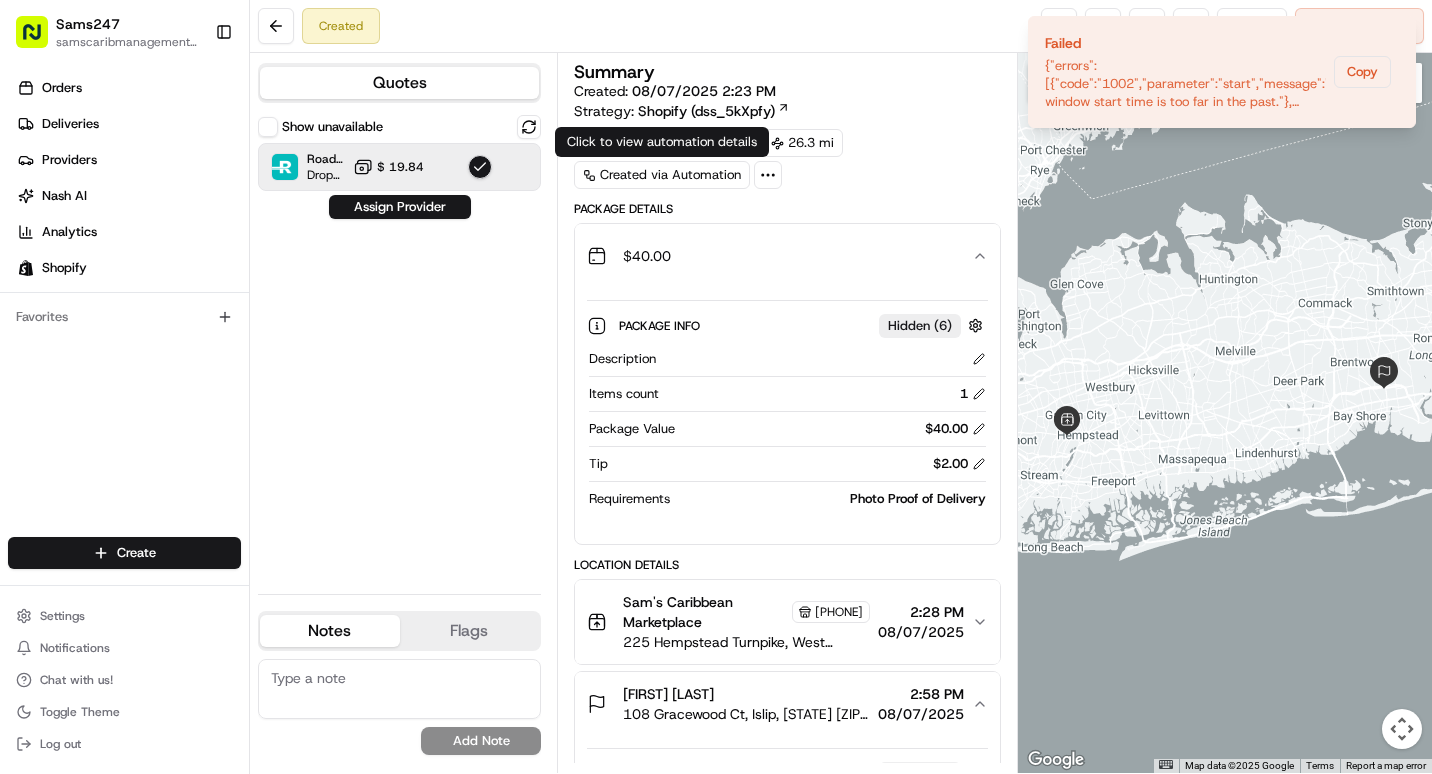 click 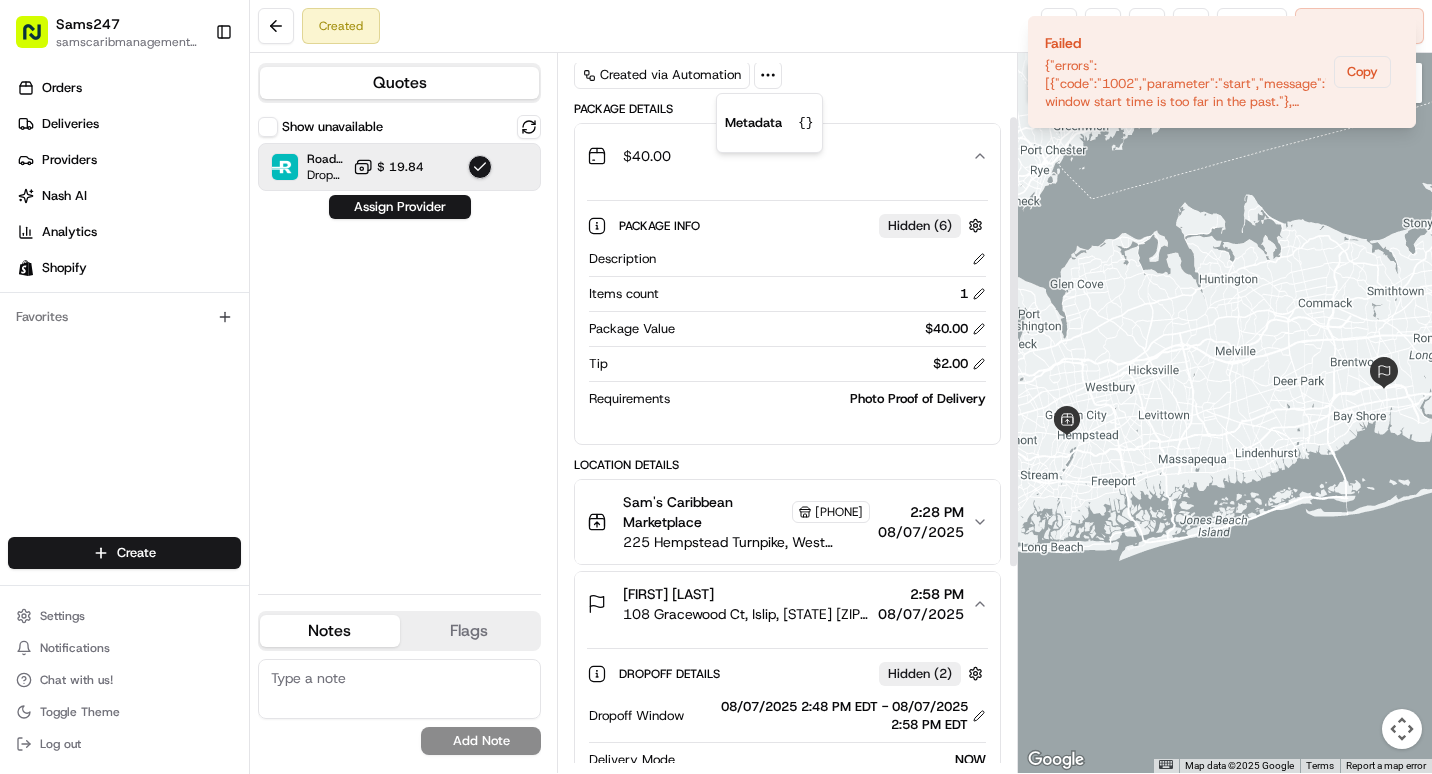 click on "Photo Proof of Delivery" at bounding box center [832, 399] 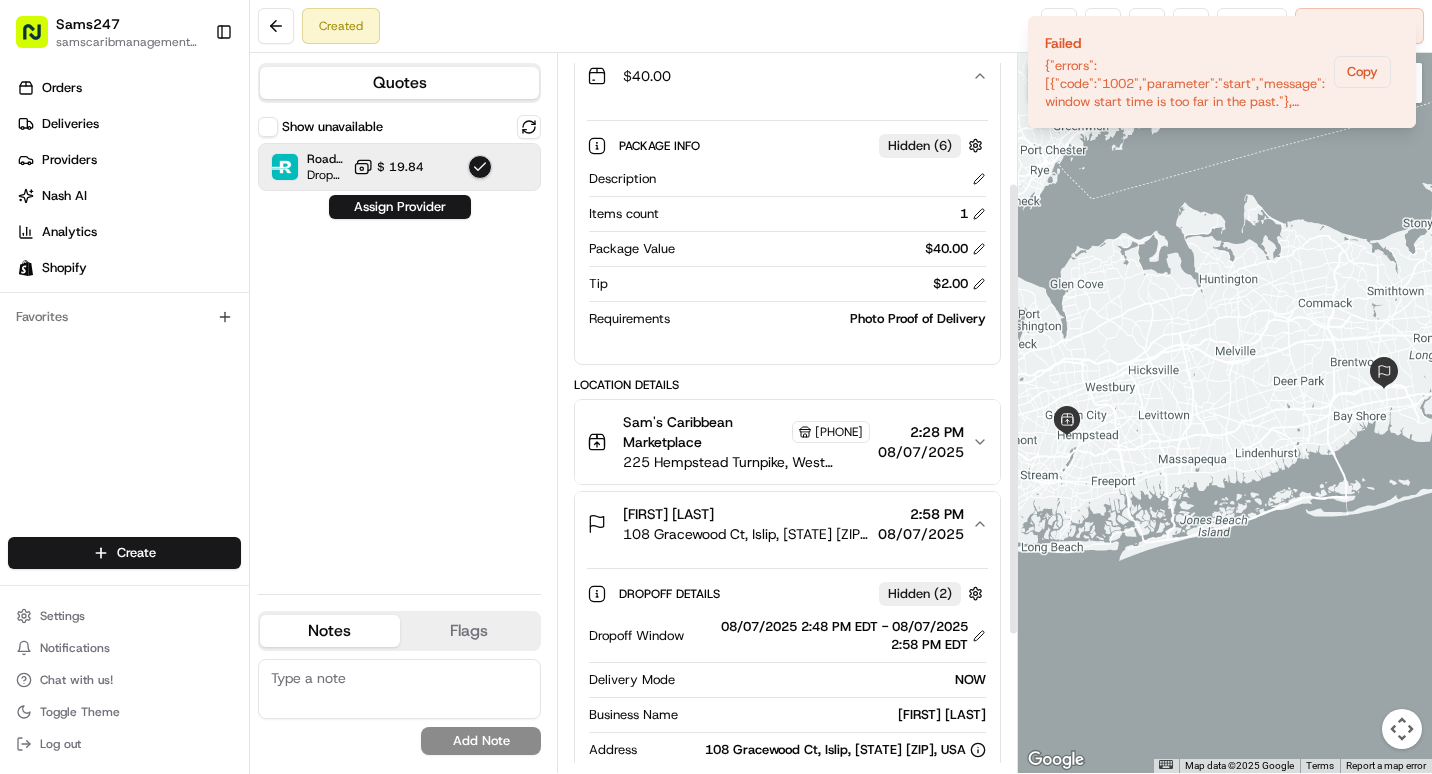 scroll, scrollTop: 300, scrollLeft: 0, axis: vertical 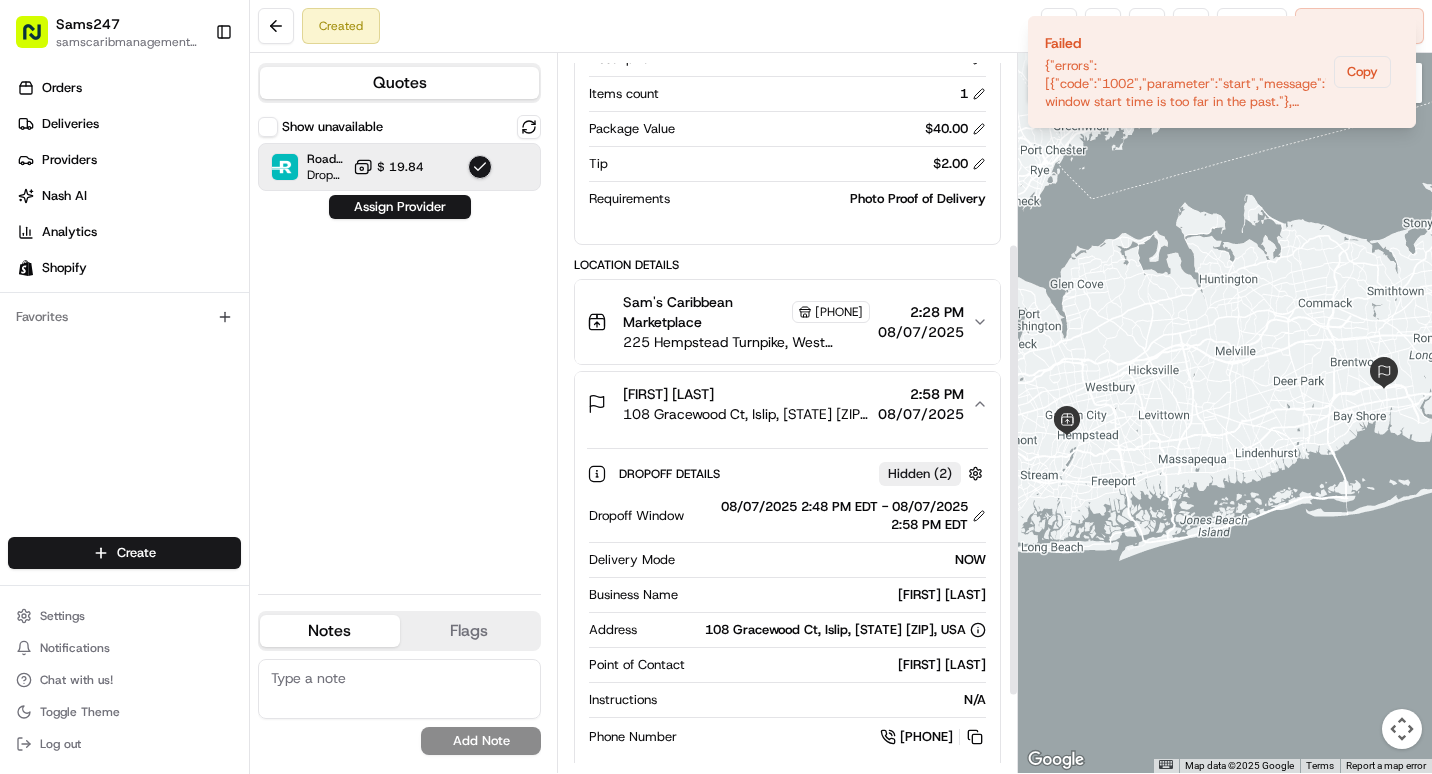 click 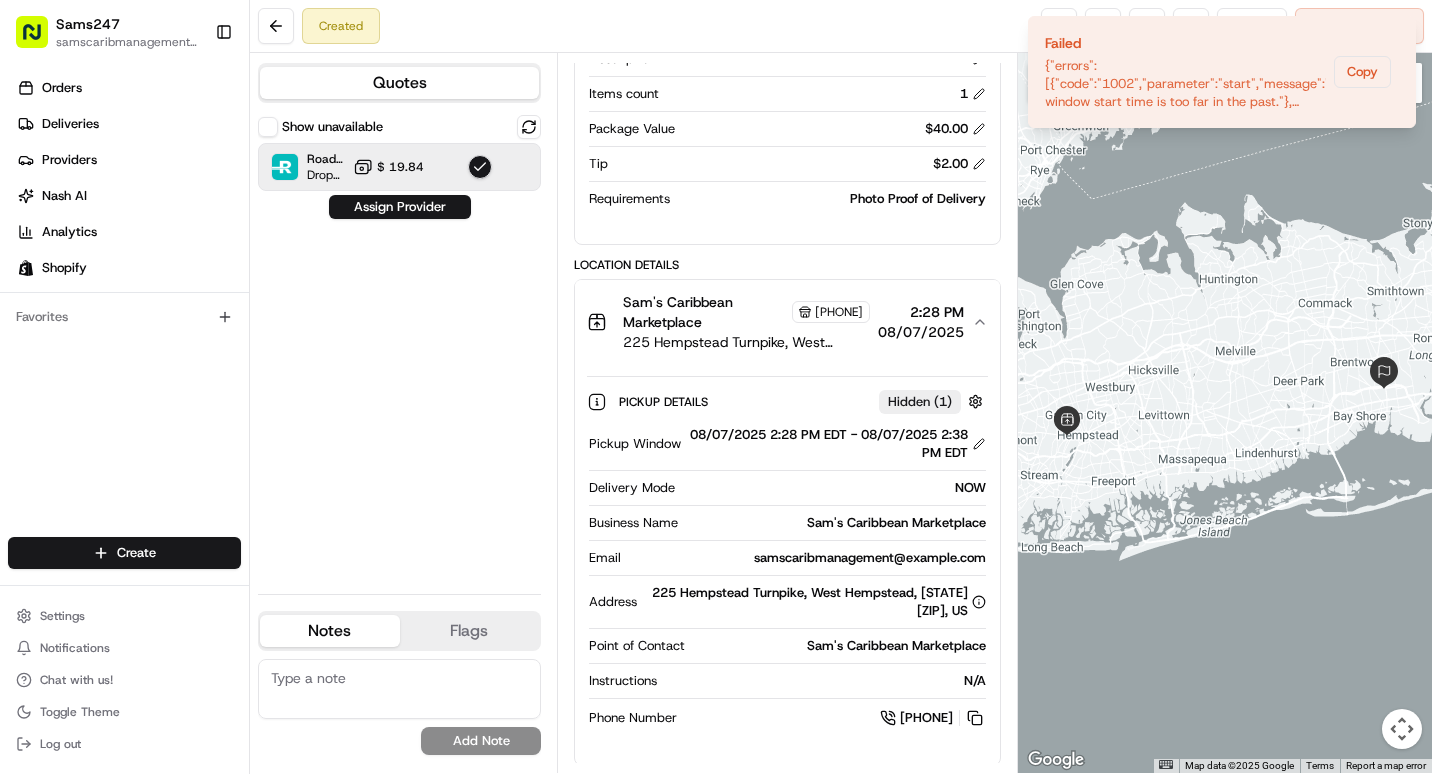 click 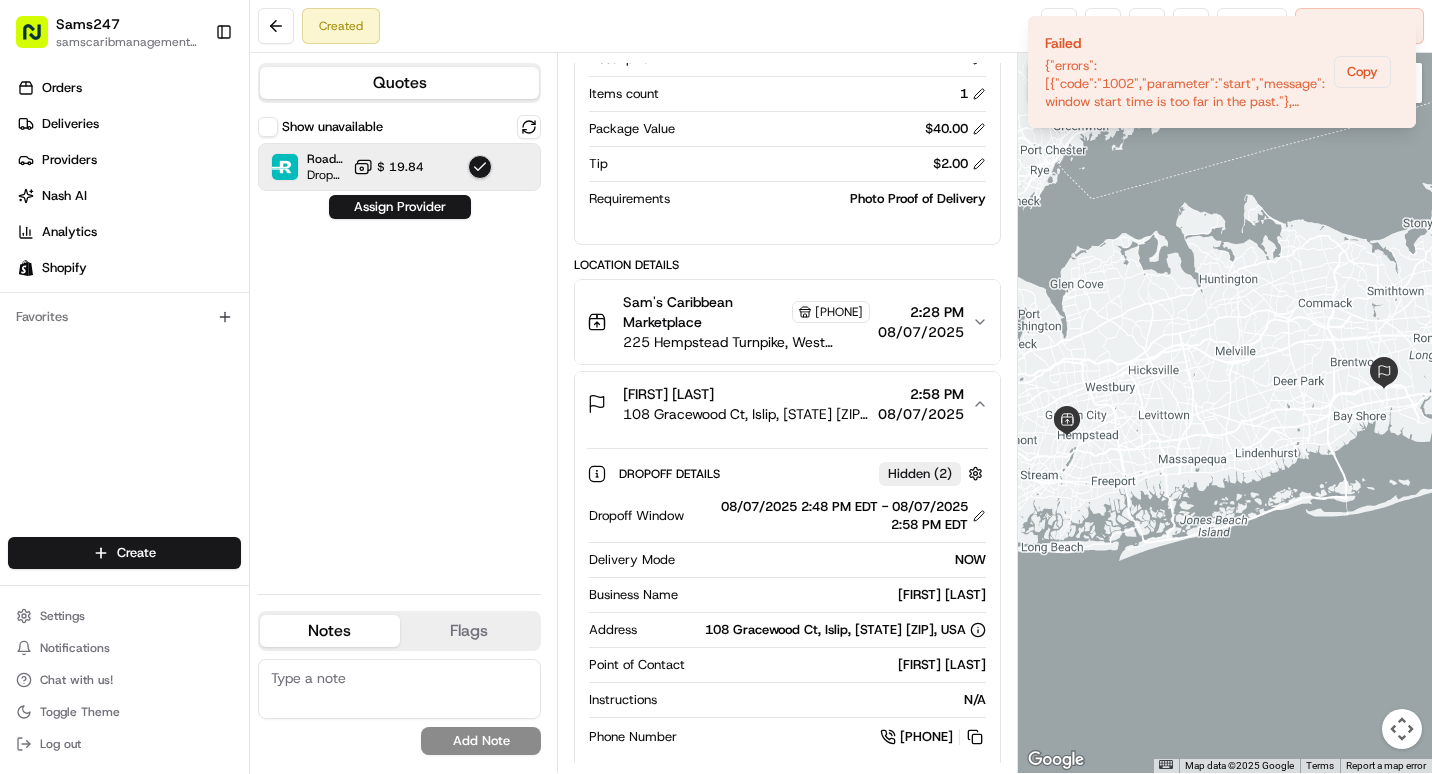 click on "[PHONE]" at bounding box center [831, 312] 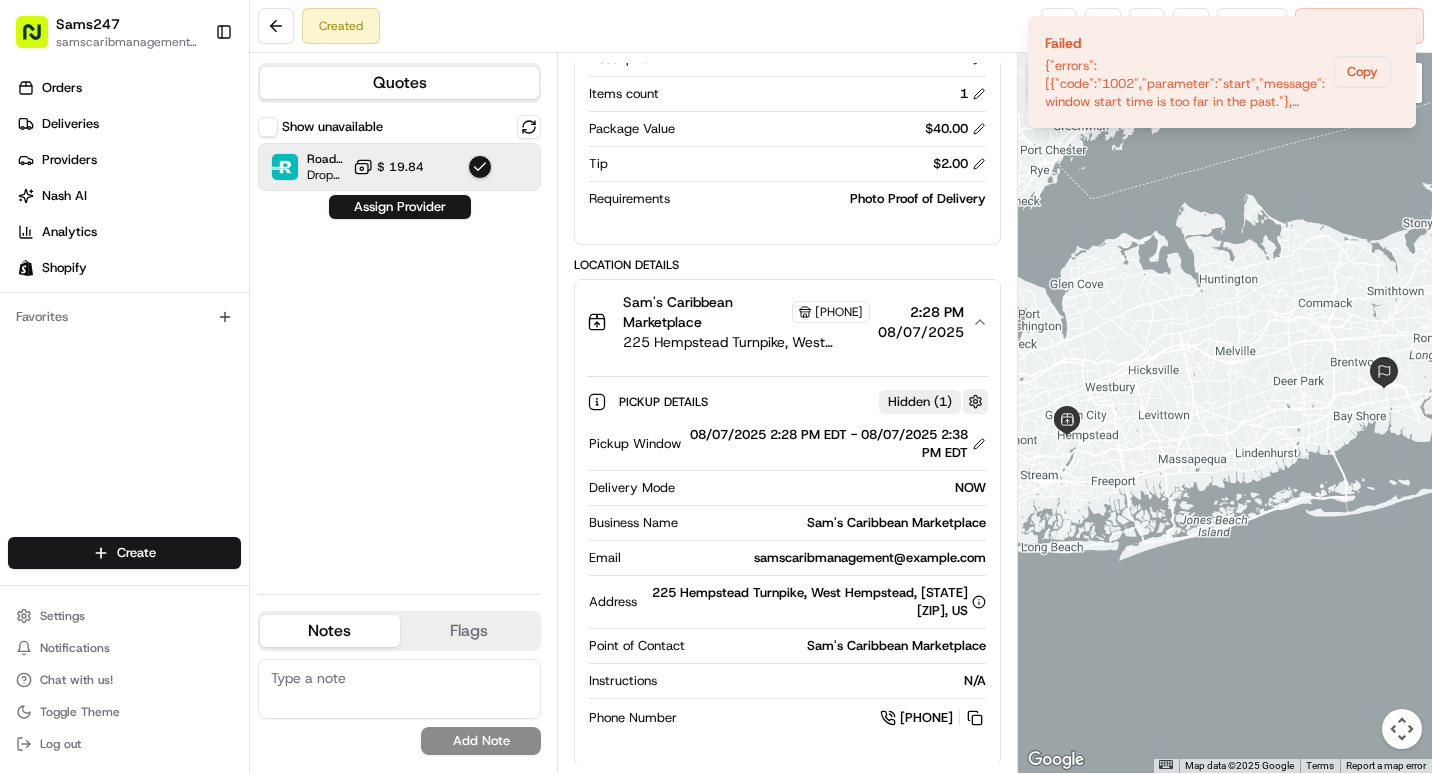 click at bounding box center [975, 401] 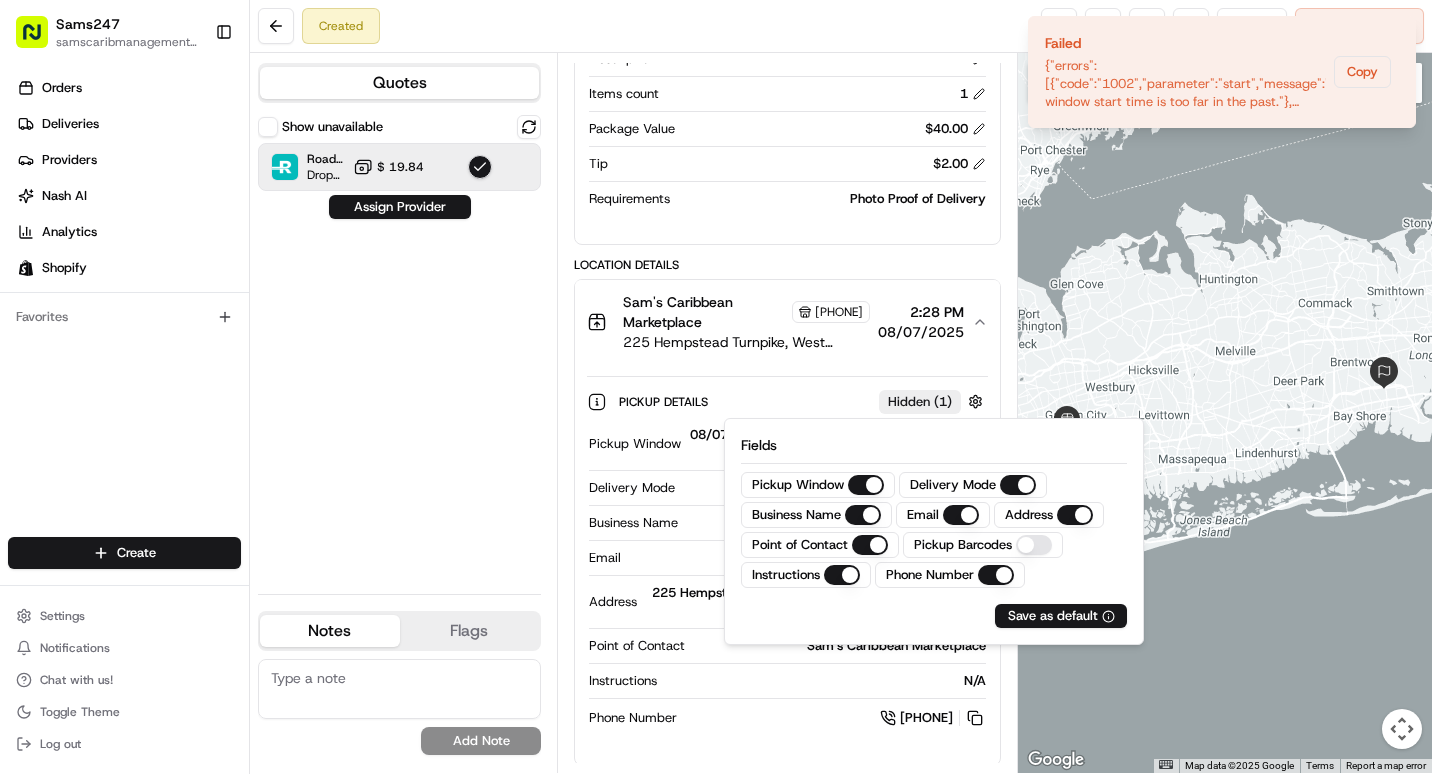 click on "Pickup Details Hidden ( 1 )" at bounding box center (803, 401) 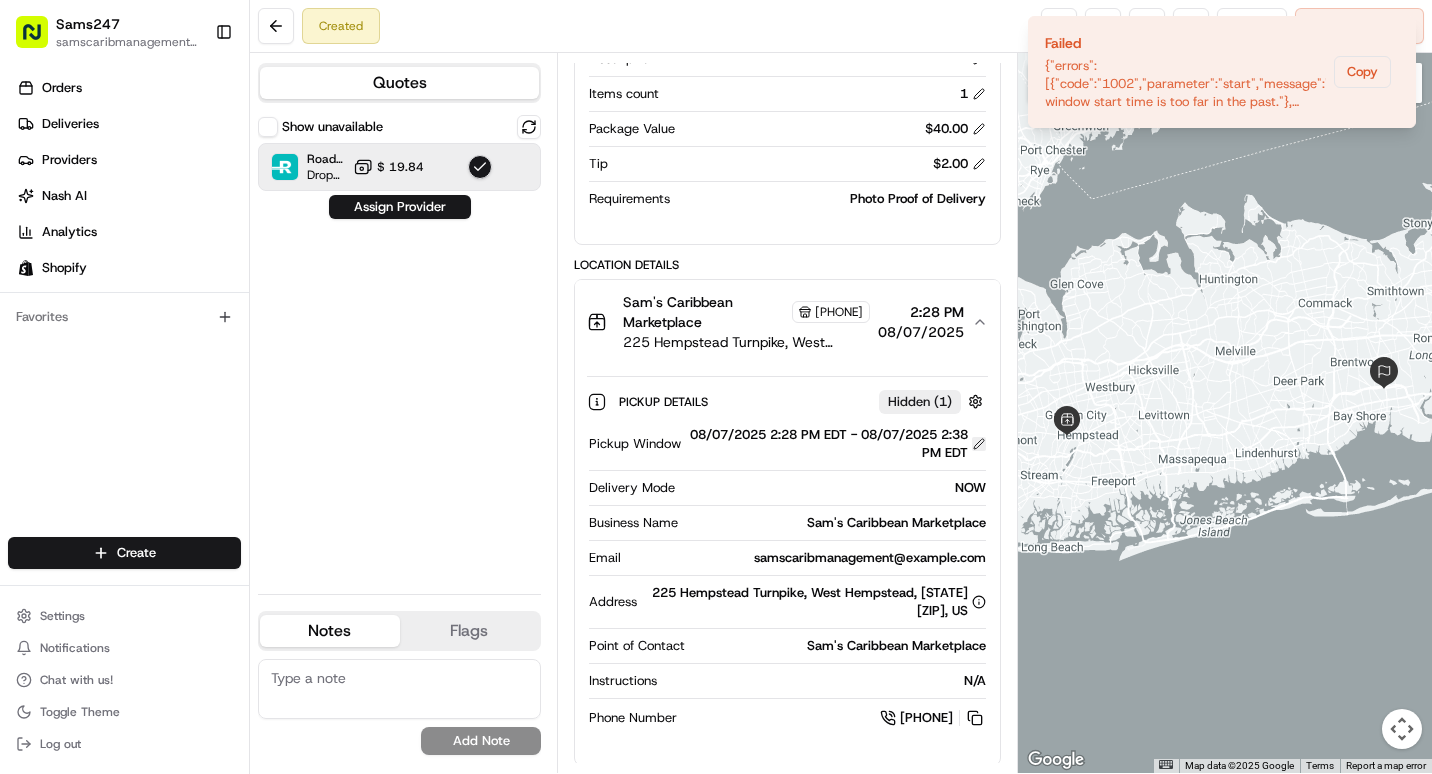click at bounding box center (979, 444) 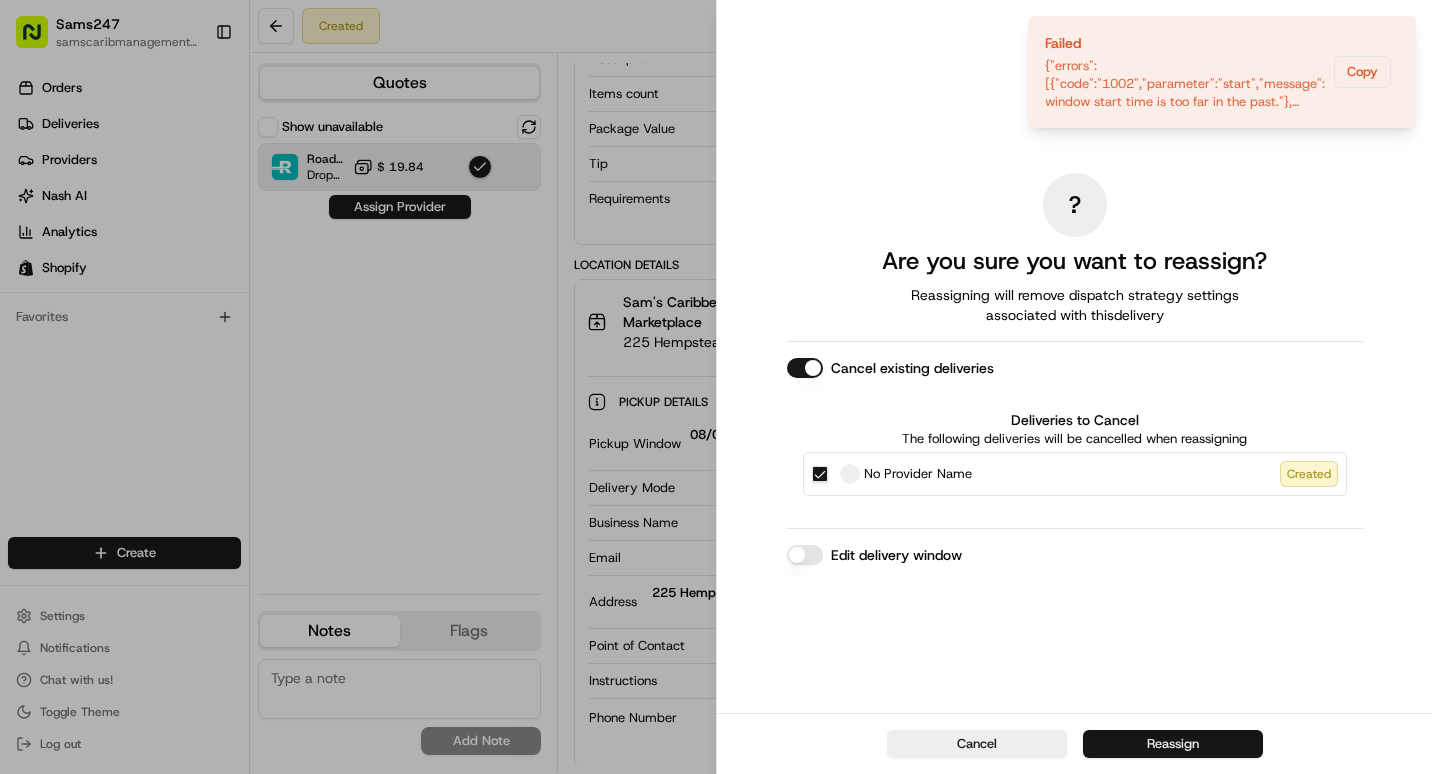 click on "Reassign" at bounding box center [1173, 744] 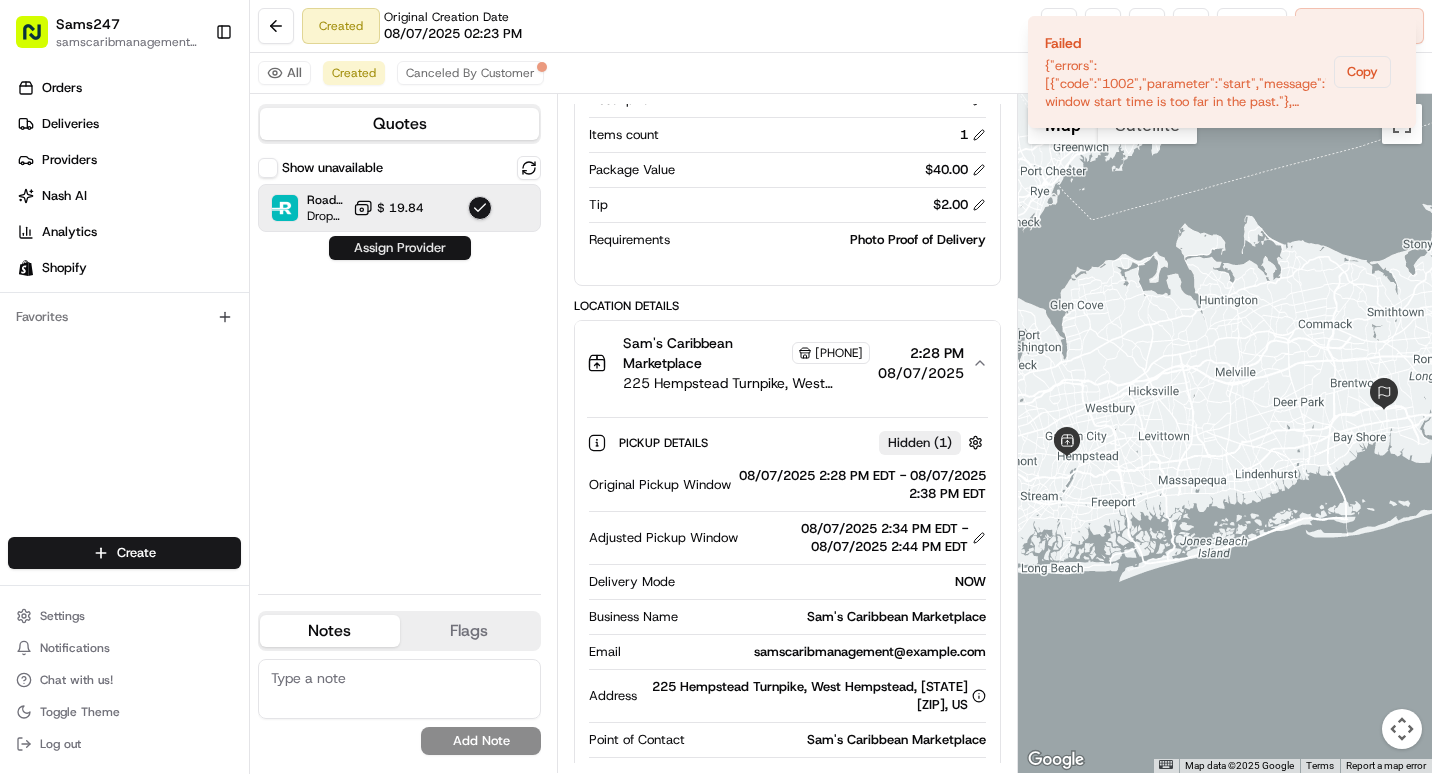 click on "Assign Provider" at bounding box center (400, 248) 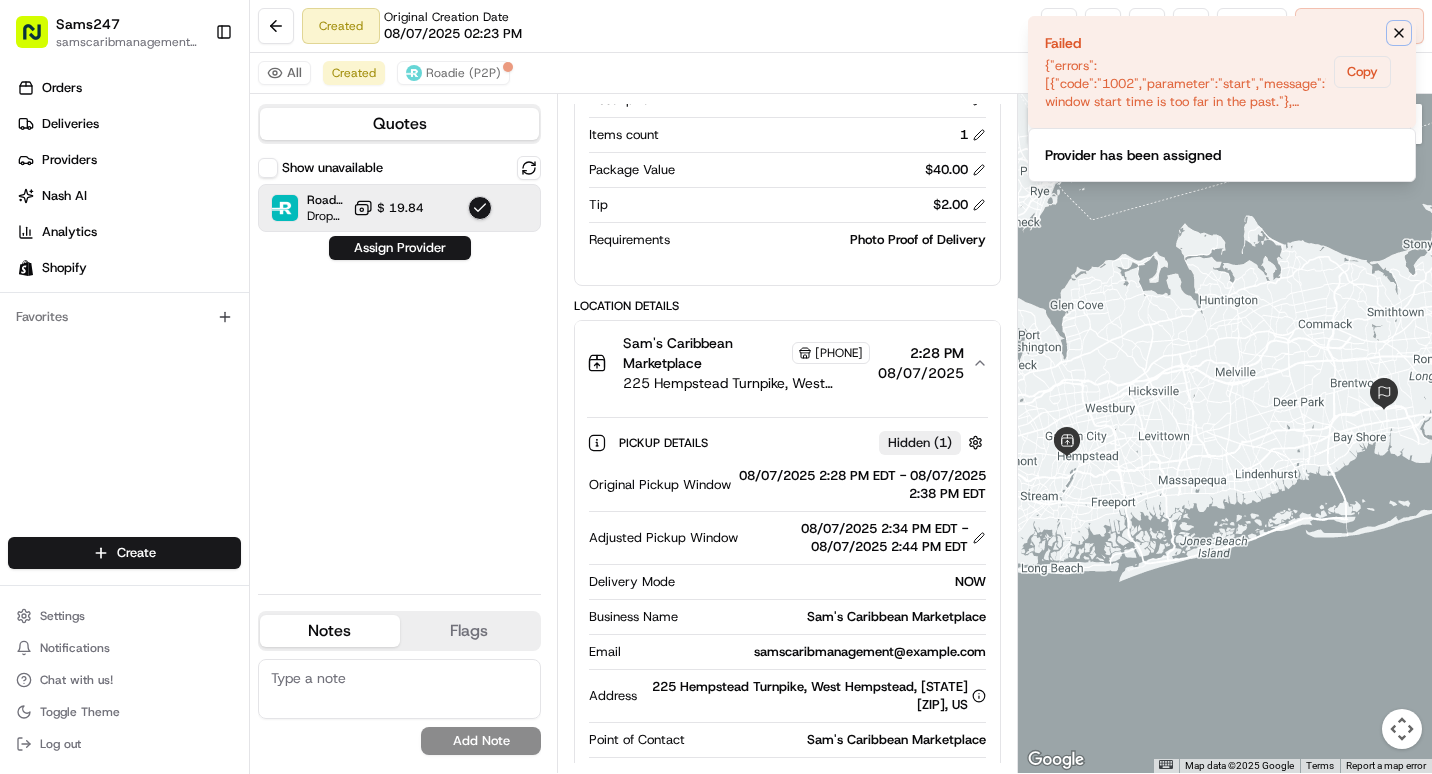 click 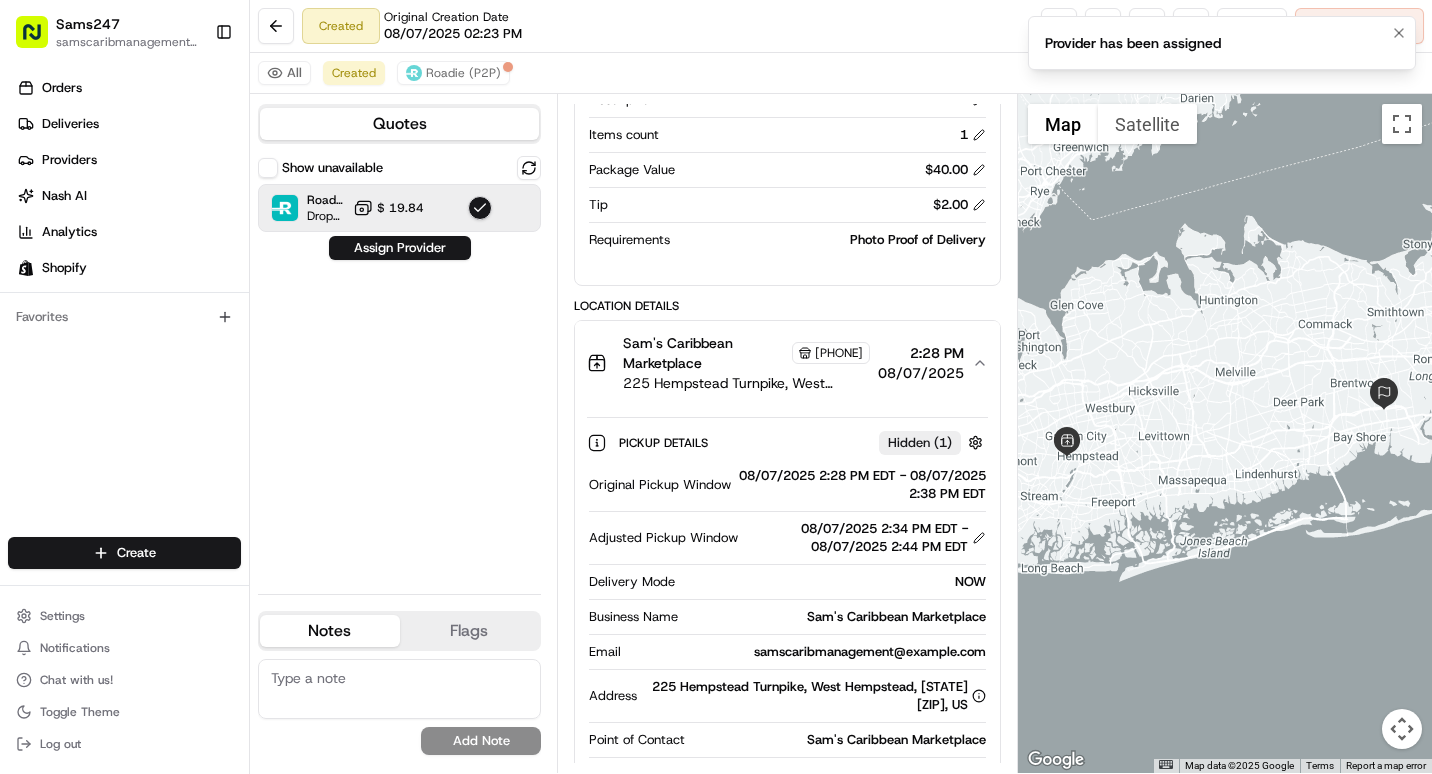 click on "Provider has been assigned" at bounding box center (1222, 43) 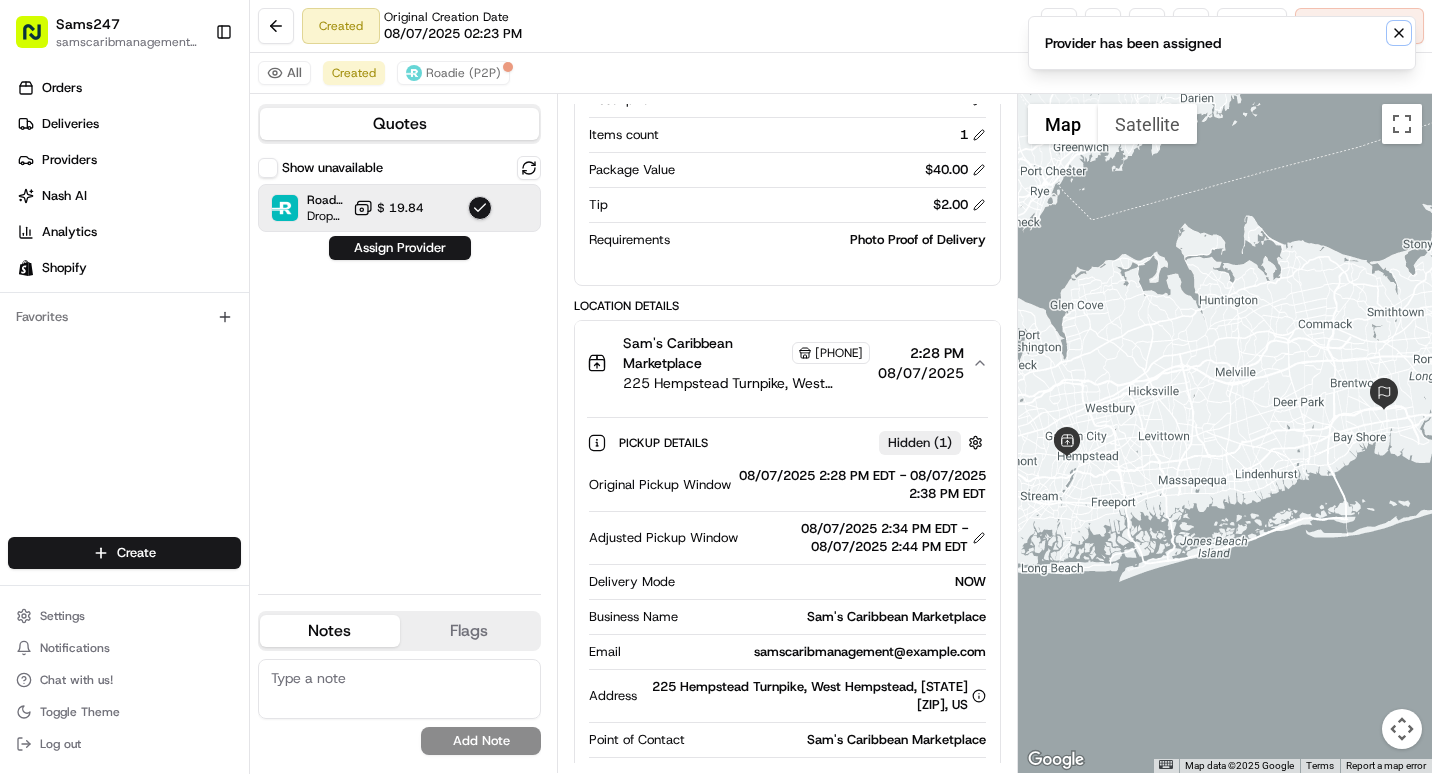 click at bounding box center [1399, 33] 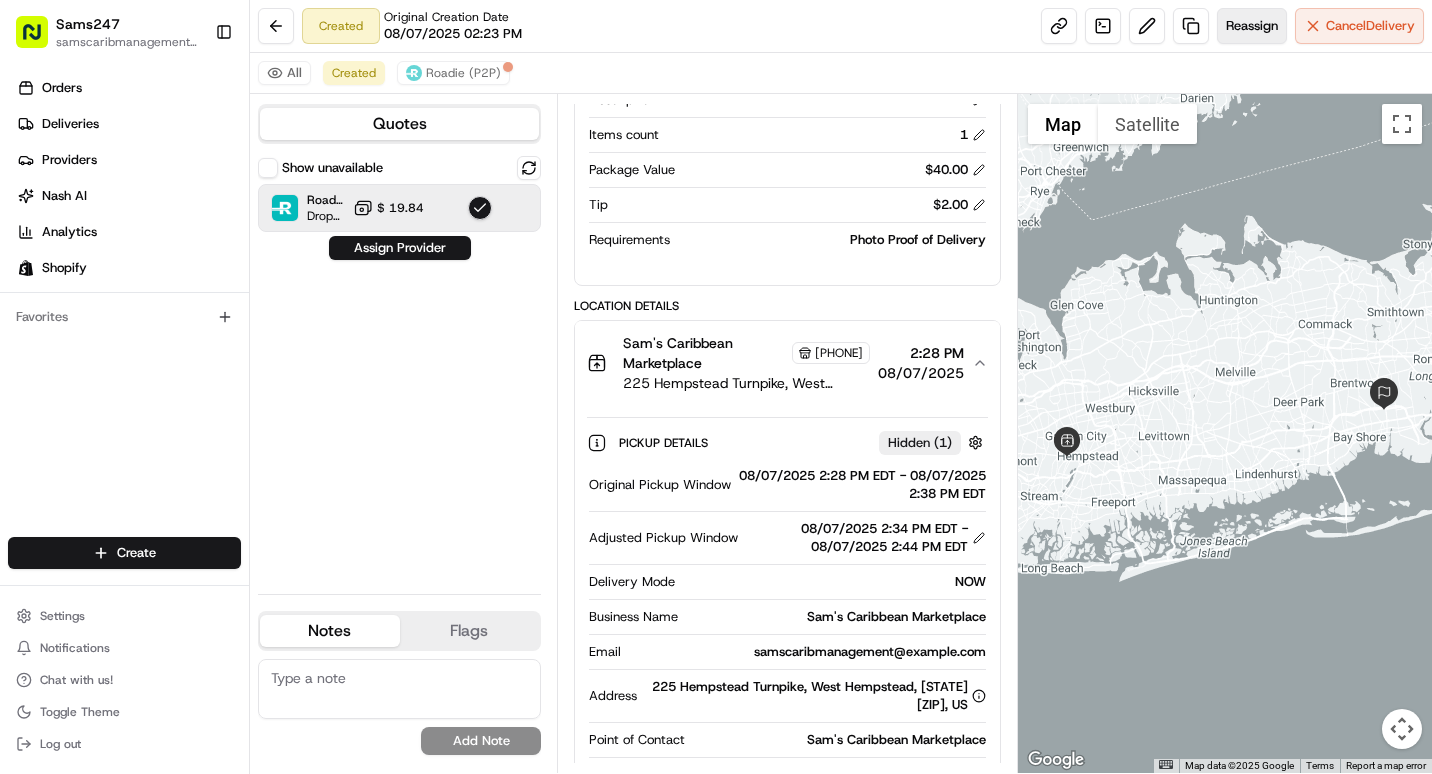click on "Reassign" at bounding box center (1252, 26) 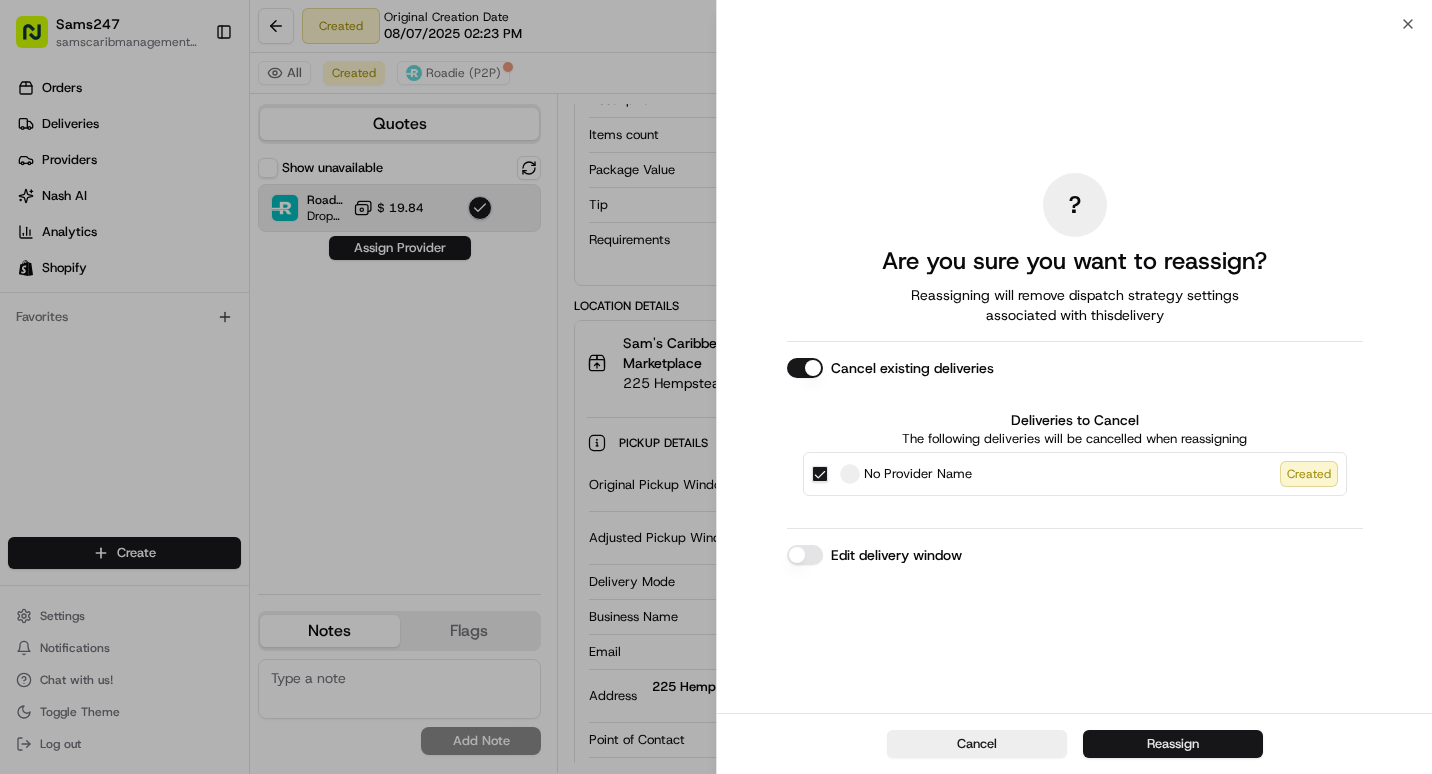 click on "Reassign" at bounding box center [1173, 744] 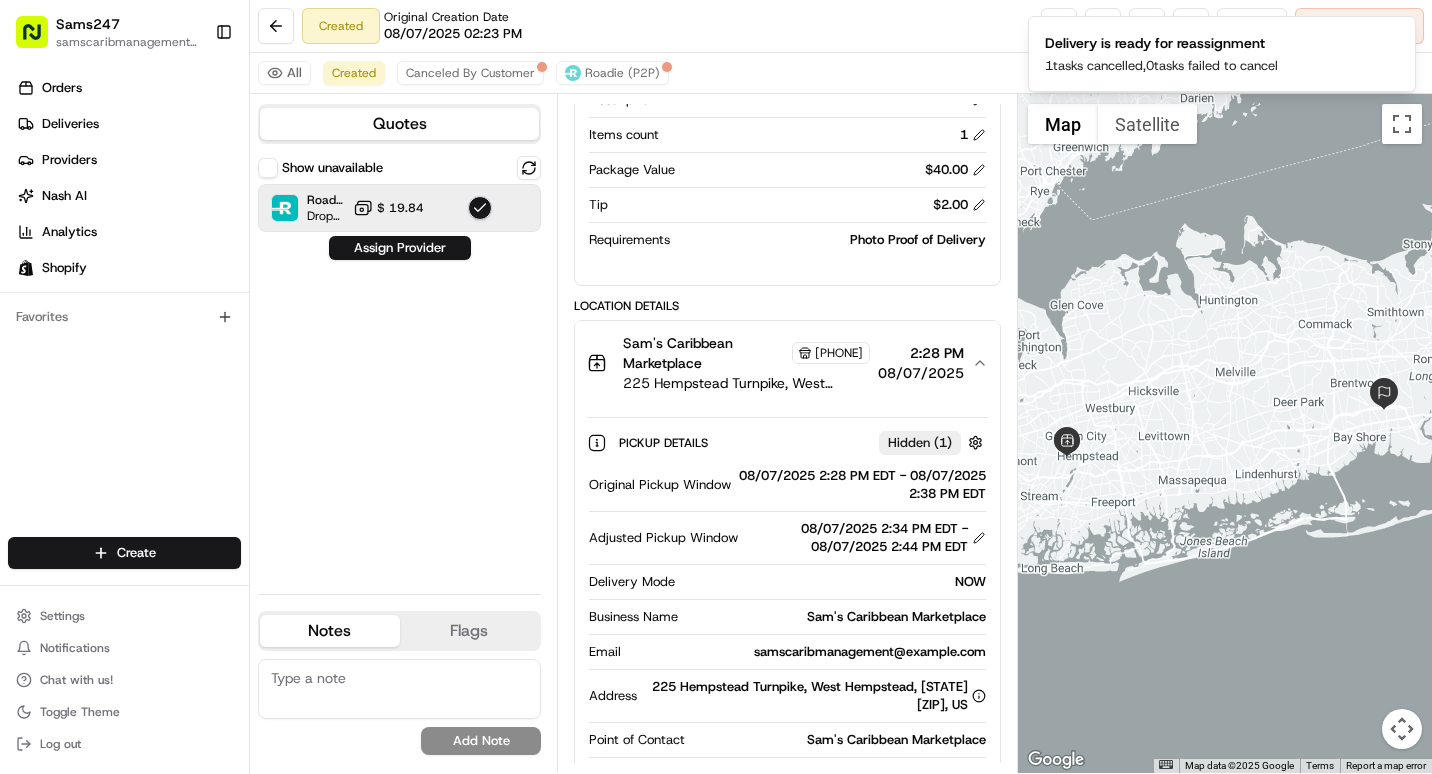 click on "Show unavailable Roadie (P2P) Dropoff ETA   - $   19.84 Assign Provider" at bounding box center (399, 367) 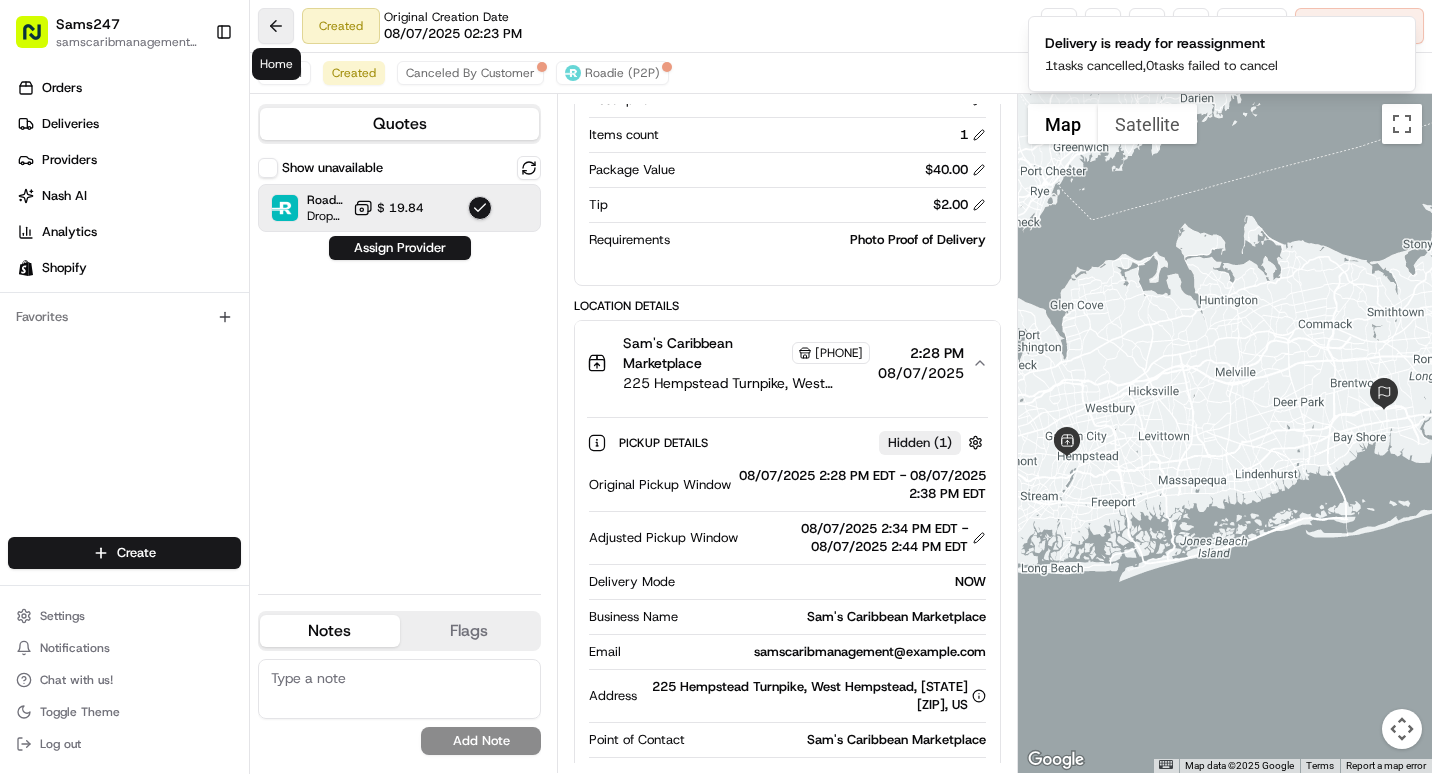 click at bounding box center [276, 26] 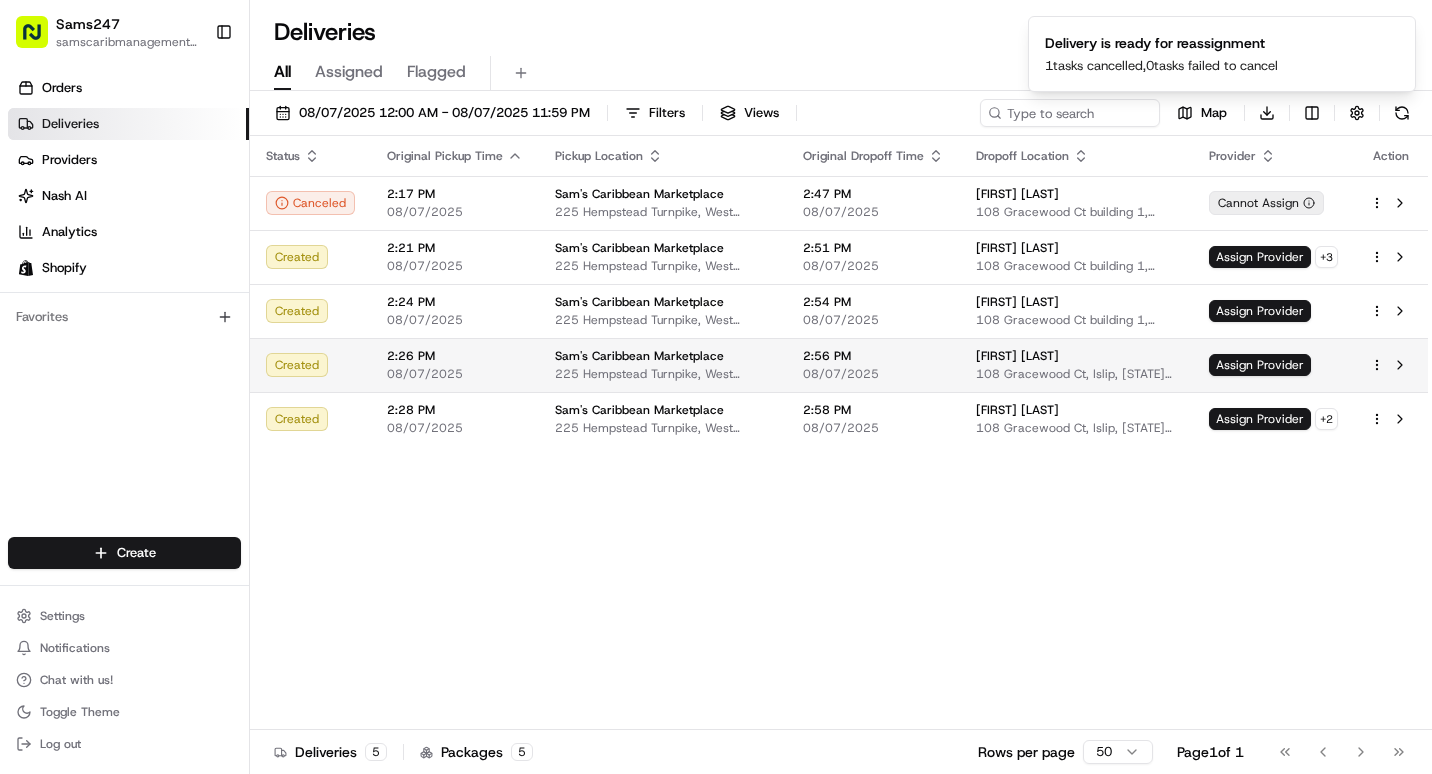 click on "Assign Provider" at bounding box center (1273, 365) 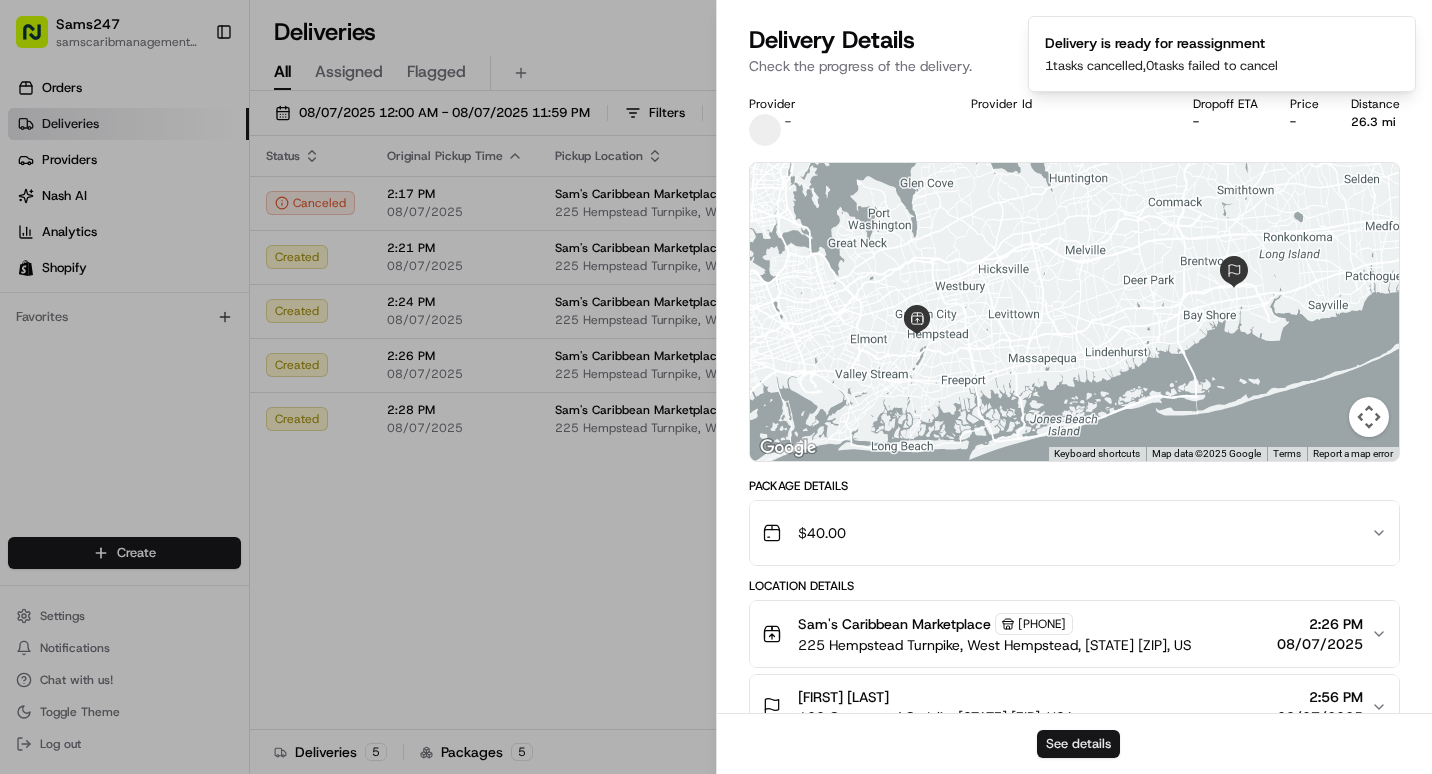 click on "See details" at bounding box center [1078, 744] 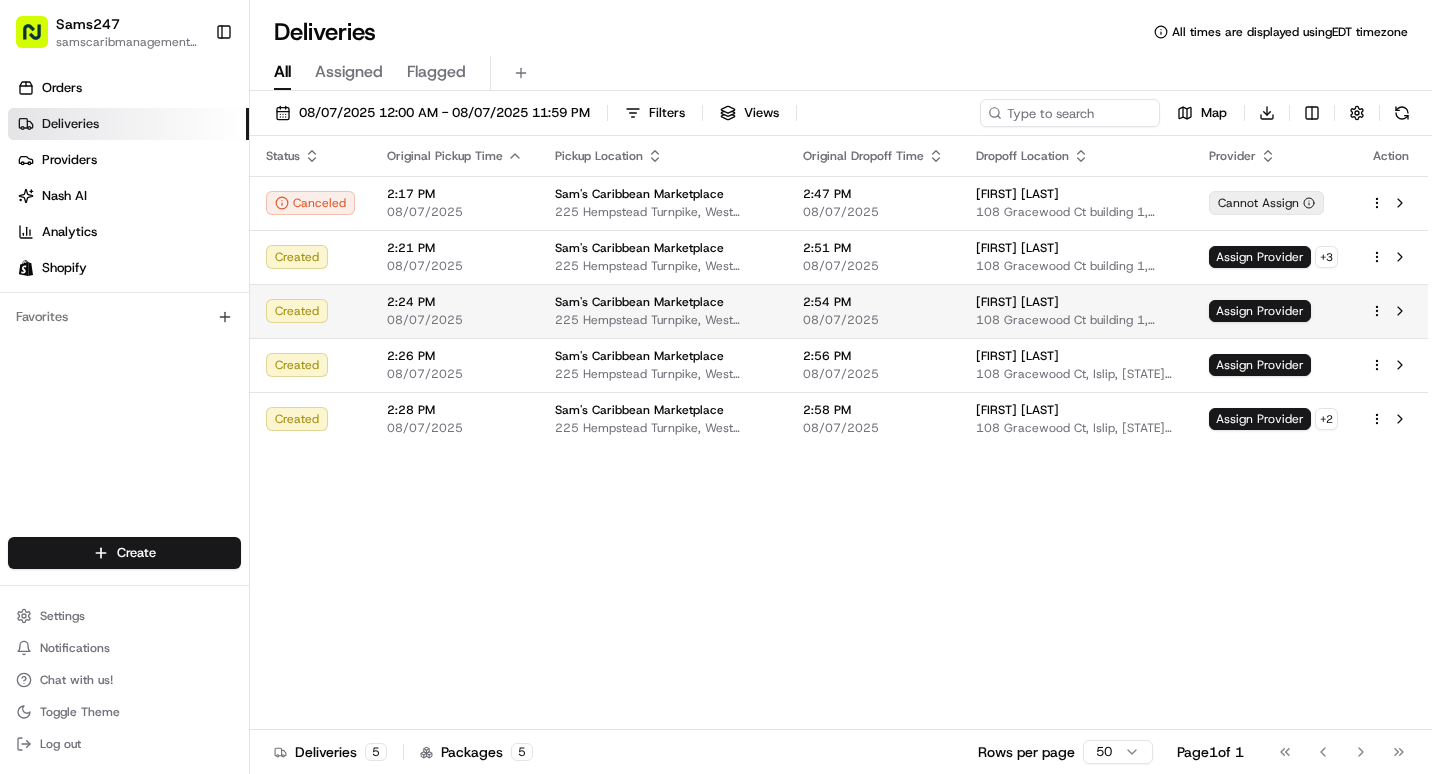 click on "Sams247 samscaribmanagement@gmail.com Toggle Sidebar Orders Deliveries Providers Nash AI Analytics Shopify Favorites Main Menu Members & Organization Organization Users Roles Preferences Customization Tracking Orchestration Automations Dispatch Strategy Locations Pickup Locations Dropoff Locations Billing Billing Refund Requests Integrations Notification Triggers Webhooks API Keys Request Logs Create Settings Notifications Chat with us! Toggle Theme Log out Deliveries All times are displayed using  EDT   timezone All Assigned Flagged 08/07/2025 12:00 AM - 08/07/2025 11:59 PM Filters Views Map Download Status Original Pickup Time Pickup Location Original Dropoff Time Dropoff Location Provider Action Canceled 2:17 PM 08/07/2025 Sam's Caribbean Marketplace 225 Hempstead Turnpike, West Hempstead, NY 11552, US 2:47 PM 08/07/2025 ALAINE BELL 108 Gracewood Ct building 1, Islip, NY 11751, USA Cannot Assign Created 2:21 PM 08/07/2025 Sam's Caribbean Marketplace 2:51 PM 08/07/2025 ALAINE BELL + 3 + 2 5" at bounding box center (716, 387) 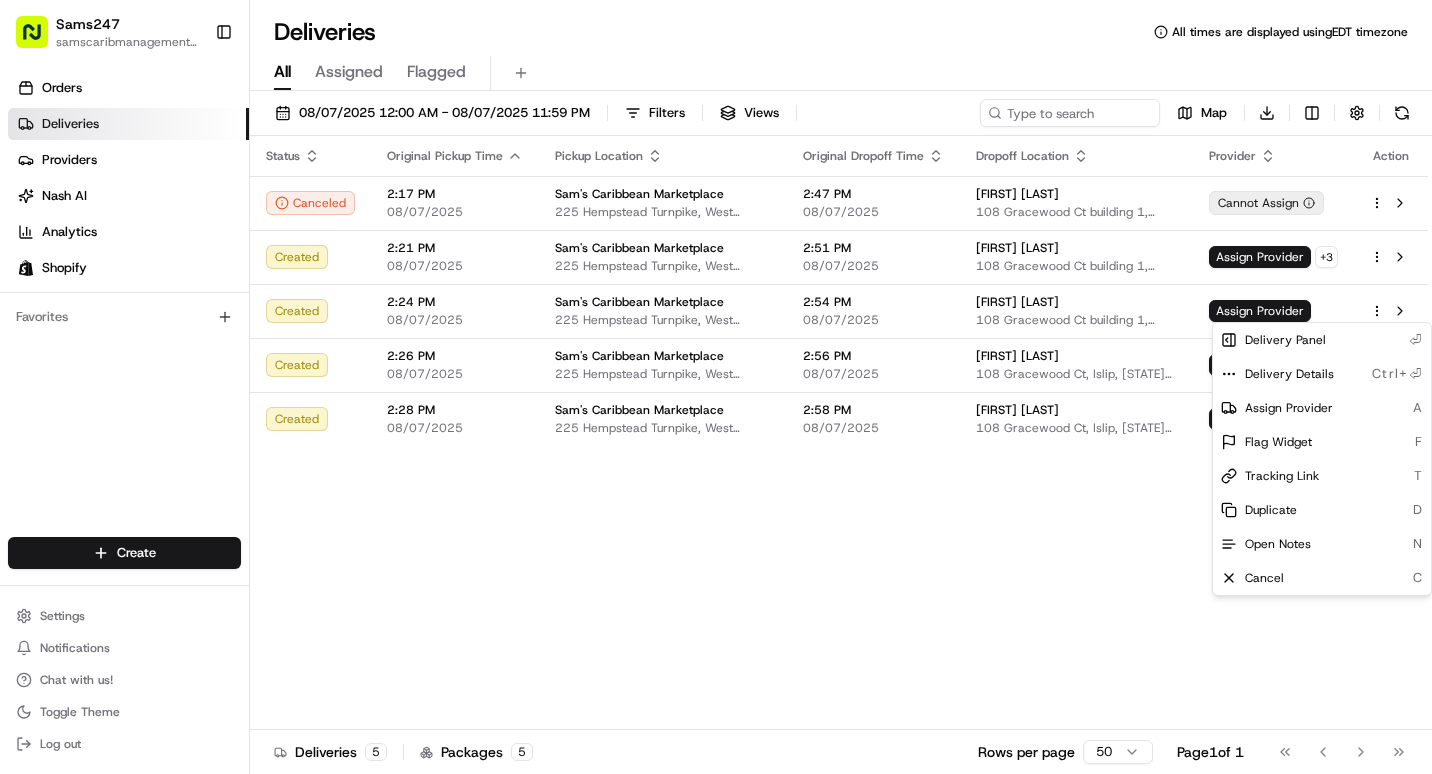 click on "Sams247 samscaribmanagement@gmail.com Toggle Sidebar Orders Deliveries Providers Nash AI Analytics Shopify Favorites Main Menu Members & Organization Organization Users Roles Preferences Customization Tracking Orchestration Automations Dispatch Strategy Locations Pickup Locations Dropoff Locations Billing Billing Refund Requests Integrations Notification Triggers Webhooks API Keys Request Logs Create Settings Notifications Chat with us! Toggle Theme Log out Deliveries All times are displayed using  EDT   timezone All Assigned Flagged 08/07/2025 12:00 AM - 08/07/2025 11:59 PM Filters Views Map Download Status Original Pickup Time Pickup Location Original Dropoff Time Dropoff Location Provider Action Canceled 2:17 PM 08/07/2025 Sam's Caribbean Marketplace 225 Hempstead Turnpike, West Hempstead, NY 11552, US 2:47 PM 08/07/2025 ALAINE BELL 108 Gracewood Ct building 1, Islip, NY 11751, USA Cannot Assign Created 2:21 PM 08/07/2025 Sam's Caribbean Marketplace 2:51 PM 08/07/2025 ALAINE BELL + 3 + 2 5" at bounding box center (716, 387) 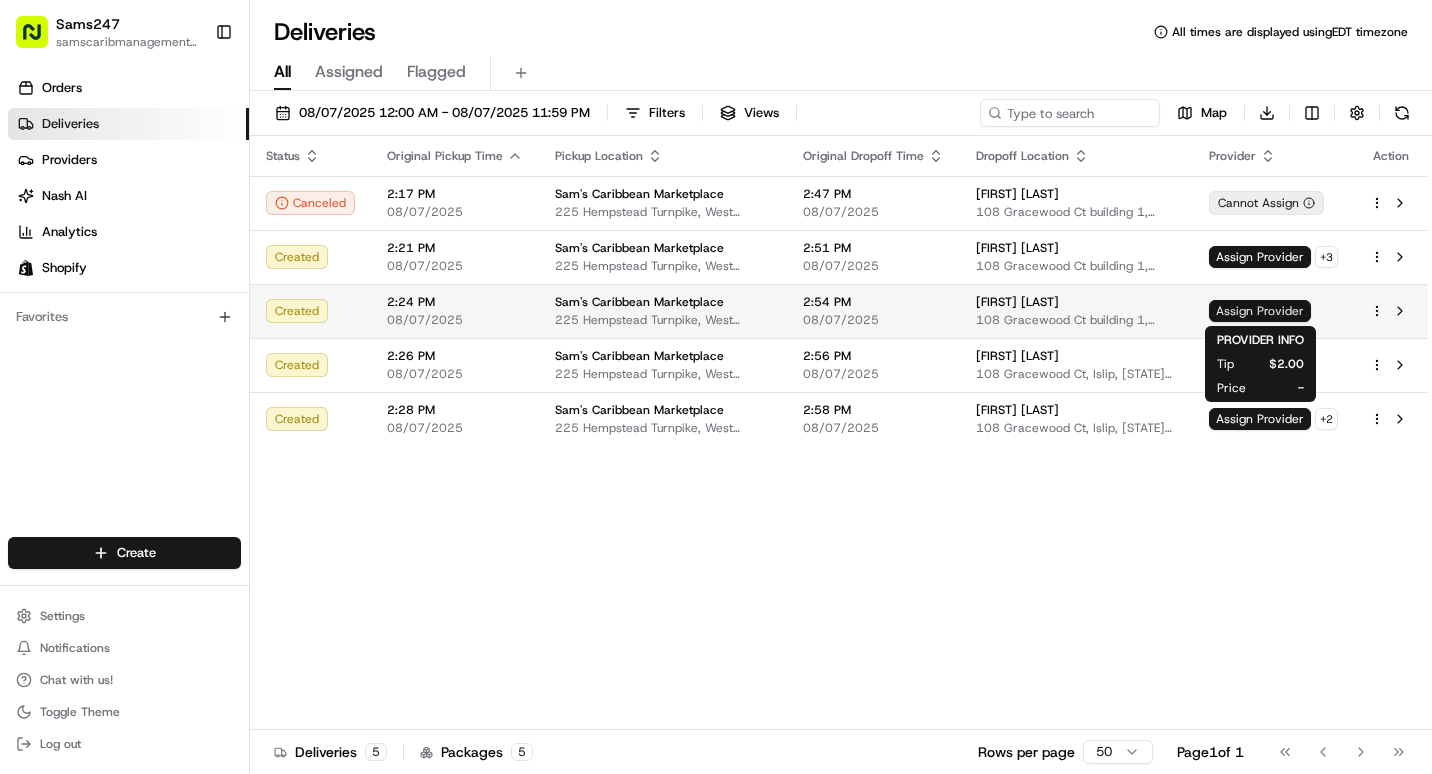 click on "Assign Provider" at bounding box center (1260, 311) 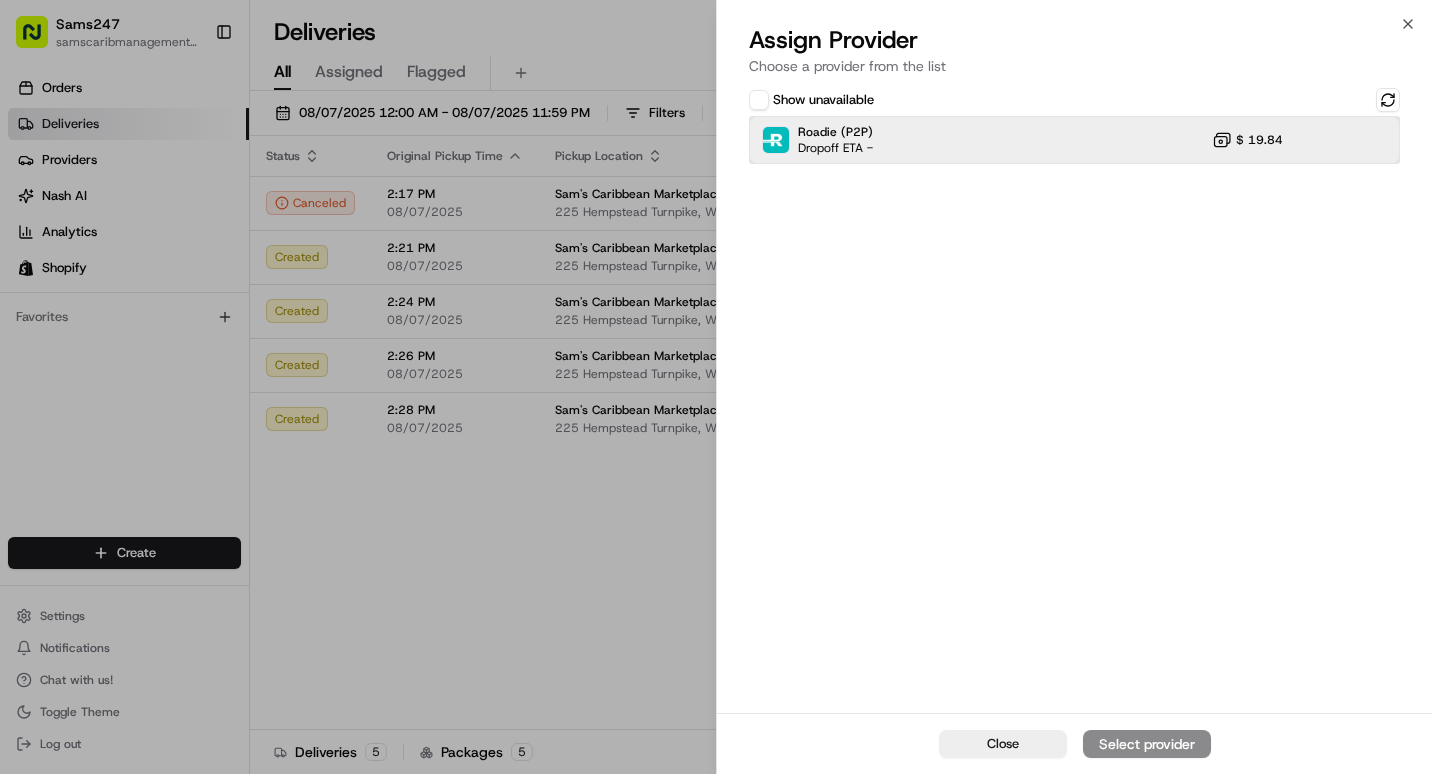 click on "Roadie (P2P) Dropoff ETA   - $   19.84" at bounding box center [1074, 140] 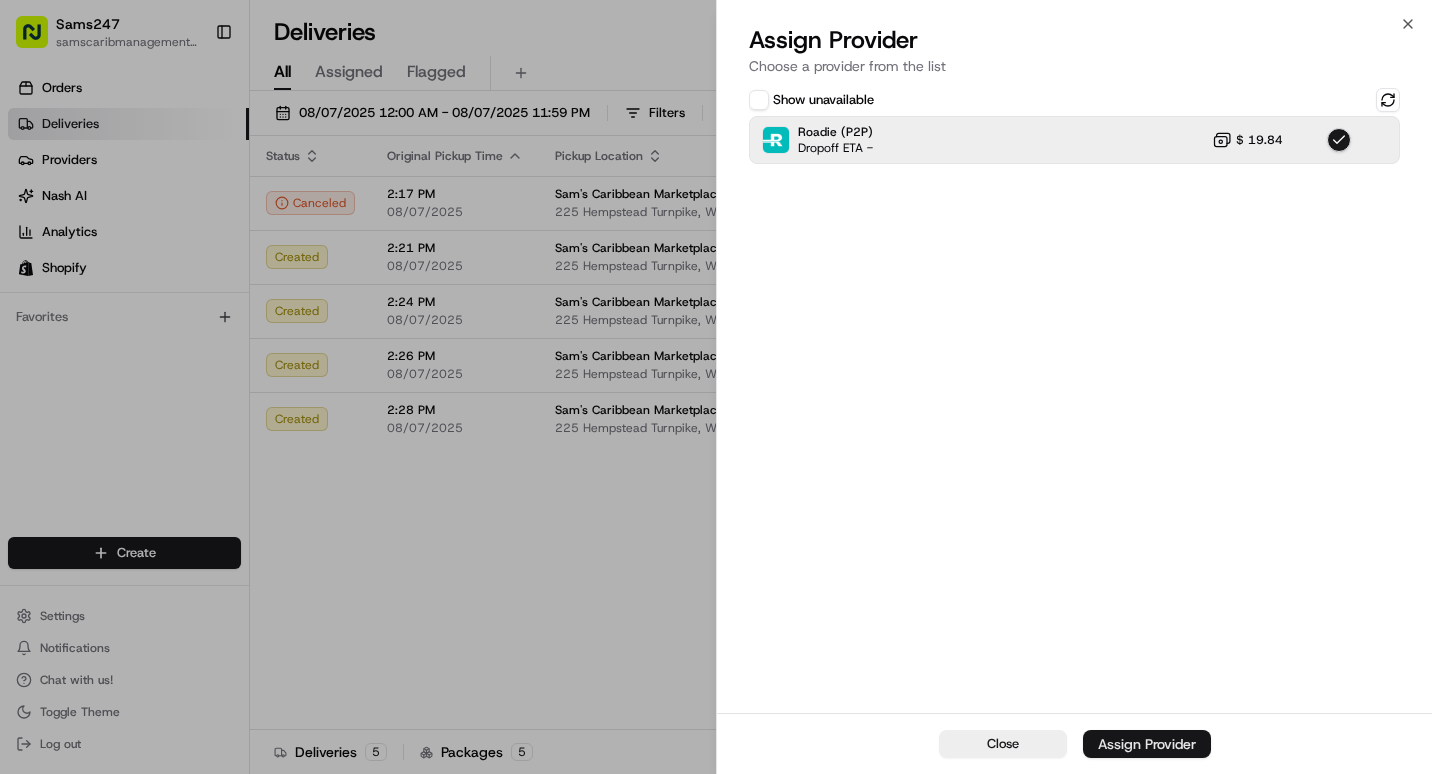 click on "Assign Provider" at bounding box center [1147, 744] 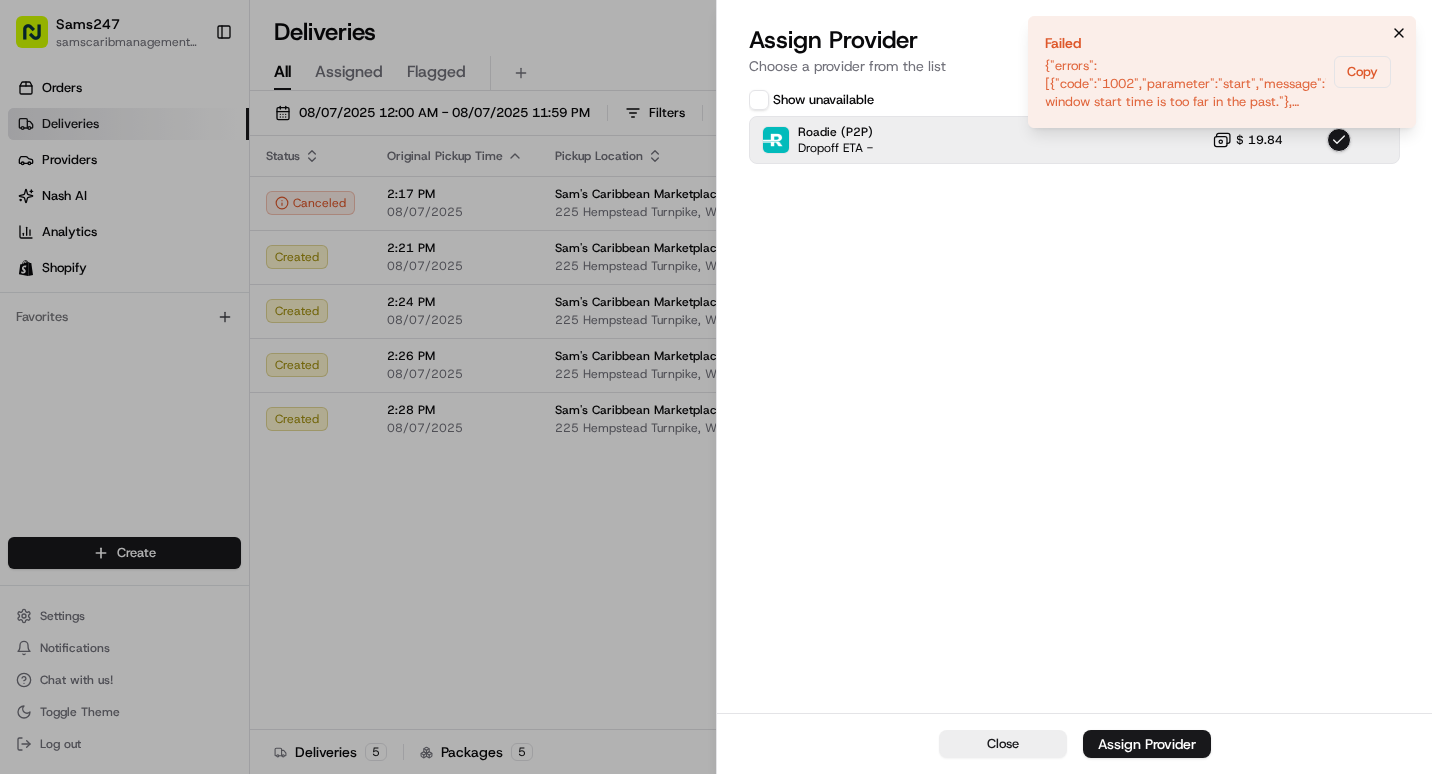 click 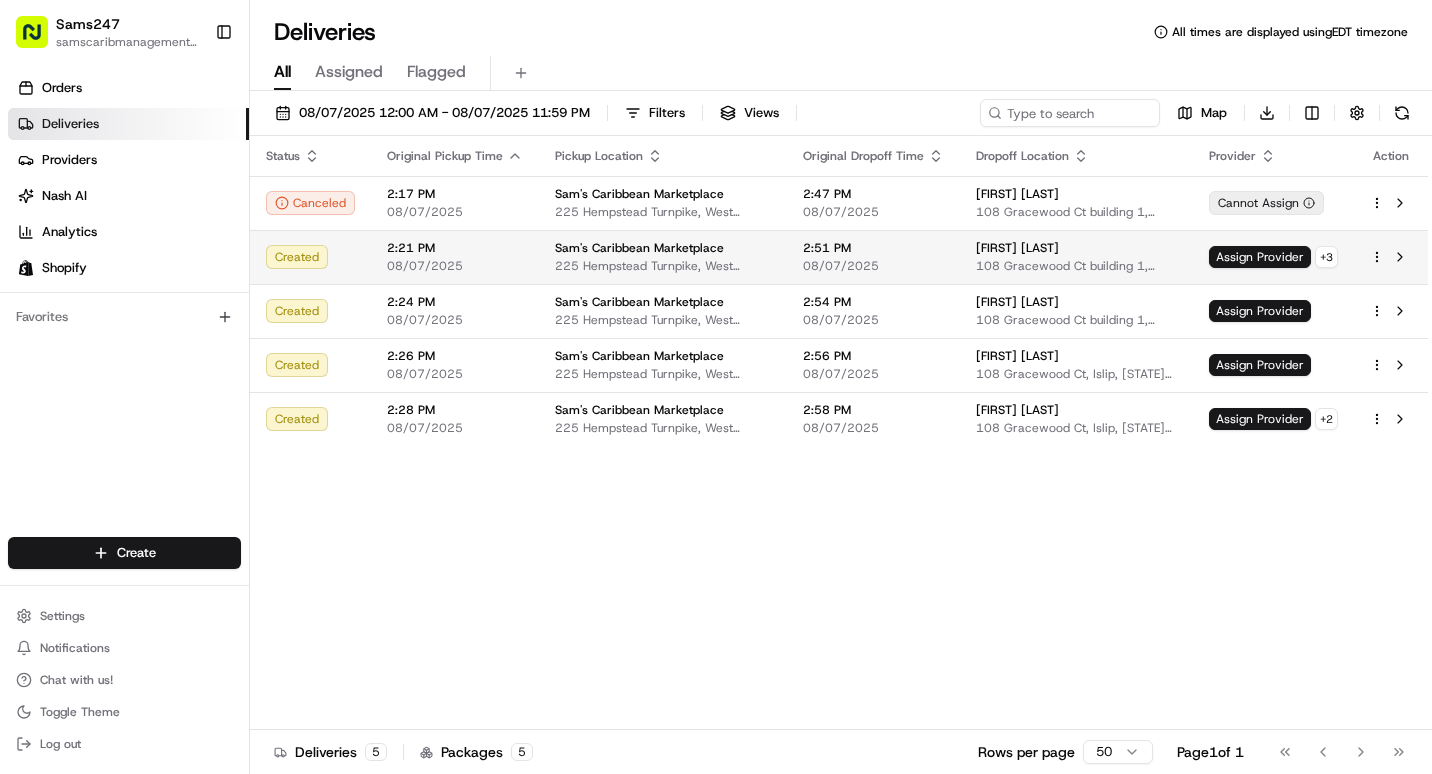click on "[FIRST] [LAST] [NUMBER] [STREET] [BUILDING], [CITY], [STATE] [POSTAL_CODE], [COUNTRY]" at bounding box center (1076, 257) 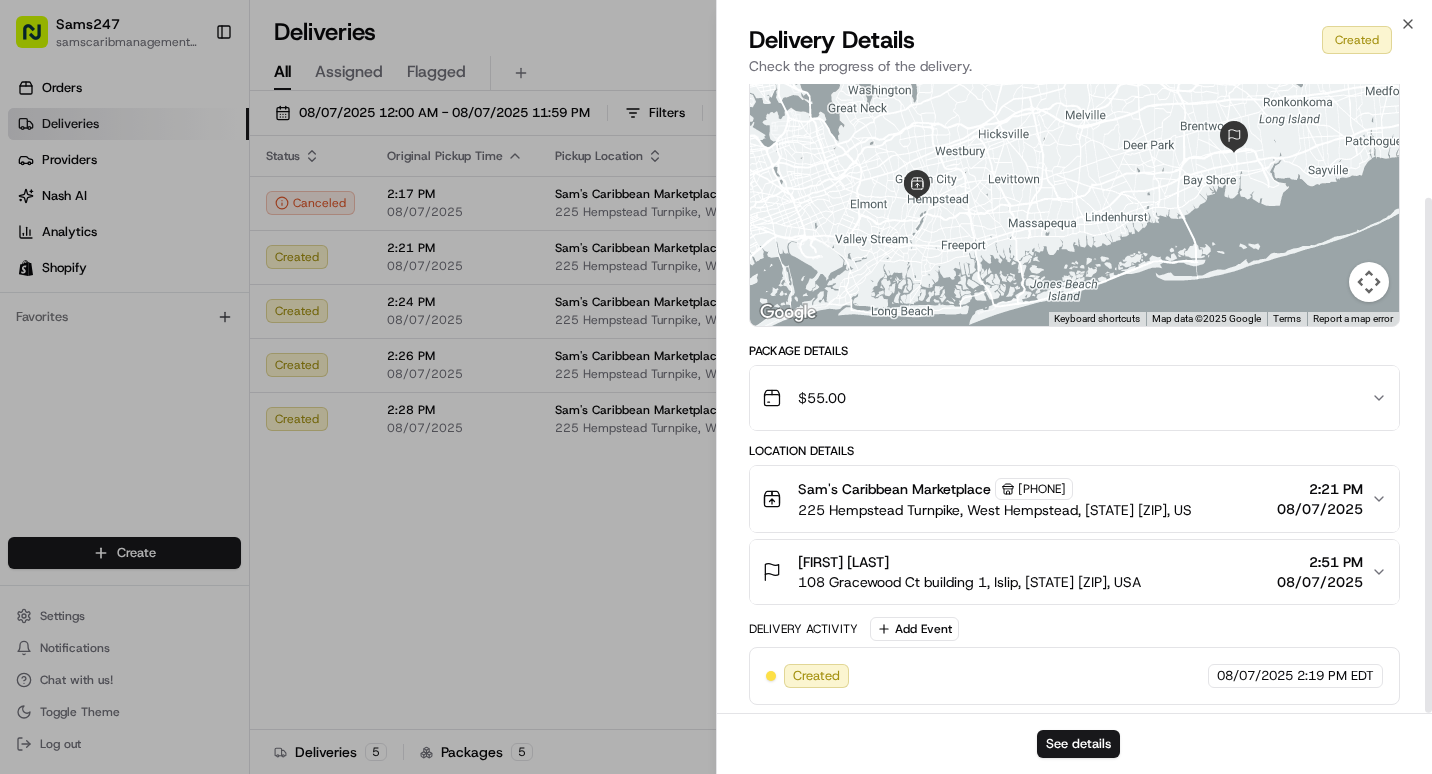 scroll, scrollTop: 139, scrollLeft: 0, axis: vertical 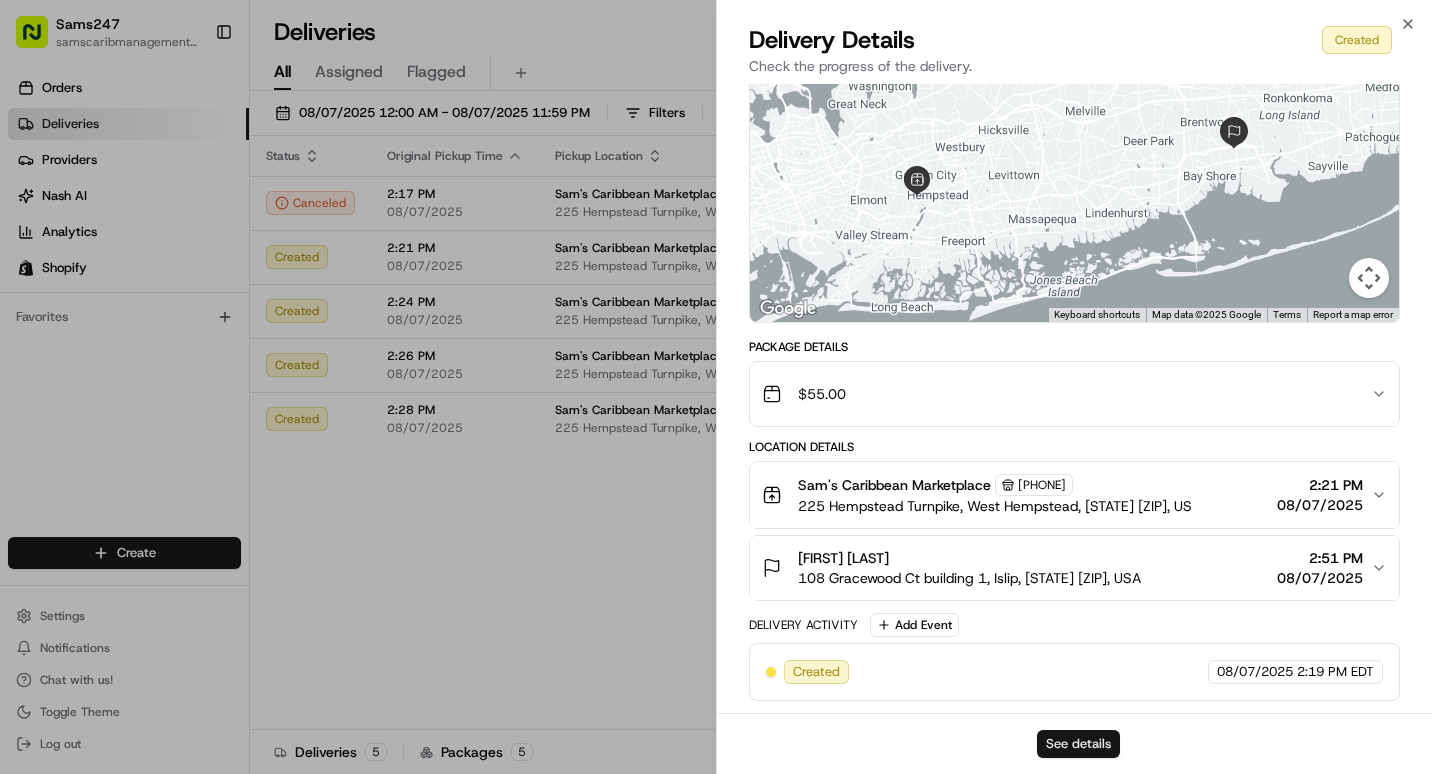 click on "See details" at bounding box center (1078, 744) 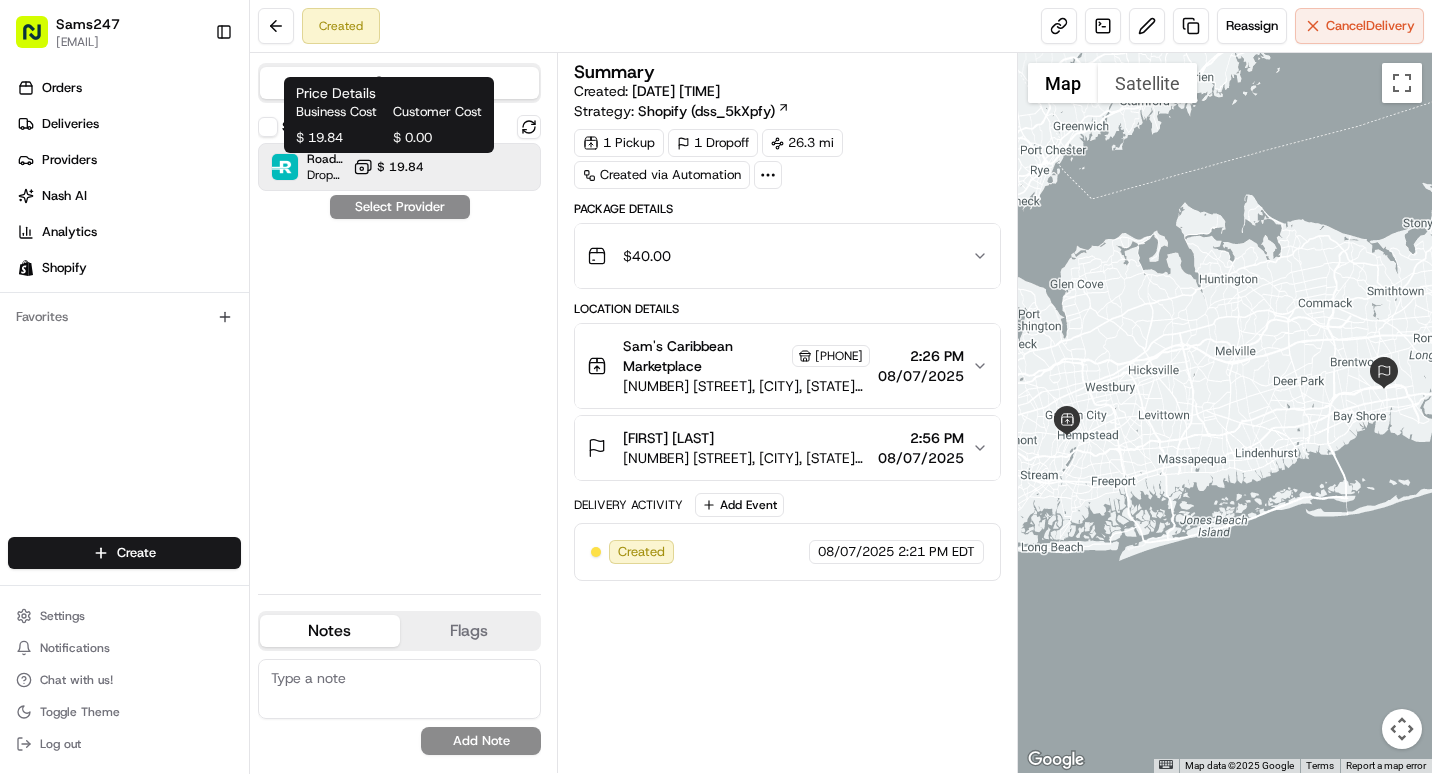 scroll, scrollTop: 0, scrollLeft: 0, axis: both 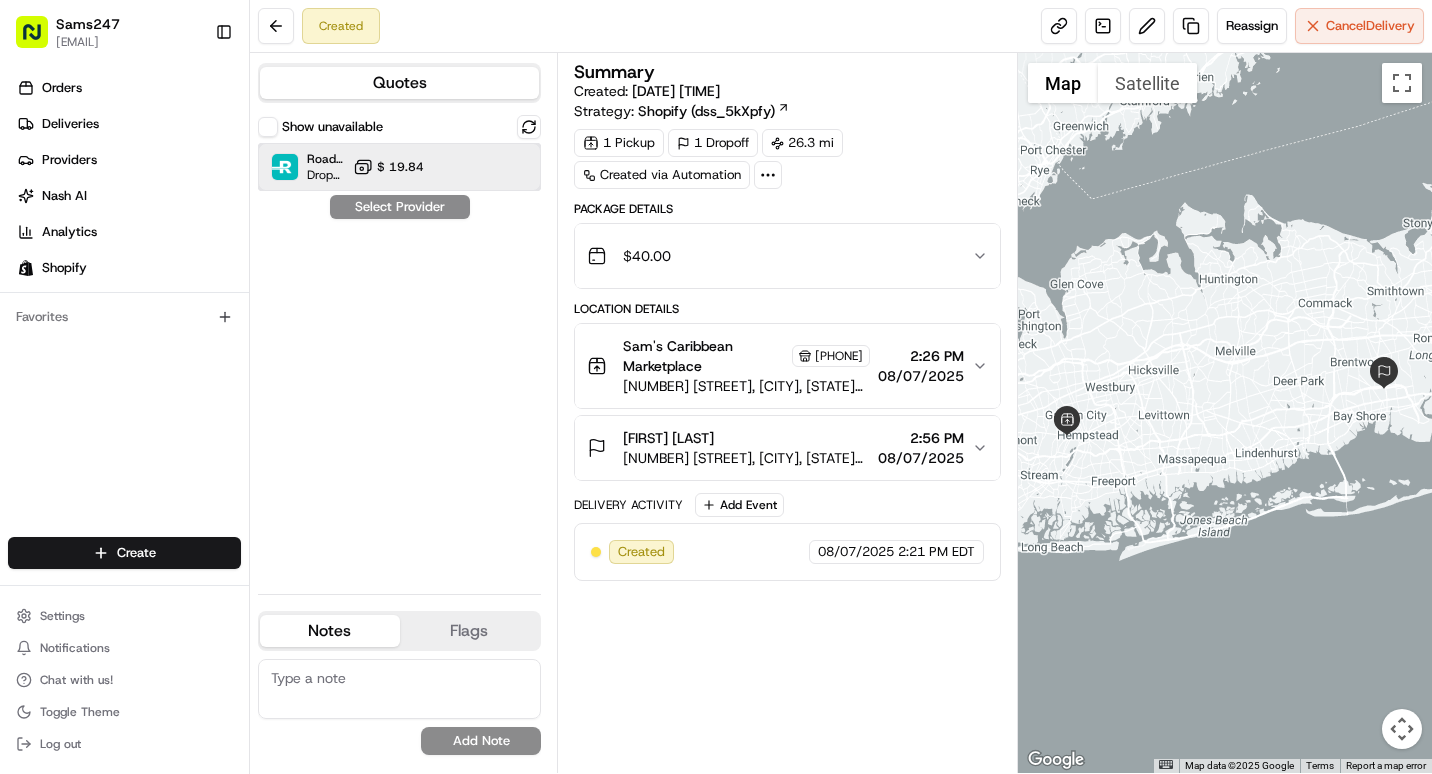 click on "Roadie (P2P) Dropoff ETA   - $   19.84" at bounding box center (399, 167) 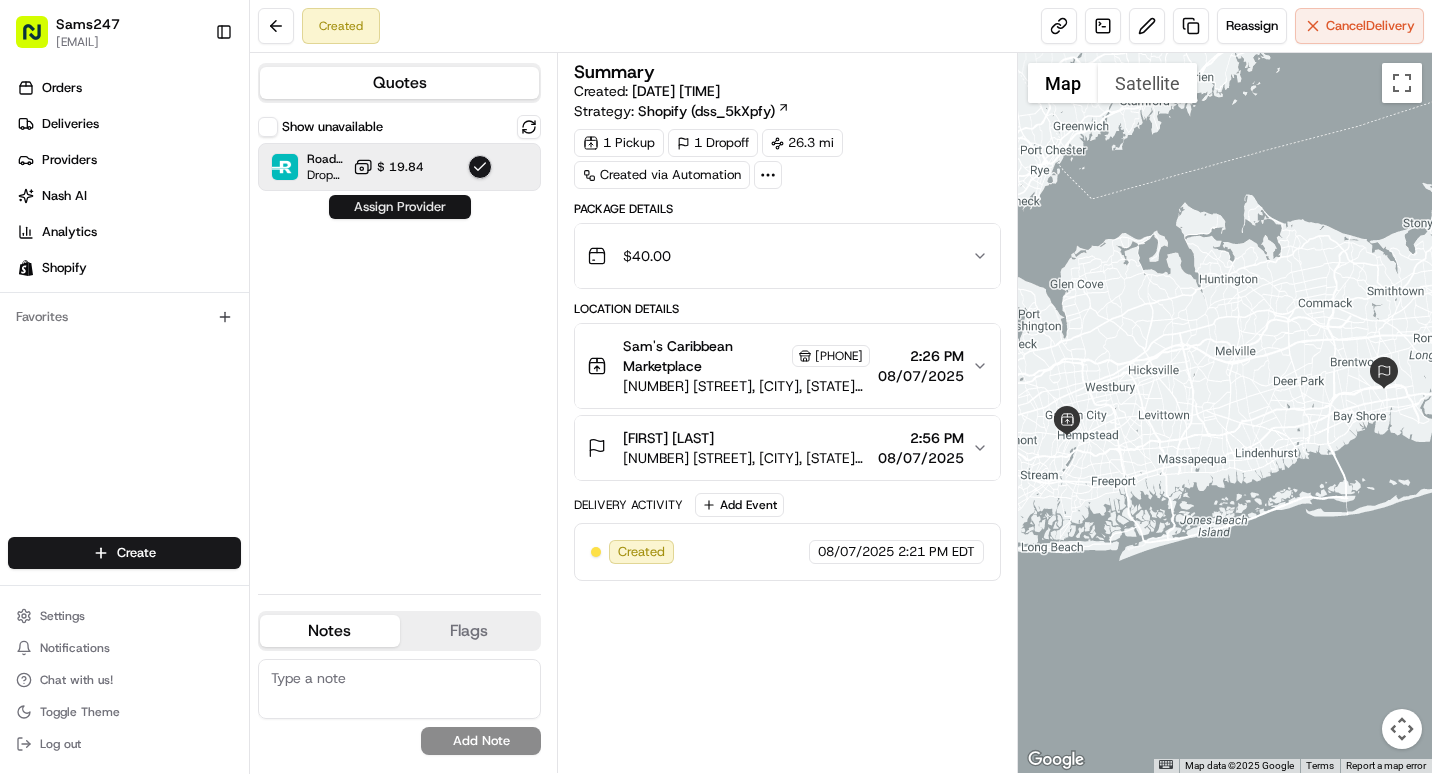 click on "Assign Provider" at bounding box center (400, 207) 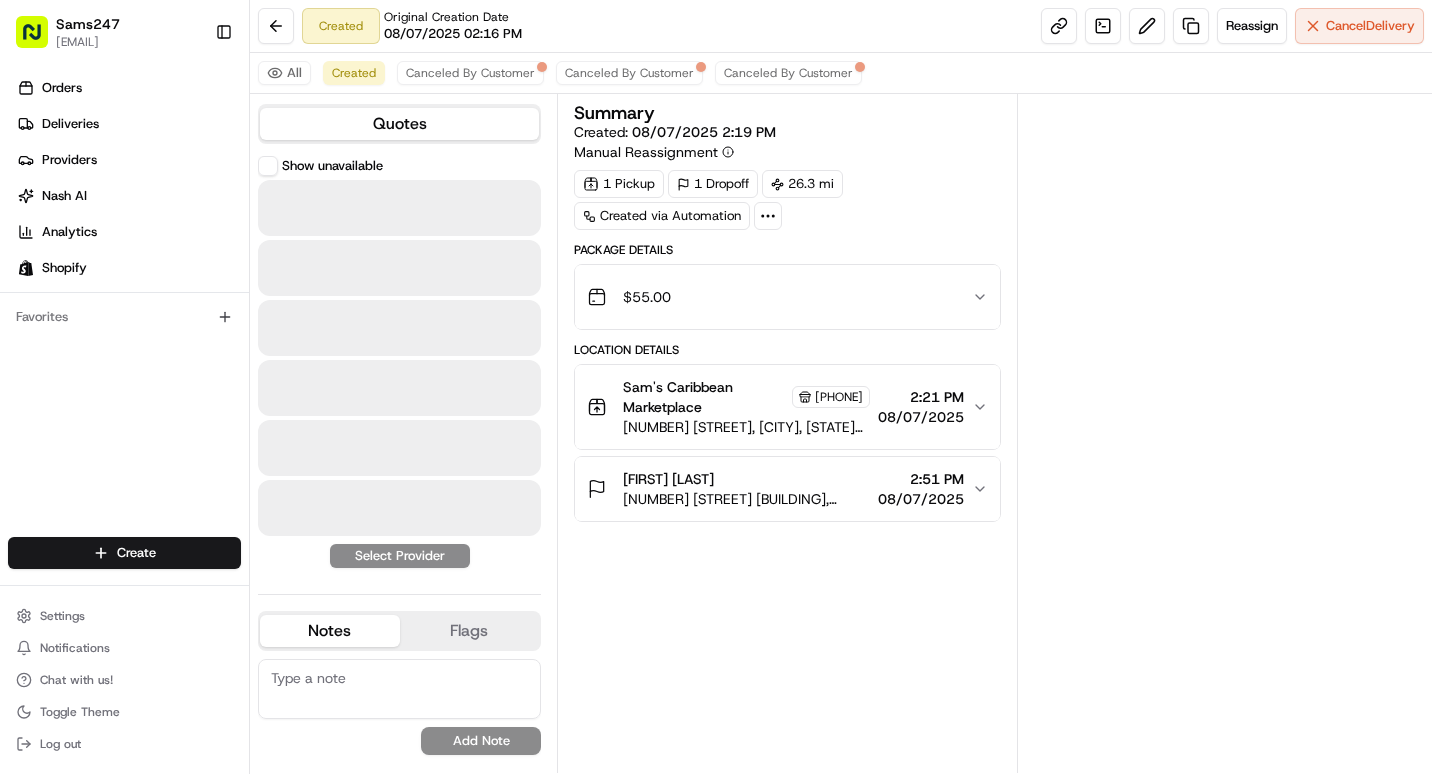 scroll, scrollTop: 0, scrollLeft: 0, axis: both 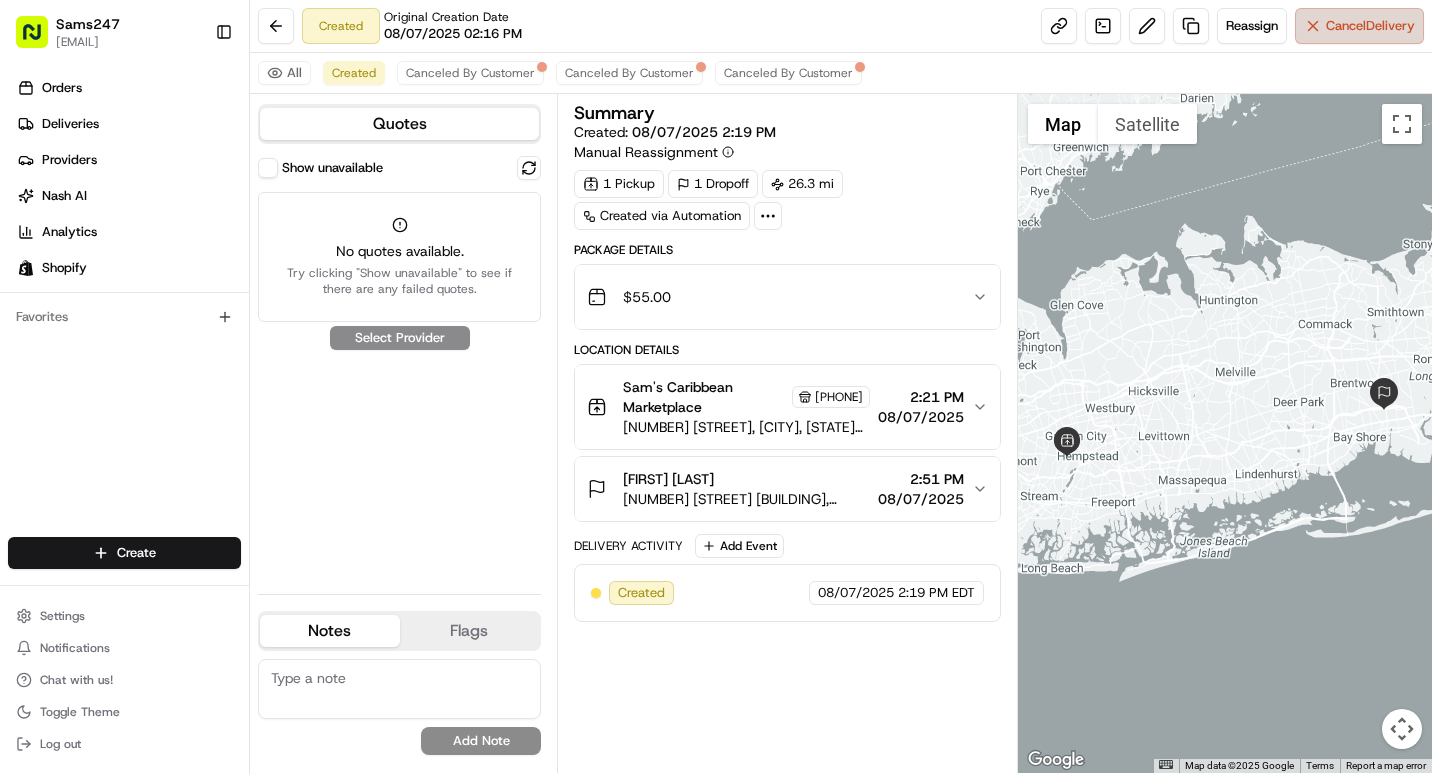 click on "Cancel  Delivery" at bounding box center (1370, 26) 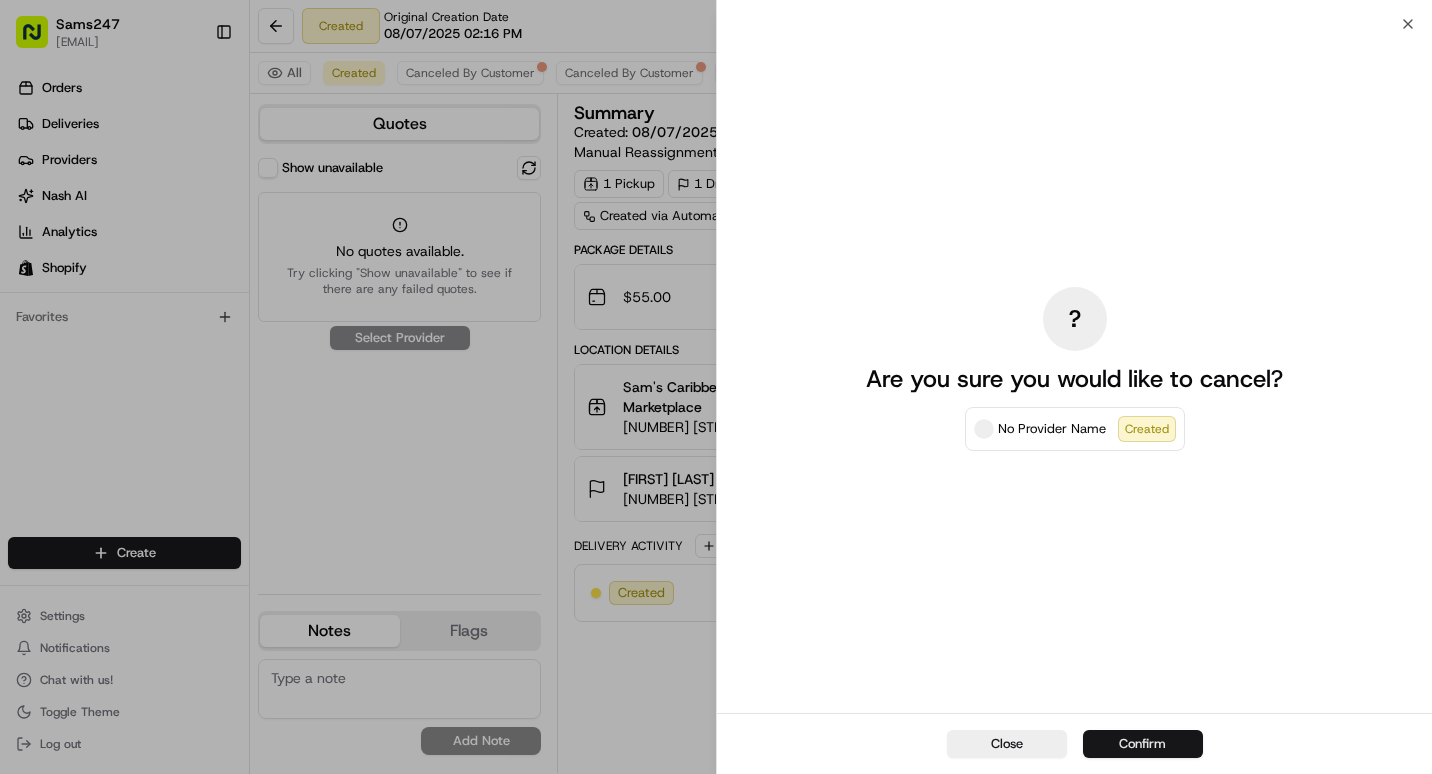 click on "Confirm" at bounding box center [1143, 744] 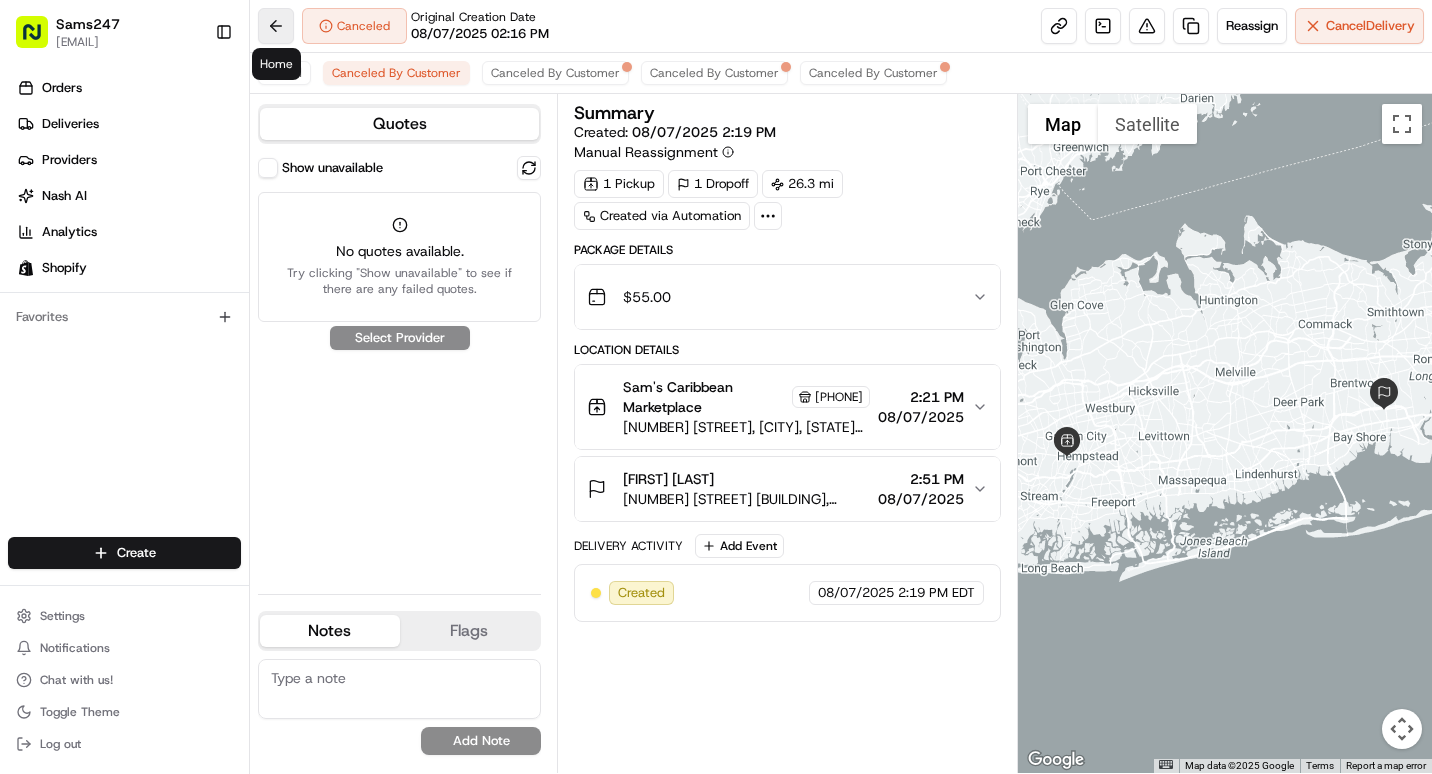 click at bounding box center [276, 26] 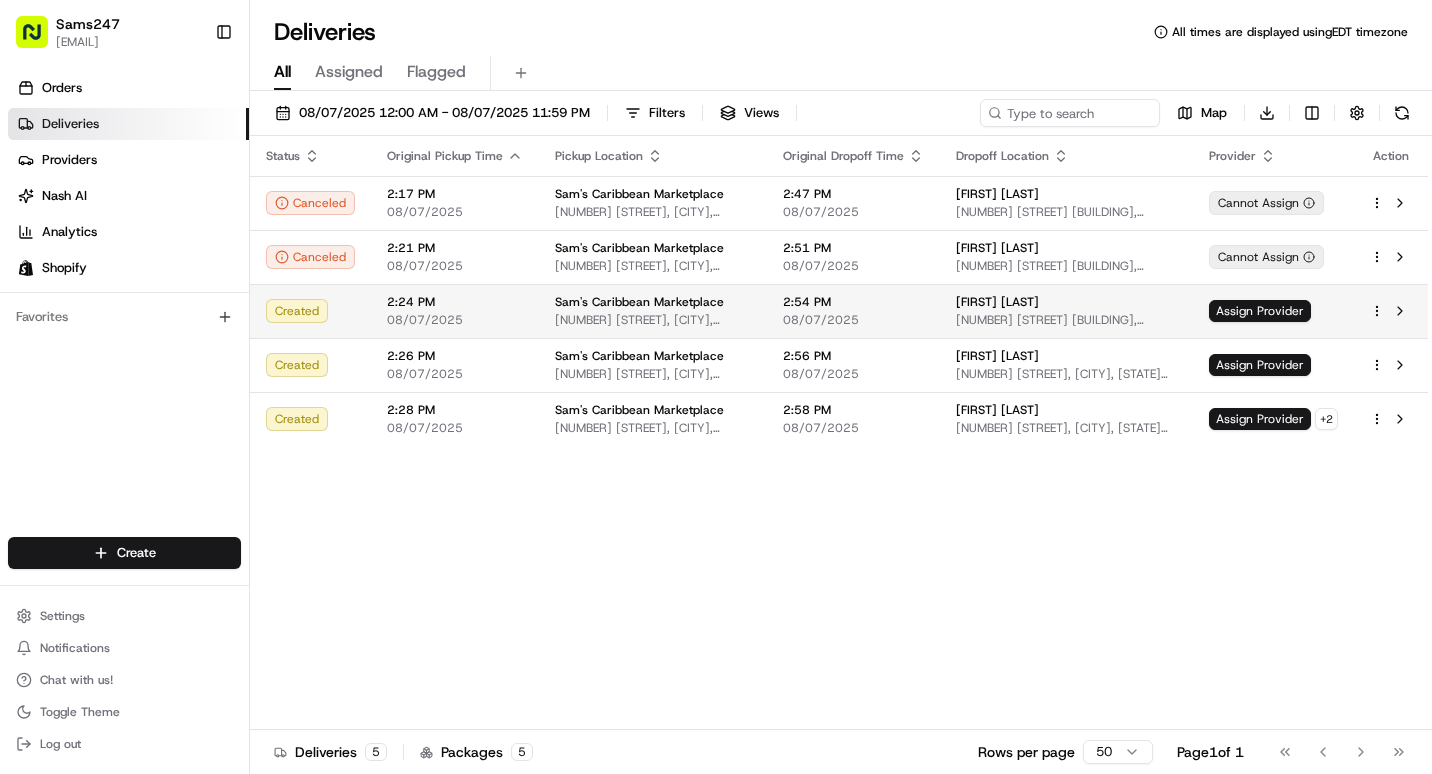 click on "[NUMBER] [STREET], [CITY], [STATE] [POSTAL_CODE], [COUNTRY]" at bounding box center (1066, 320) 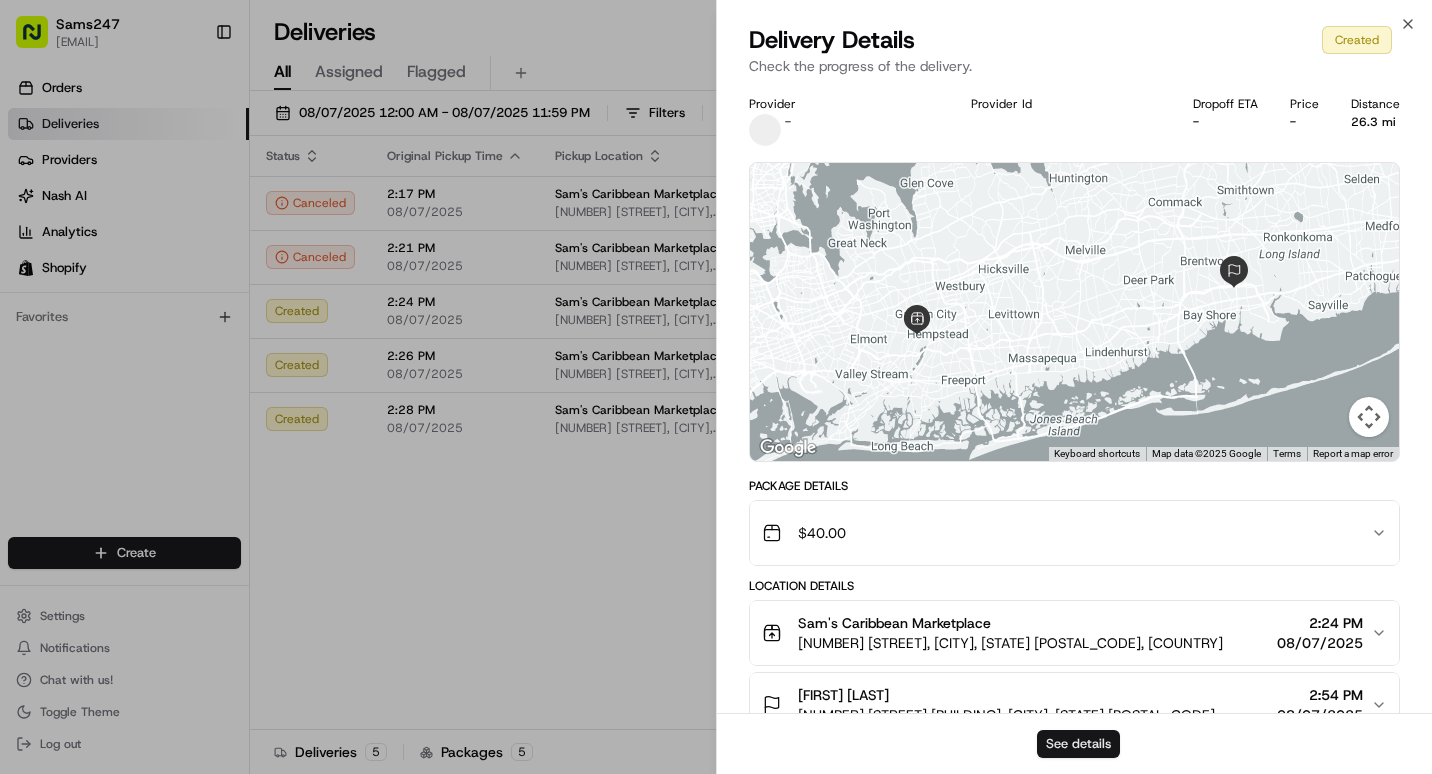 click on "See details" at bounding box center [1078, 744] 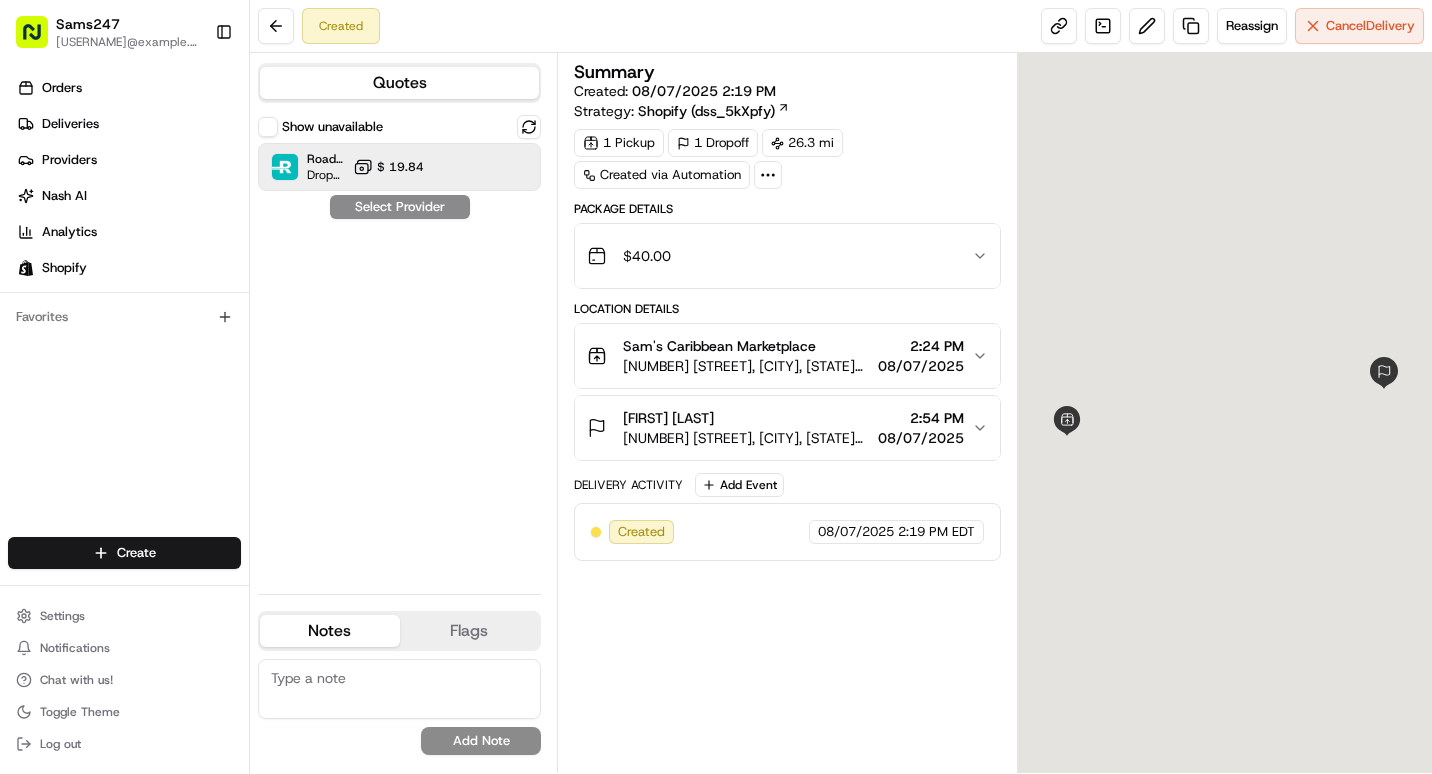 scroll, scrollTop: 0, scrollLeft: 0, axis: both 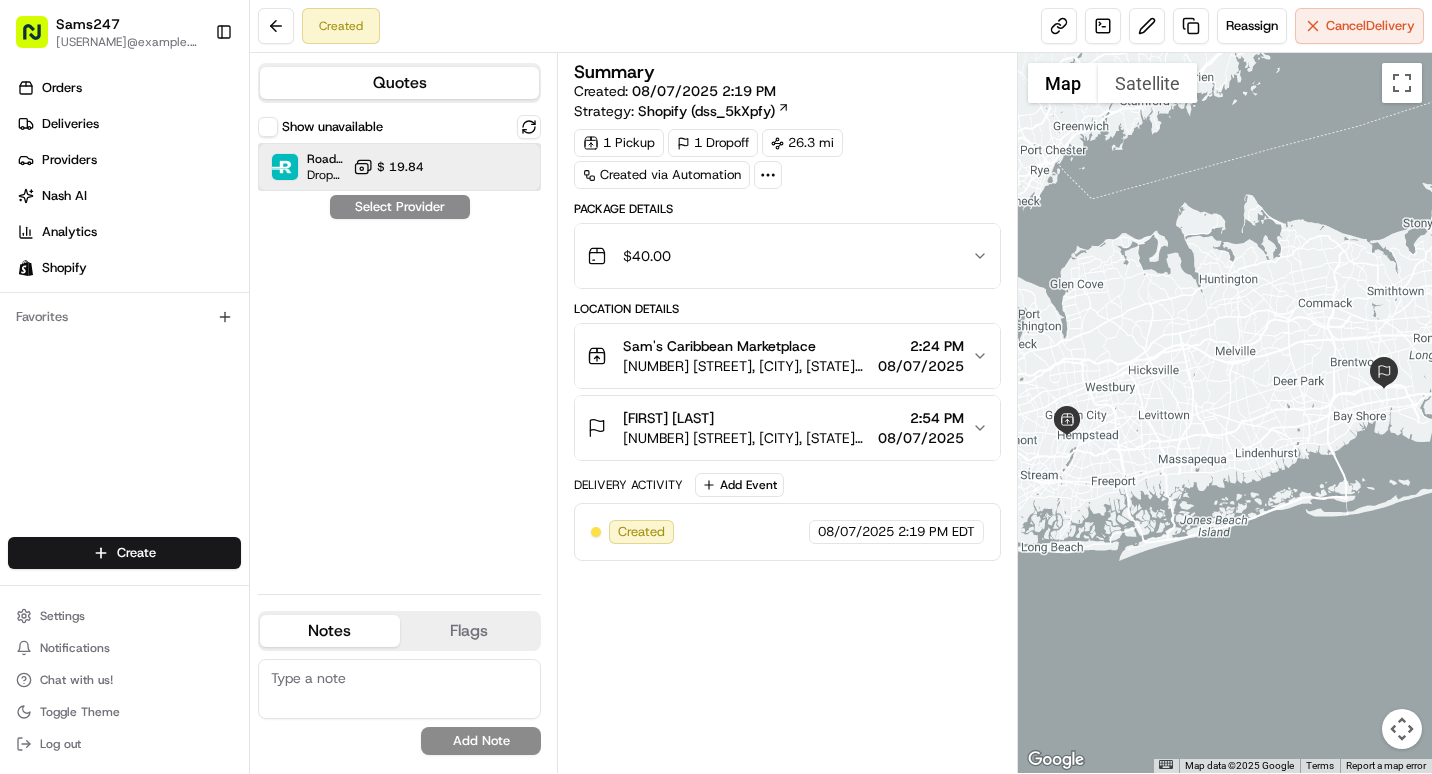 click on "Roadie (P2P) Dropoff ETA   - $   19.84" at bounding box center (399, 167) 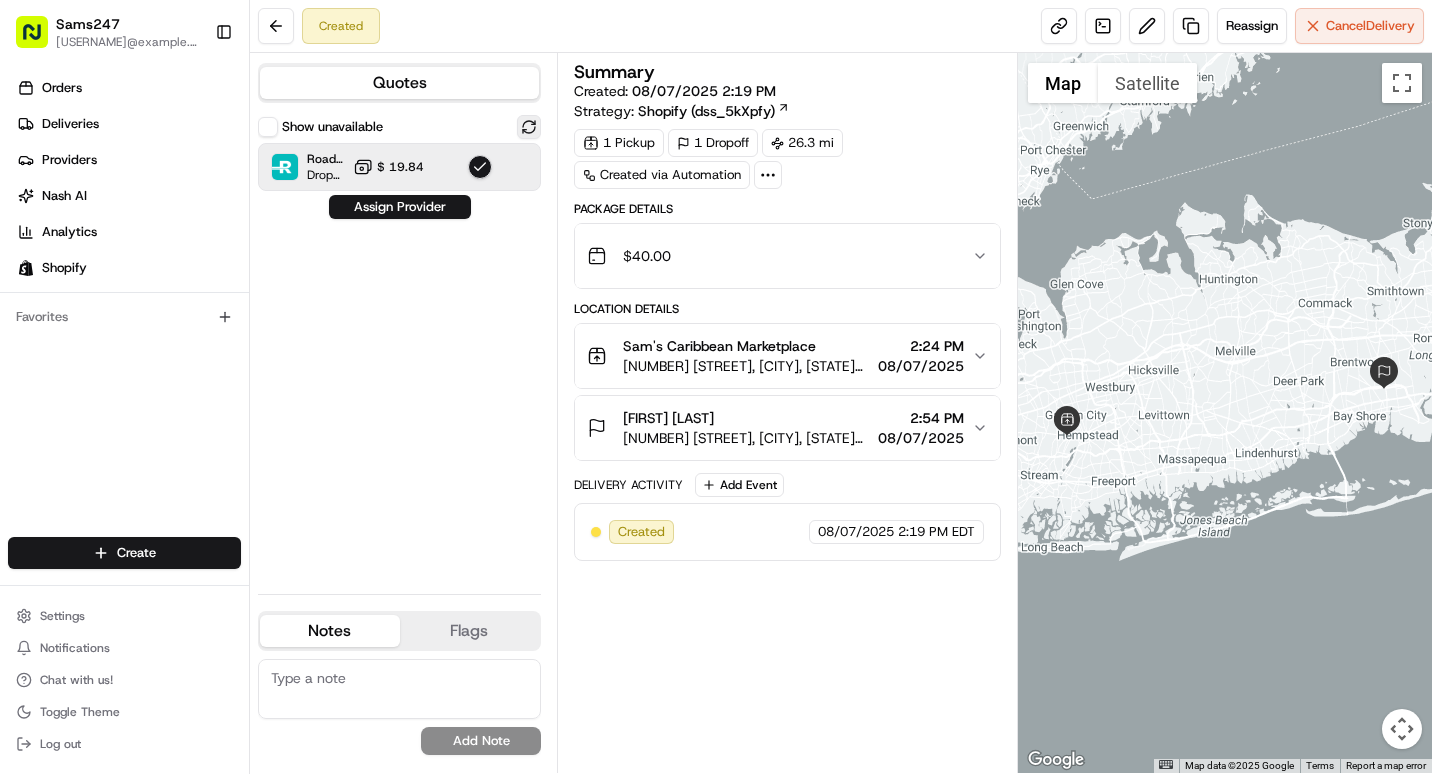 click at bounding box center [529, 127] 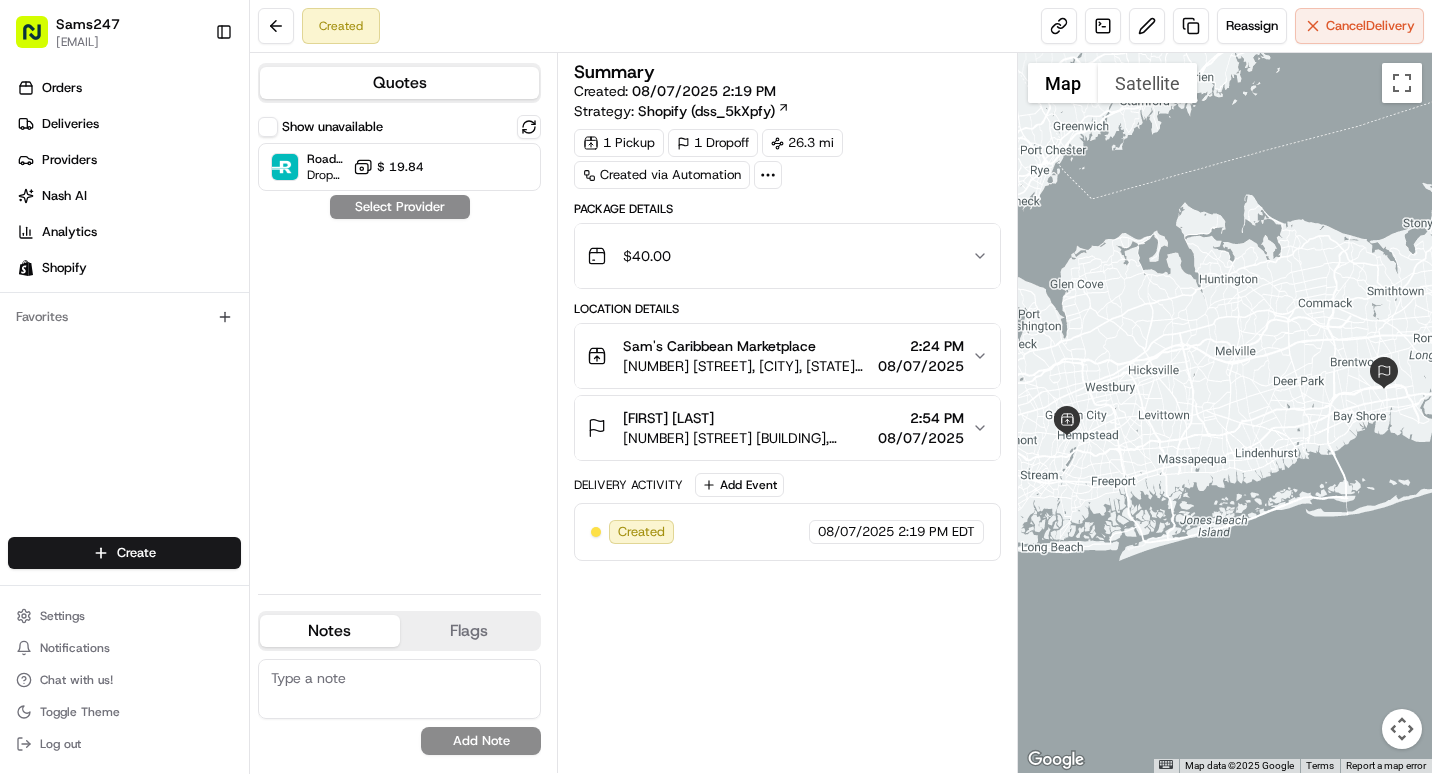 scroll, scrollTop: 0, scrollLeft: 0, axis: both 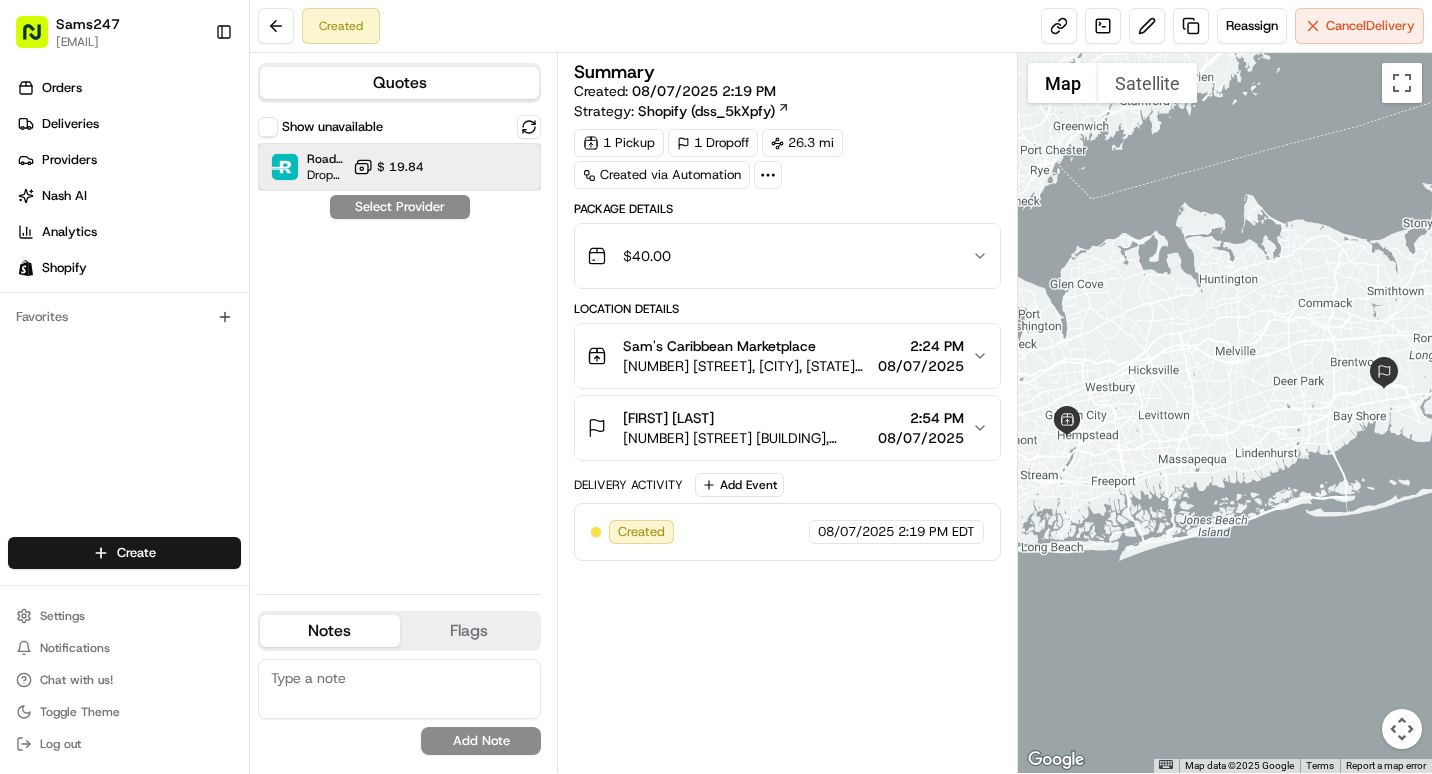 click on "Roadie (P2P) Dropoff ETA   - $   19.84" at bounding box center [399, 167] 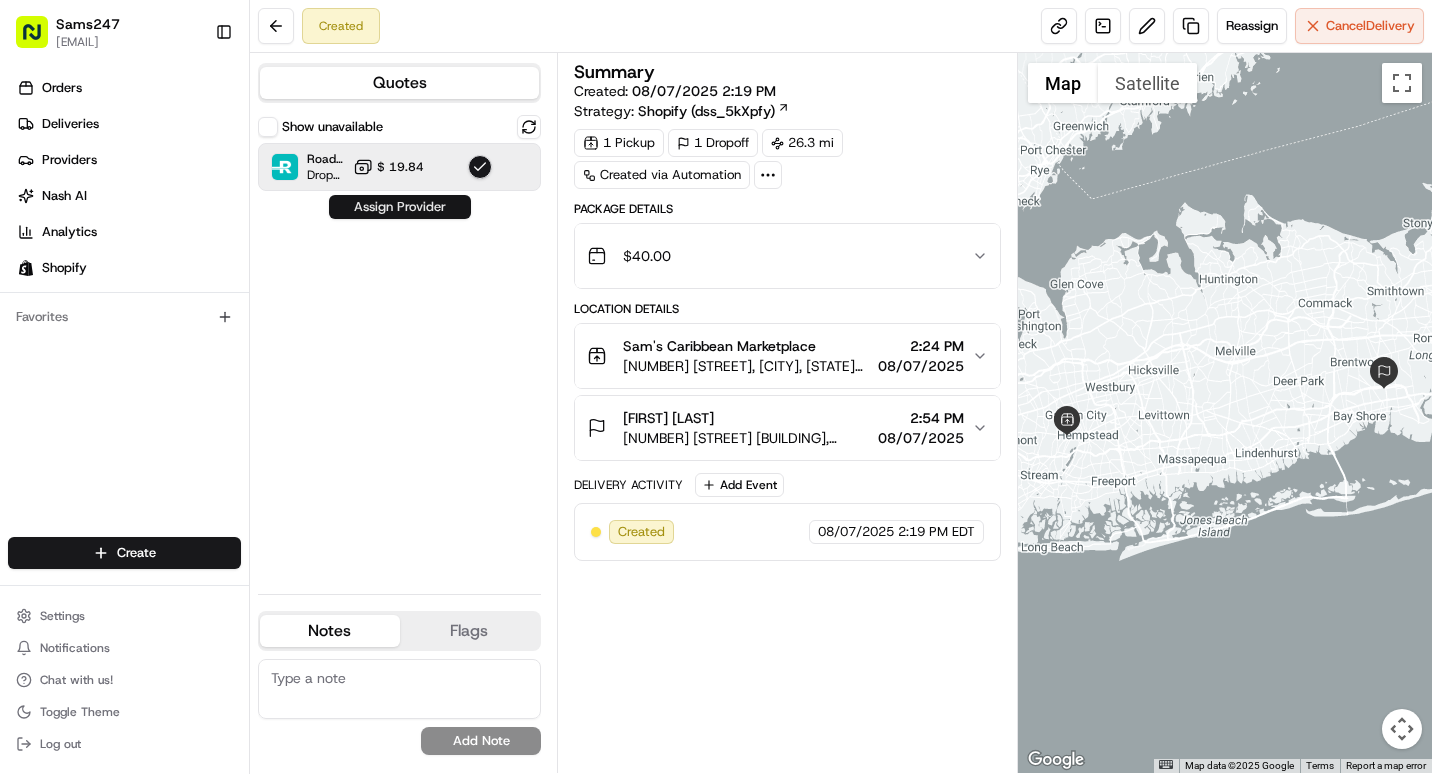 click on "Assign Provider" at bounding box center [400, 207] 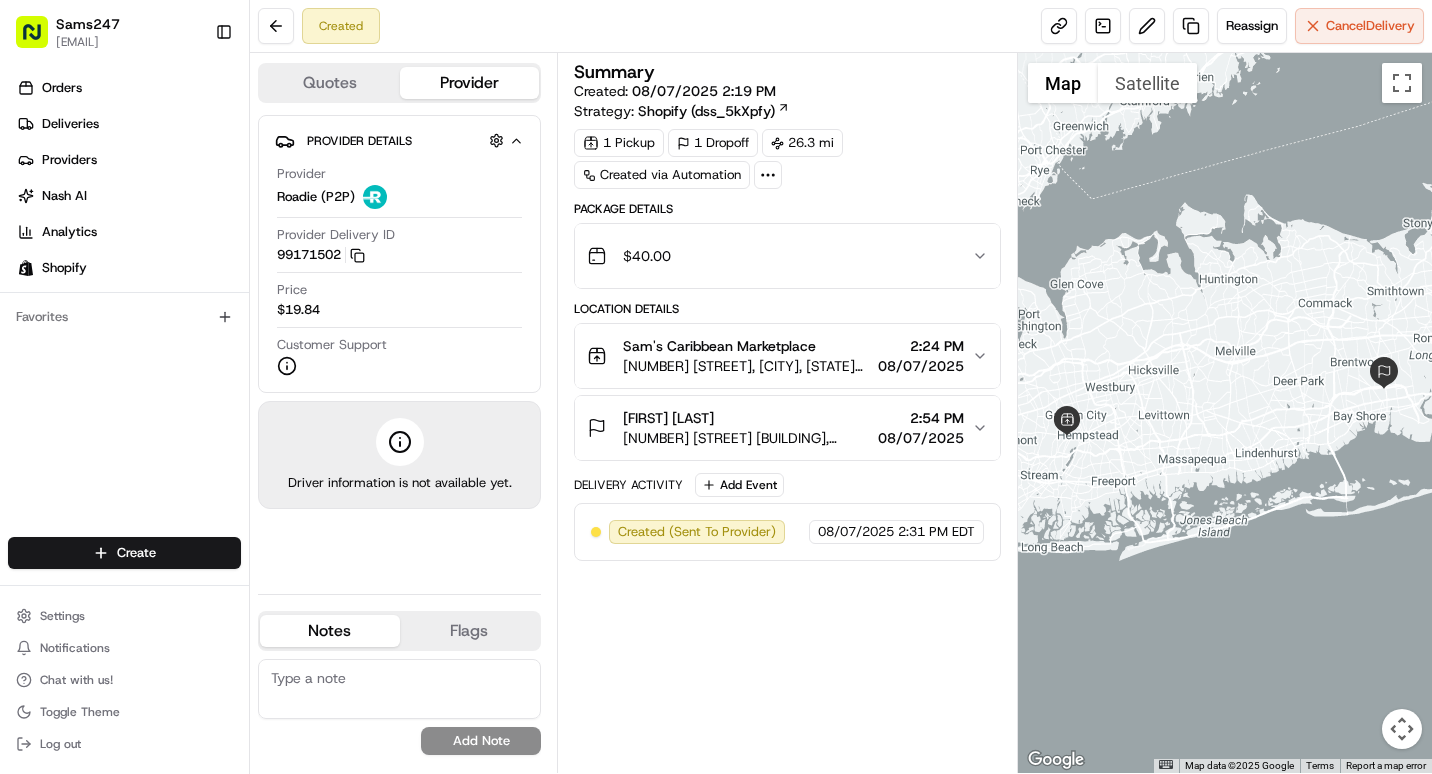 click on "Provider Delivery ID 99171502 Copy  99171502" at bounding box center (399, 249) 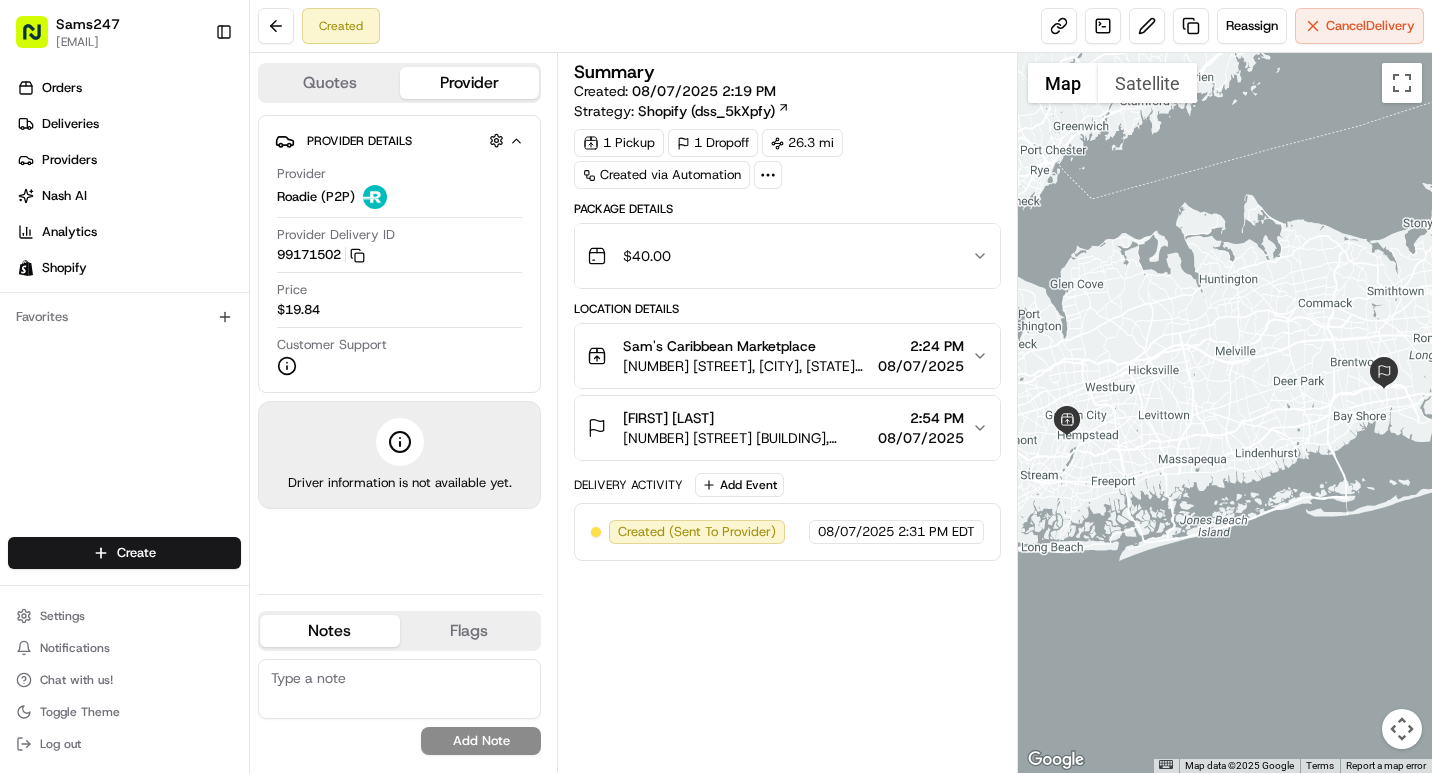click on "Customer Support" at bounding box center (332, 345) 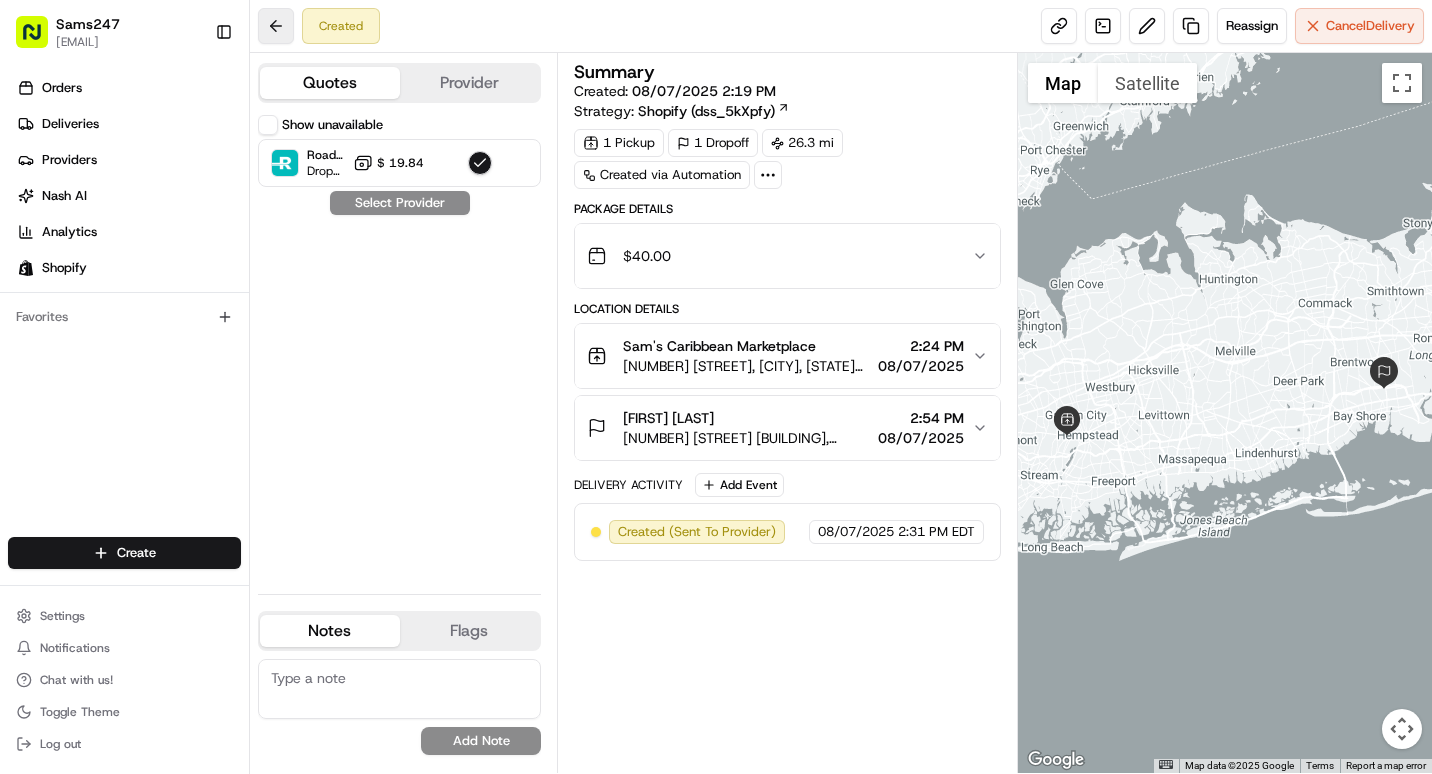 click at bounding box center [276, 26] 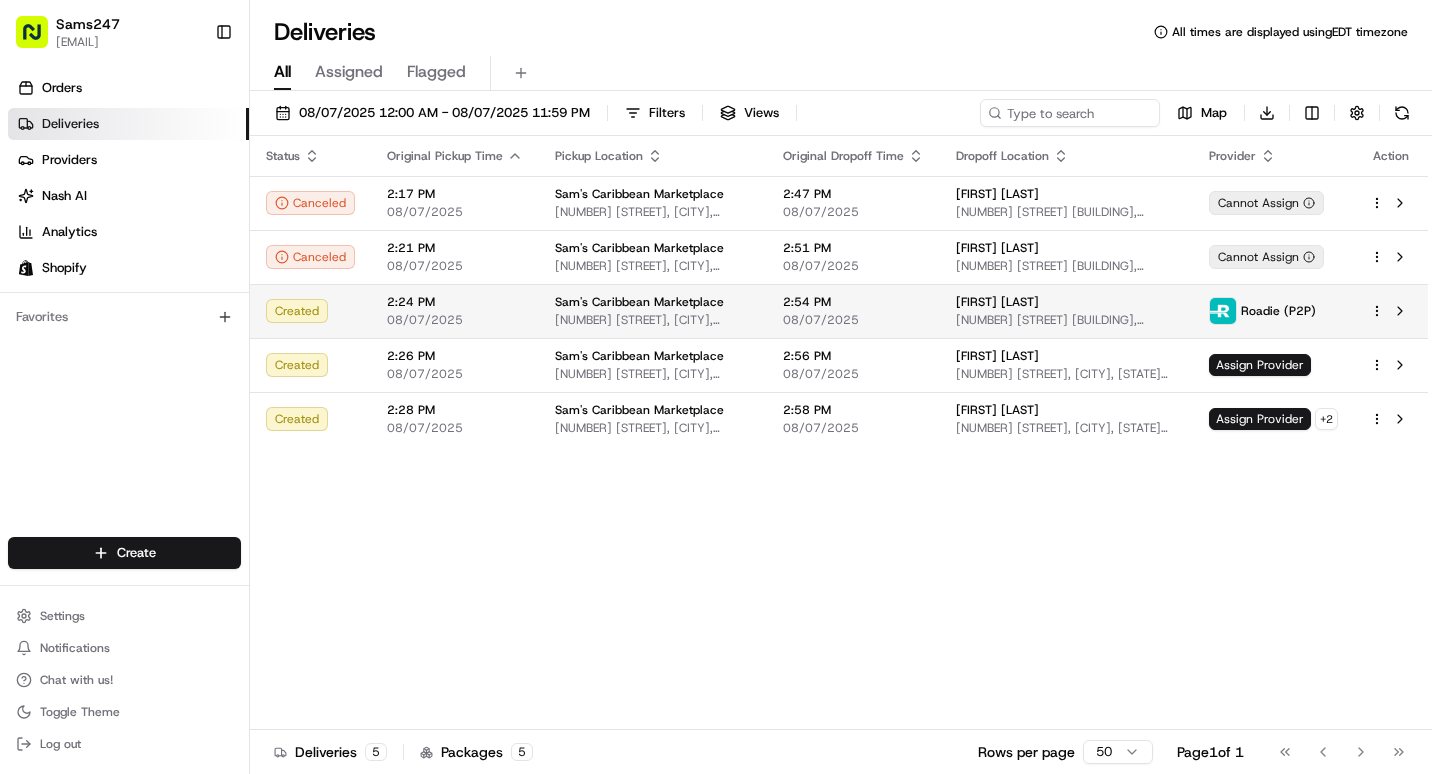 click on "[FIRST] [LAST]" at bounding box center [1066, 302] 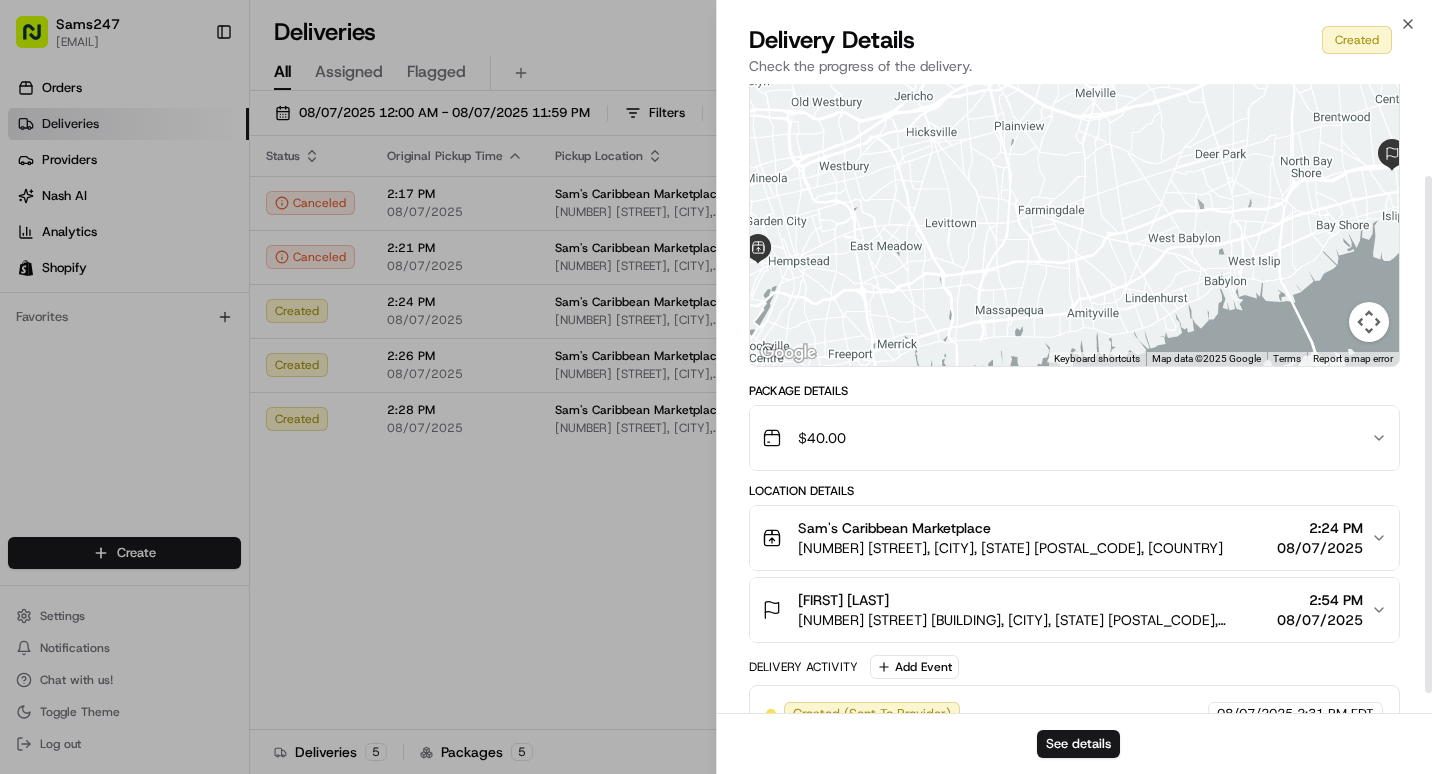 scroll, scrollTop: 137, scrollLeft: 0, axis: vertical 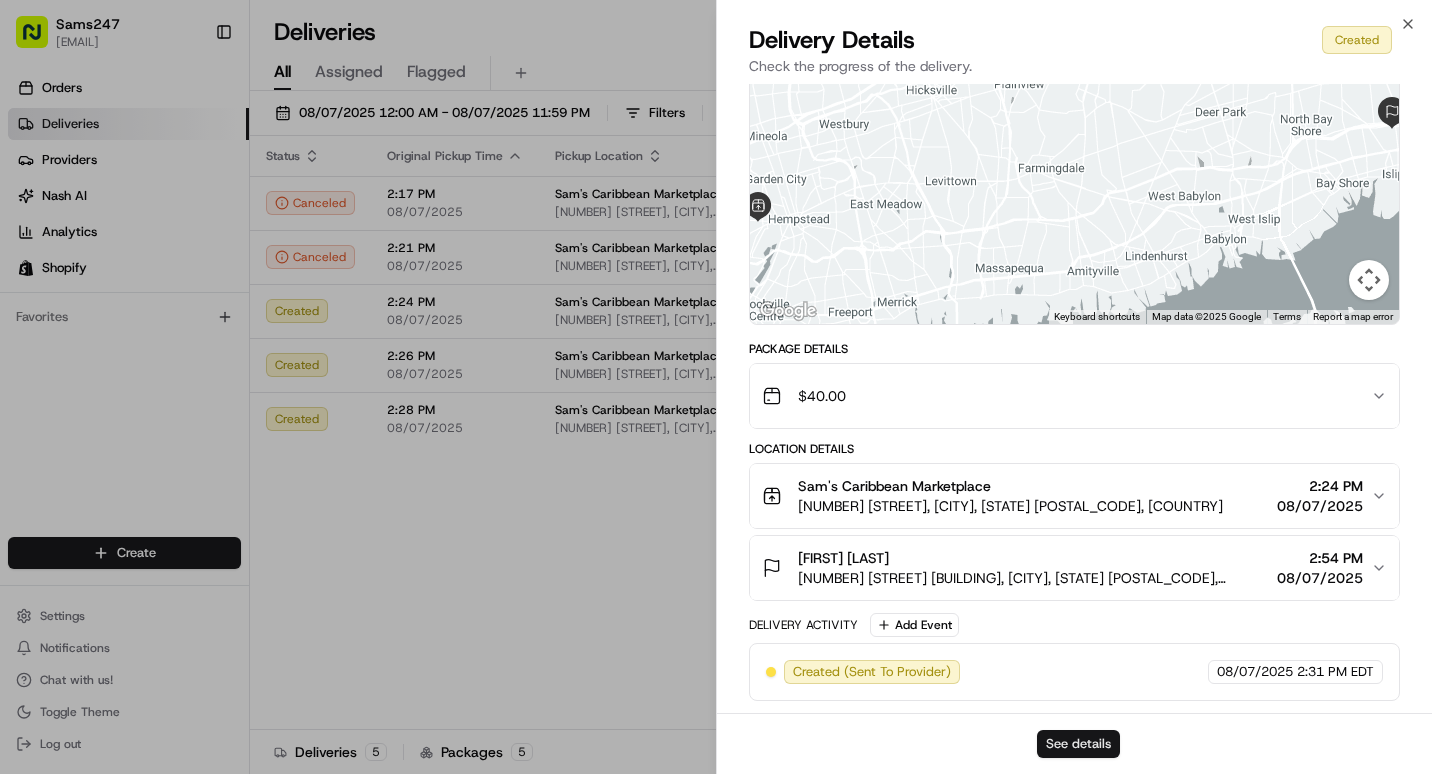 click on "See details" at bounding box center (1078, 744) 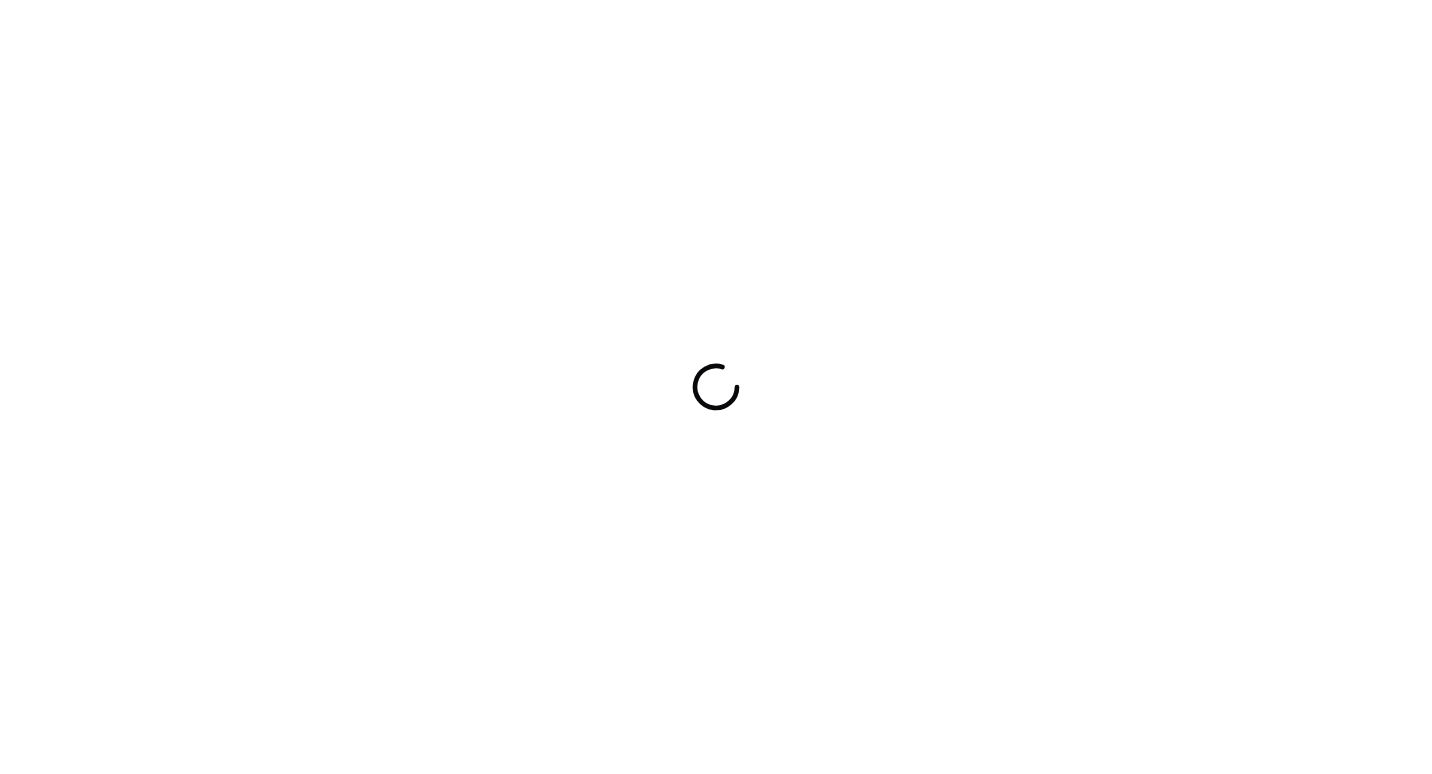scroll, scrollTop: 0, scrollLeft: 0, axis: both 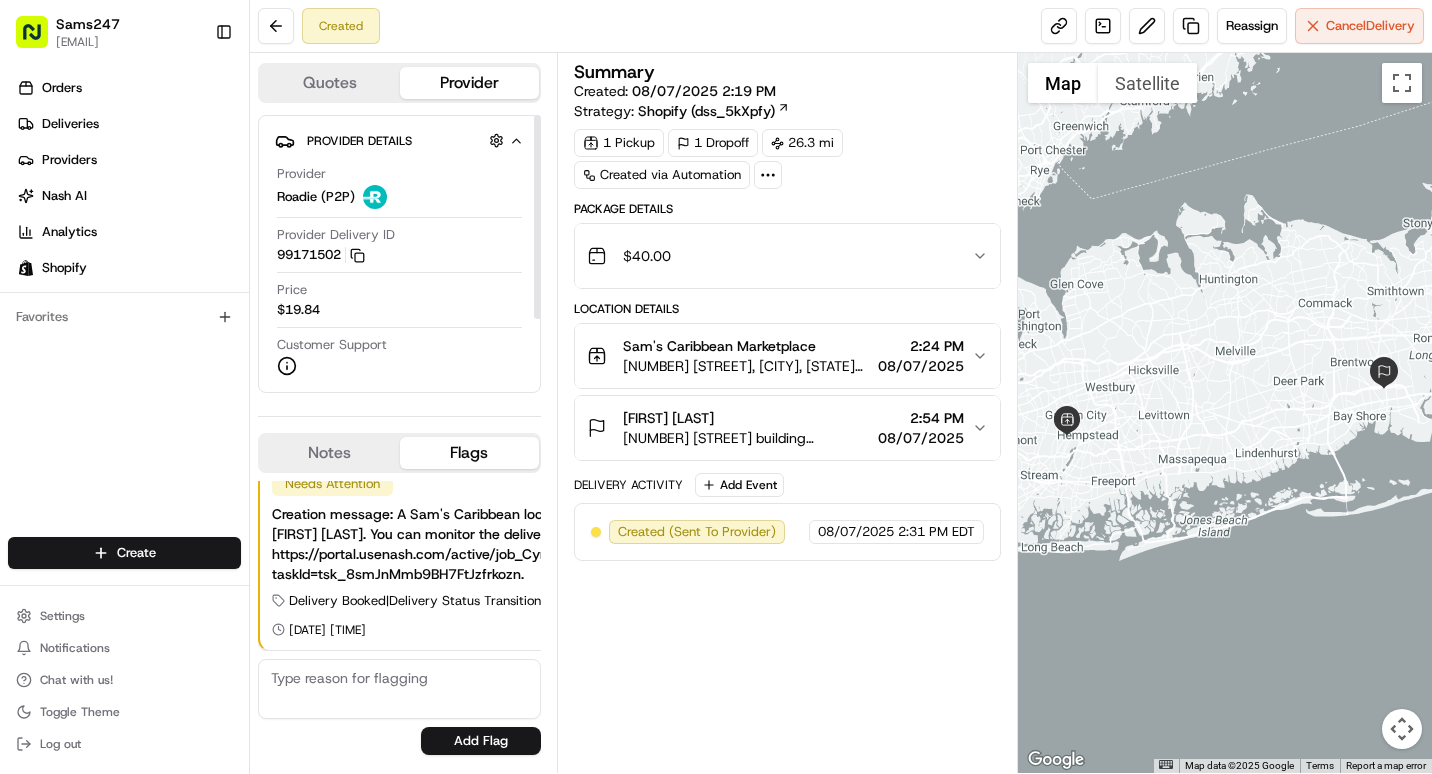 click on "Price $19.84" at bounding box center (399, 300) 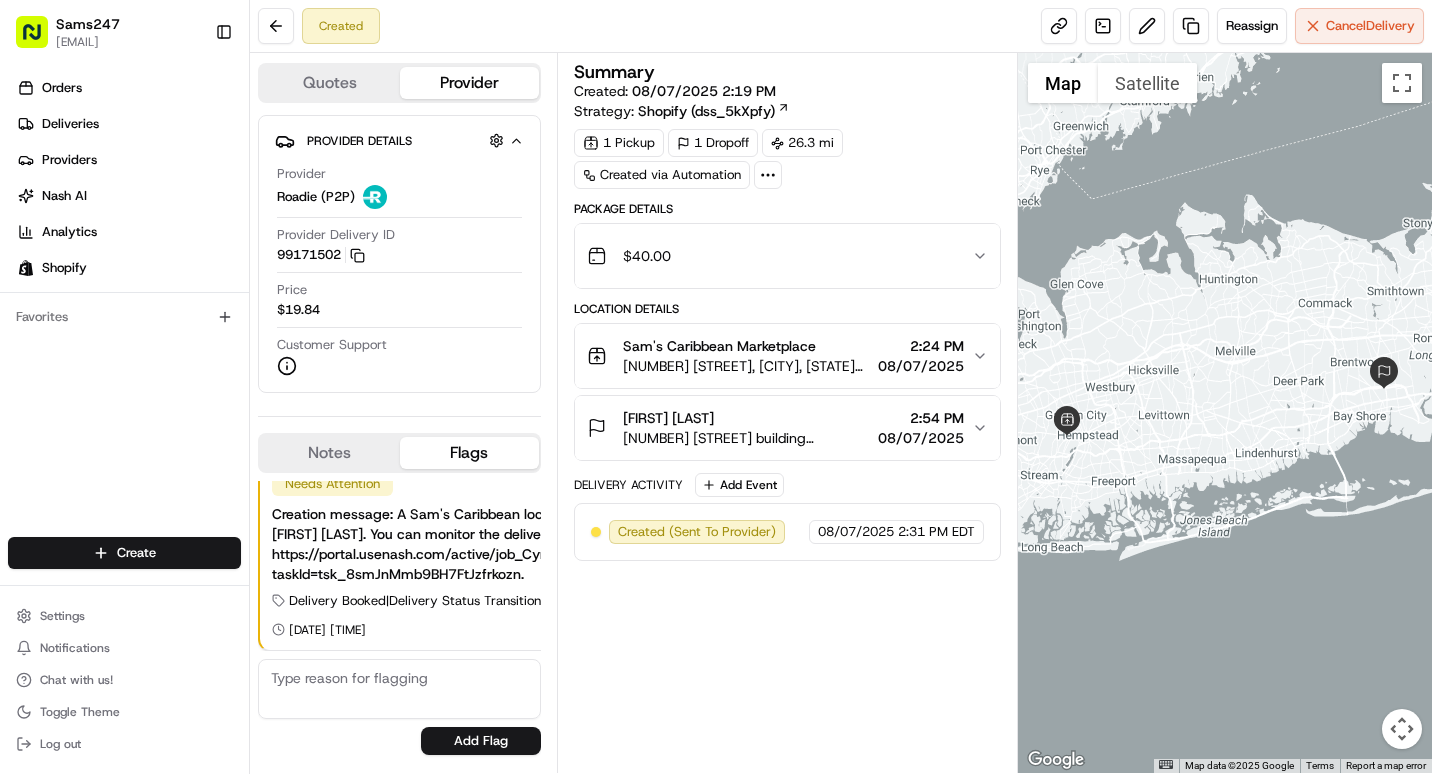 click on "$ 40.00" at bounding box center (779, 256) 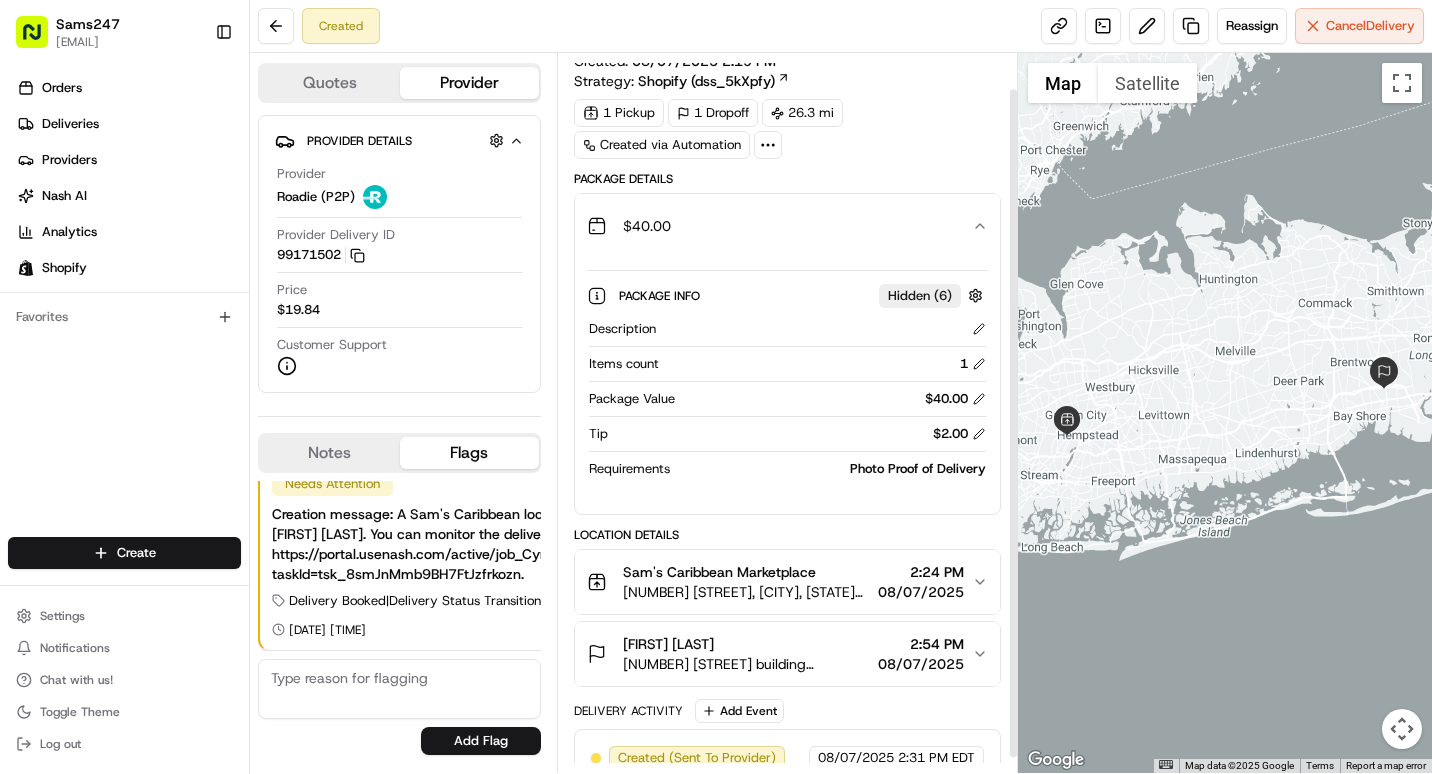 scroll, scrollTop: 54, scrollLeft: 0, axis: vertical 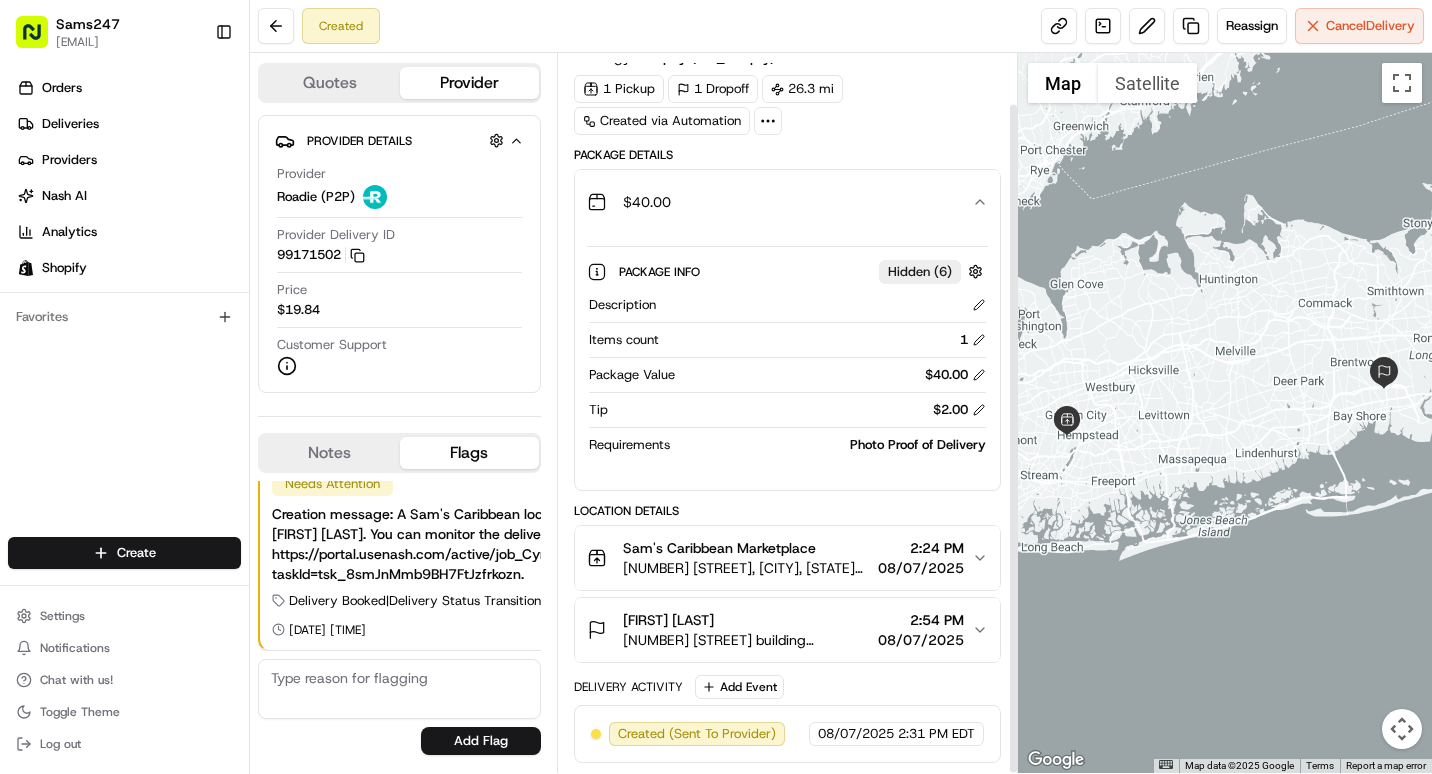 click on "$ 40.00" at bounding box center [779, 202] 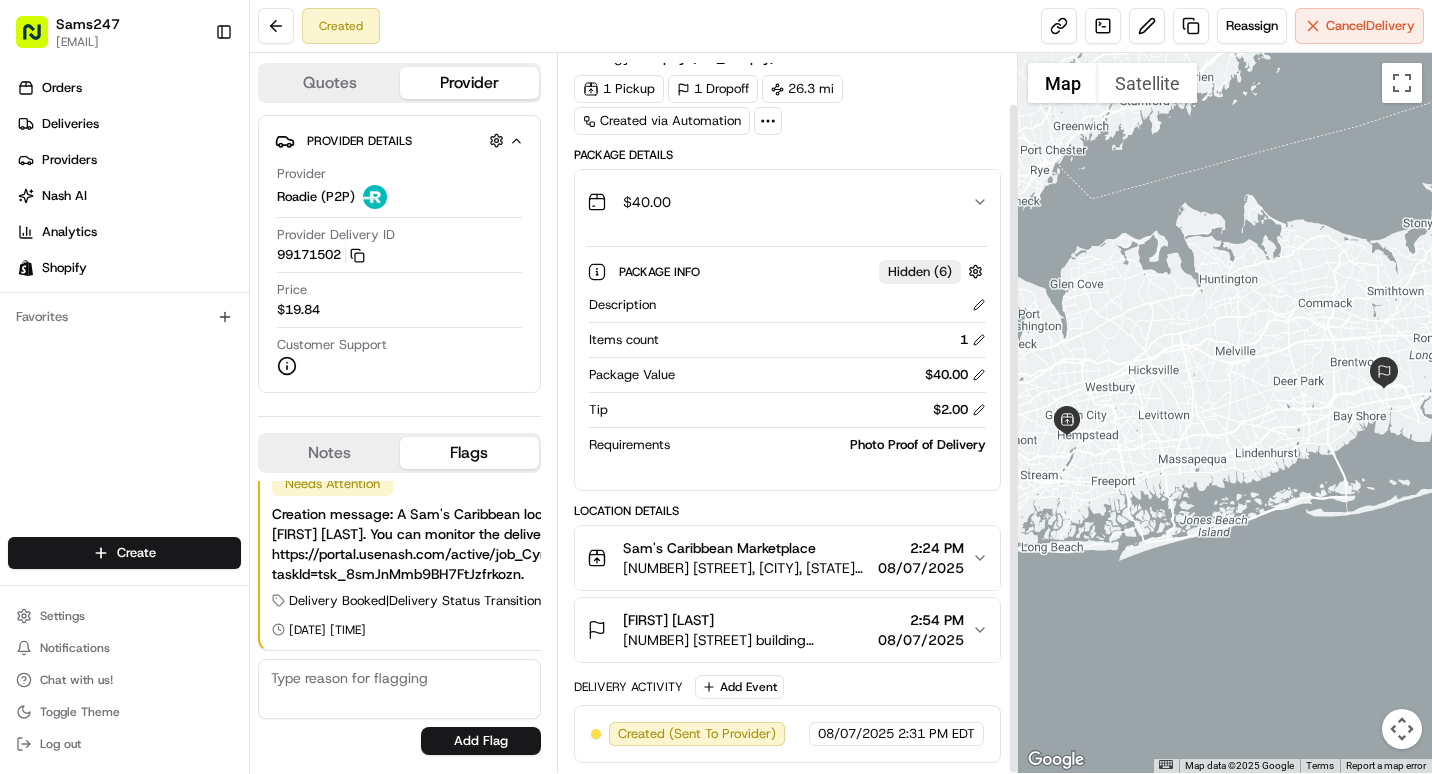 scroll, scrollTop: 0, scrollLeft: 0, axis: both 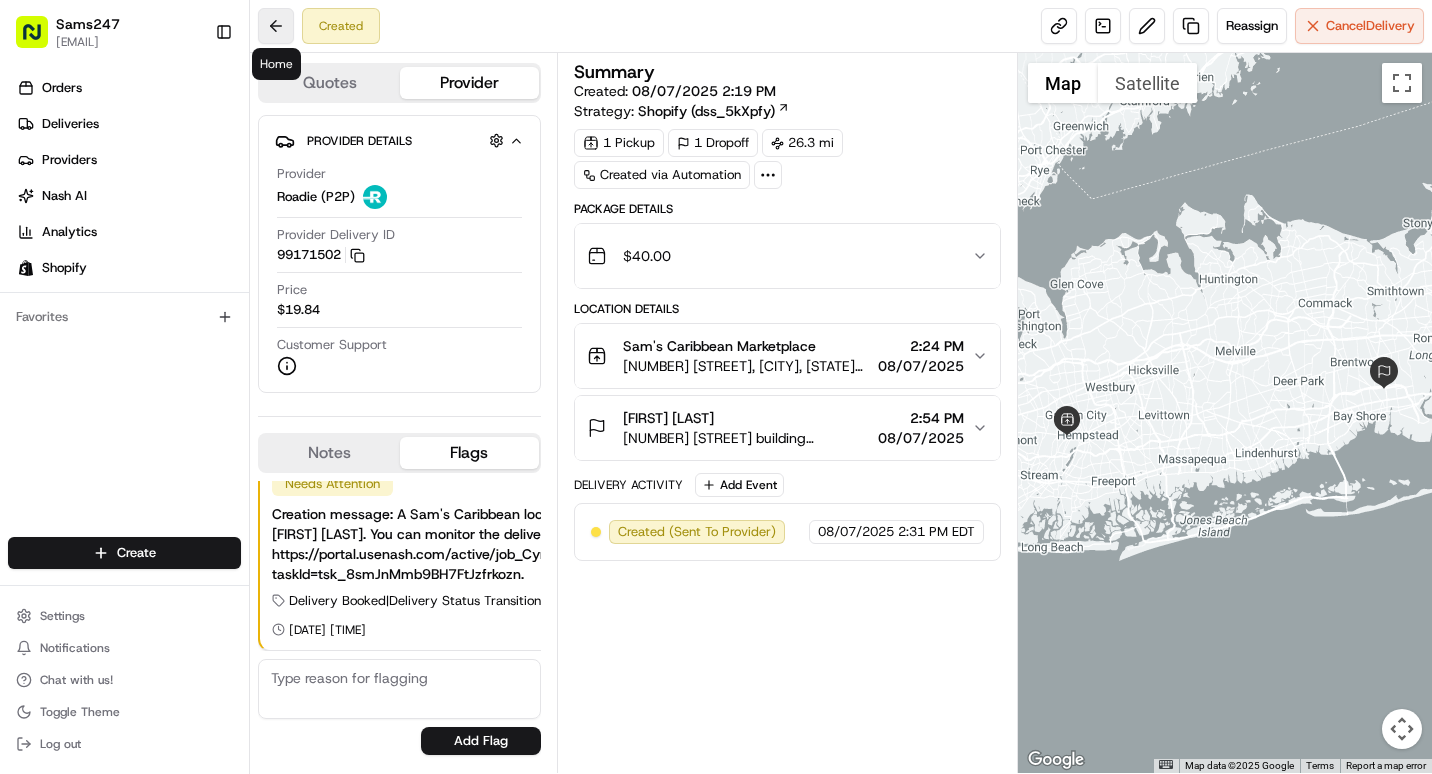 click at bounding box center (276, 26) 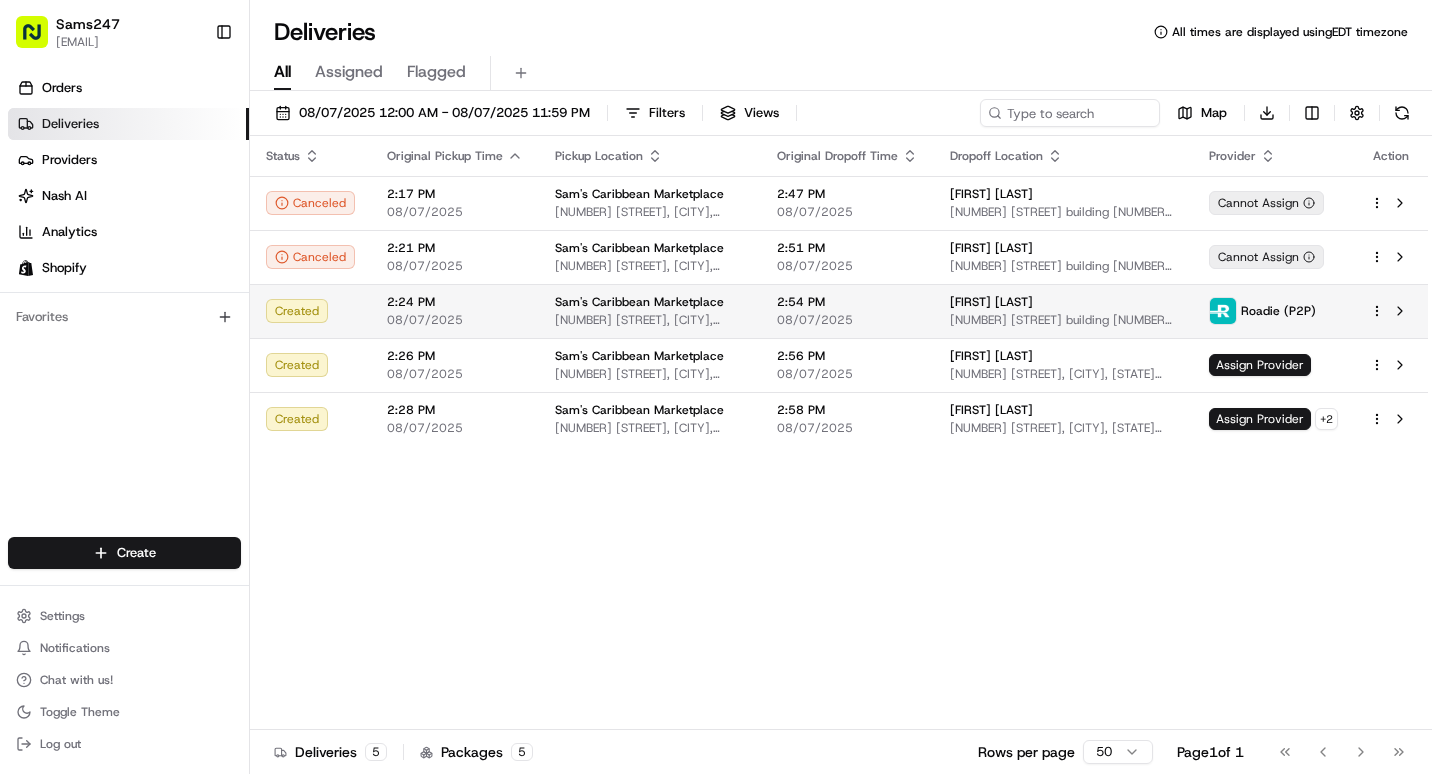 click on "[FIRST] [LAST] [NUMBER] [STREET] building [NUMBER], [CITY], [STATE] [POSTAL_CODE], [COUNTRY]" at bounding box center [1063, 311] 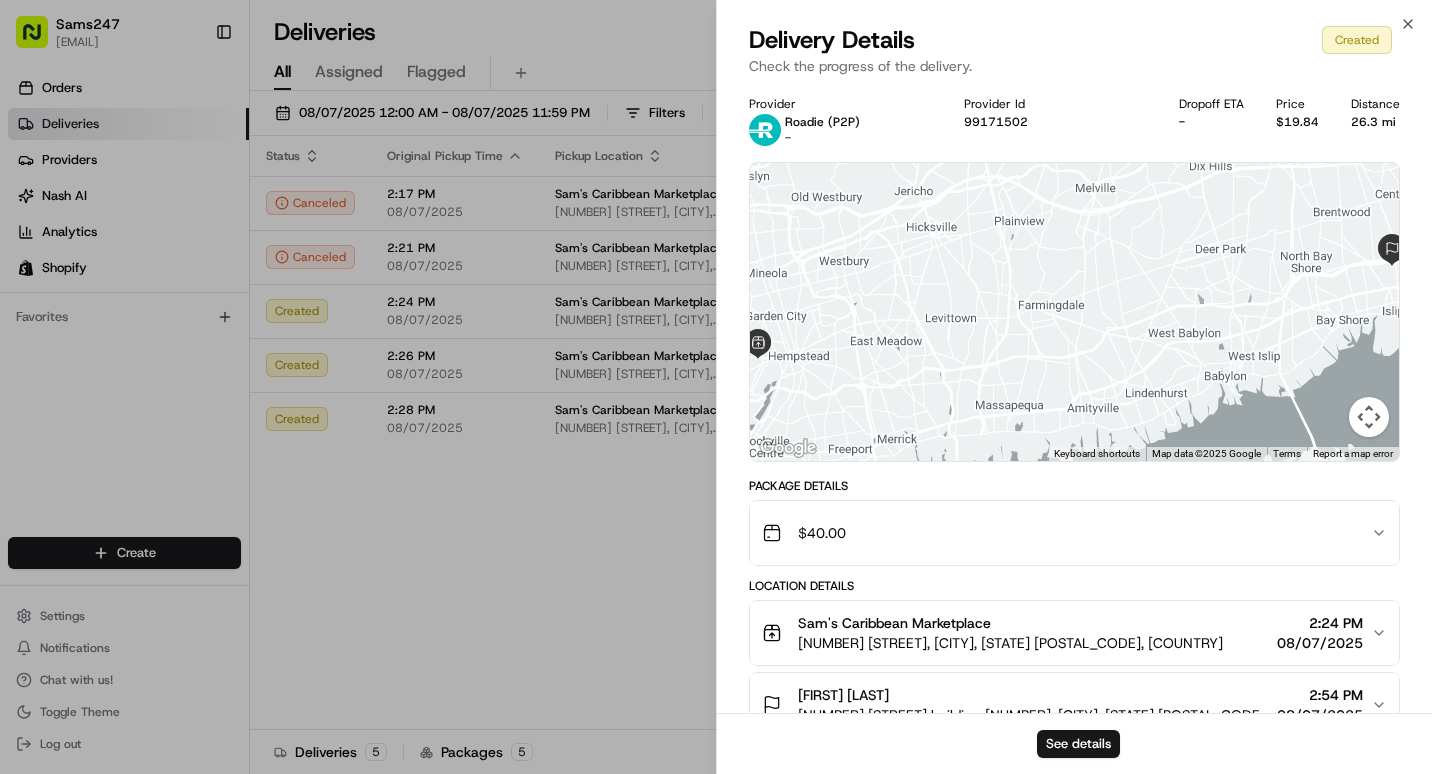 scroll, scrollTop: 137, scrollLeft: 0, axis: vertical 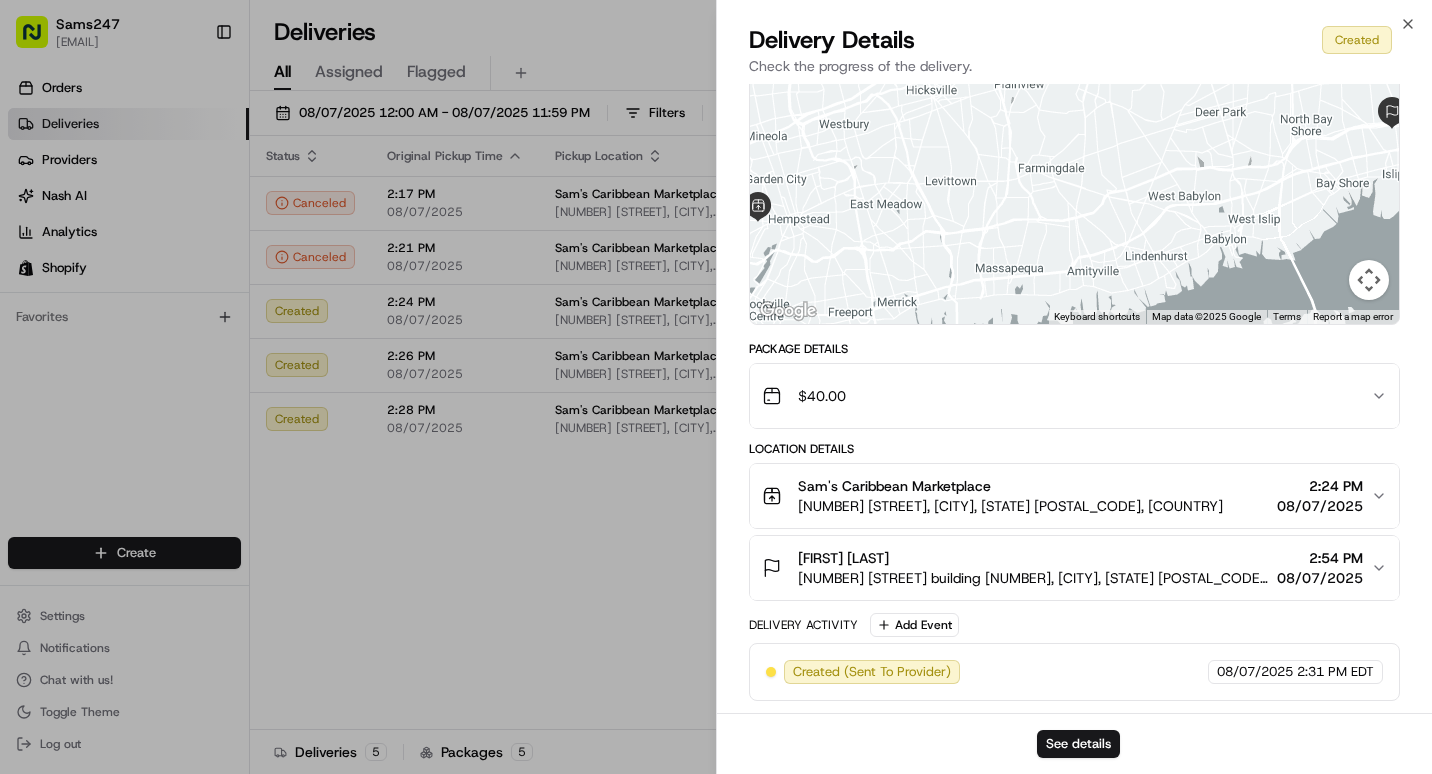 click on "See details" at bounding box center (1074, 743) 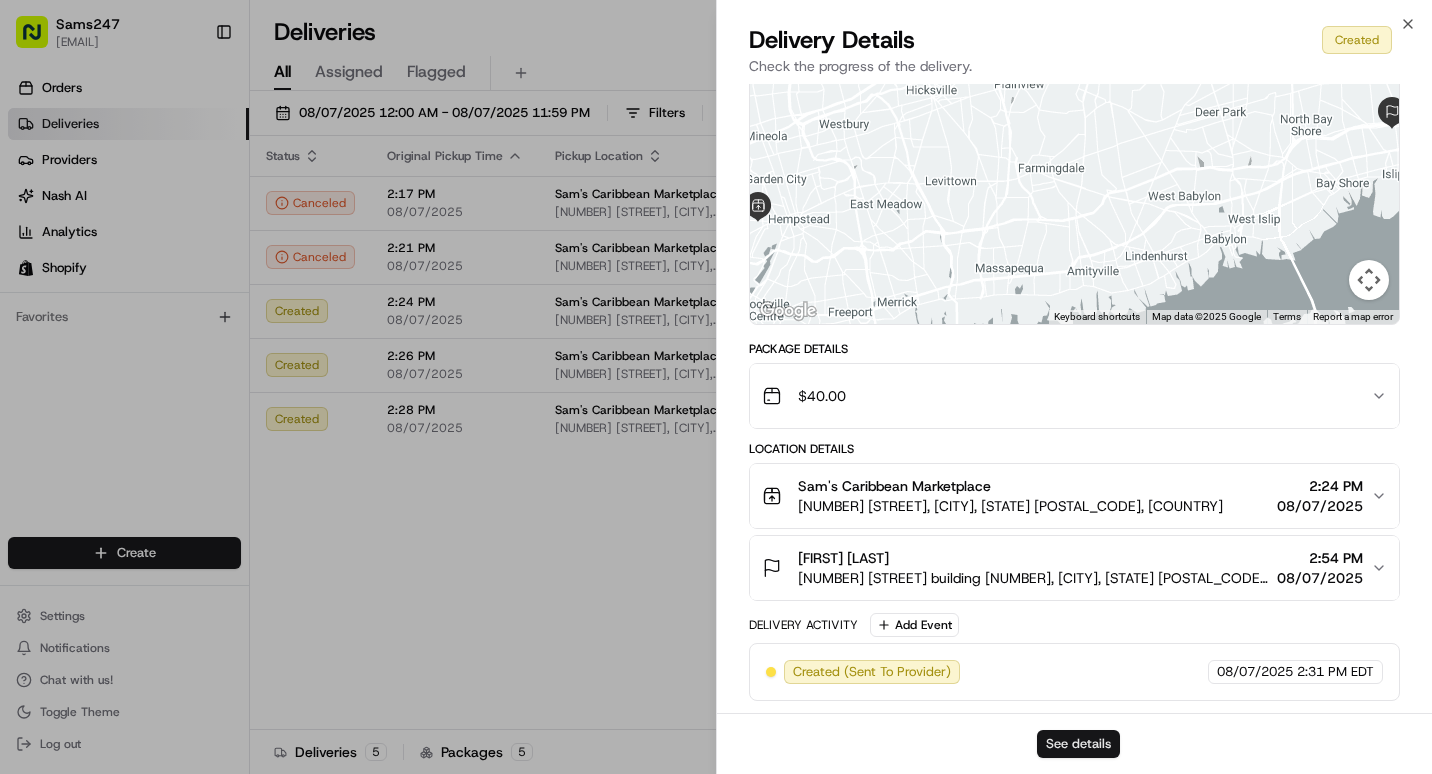 click on "See details" at bounding box center (1078, 744) 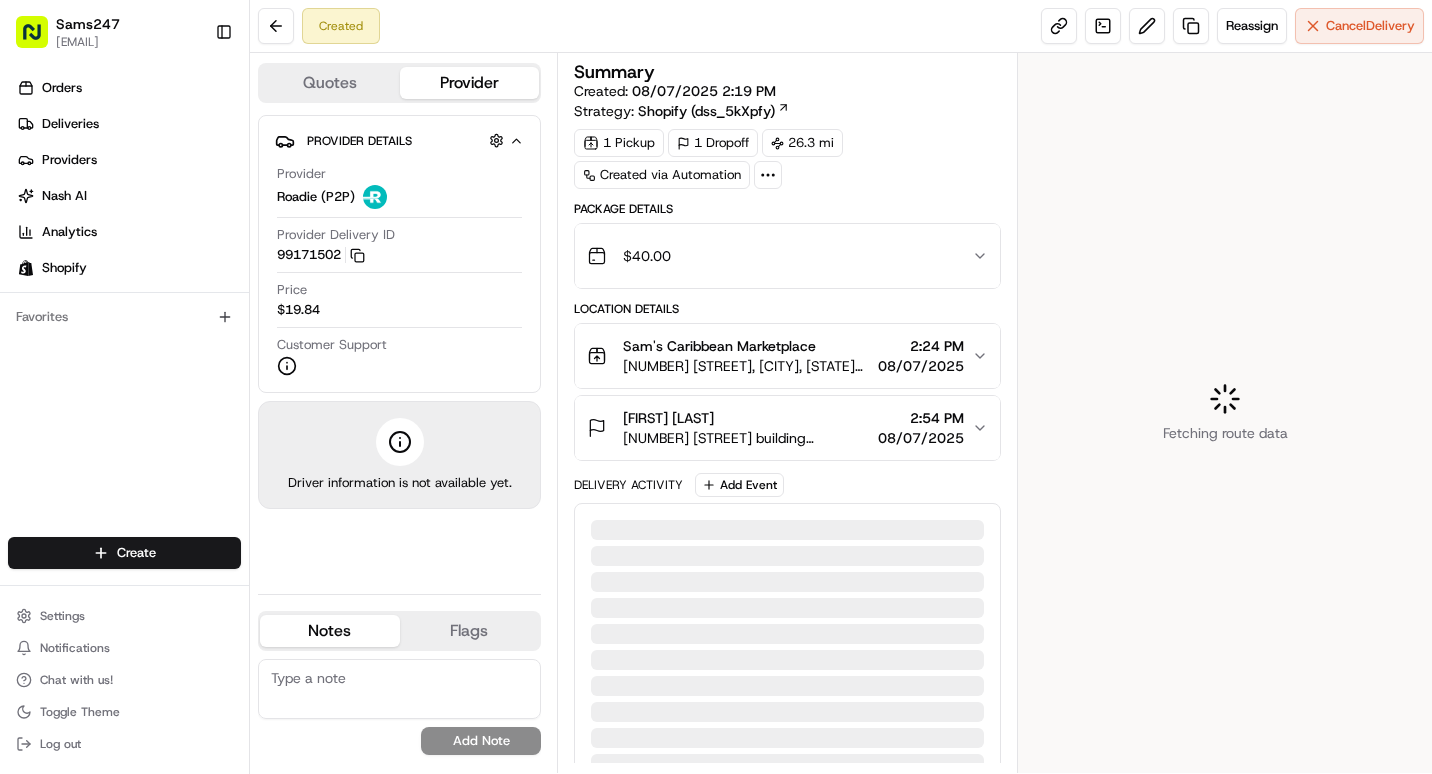 scroll, scrollTop: 0, scrollLeft: 0, axis: both 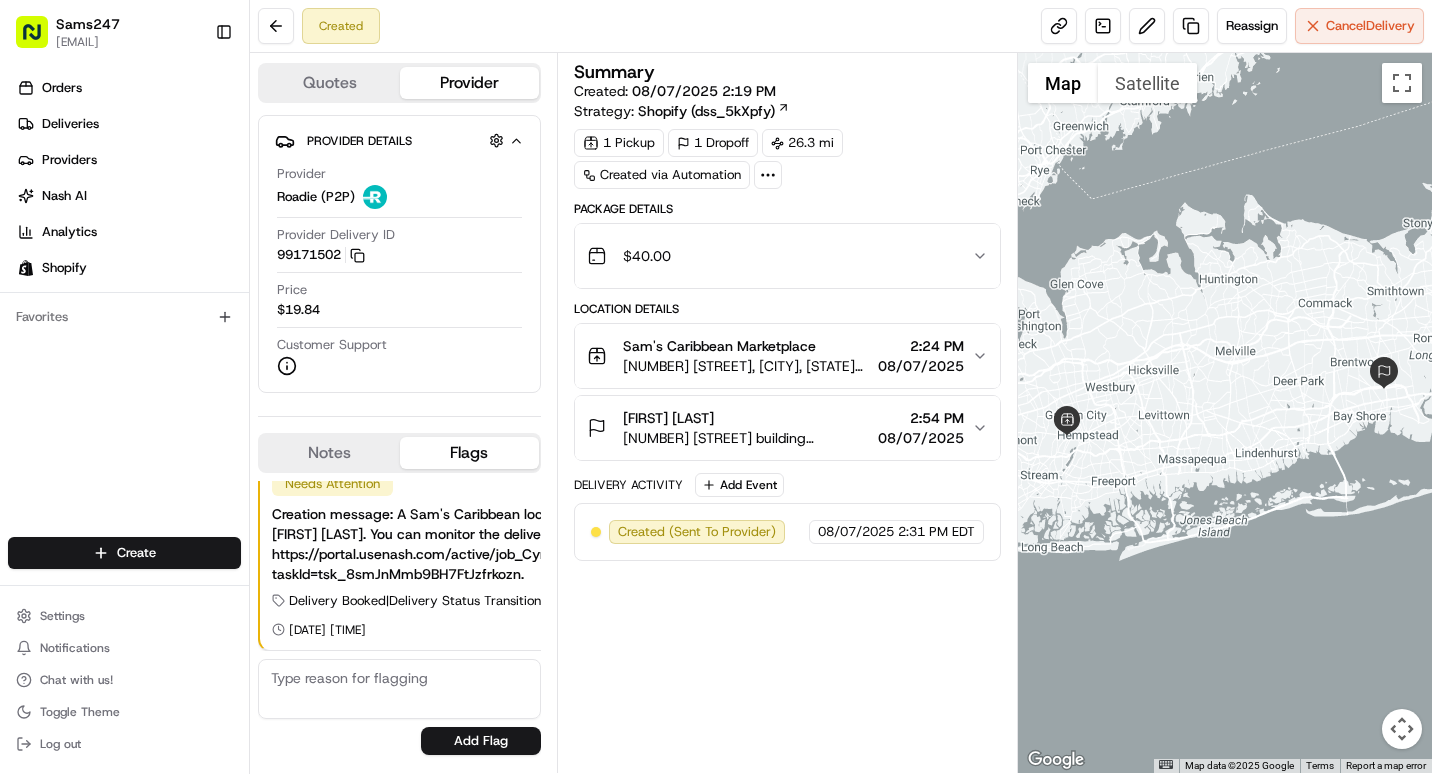 click on "08/07/2025" at bounding box center [921, 438] 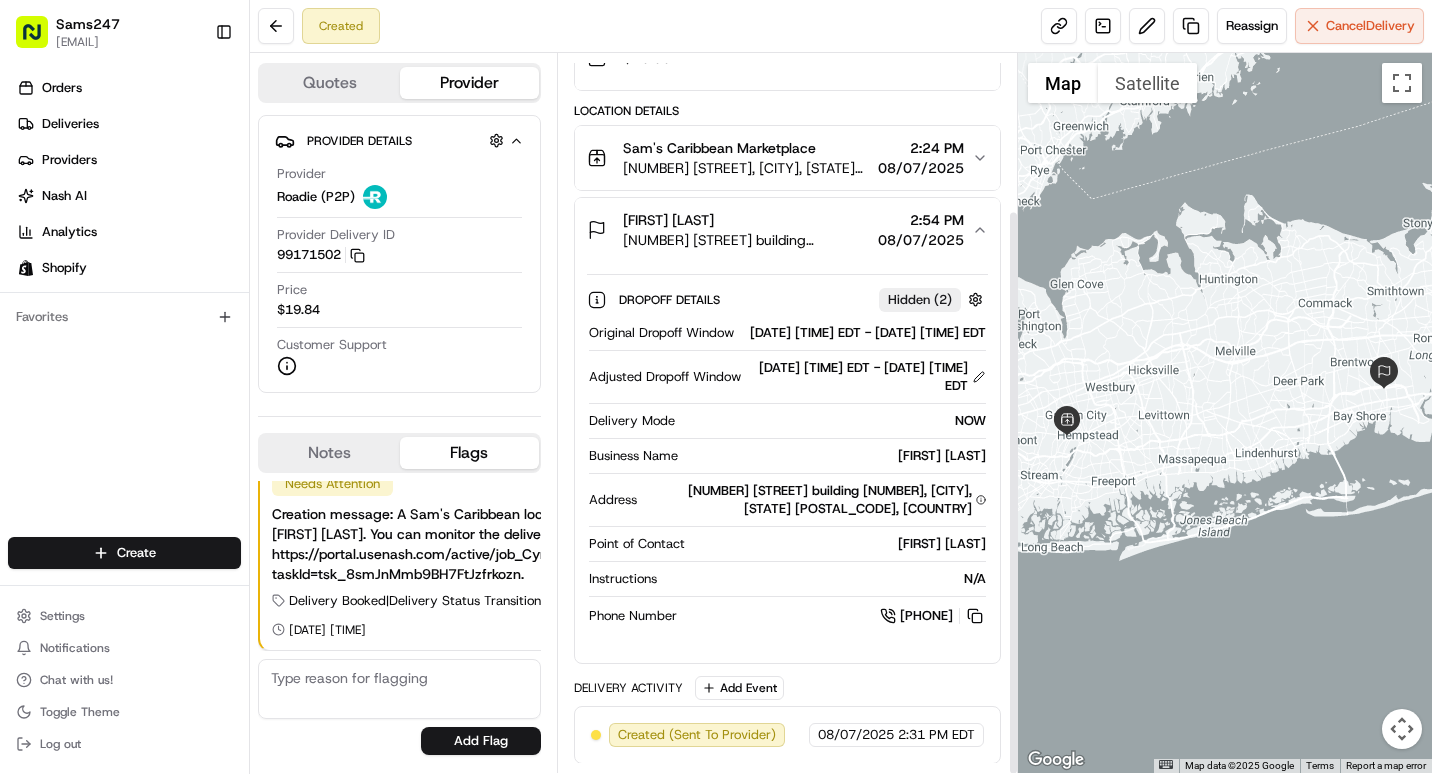 scroll, scrollTop: 199, scrollLeft: 0, axis: vertical 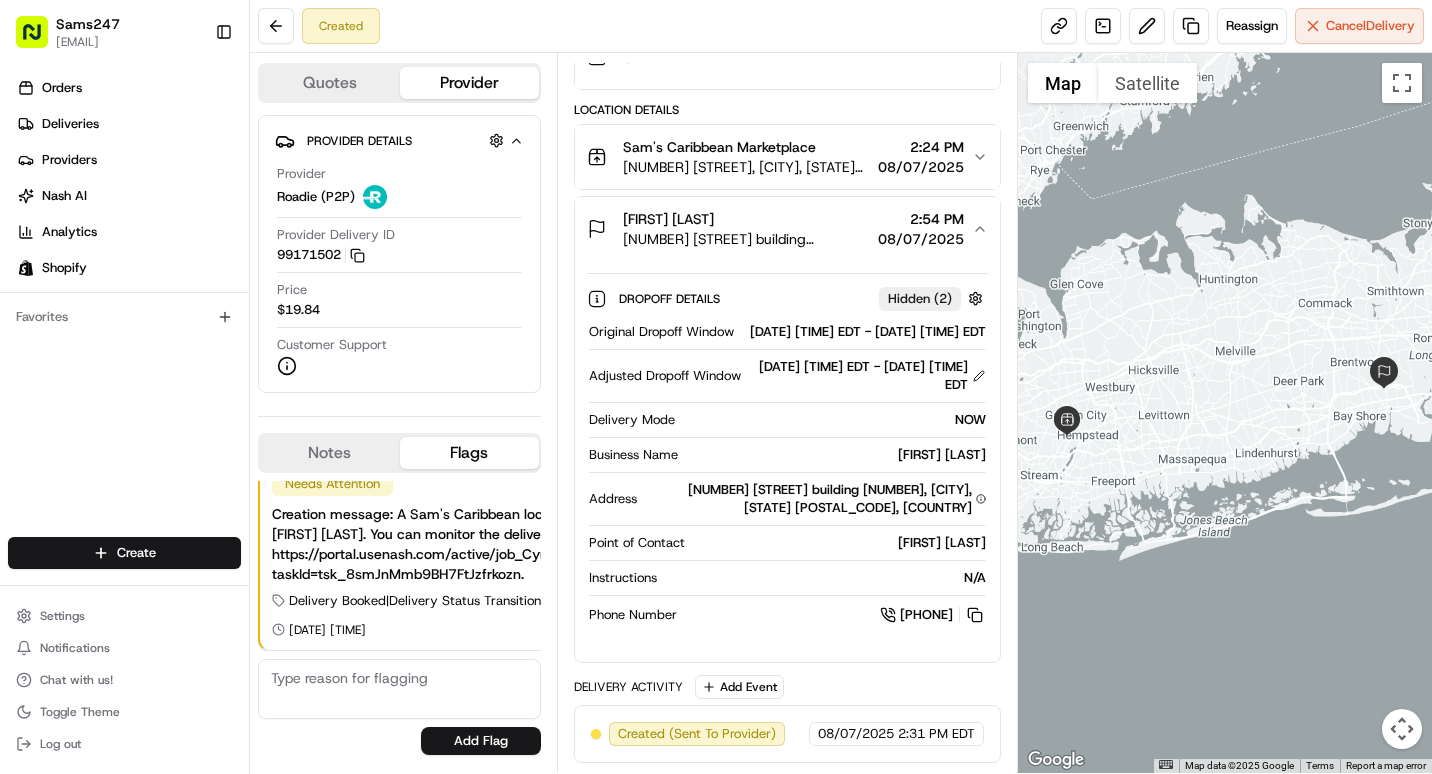 click on "[FIRST] [LAST]" at bounding box center [746, 219] 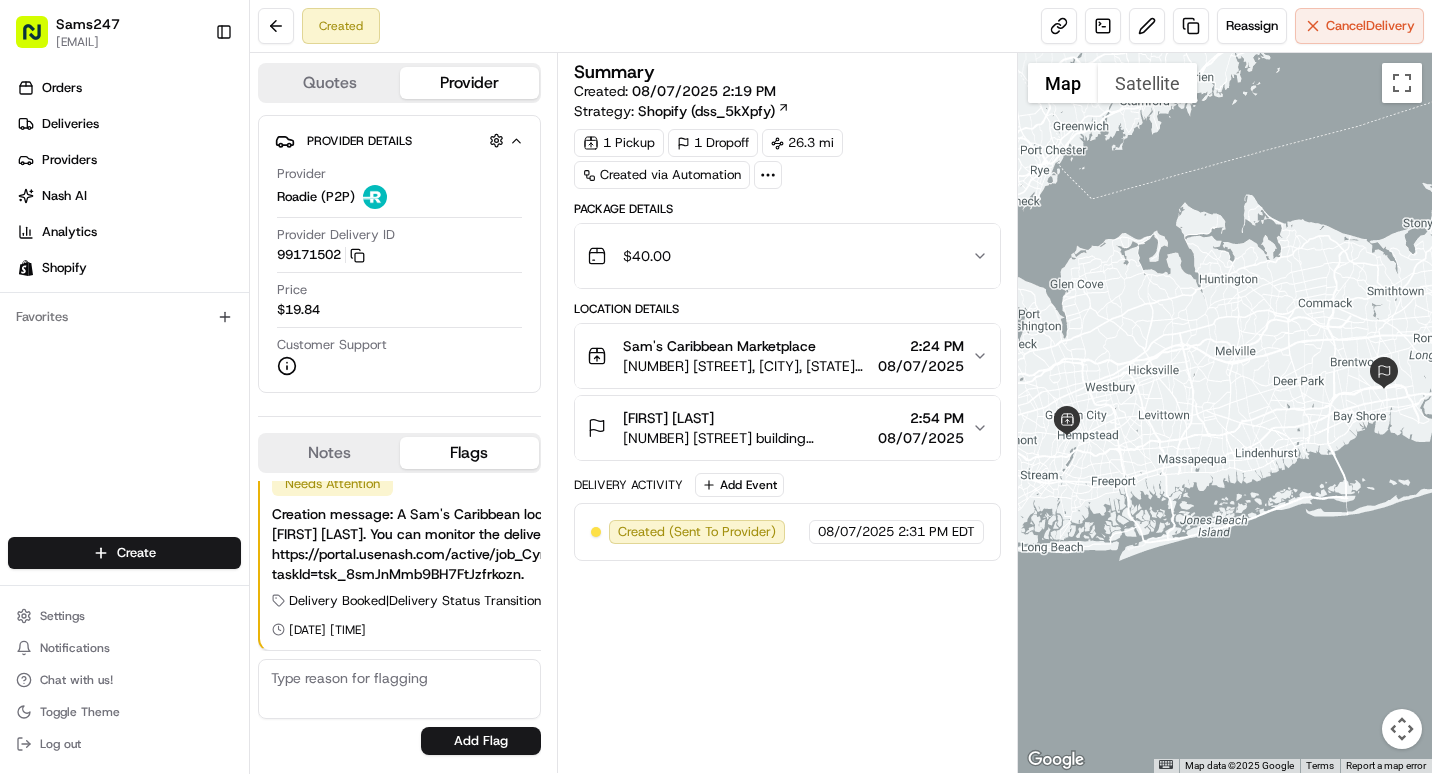 click on "$ 40.00" at bounding box center (779, 256) 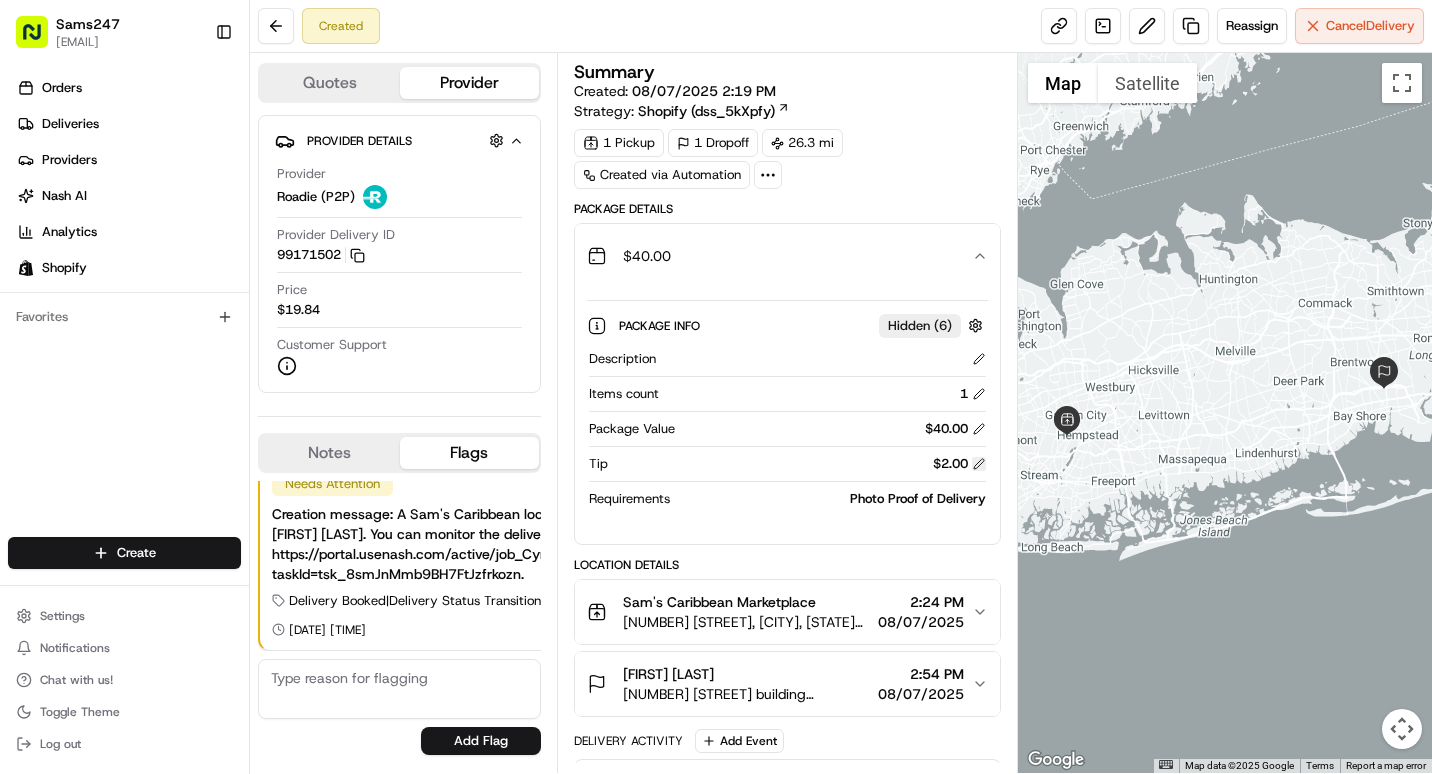 click at bounding box center [979, 464] 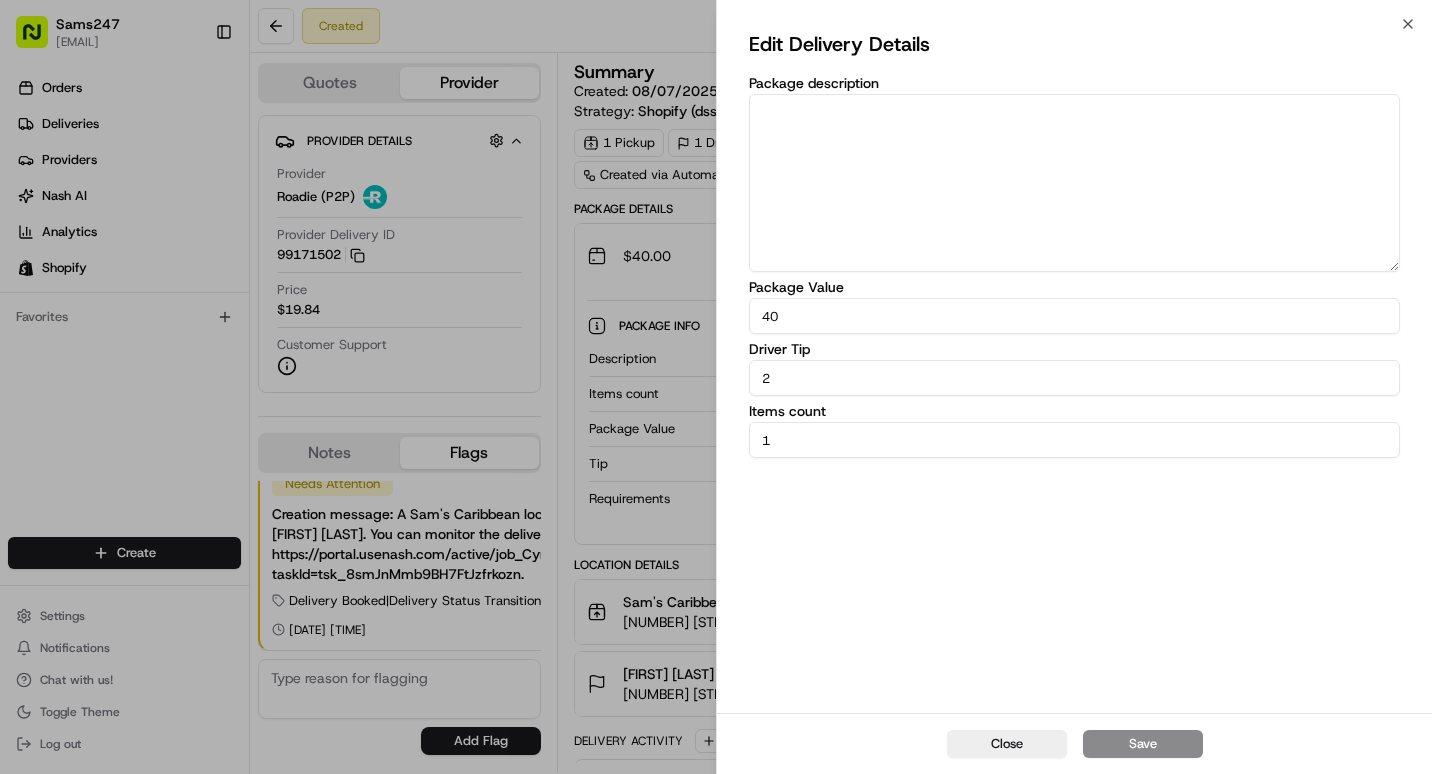 click on "2" at bounding box center [1074, 378] 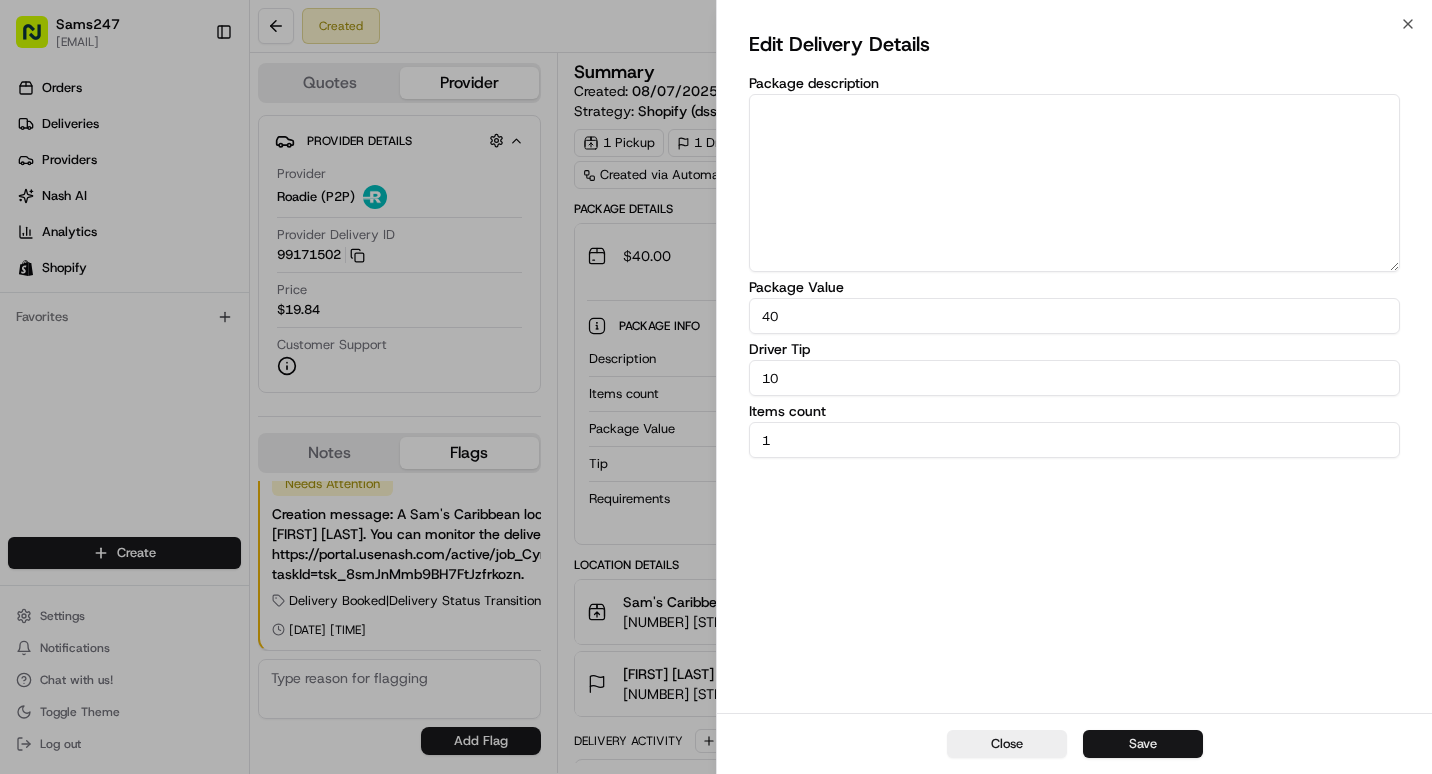 type on "10" 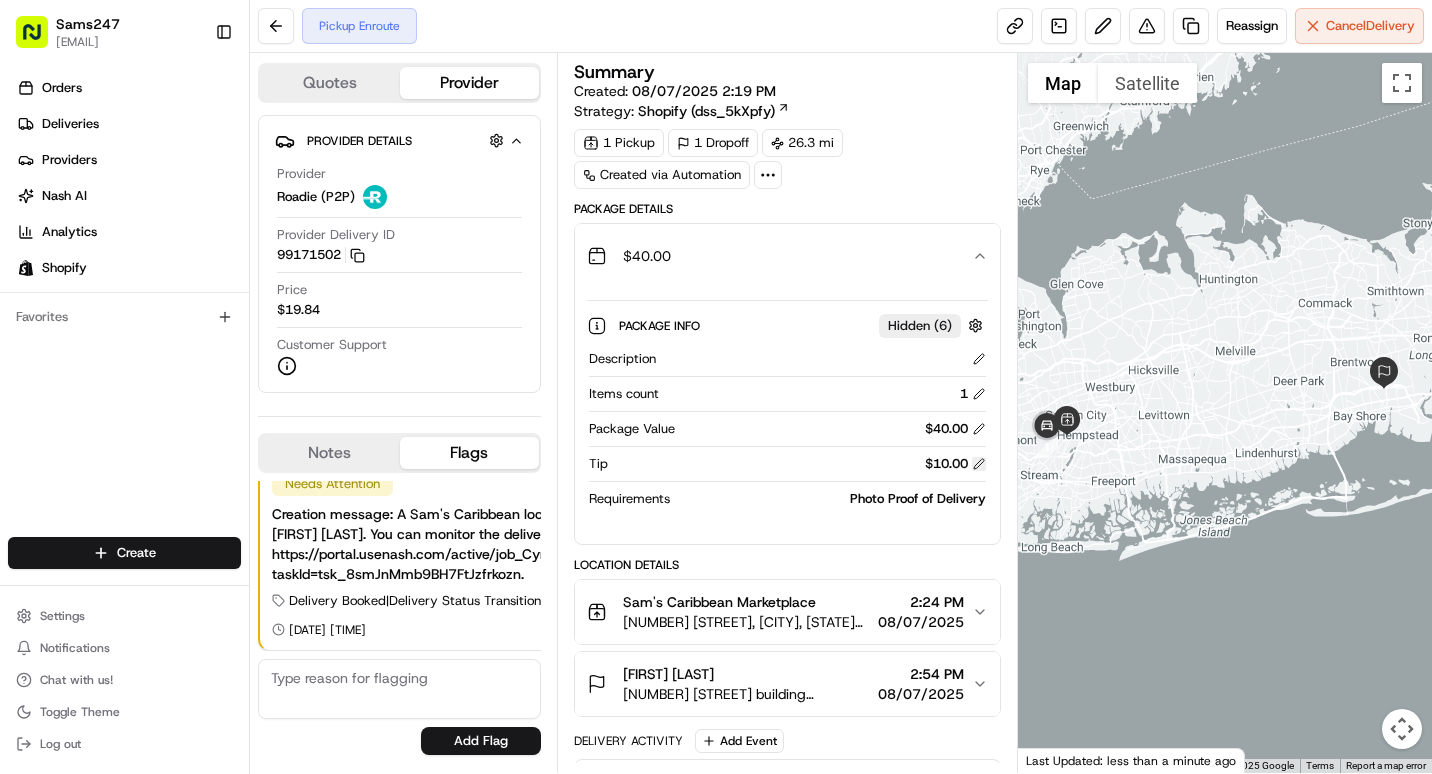 click at bounding box center (979, 464) 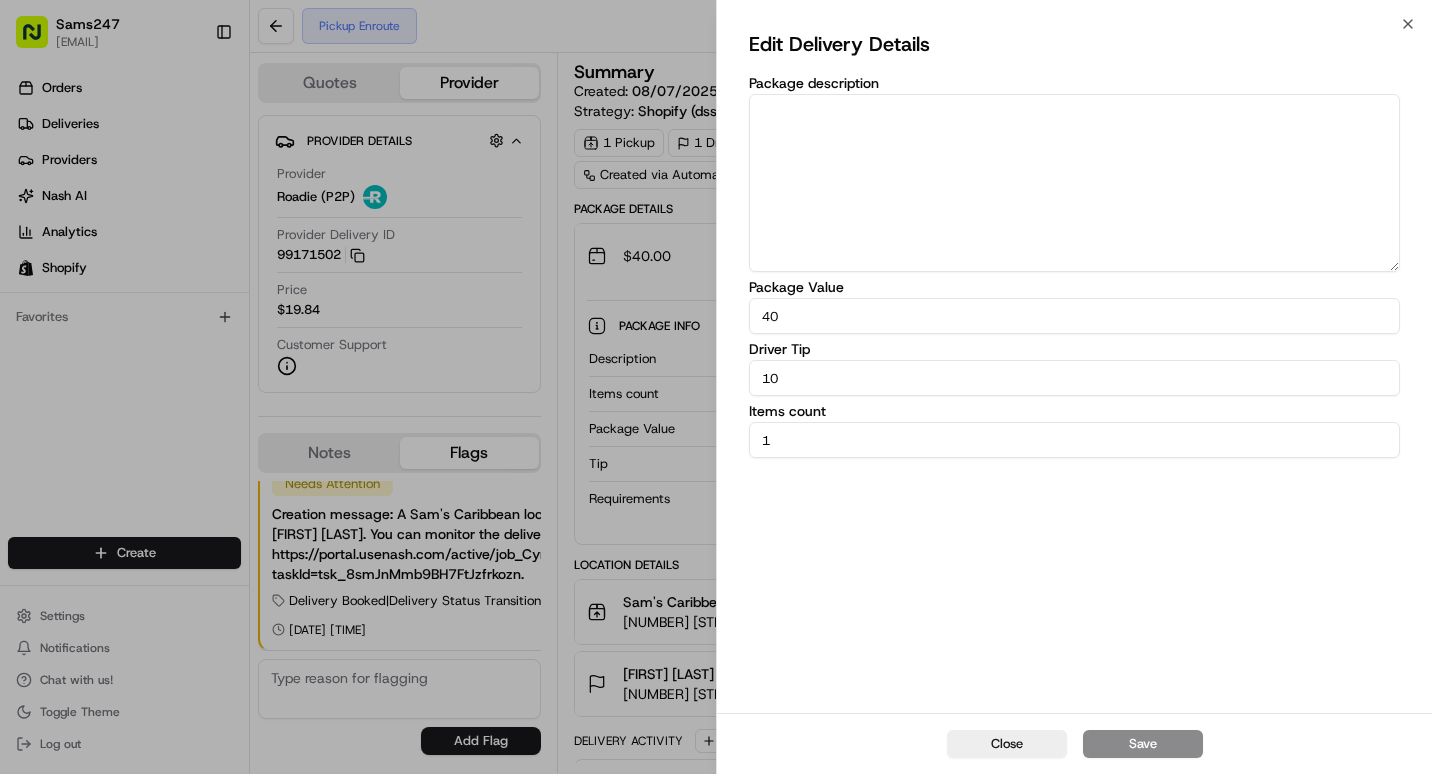 click on "10" at bounding box center [1074, 378] 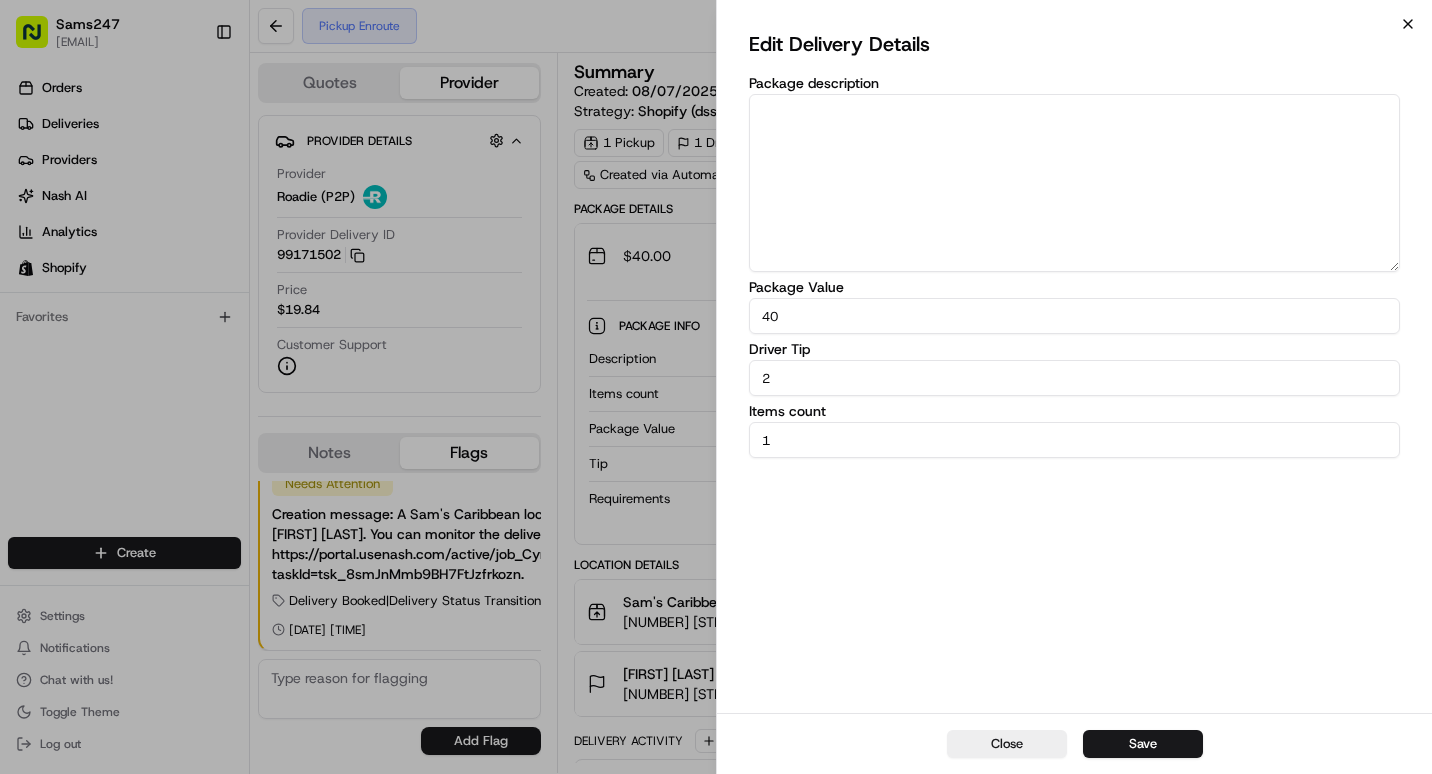 type on "2" 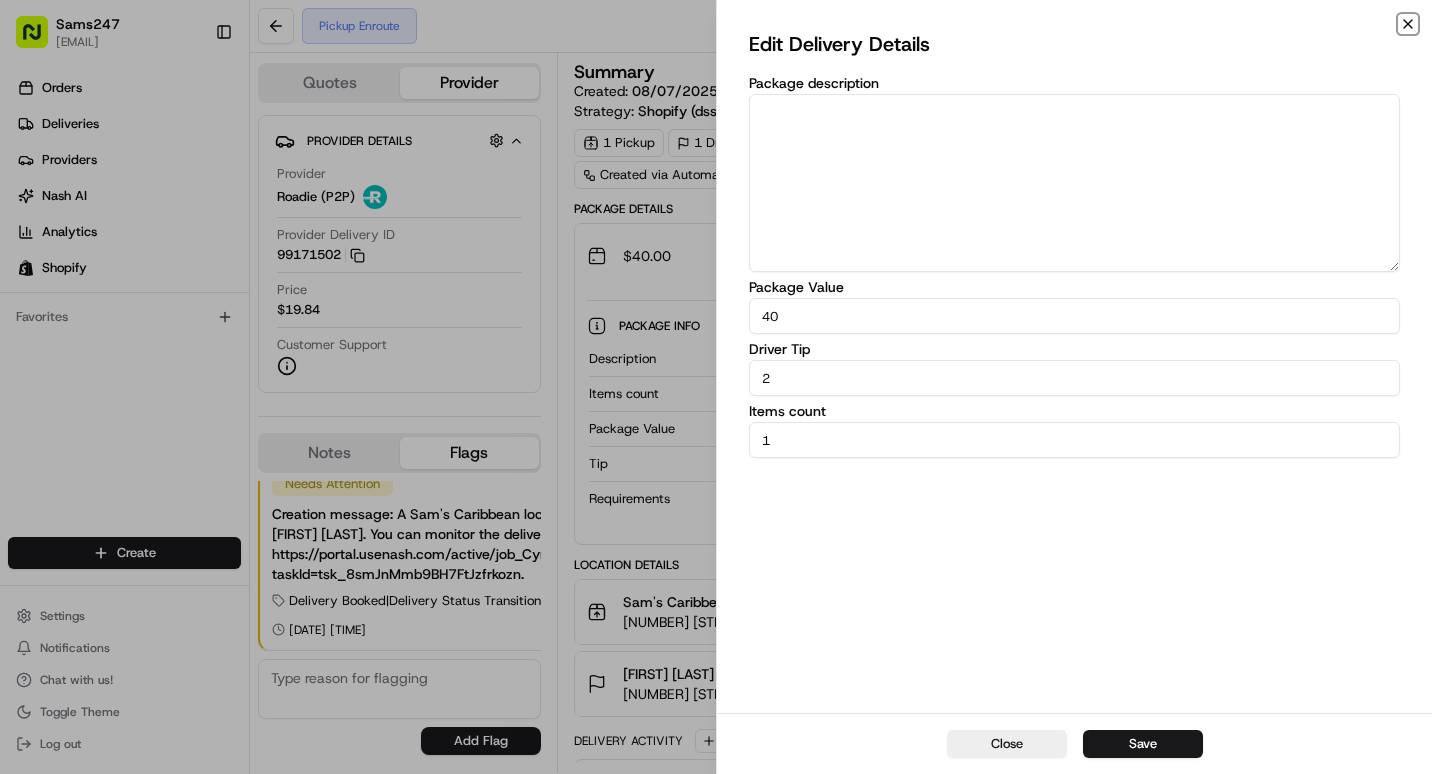click 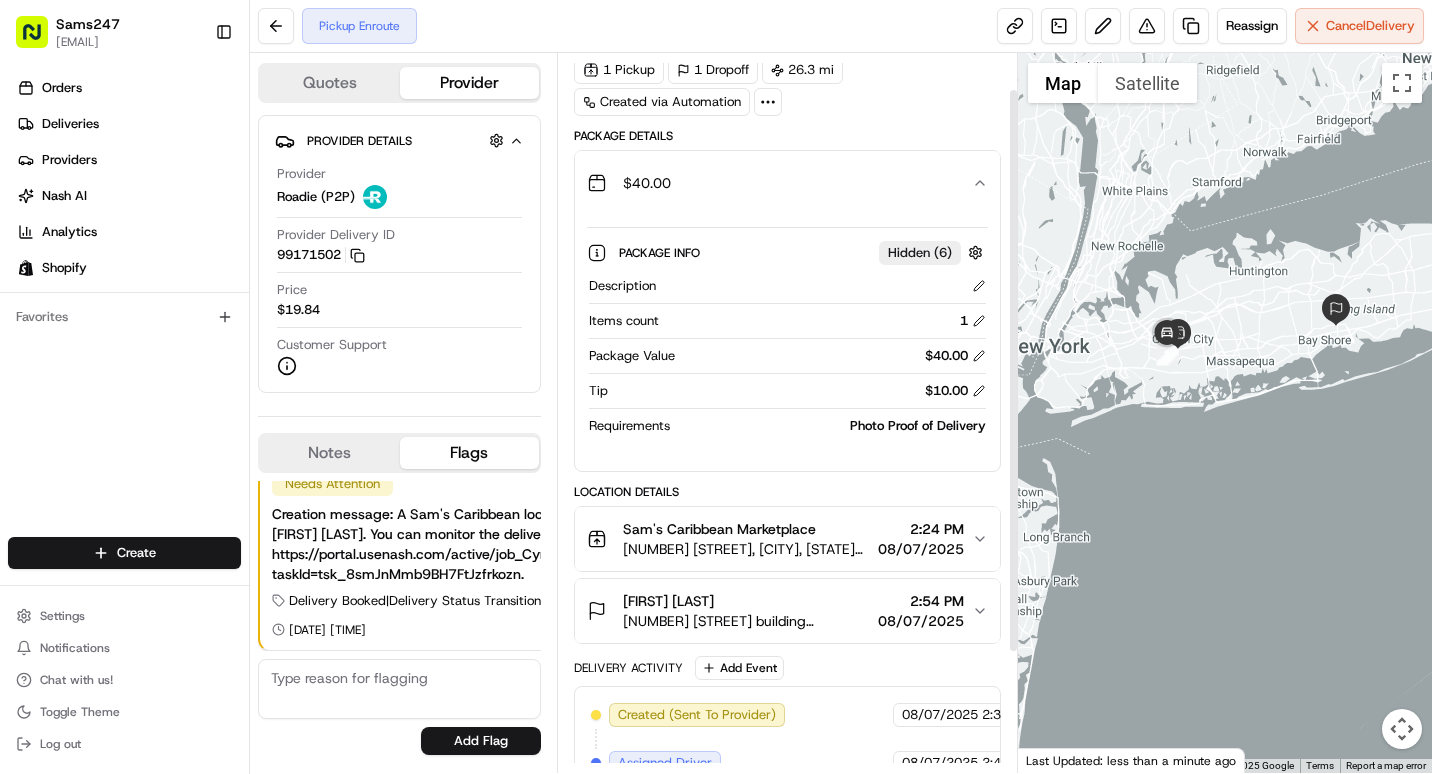 scroll, scrollTop: 0, scrollLeft: 0, axis: both 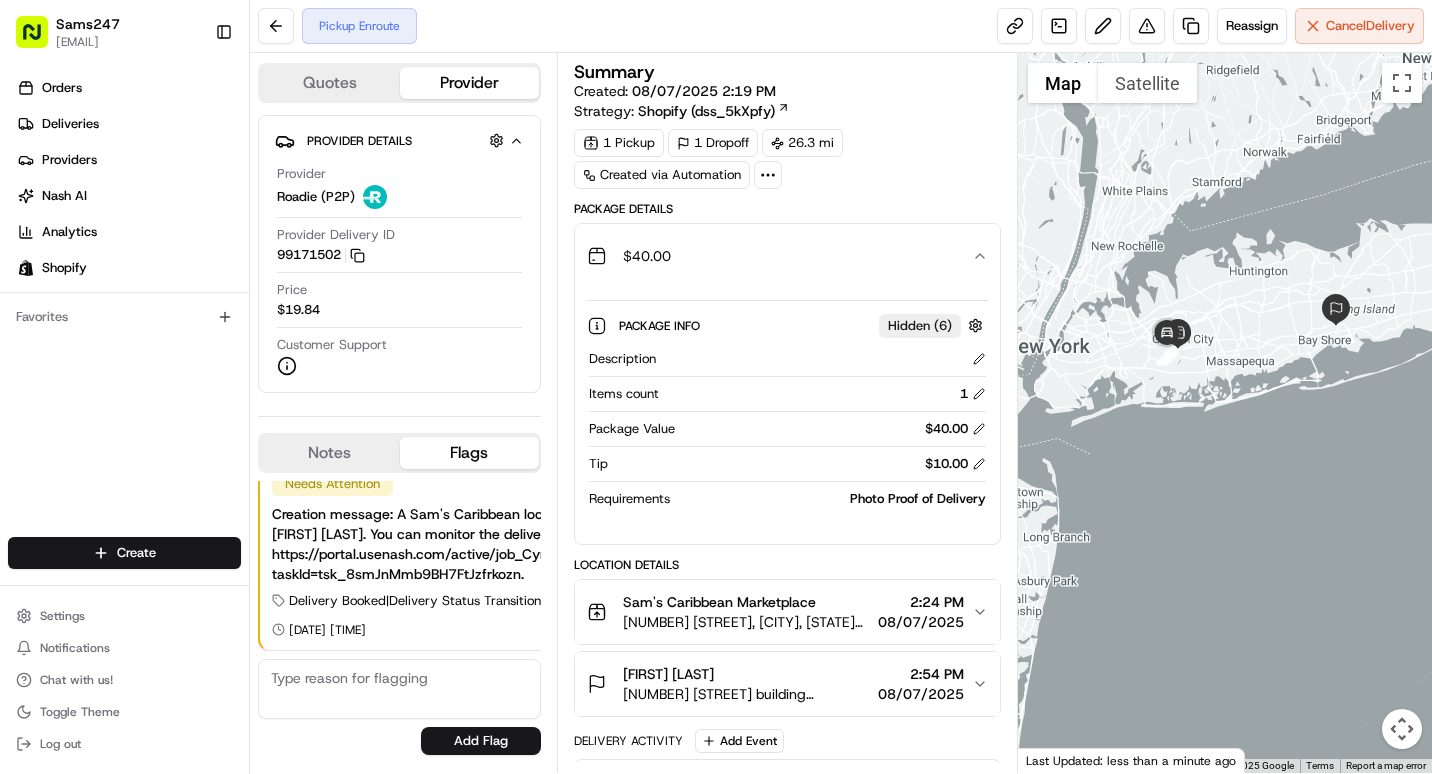 click on "Last Updated: less than a minute ago" at bounding box center [1131, 760] 